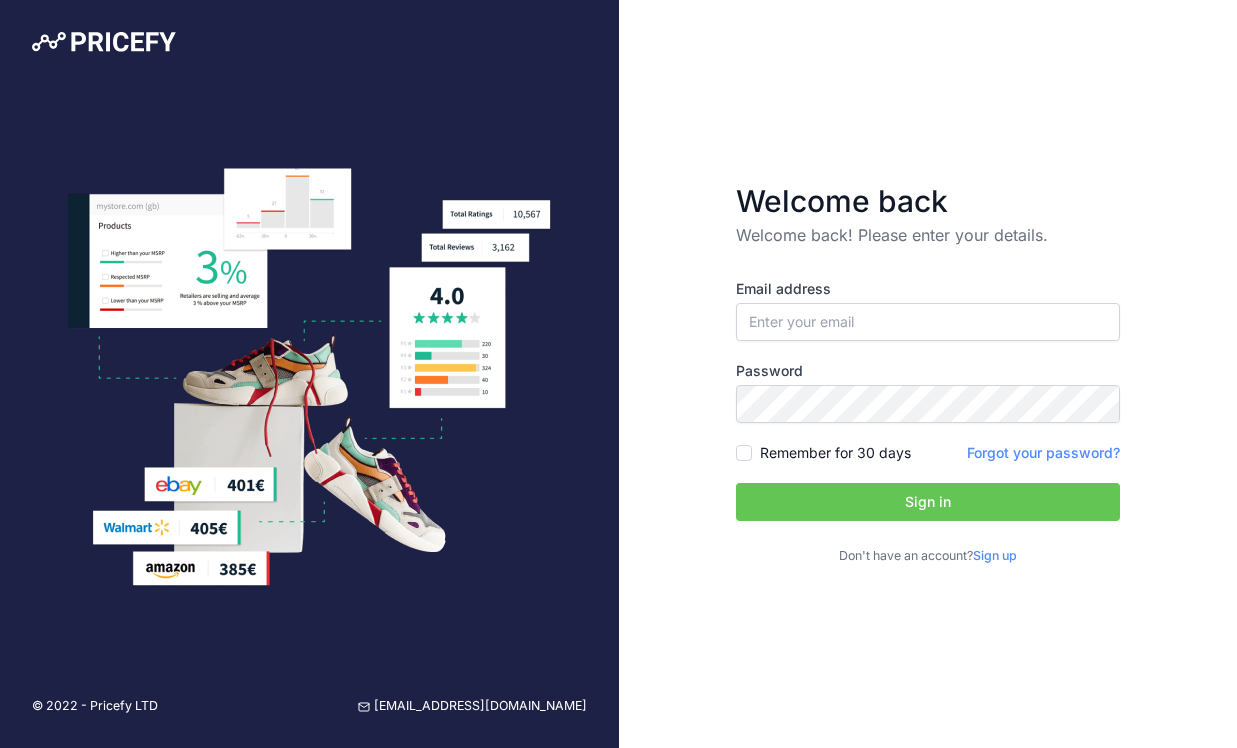 scroll, scrollTop: 0, scrollLeft: 0, axis: both 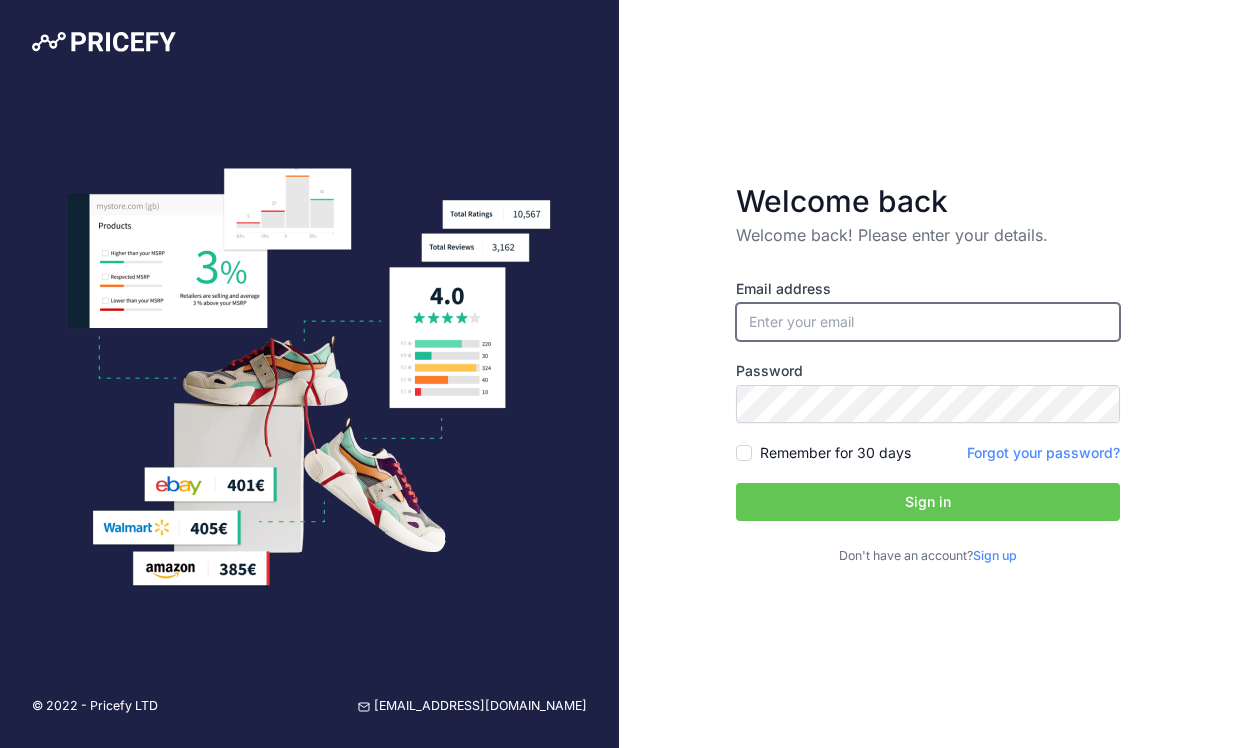 click at bounding box center (928, 322) 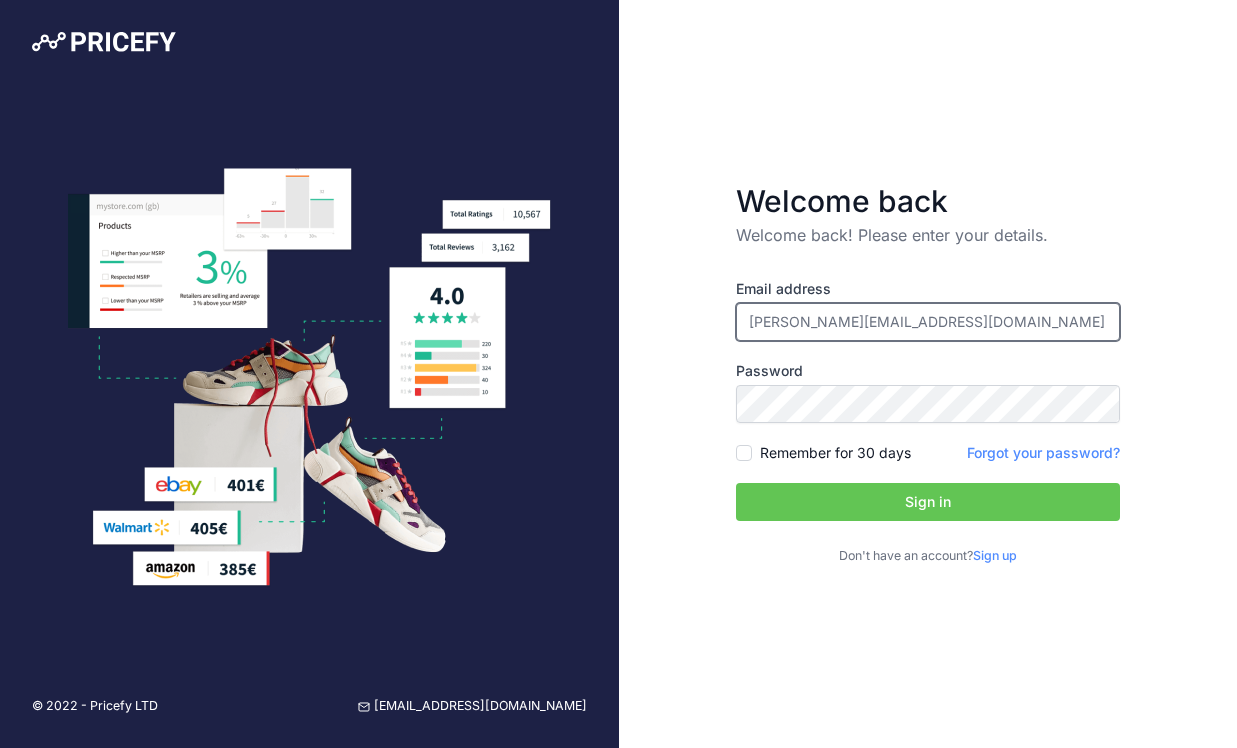 type on "[PERSON_NAME][EMAIL_ADDRESS][DOMAIN_NAME]" 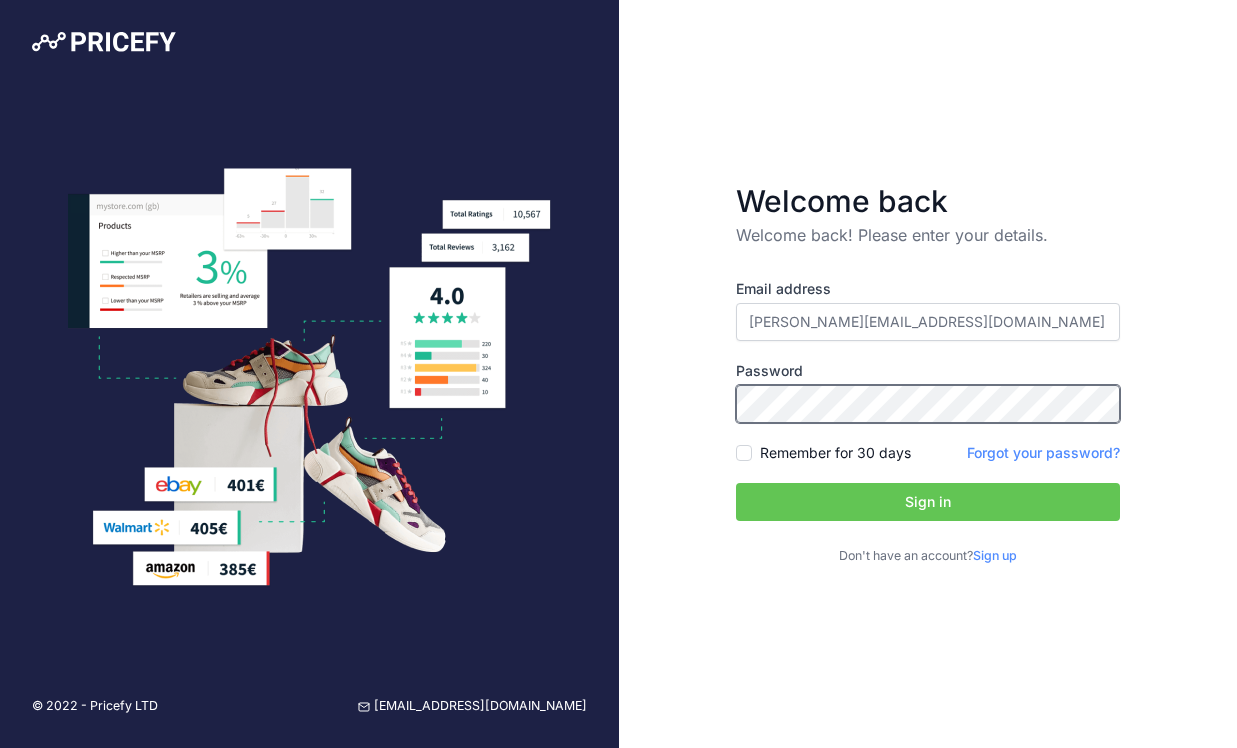 click on "Sign in" at bounding box center (928, 502) 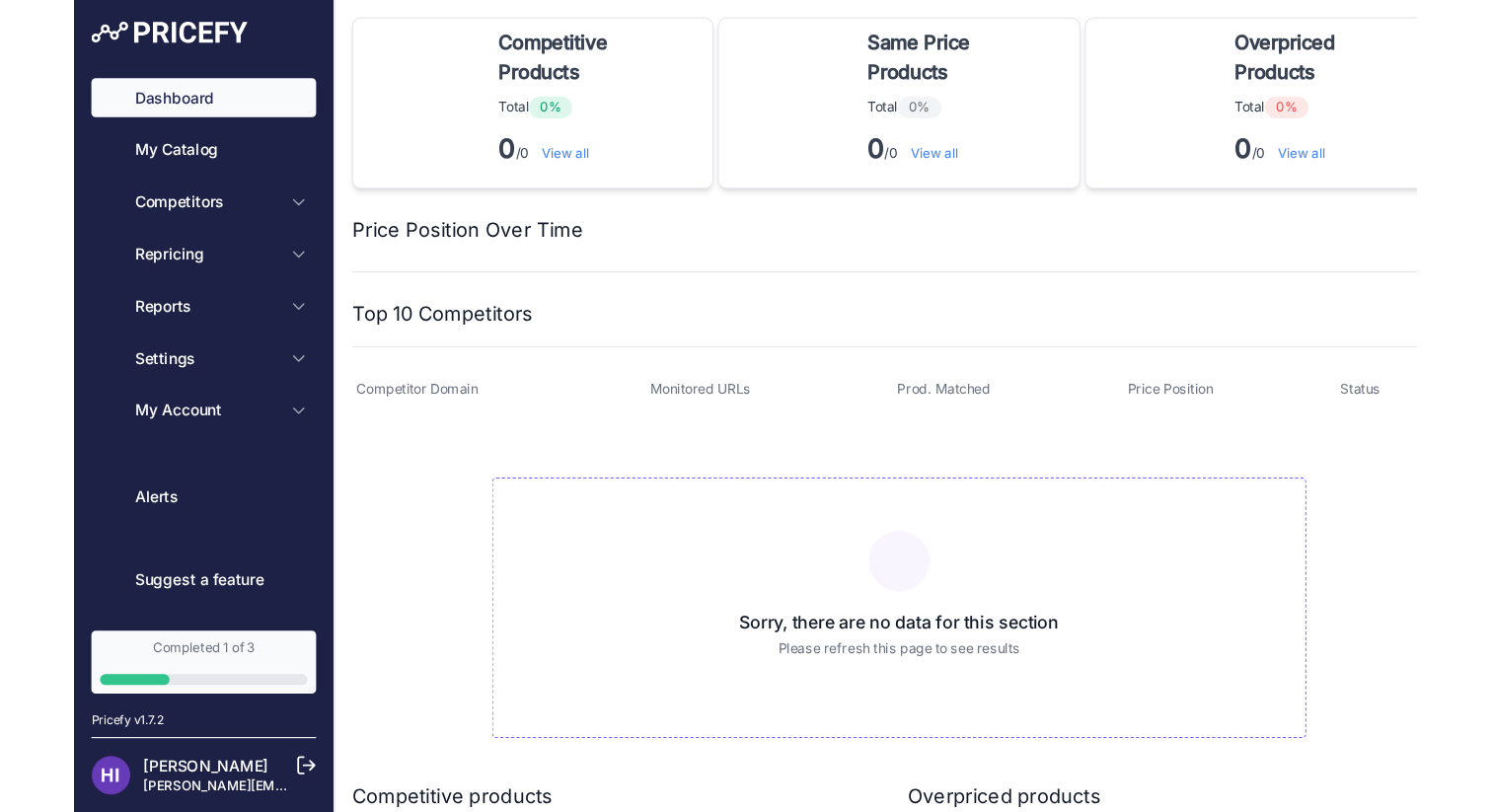 scroll, scrollTop: 0, scrollLeft: 0, axis: both 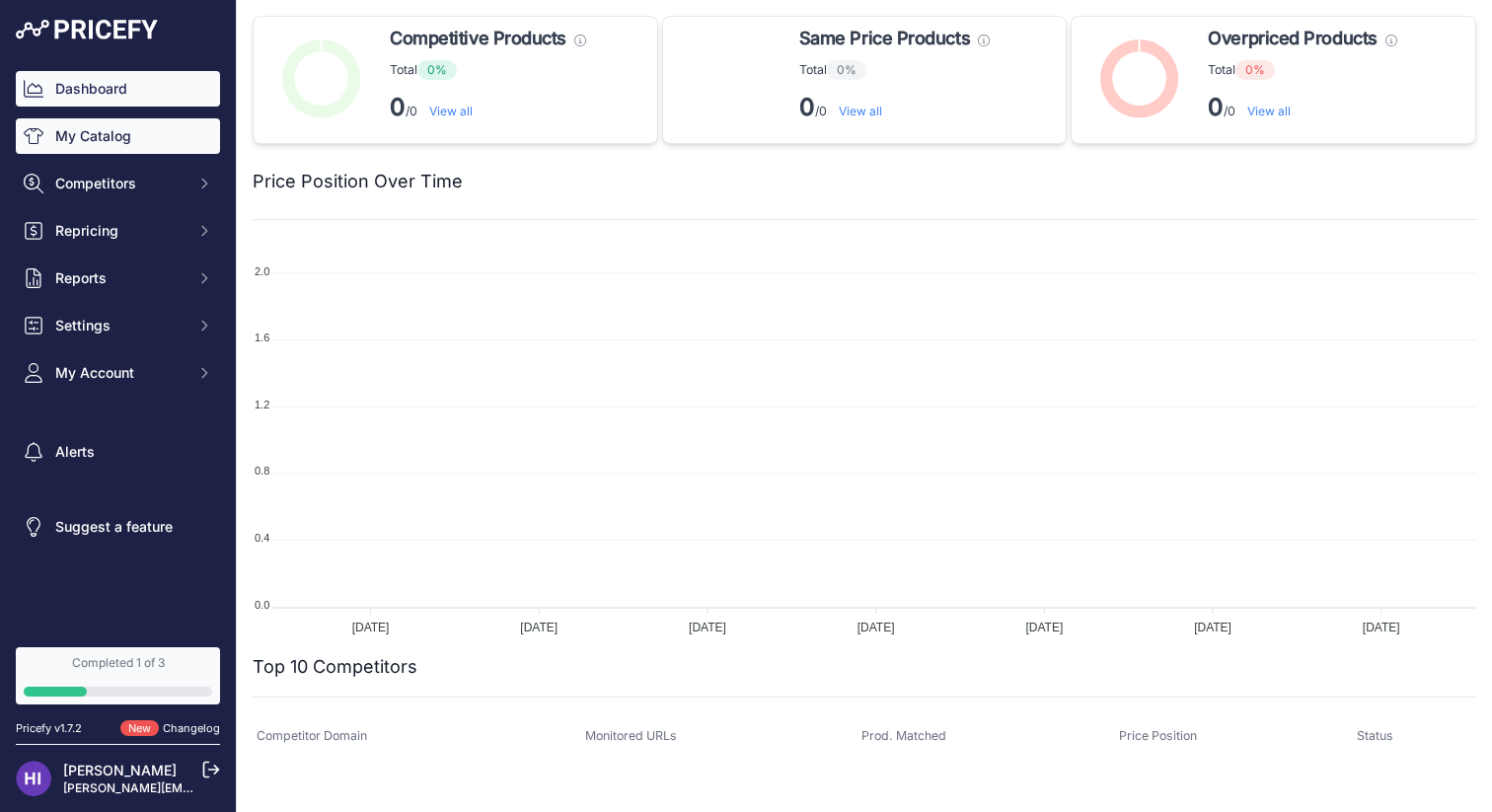 click on "My Catalog" at bounding box center (117, 136) 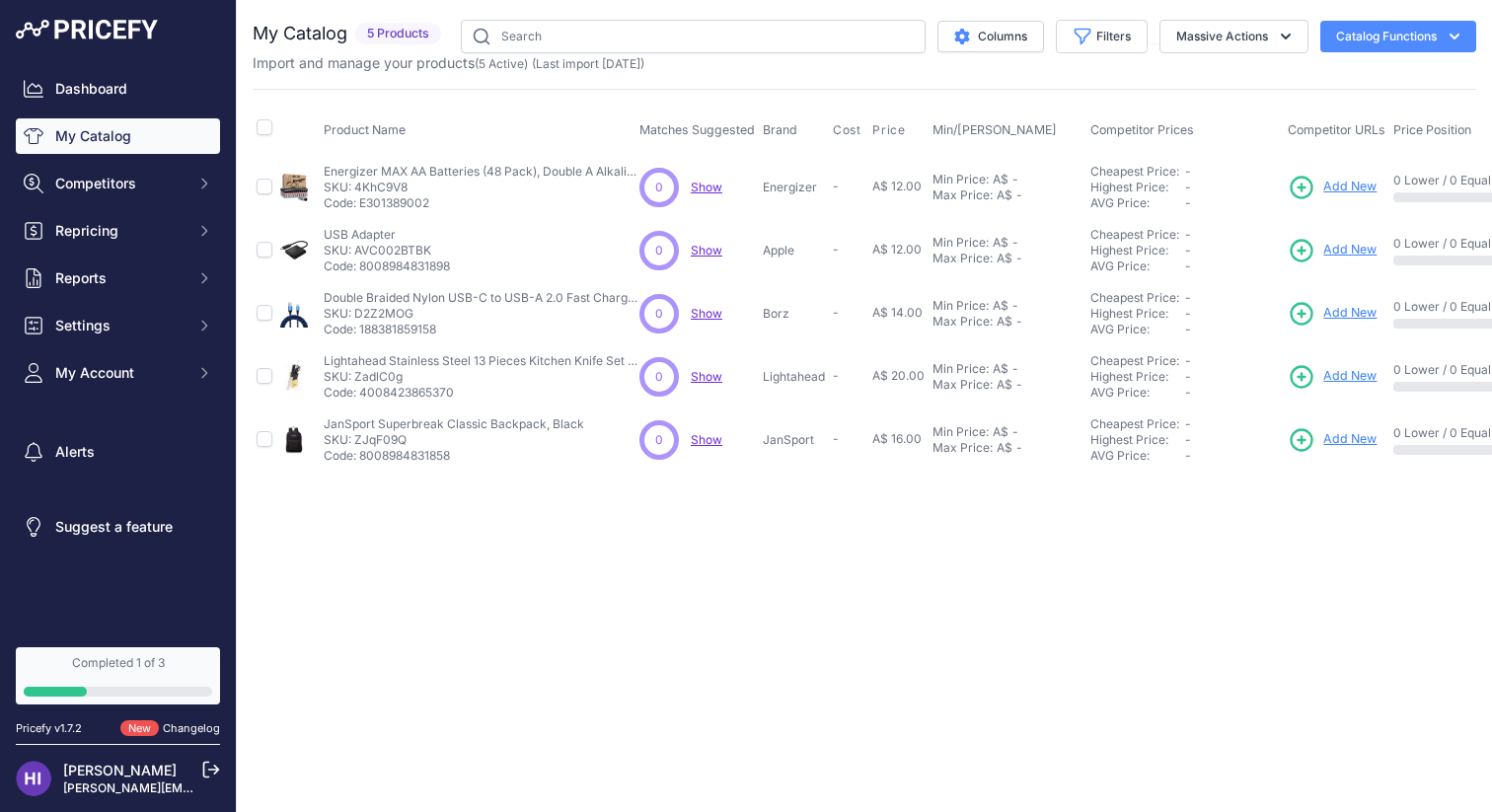 scroll, scrollTop: 0, scrollLeft: 0, axis: both 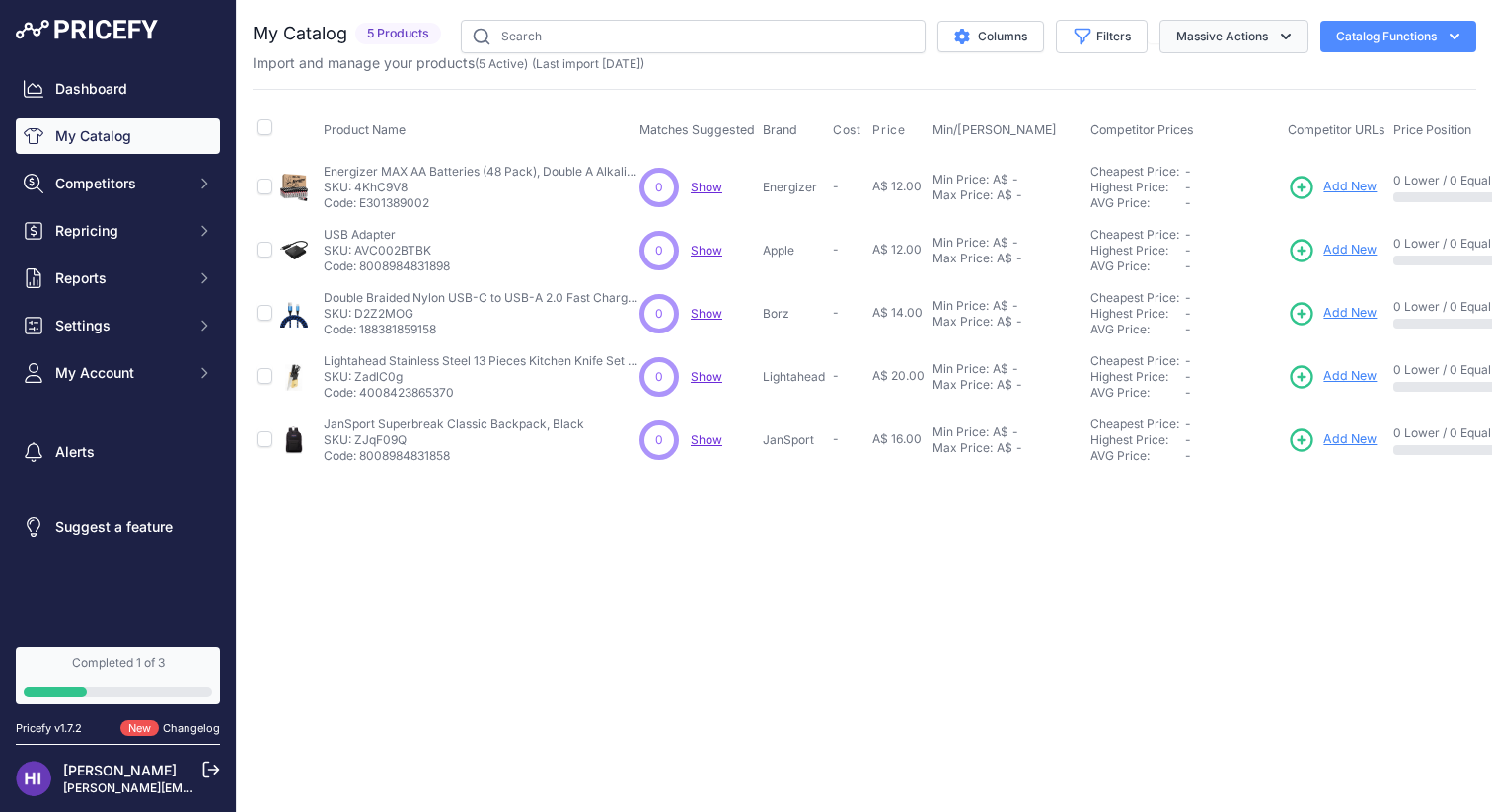 click 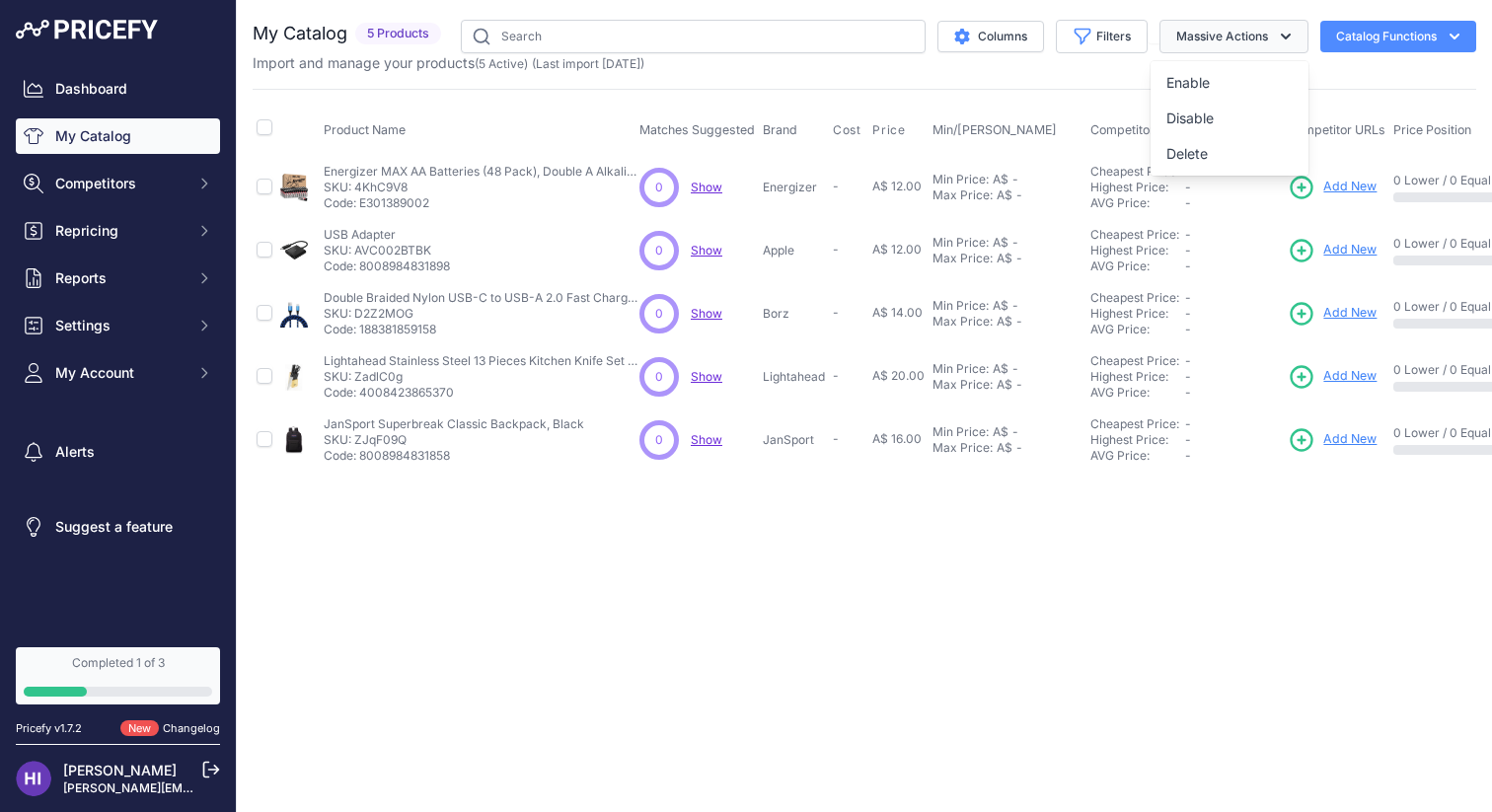 click 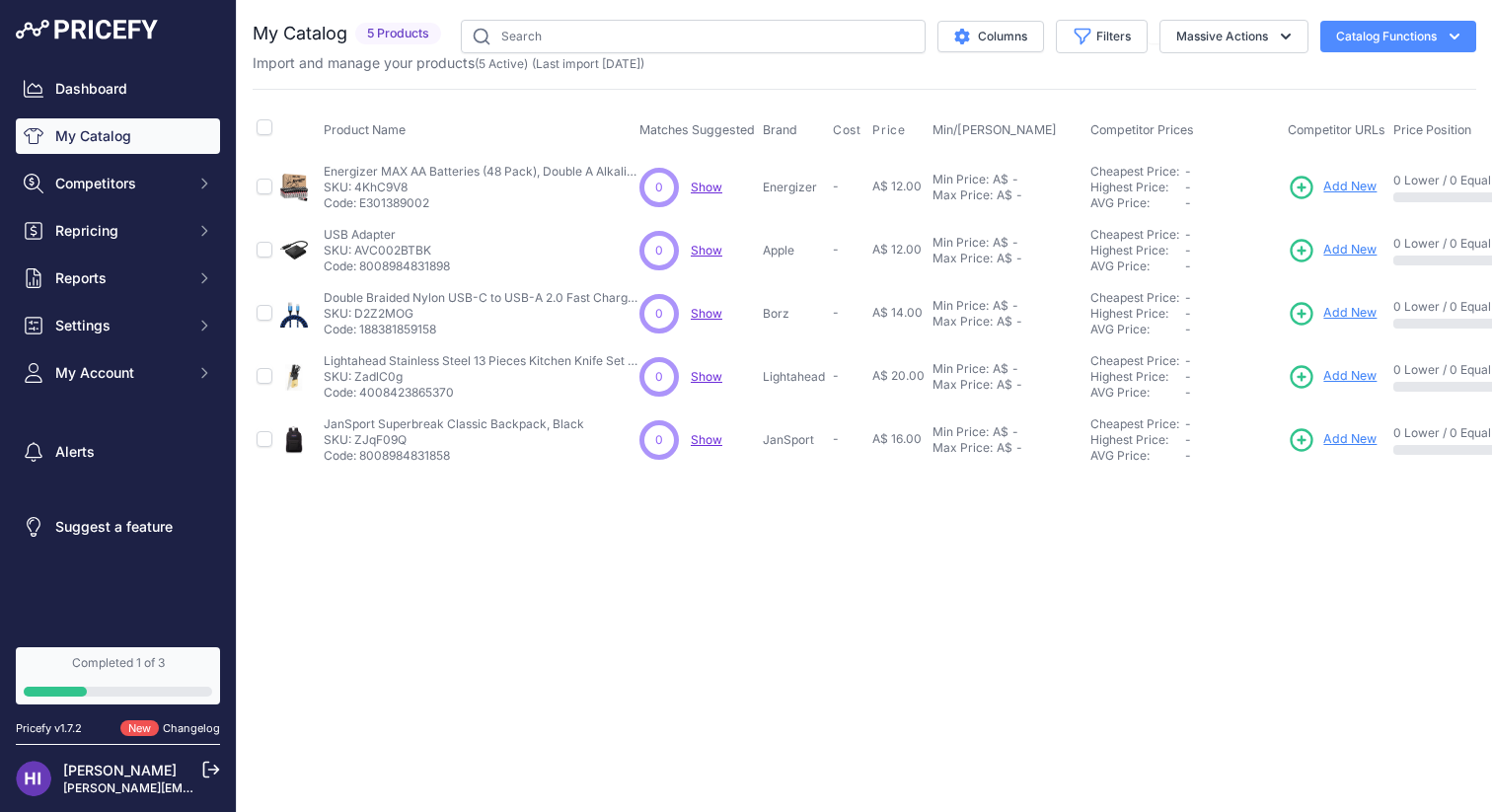 click 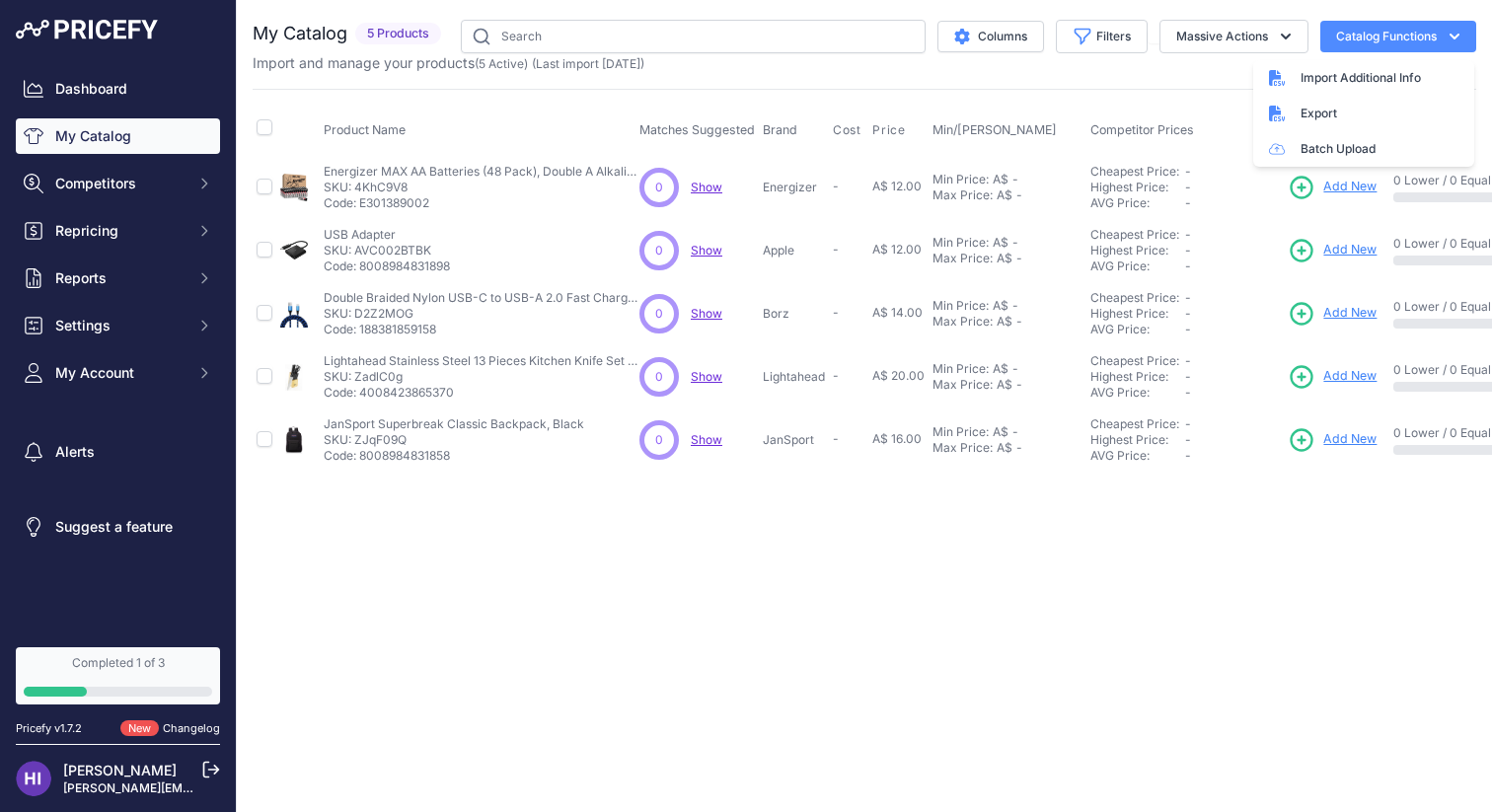 click on "Product Name
Matches Suggested
Brand
Cost" at bounding box center [864, 280] 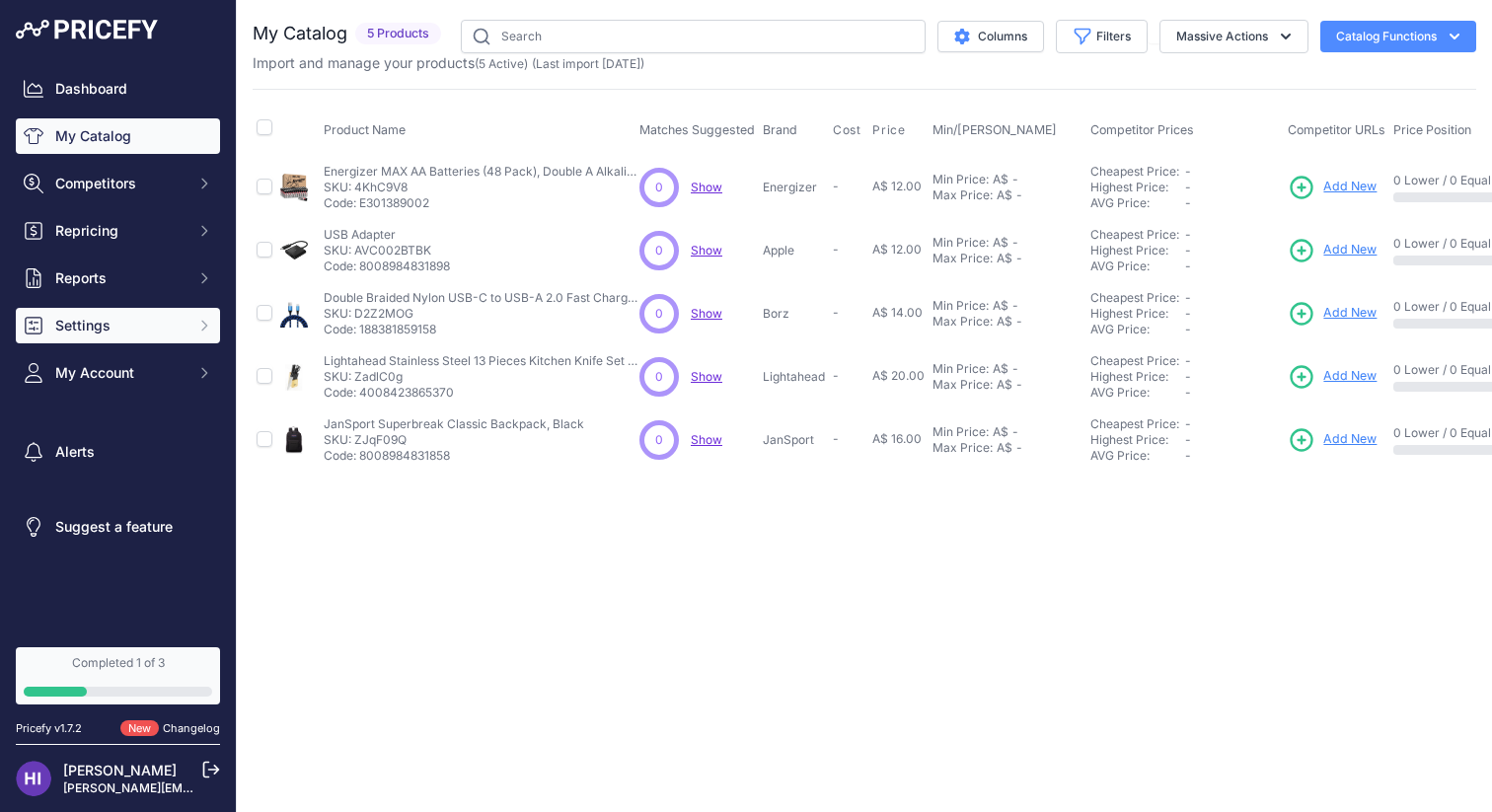 click on "Settings" at bounding box center (117, 326) 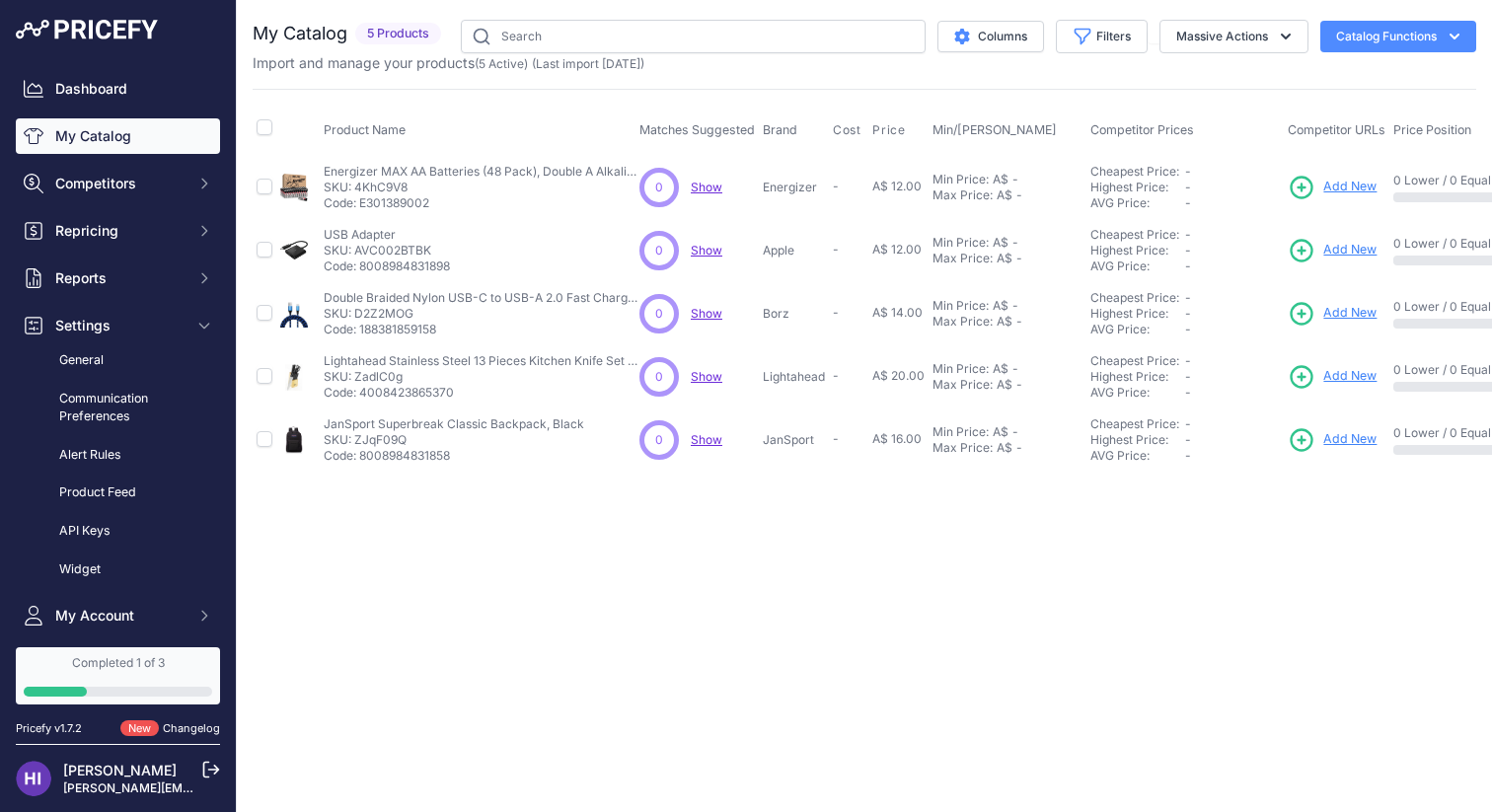 click on "My Catalog" at bounding box center (117, 136) 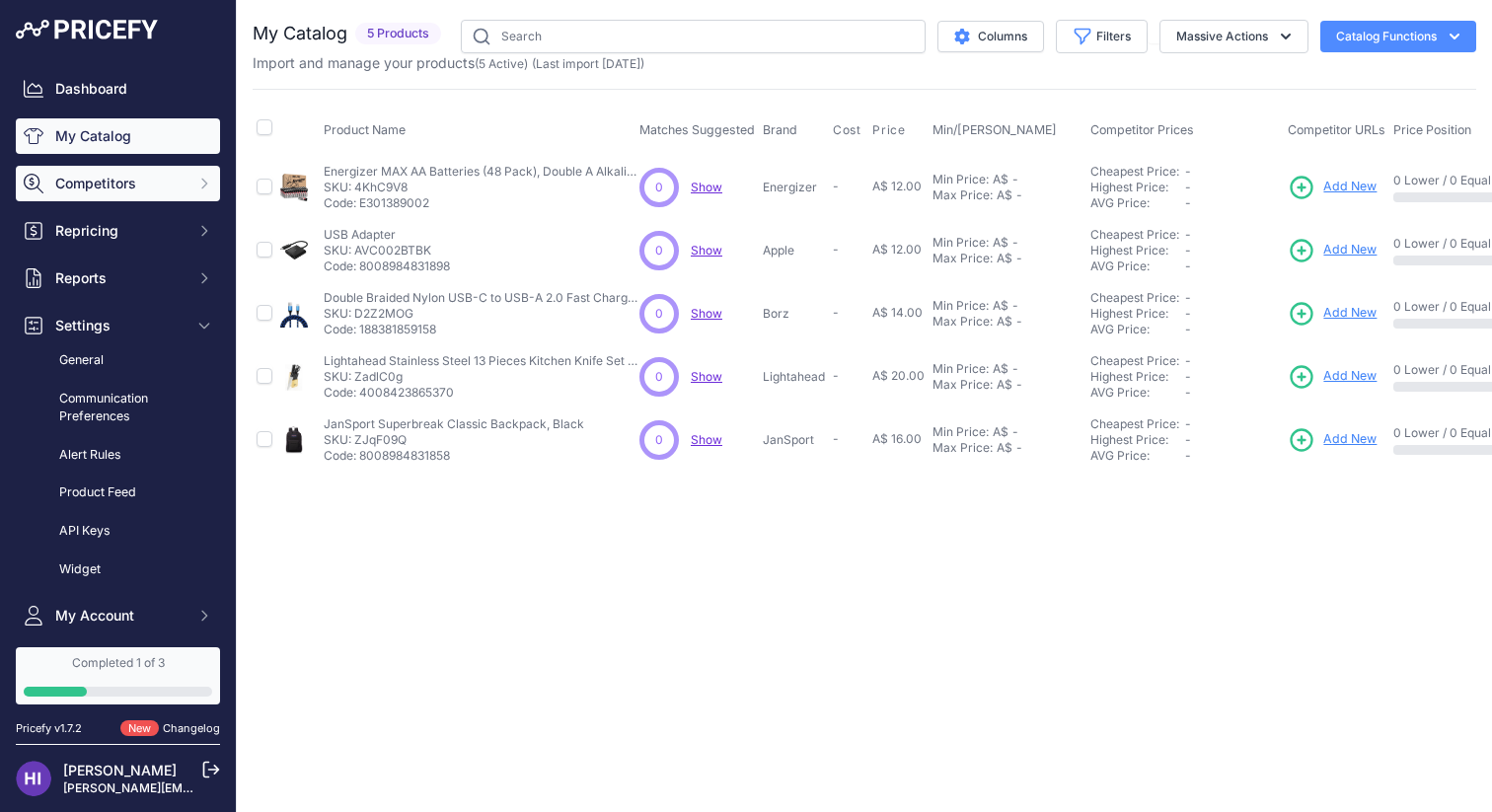 click on "Competitors" at bounding box center [119, 184] 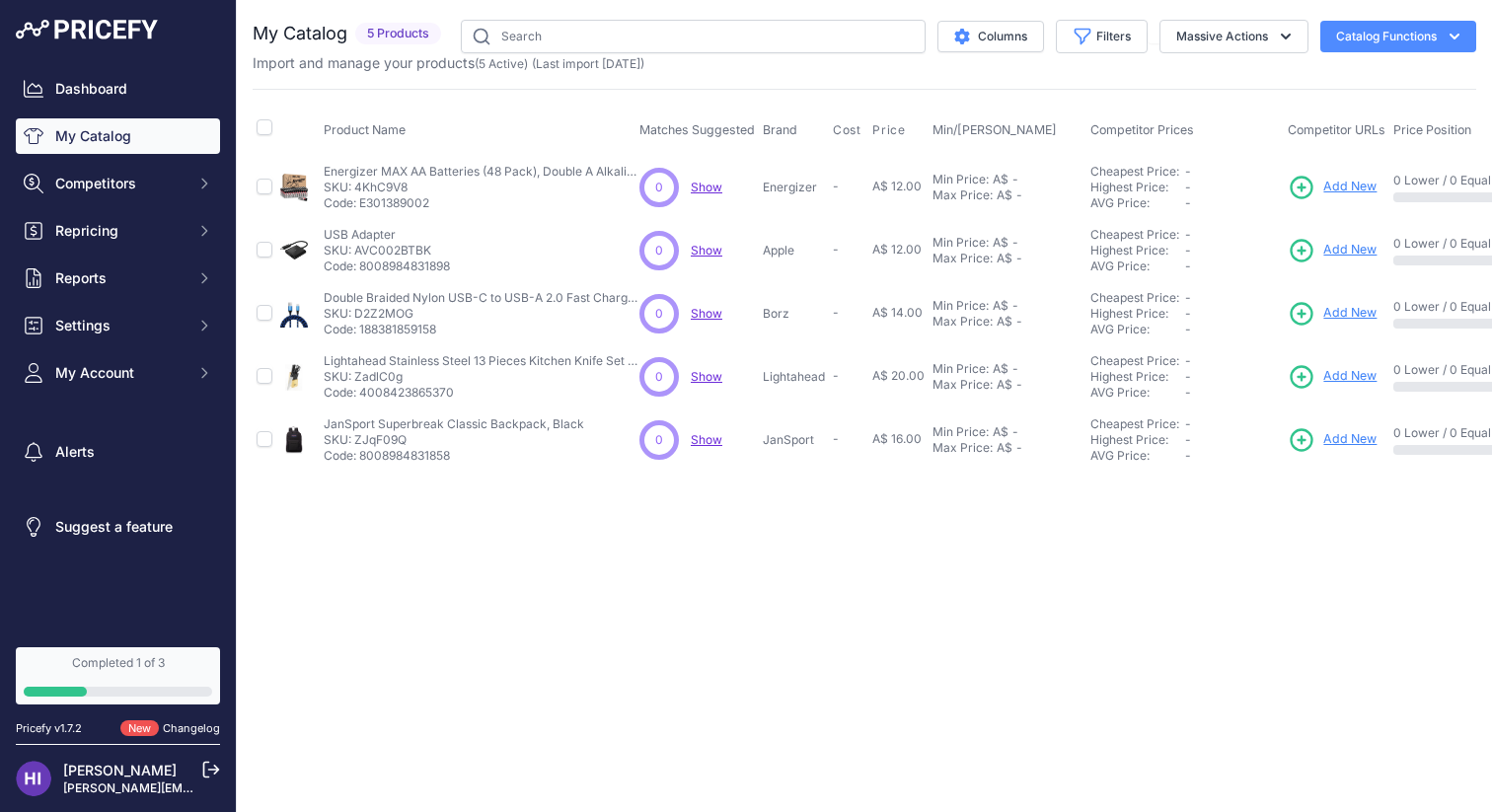 scroll, scrollTop: 0, scrollLeft: 0, axis: both 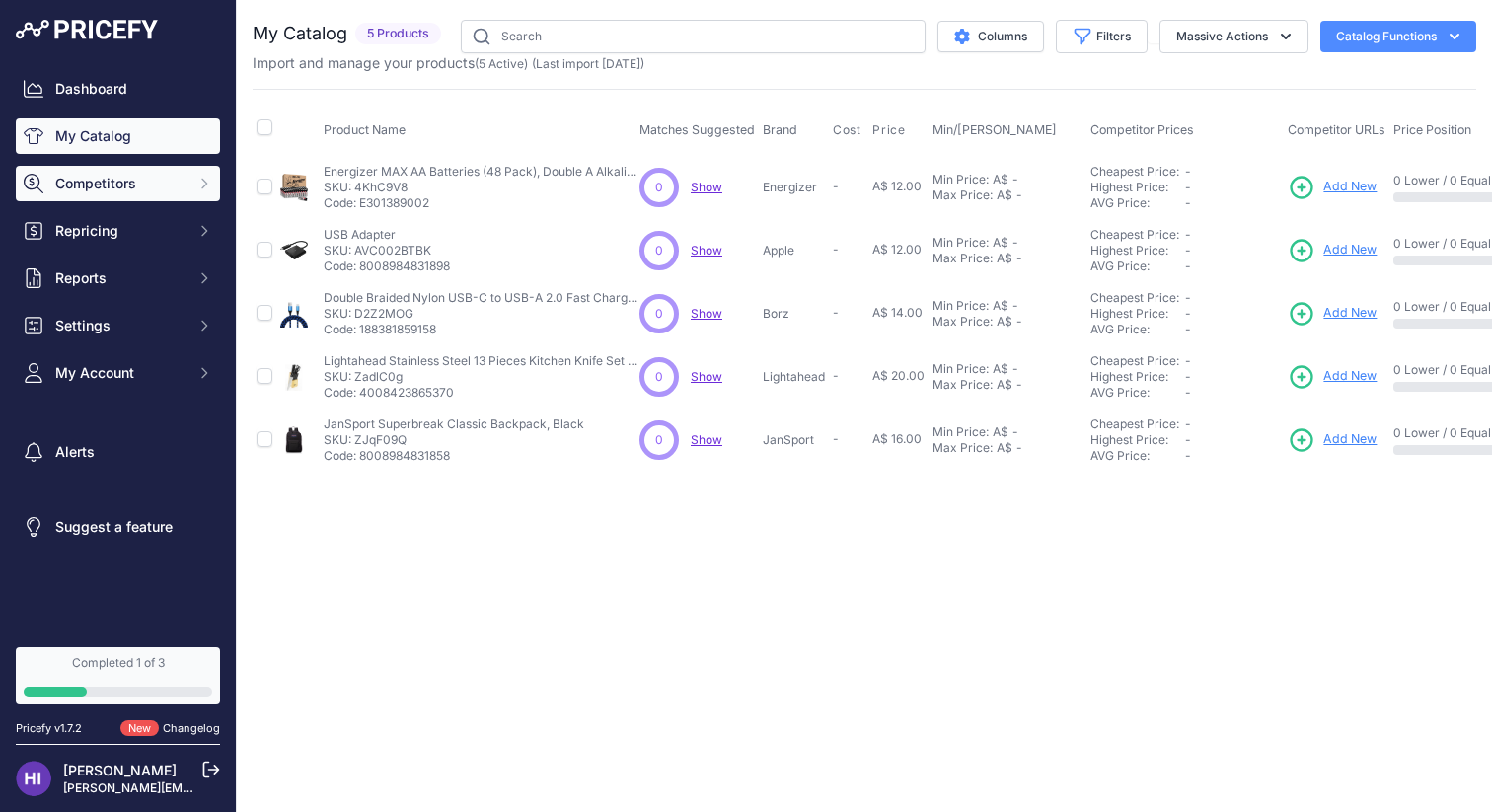 click 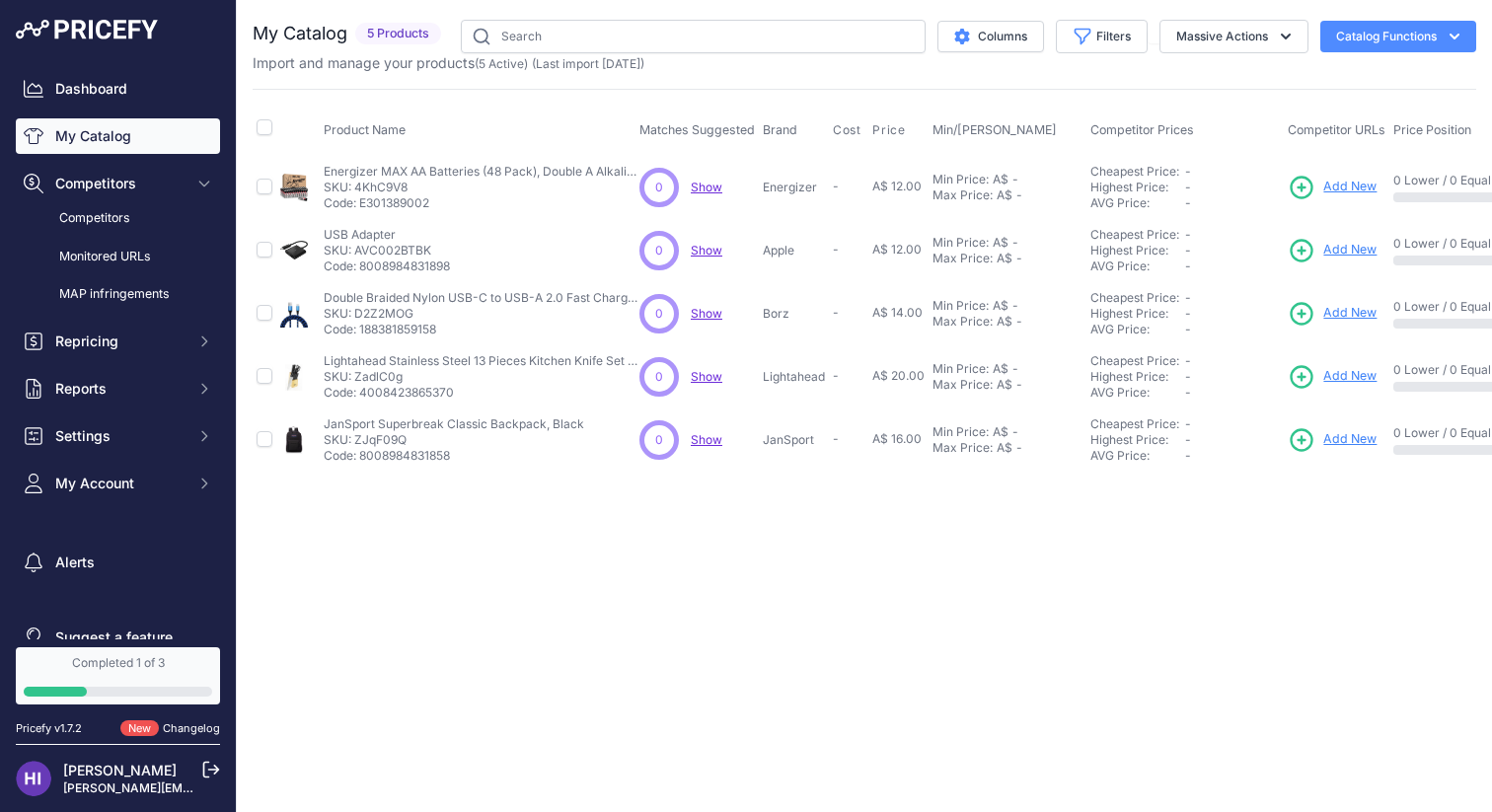 click on "My Catalog" at bounding box center (117, 136) 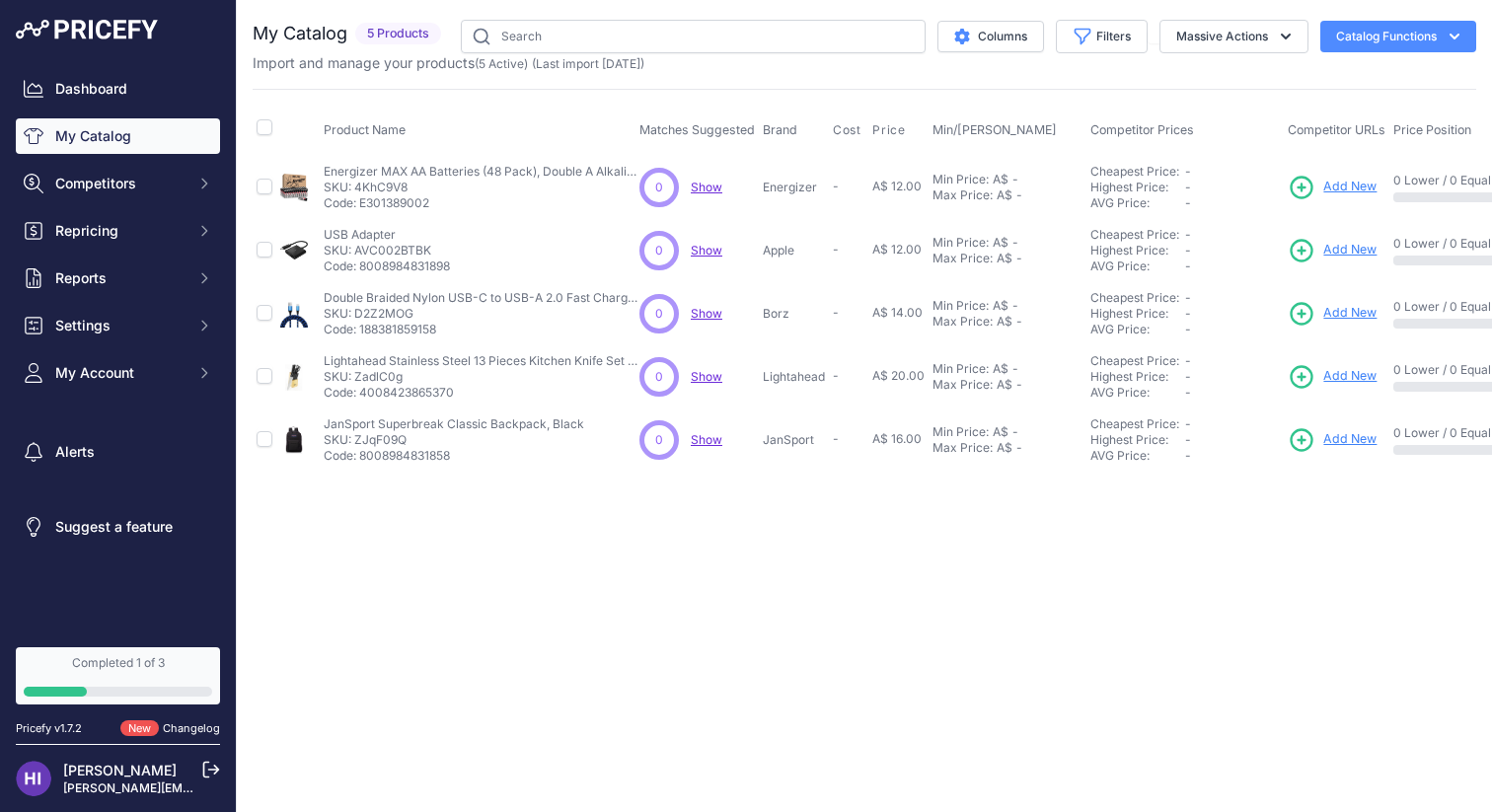 scroll, scrollTop: 0, scrollLeft: 0, axis: both 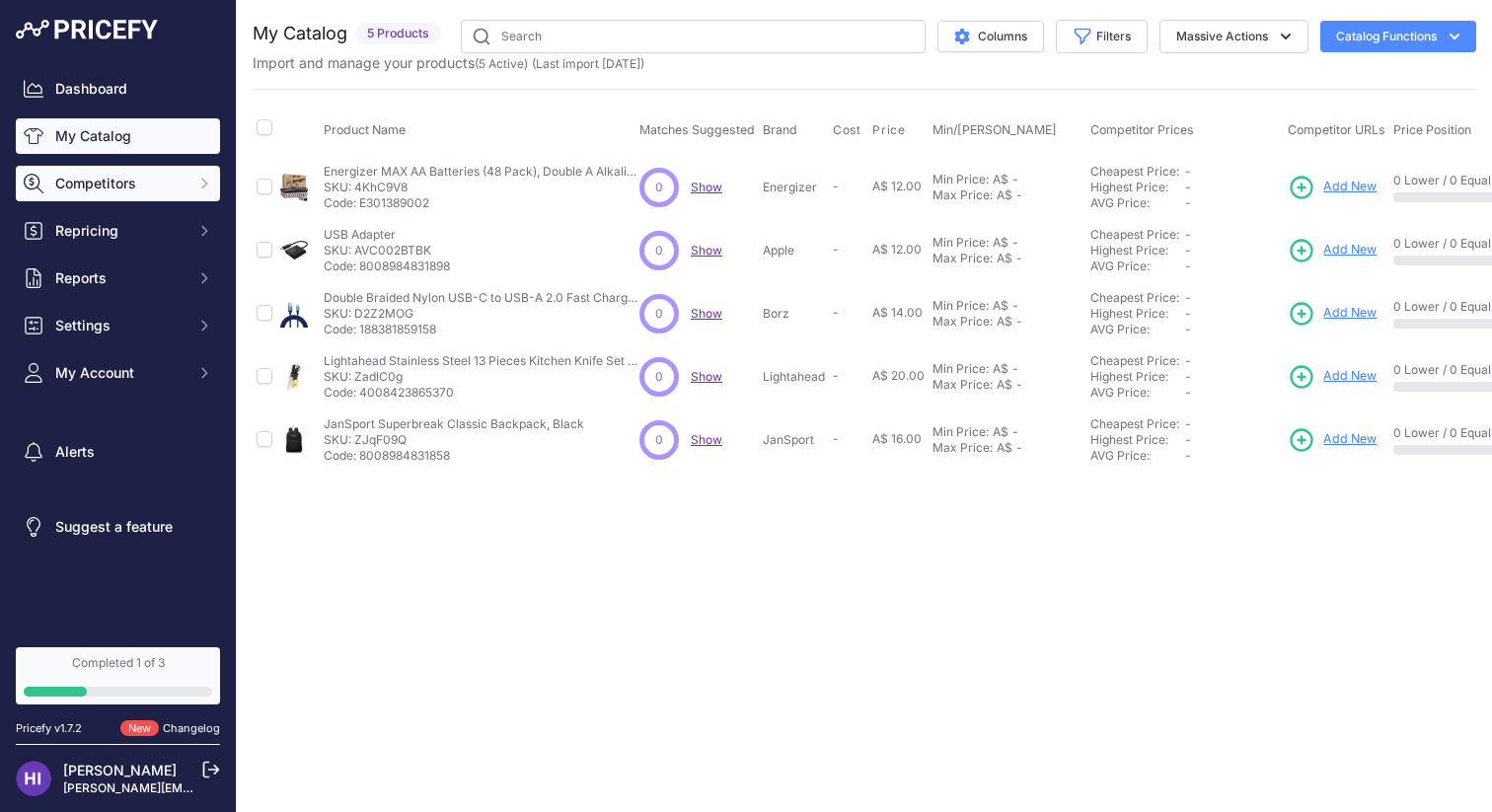click on "Competitors" at bounding box center [119, 184] 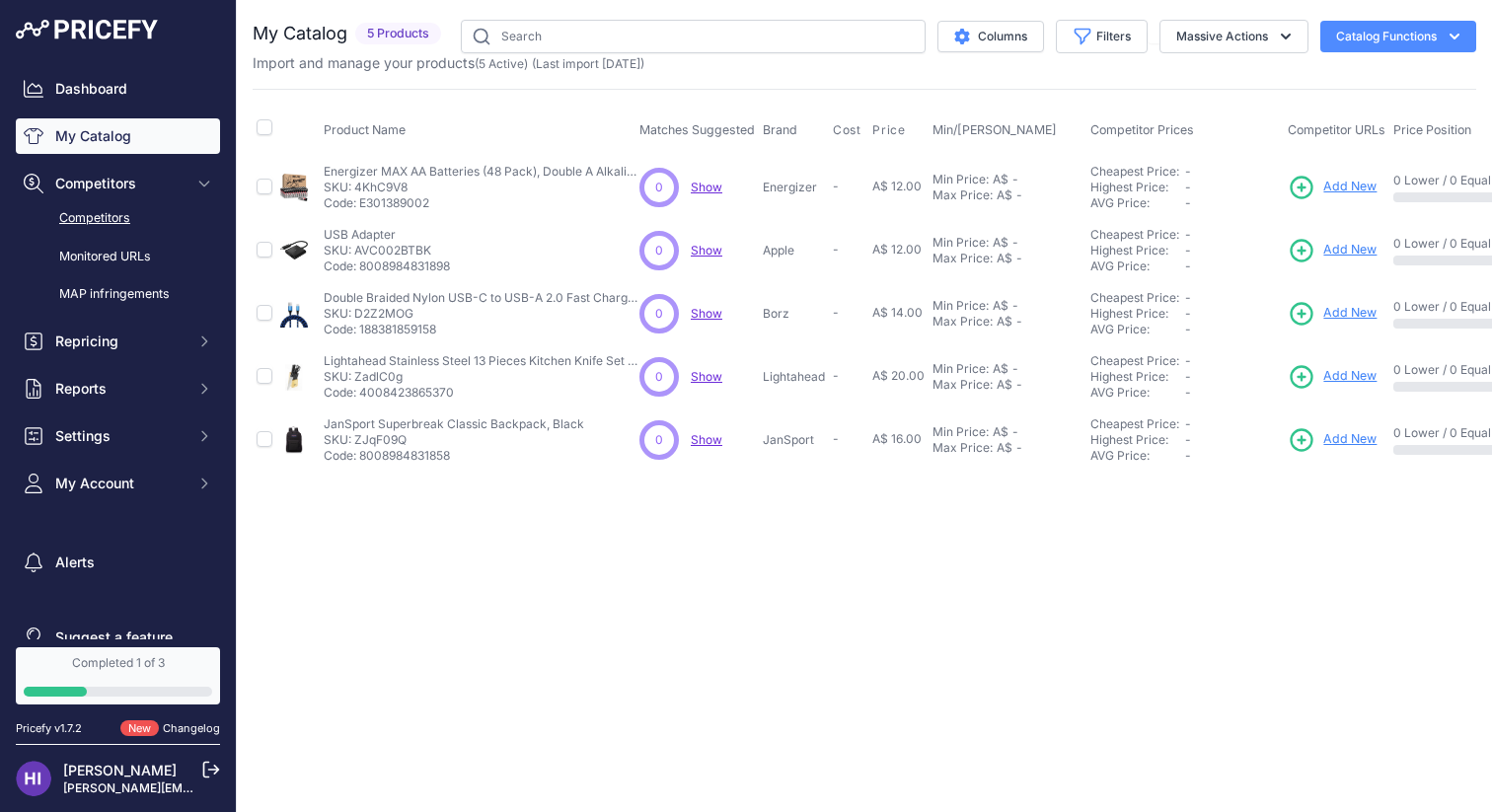 click on "Competitors" at bounding box center [117, 218] 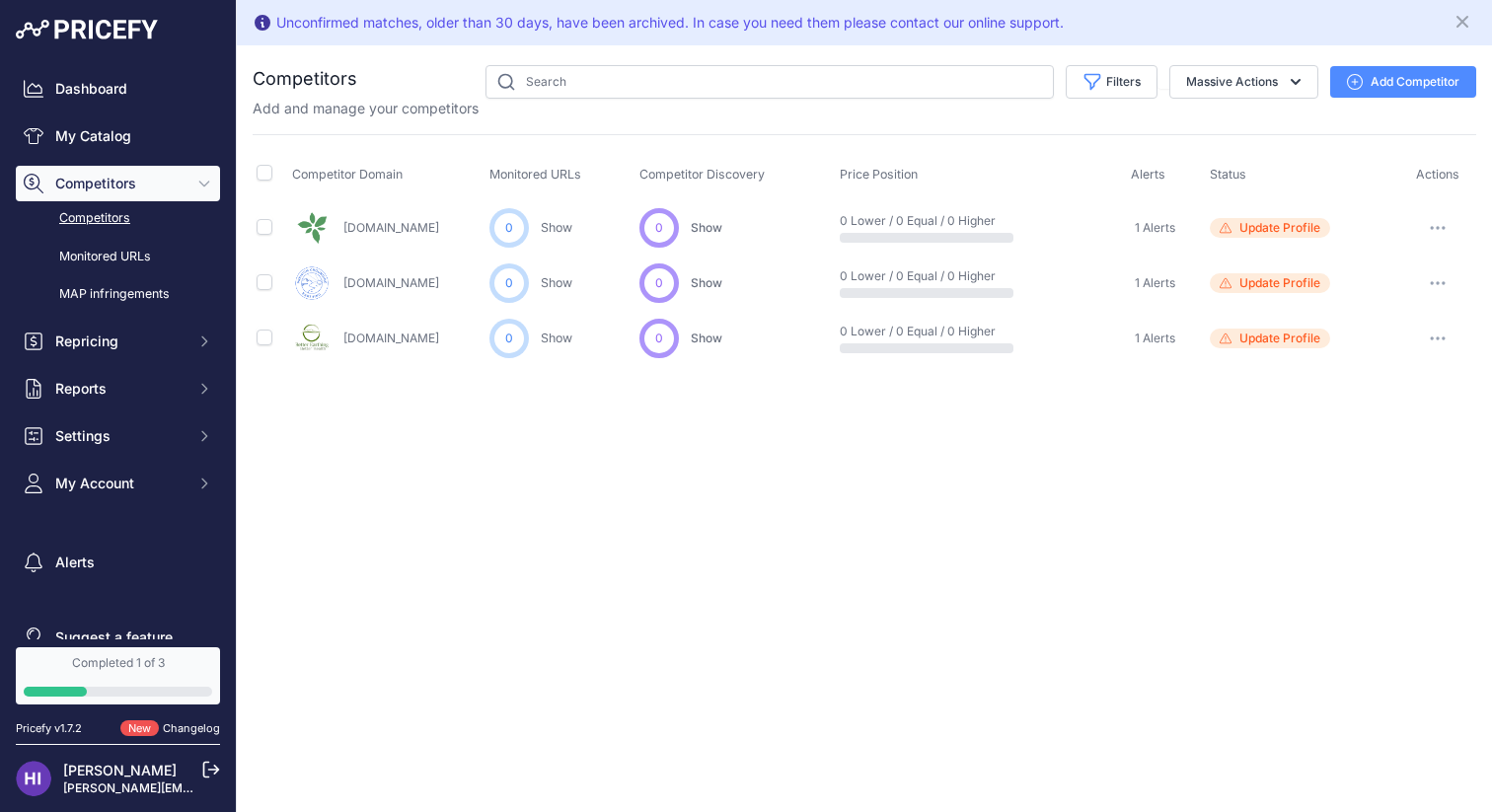scroll, scrollTop: 0, scrollLeft: 0, axis: both 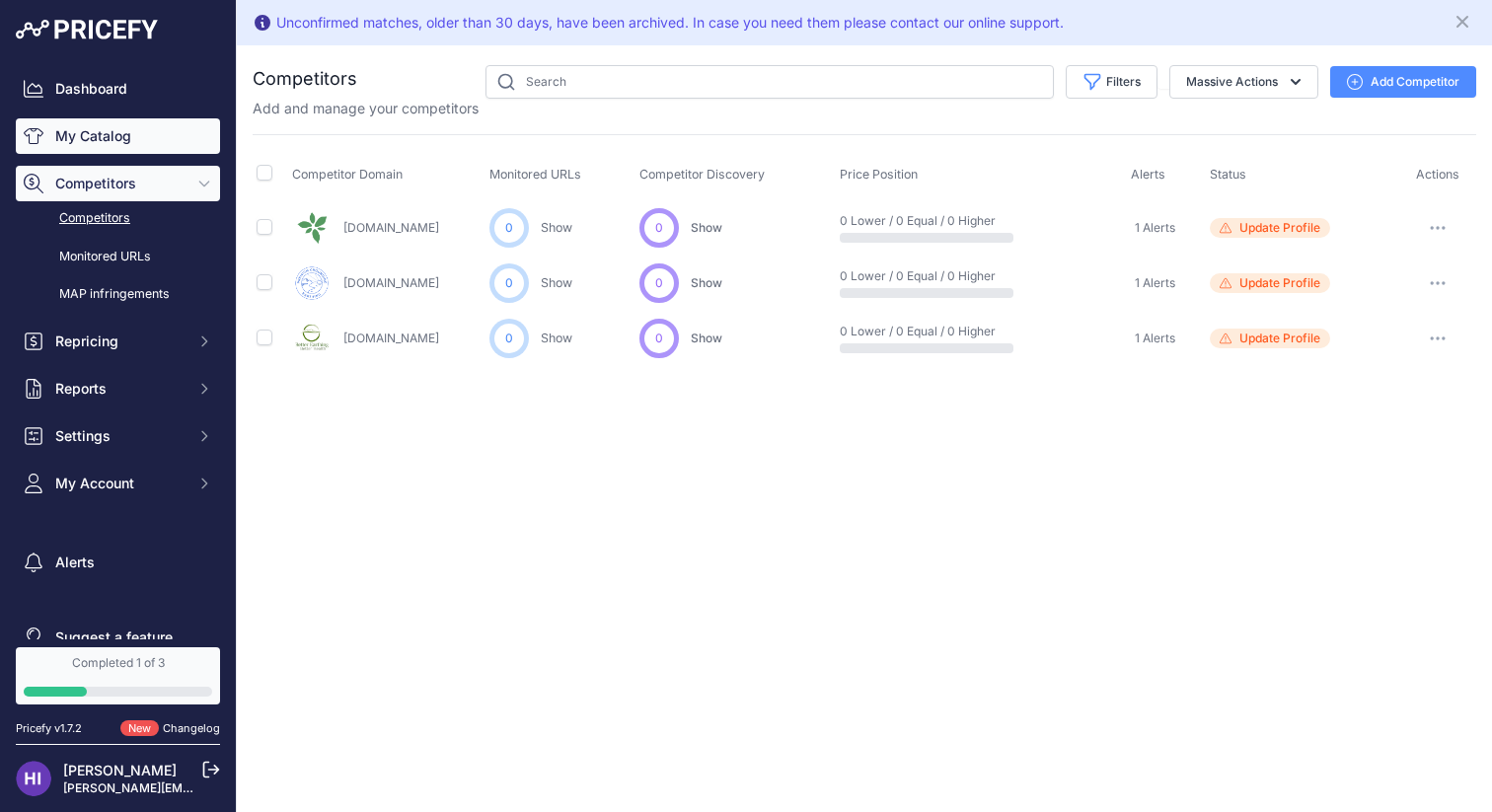 click on "My Catalog" at bounding box center [117, 136] 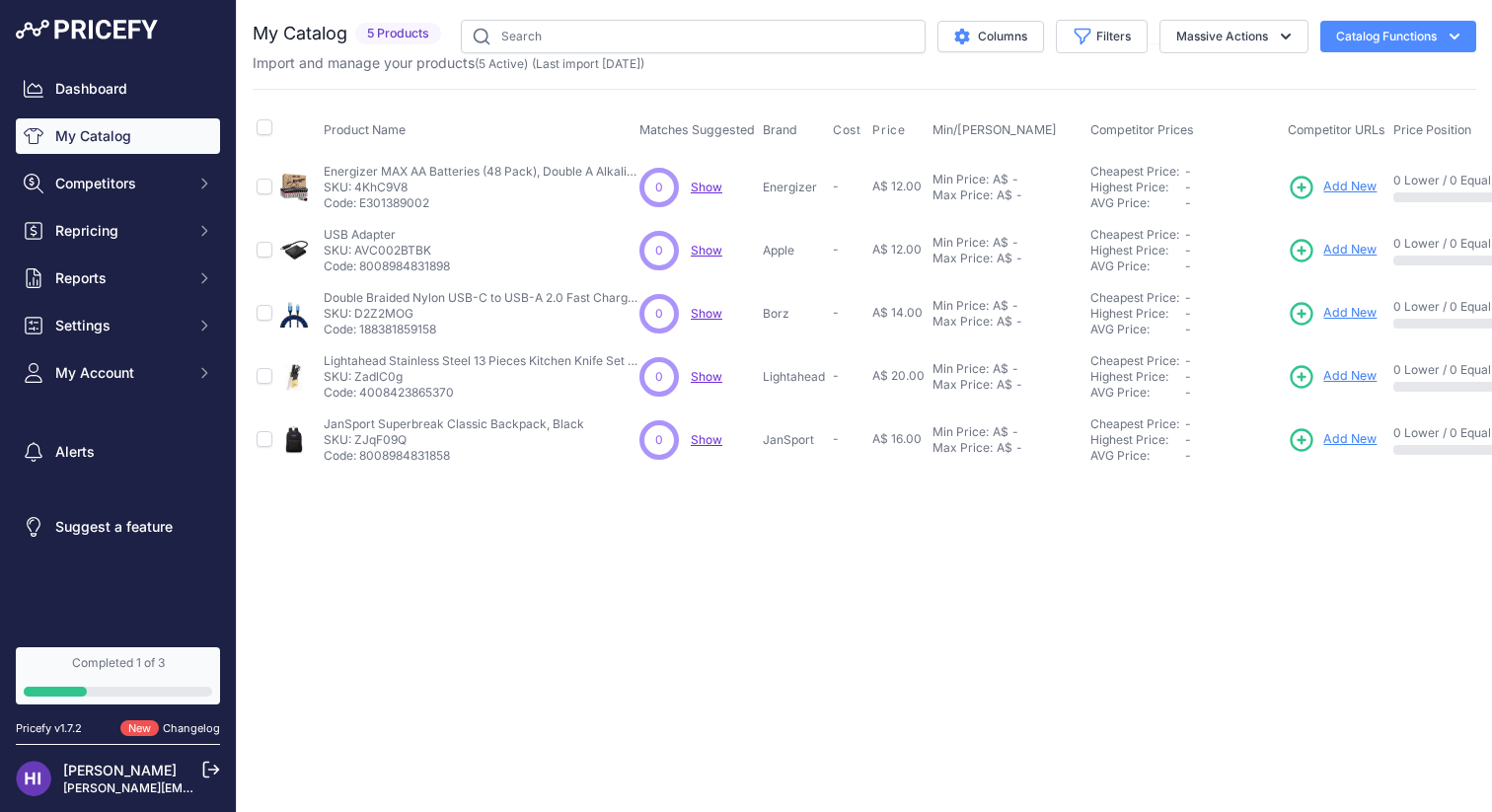 scroll, scrollTop: 0, scrollLeft: 0, axis: both 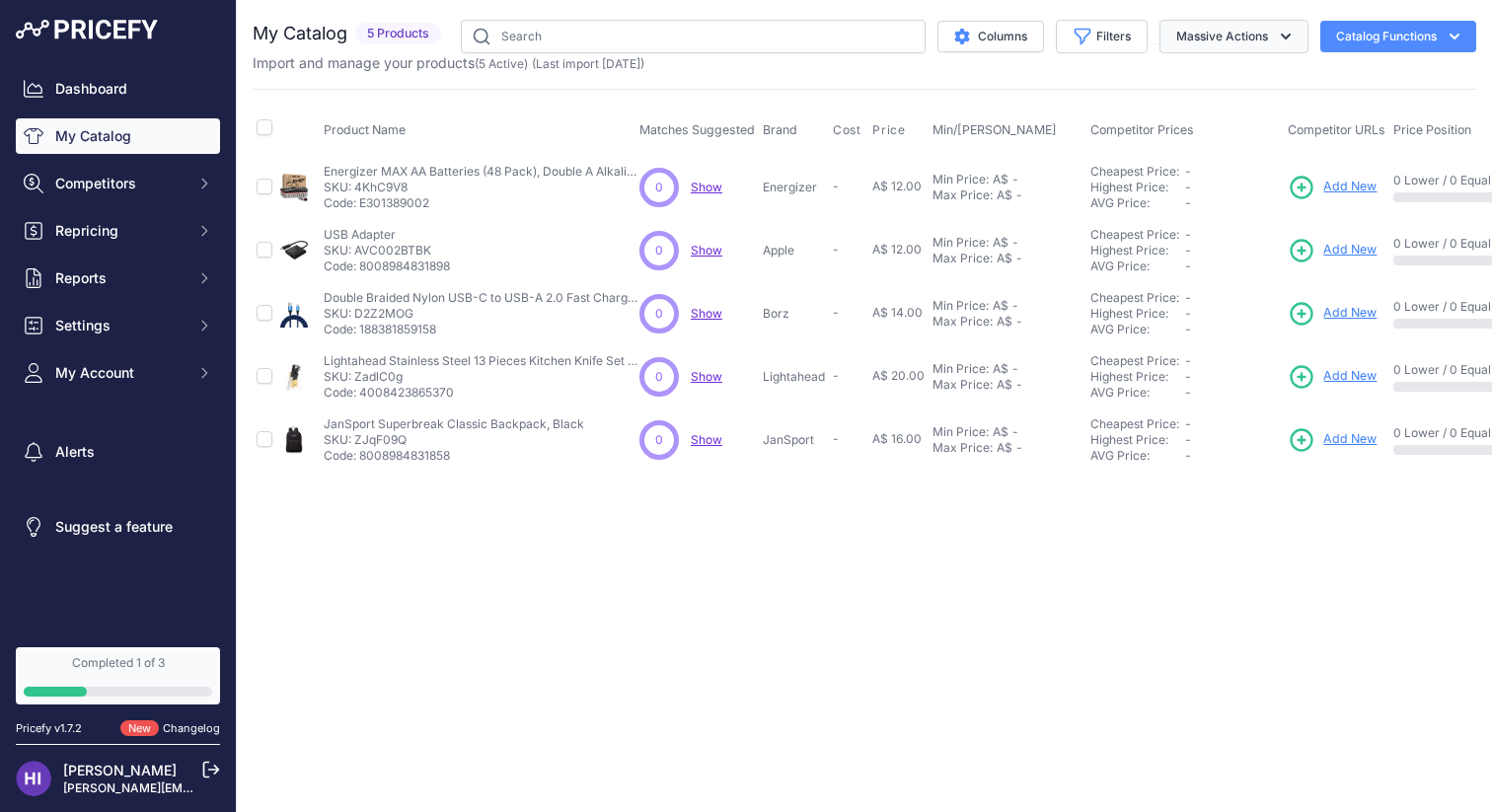 click on "Massive Actions" at bounding box center [1233, 37] 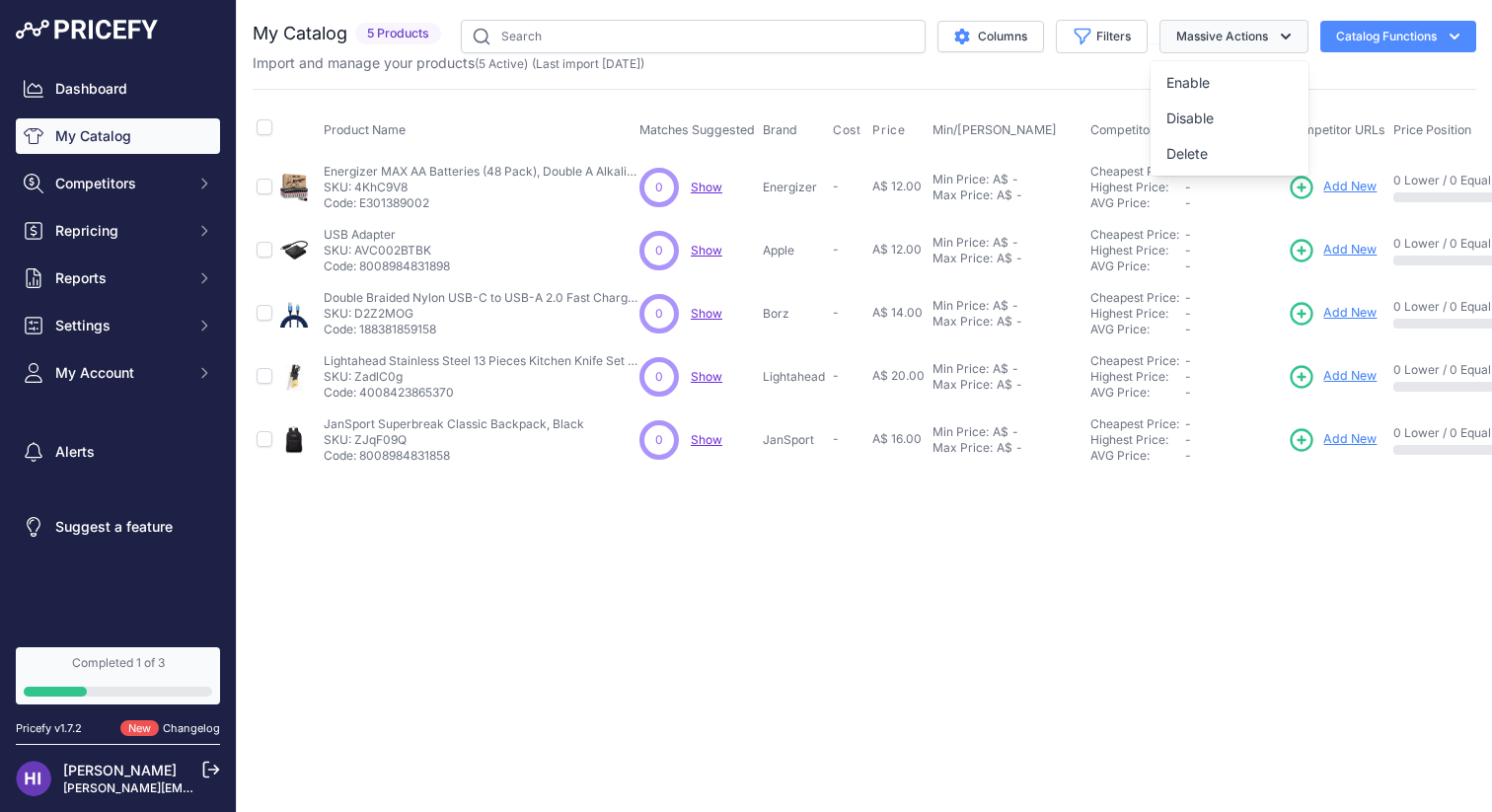 click on "Massive Actions" at bounding box center [1233, 37] 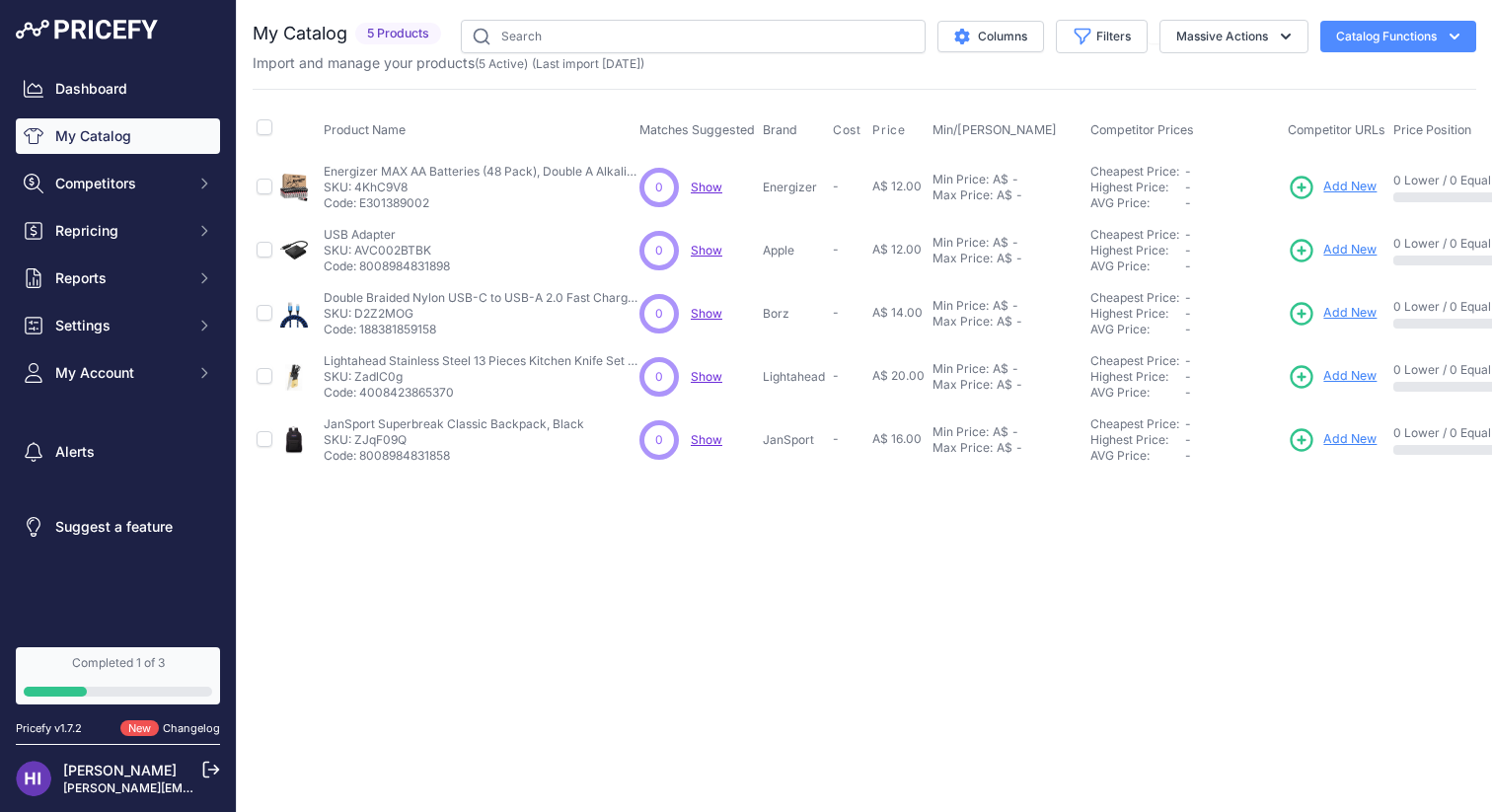 click on "Catalog Functions" at bounding box center (1398, 37) 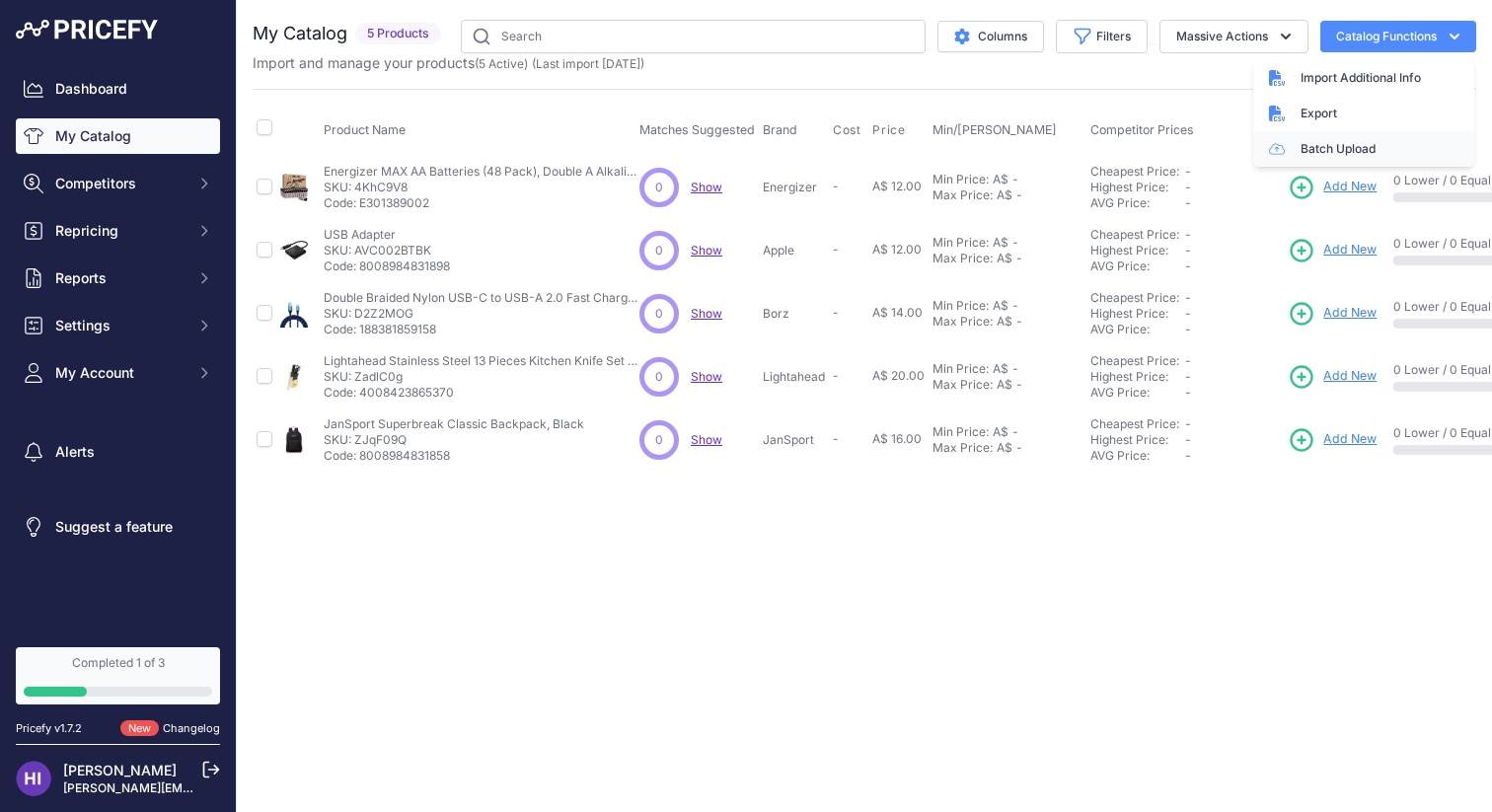 click on "Batch Upload" at bounding box center [1364, 149] 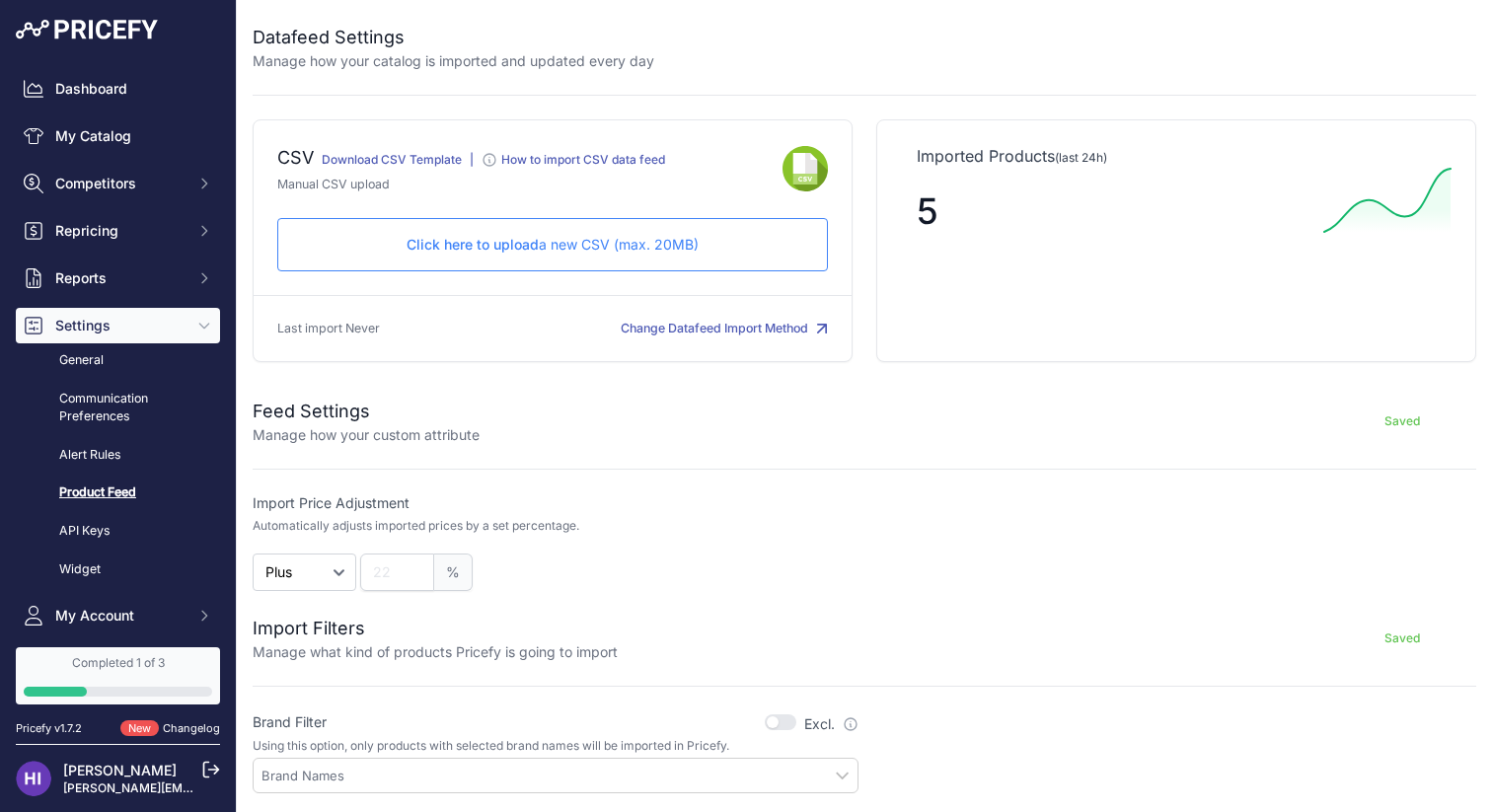 scroll, scrollTop: 0, scrollLeft: 0, axis: both 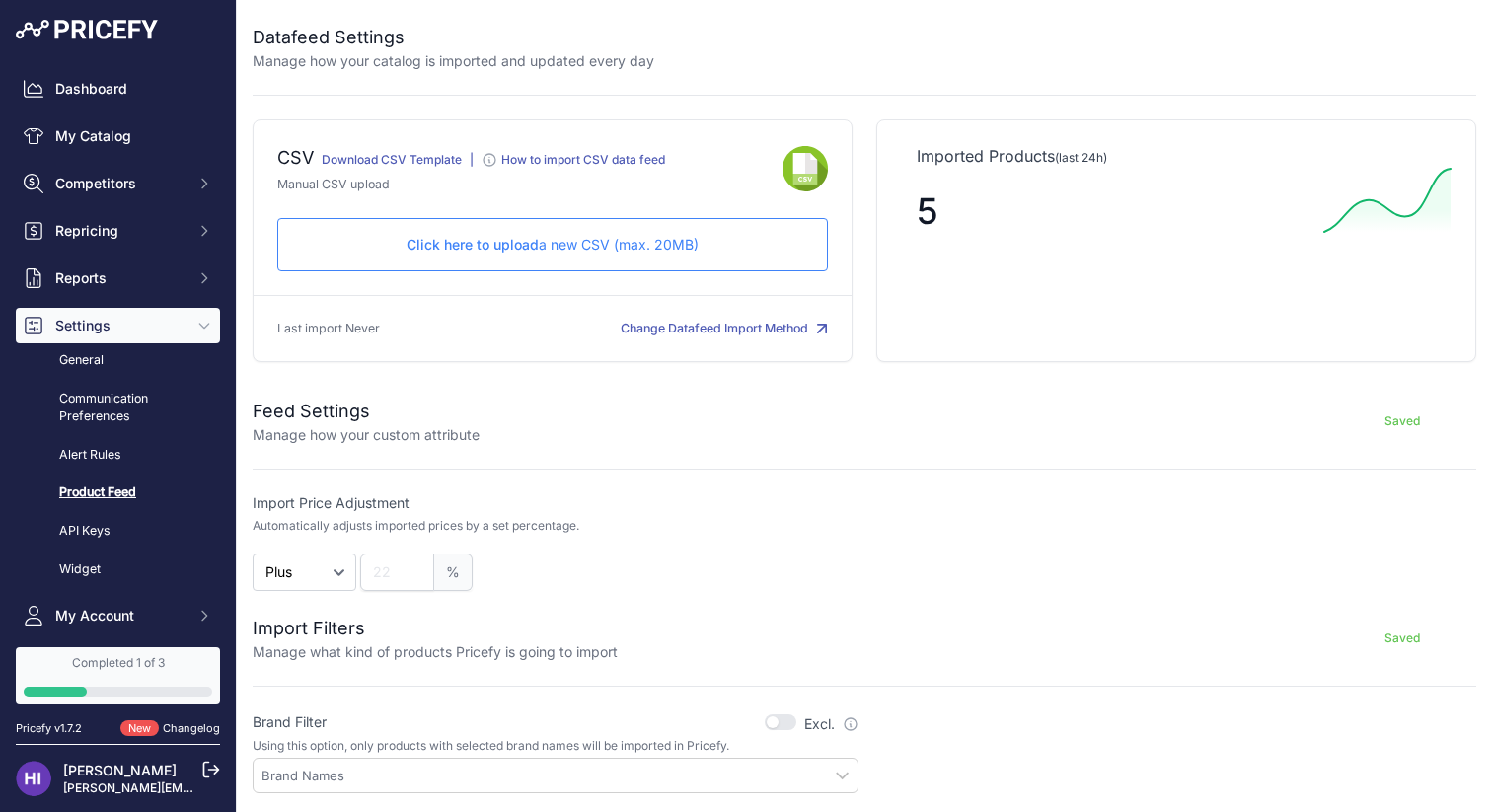 click on "Download CSV Template" at bounding box center [392, 159] 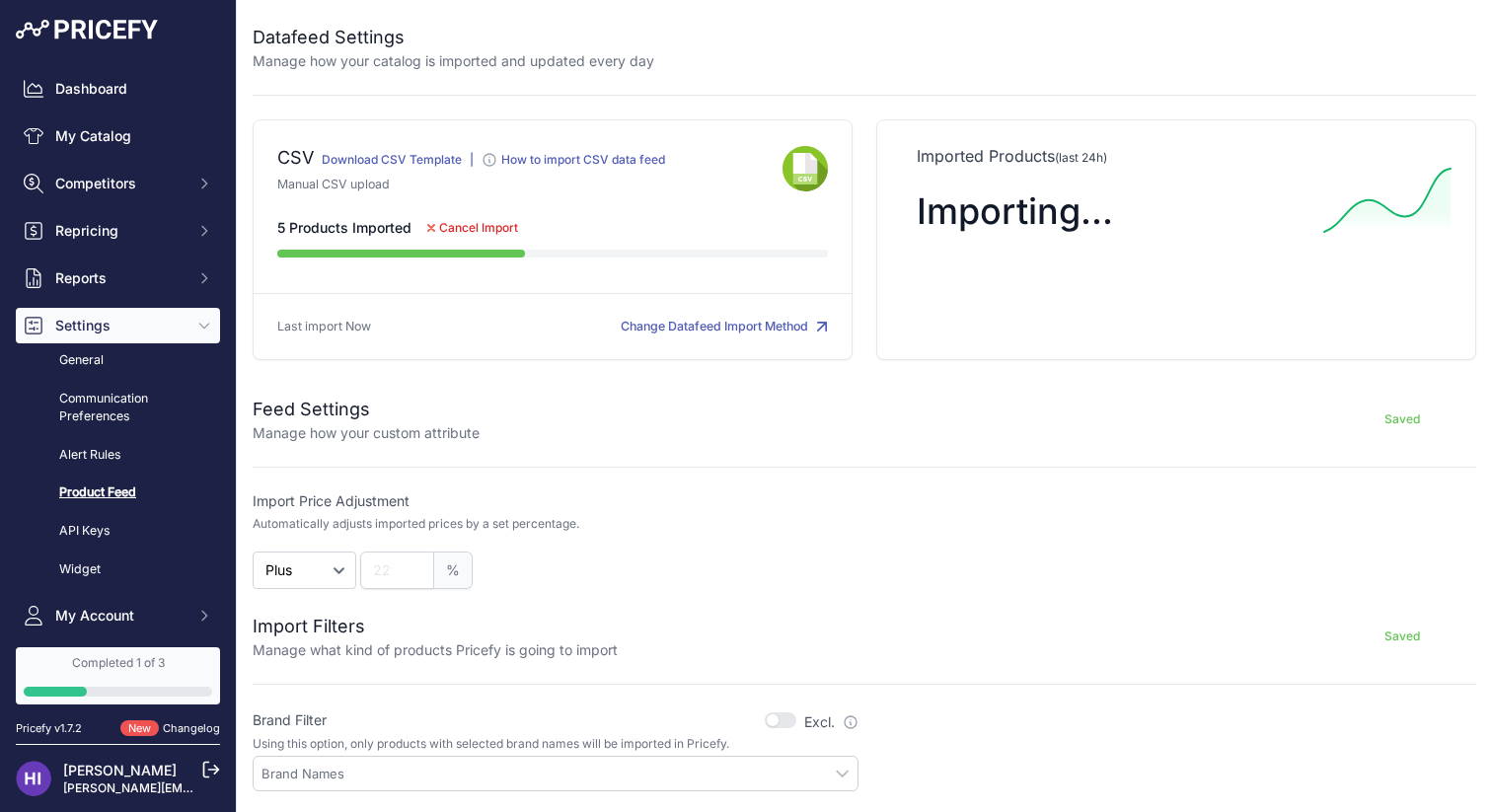 scroll, scrollTop: 0, scrollLeft: 0, axis: both 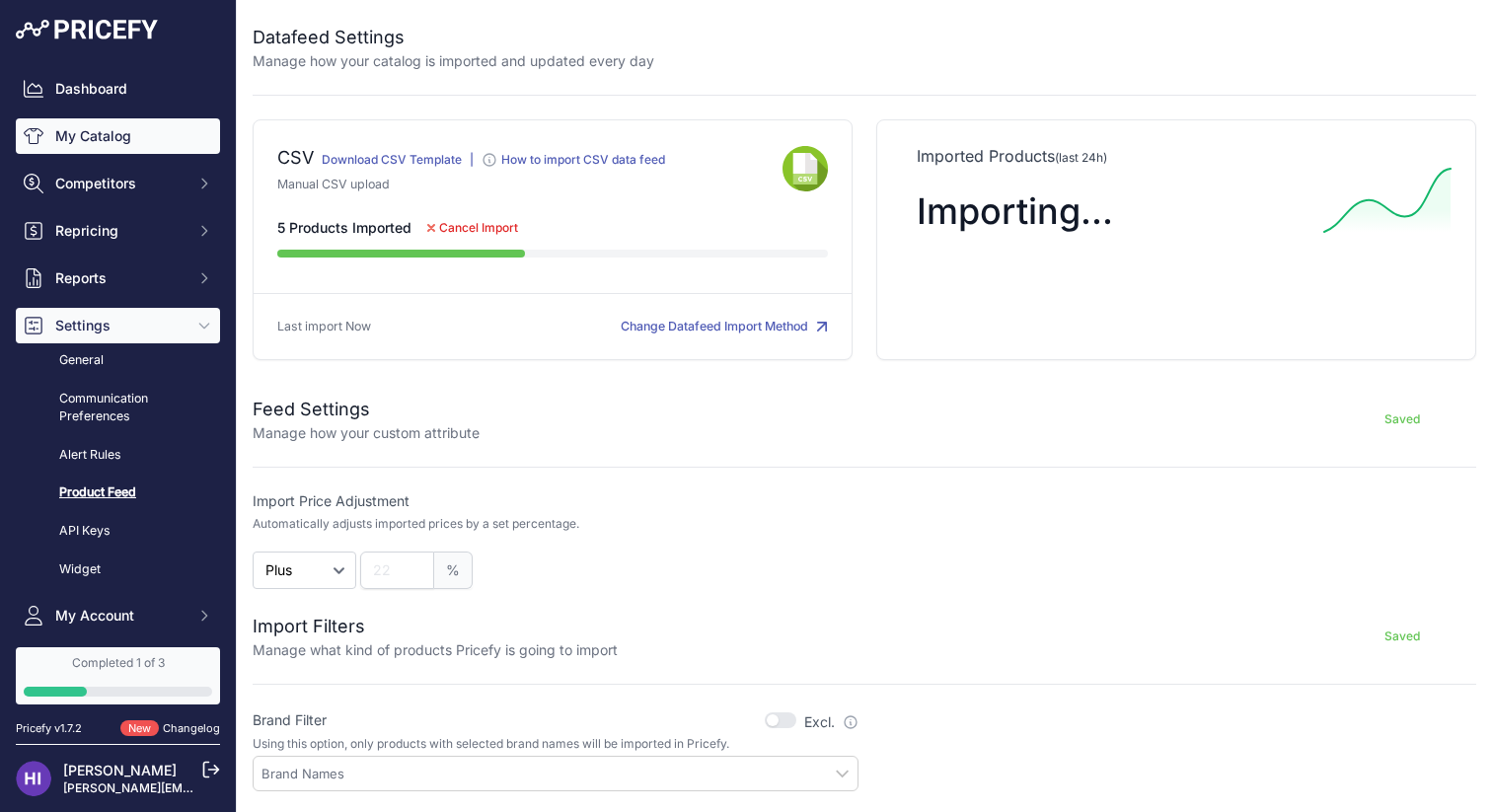 click on "My Catalog" at bounding box center [117, 136] 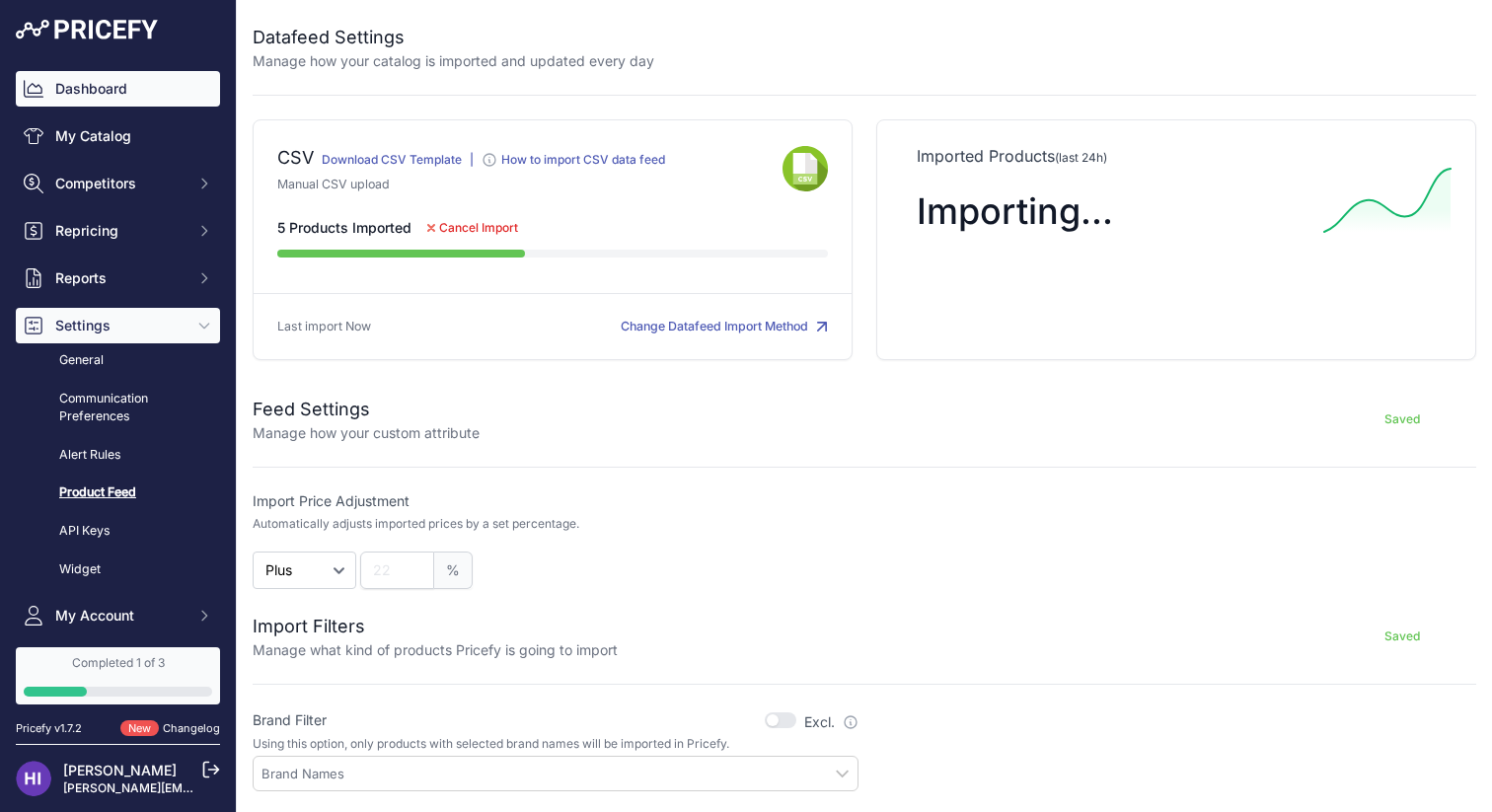 click on "Dashboard" at bounding box center [117, 89] 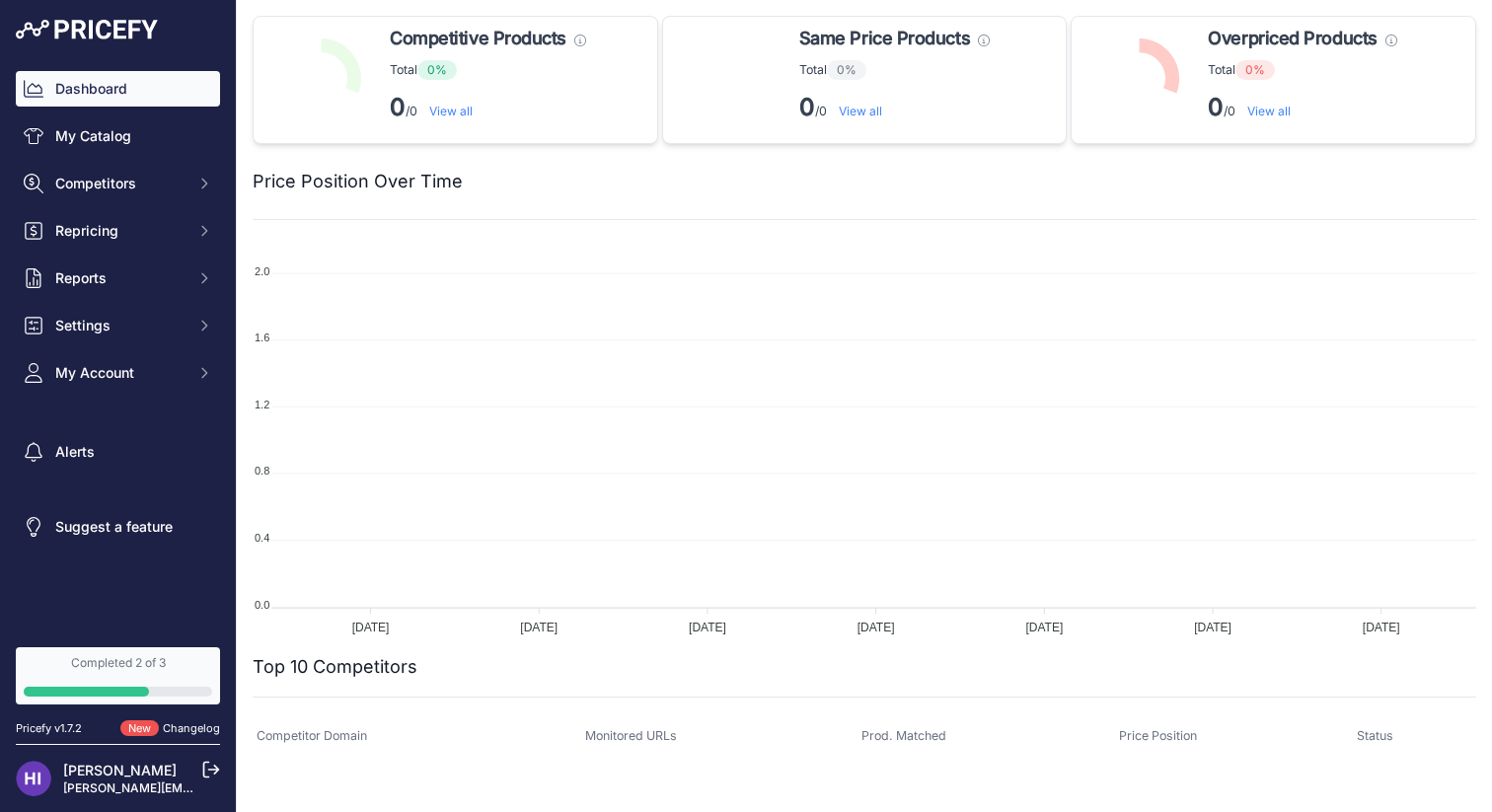 scroll, scrollTop: 0, scrollLeft: 0, axis: both 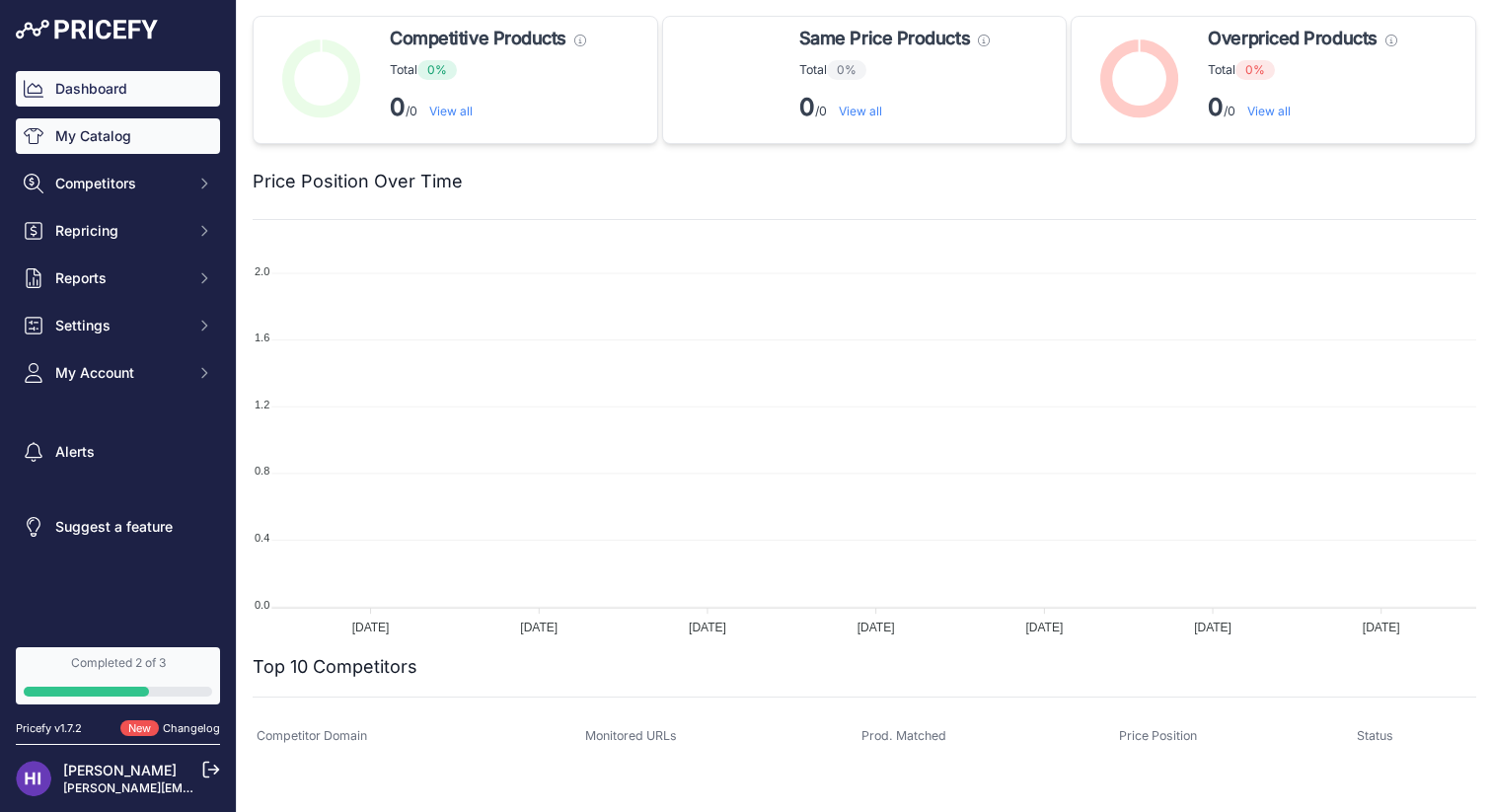click on "My Catalog" at bounding box center (117, 136) 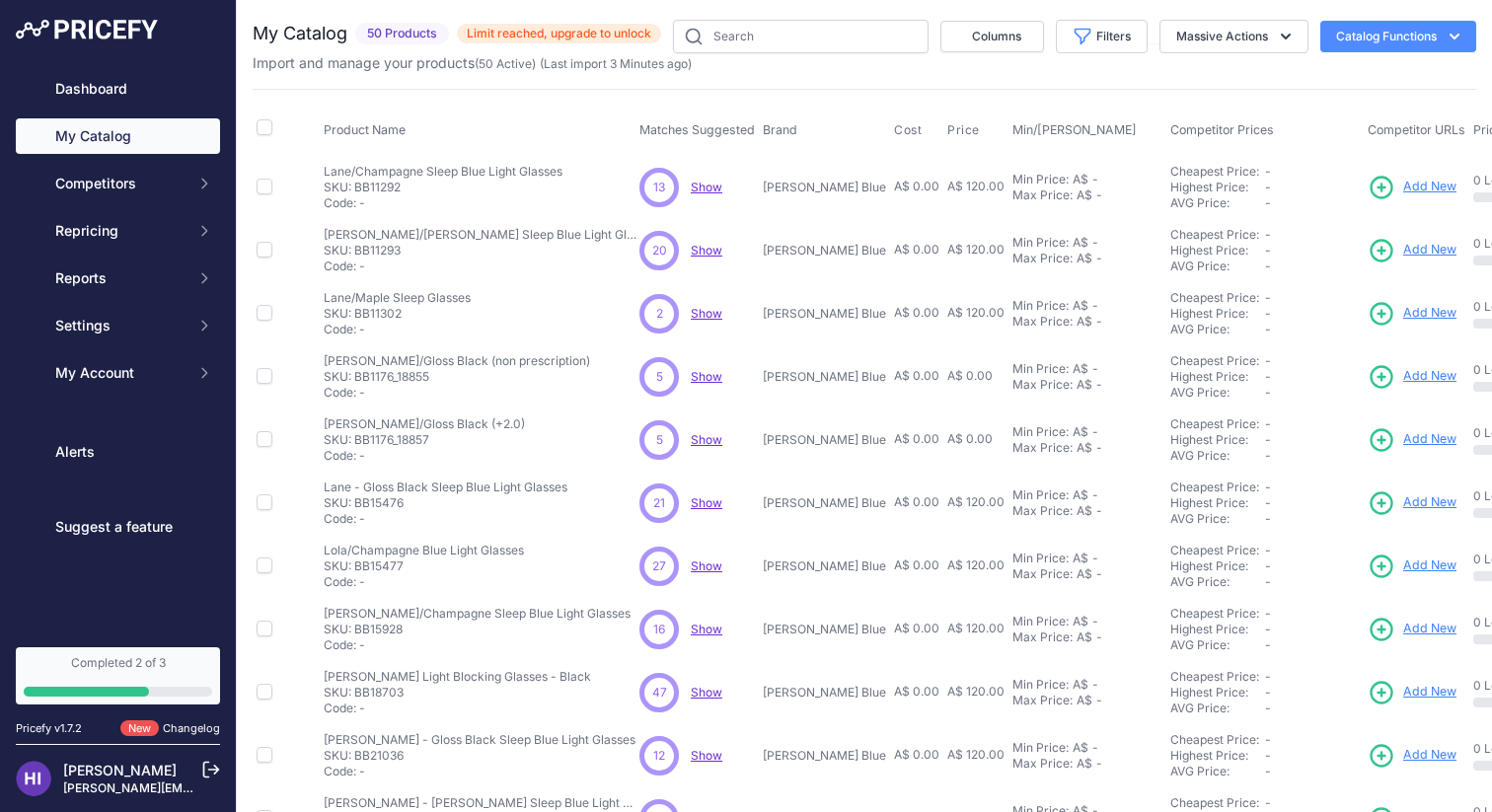 scroll, scrollTop: 0, scrollLeft: 0, axis: both 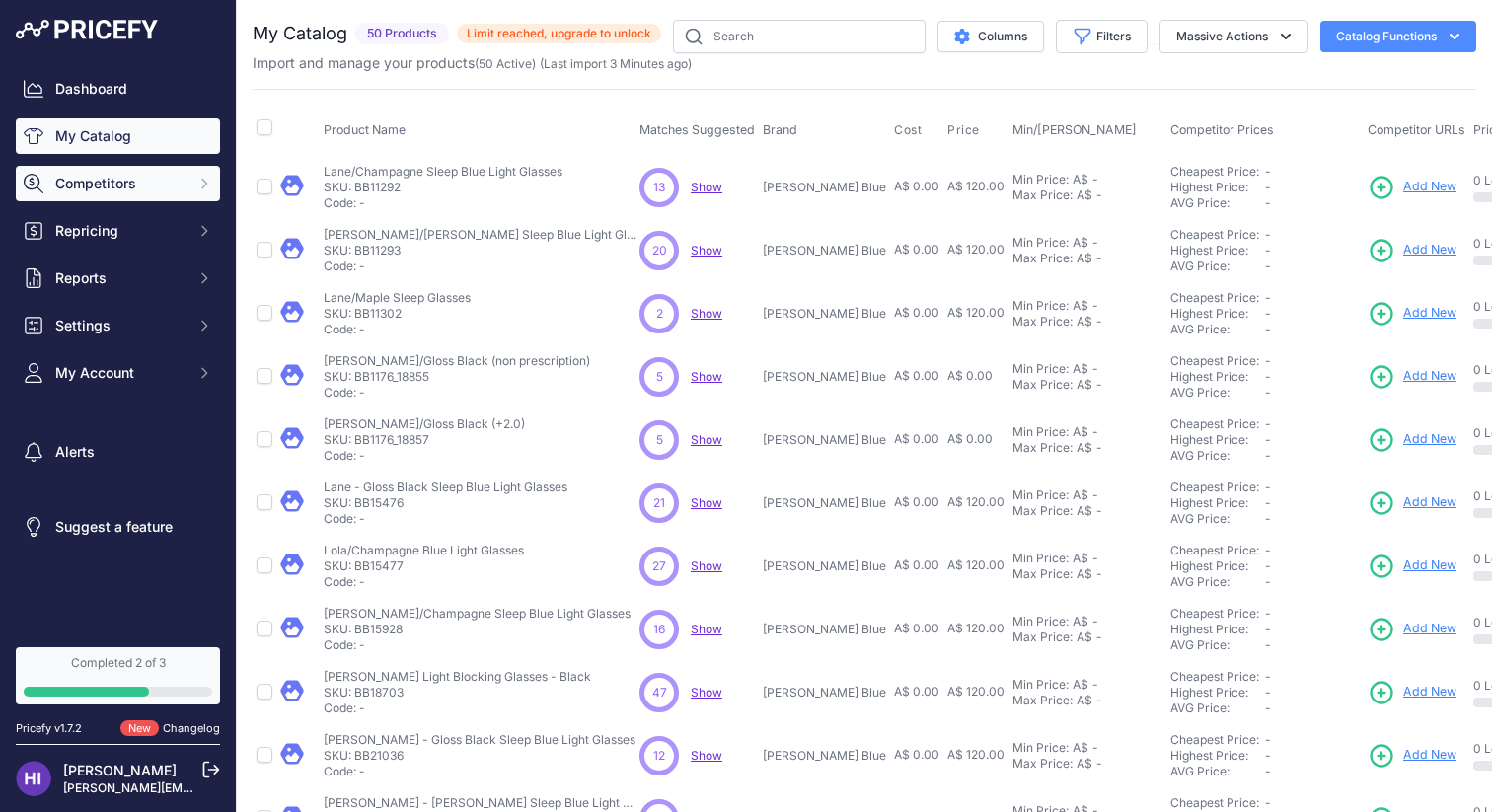 click 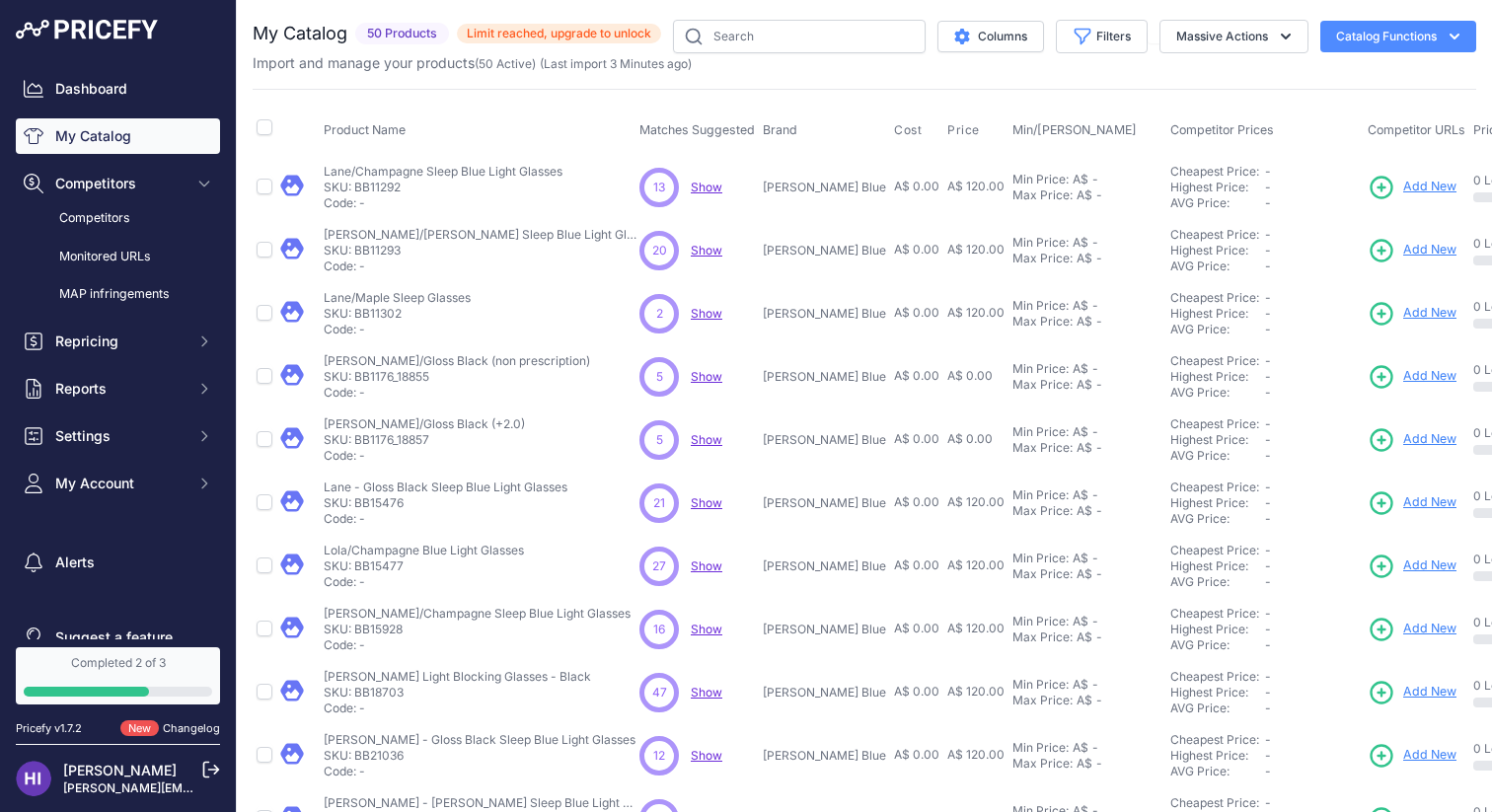 click on "Limit reached, upgrade to unlock" at bounding box center [559, 34] 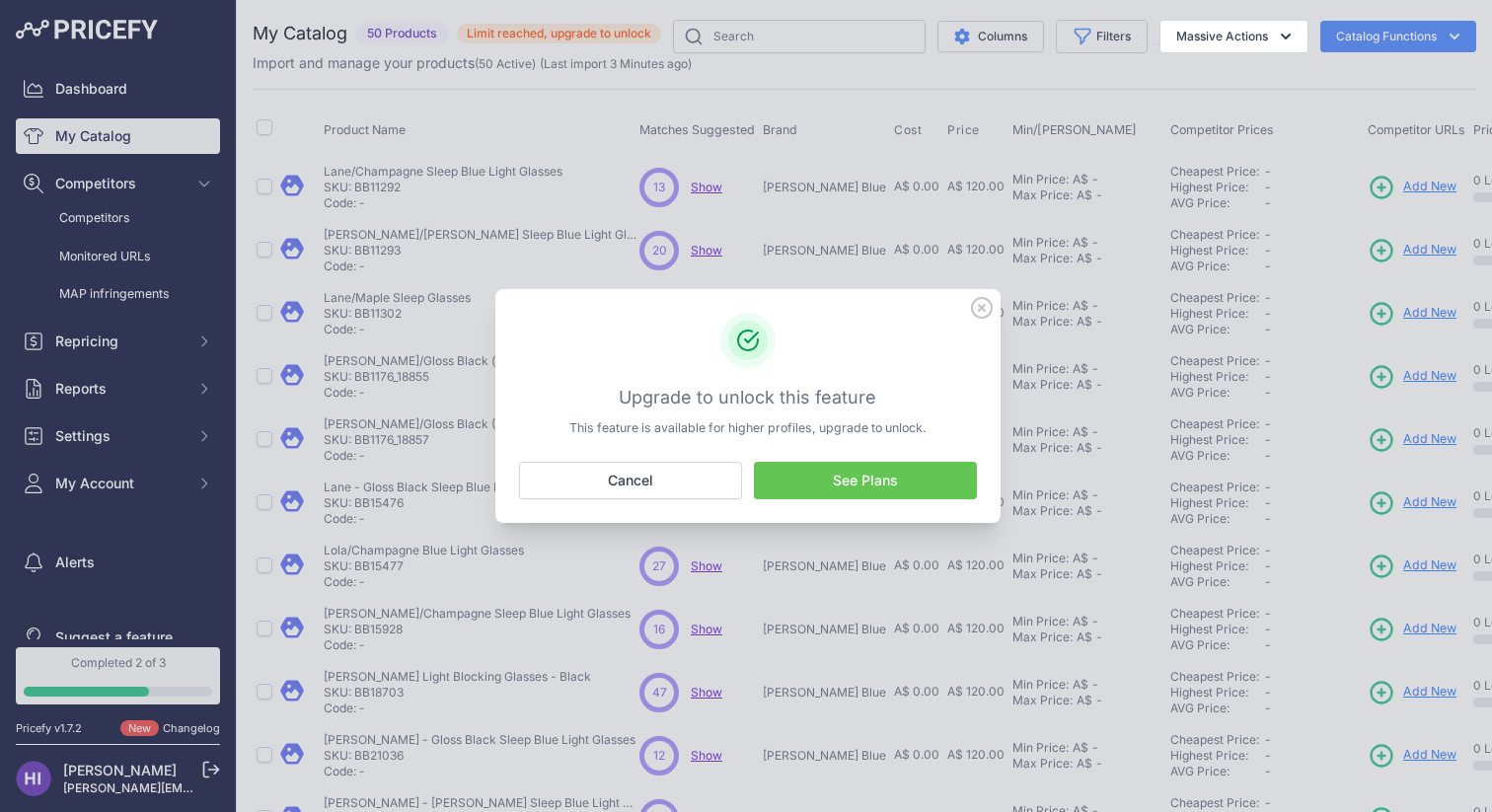 click on "See Plans" at bounding box center [865, 480] 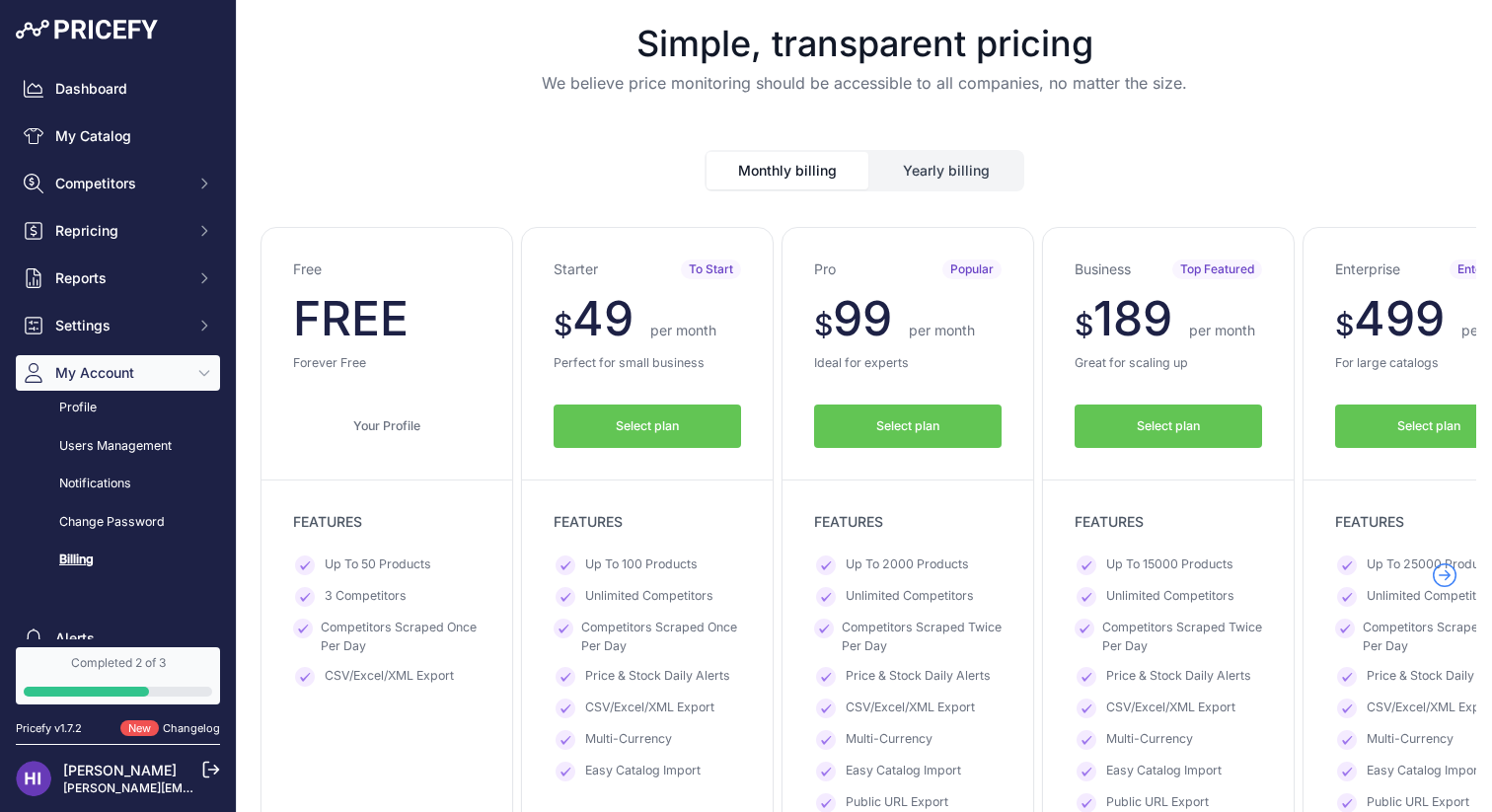 scroll, scrollTop: 0, scrollLeft: 0, axis: both 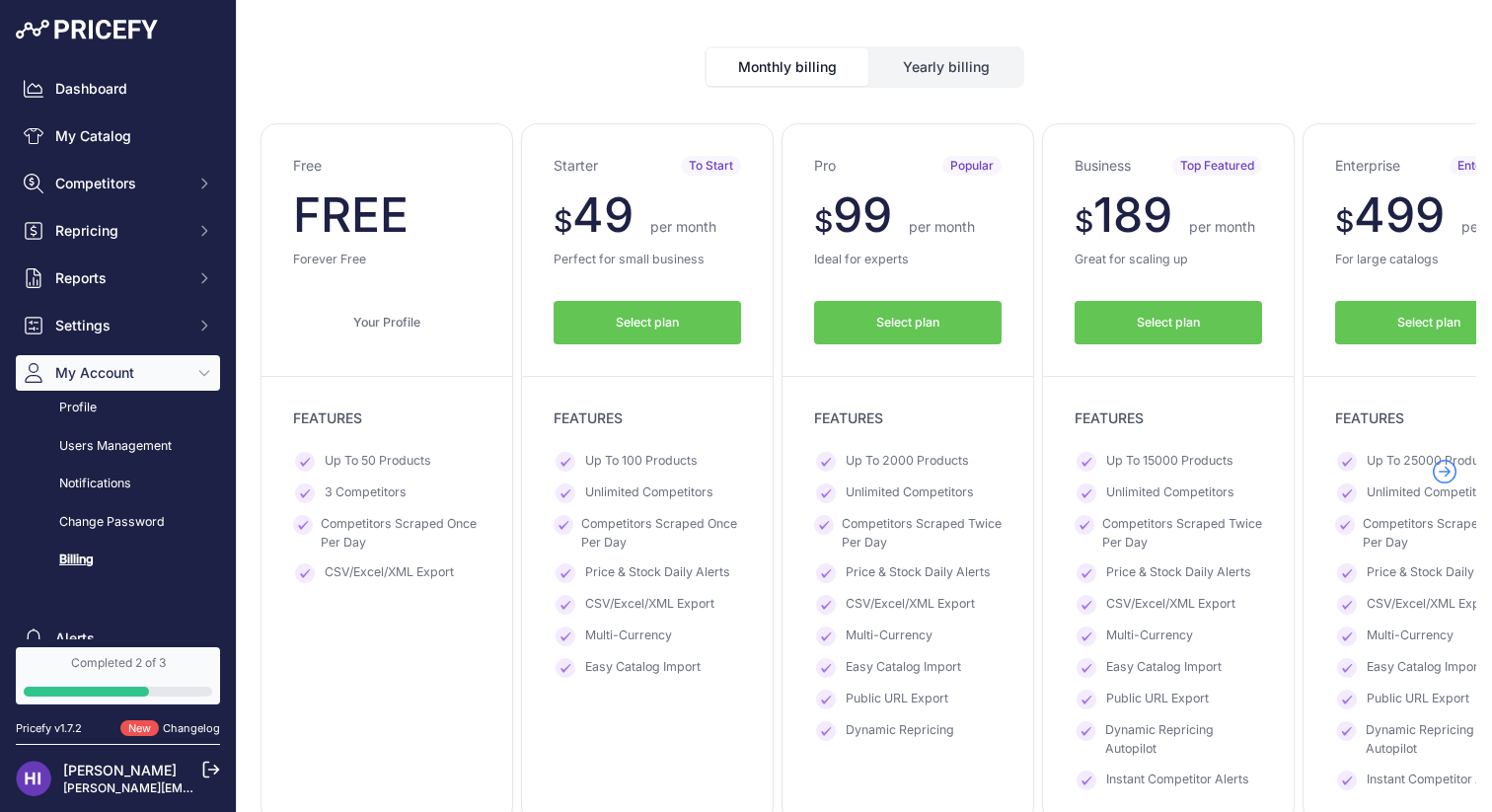 click on "Select plan" at bounding box center (908, 323) 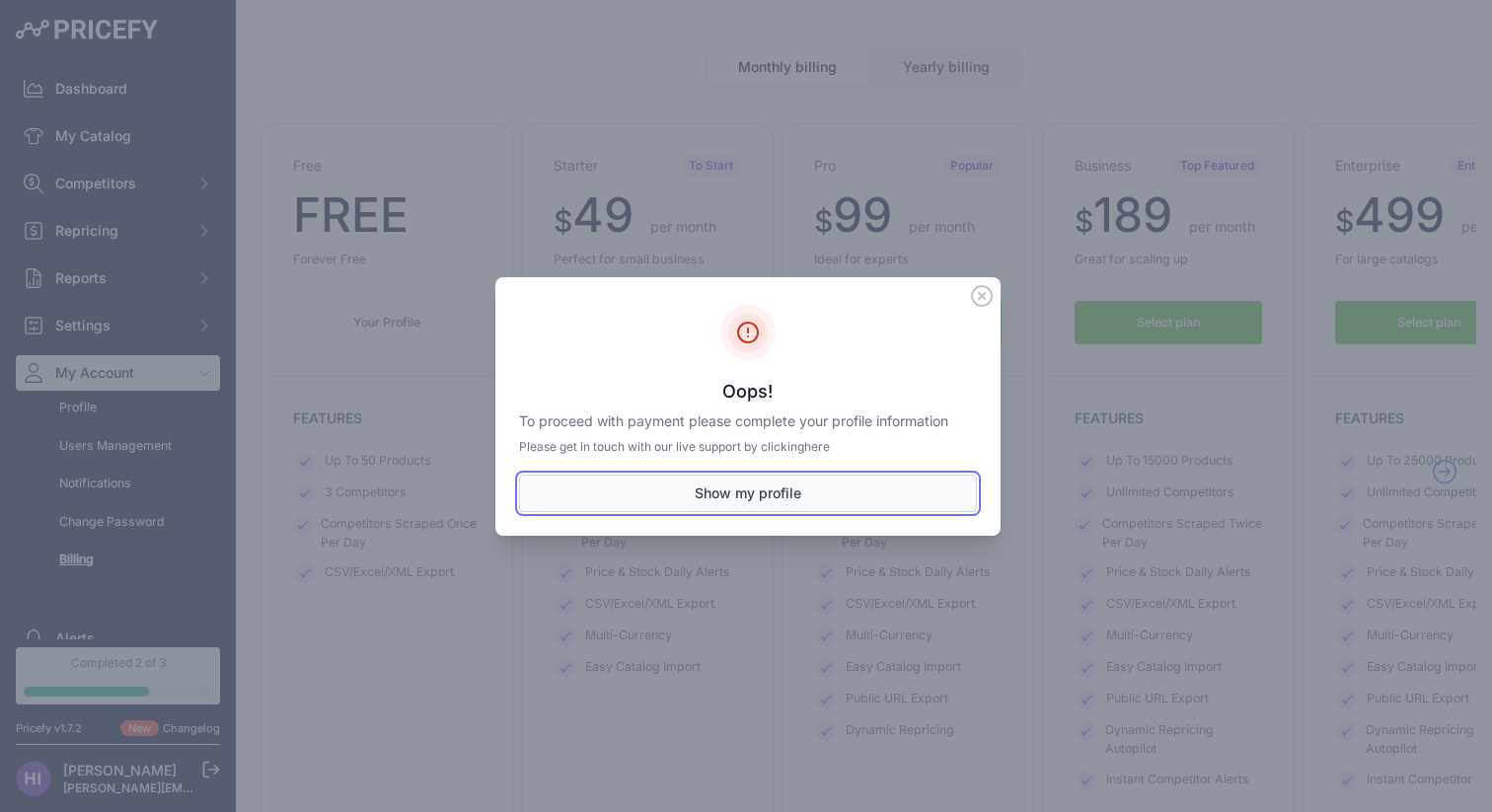 click on "Show my profile" at bounding box center [748, 493] 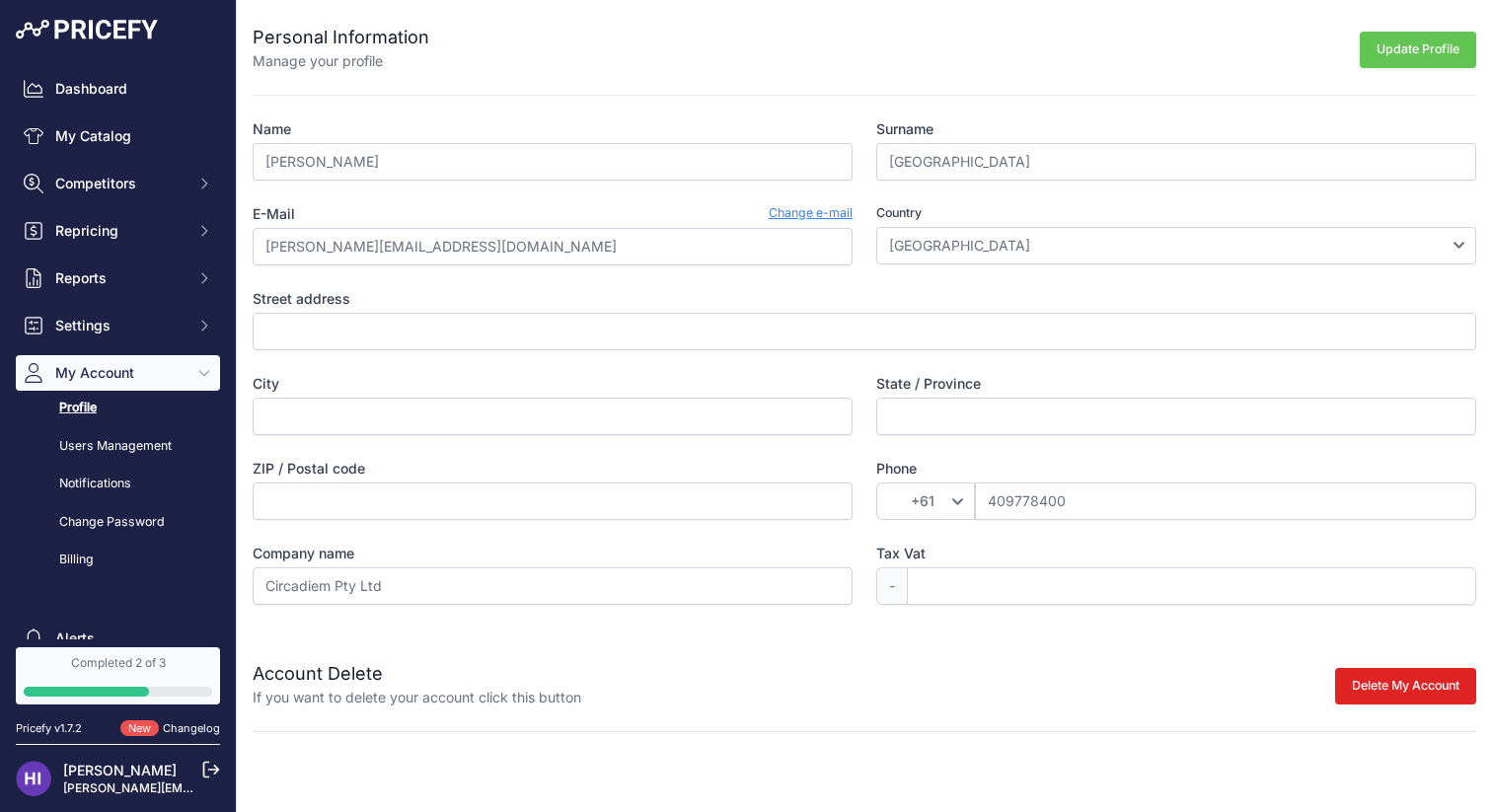 scroll, scrollTop: 0, scrollLeft: 0, axis: both 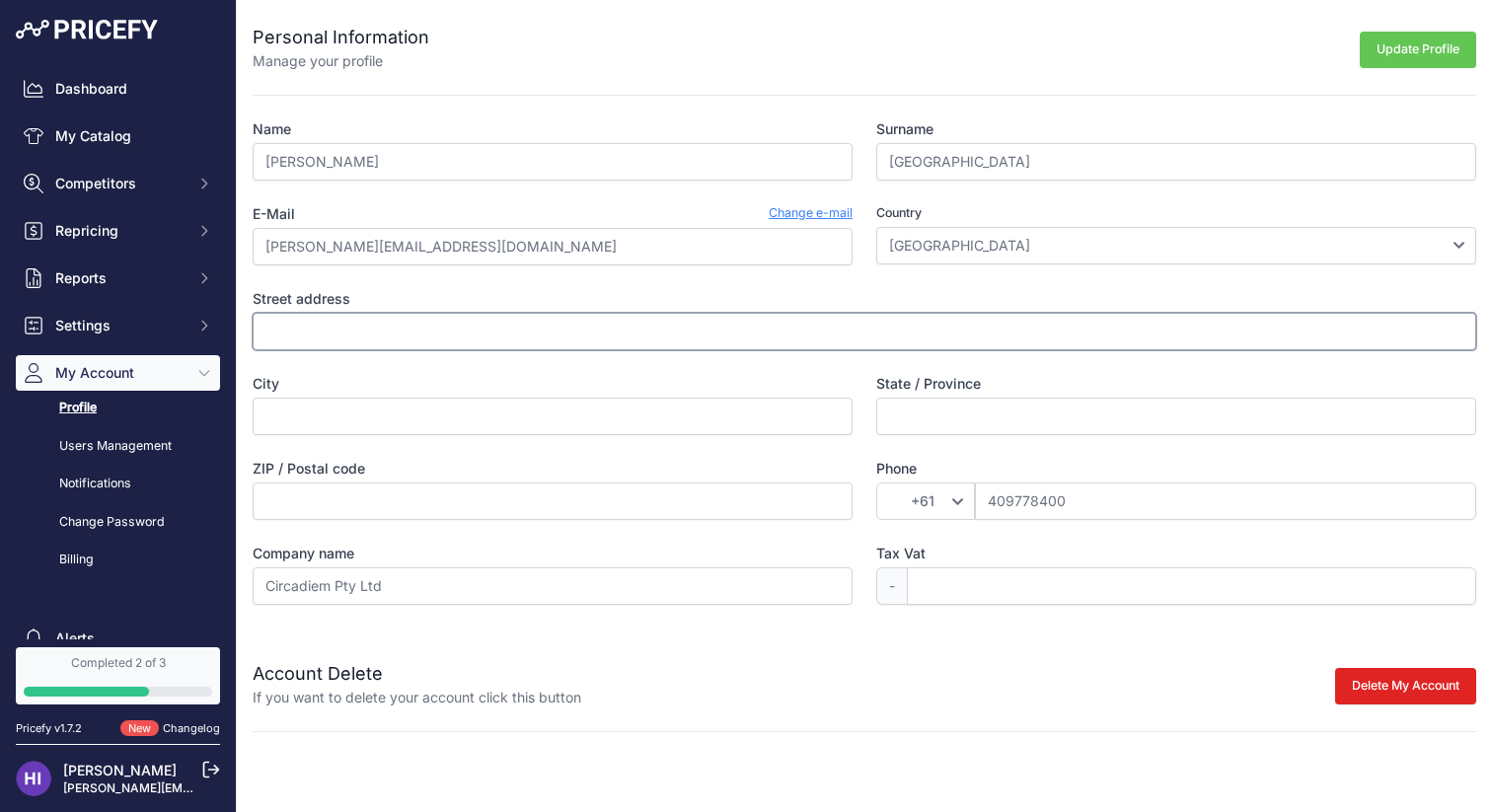 click on "Street address" at bounding box center [864, 332] 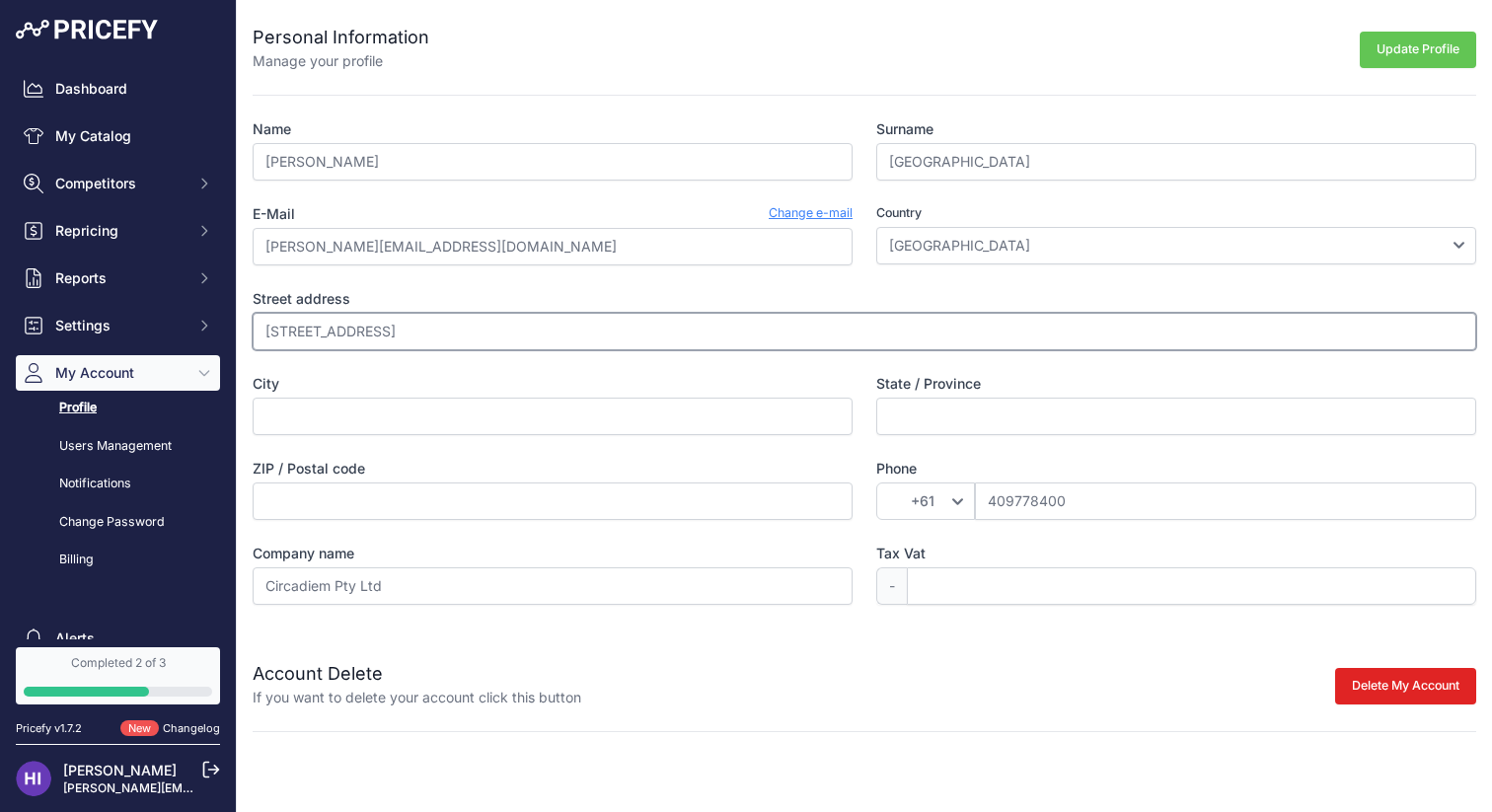 type on "[STREET_ADDRESS]" 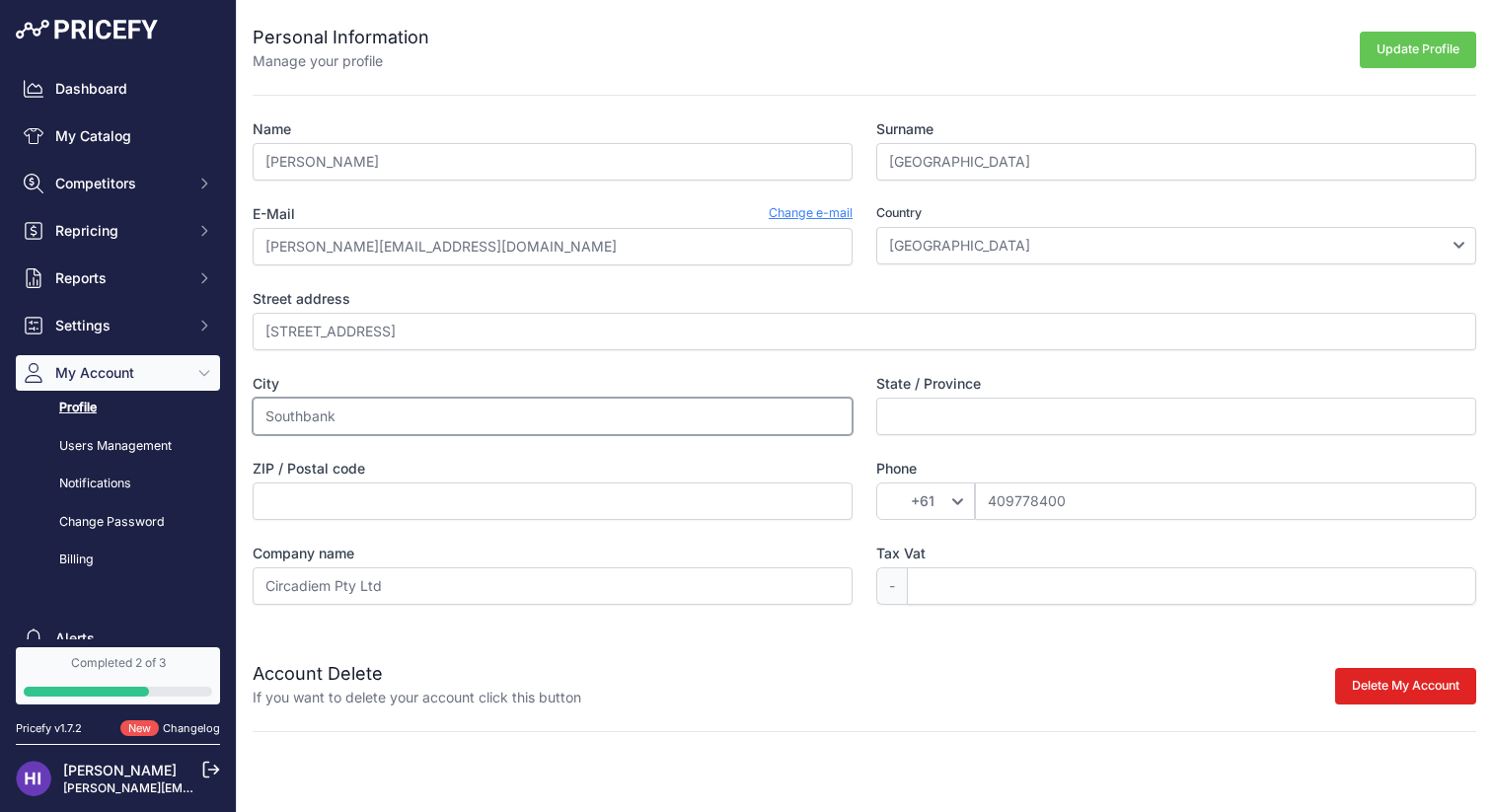 type on "Southbank" 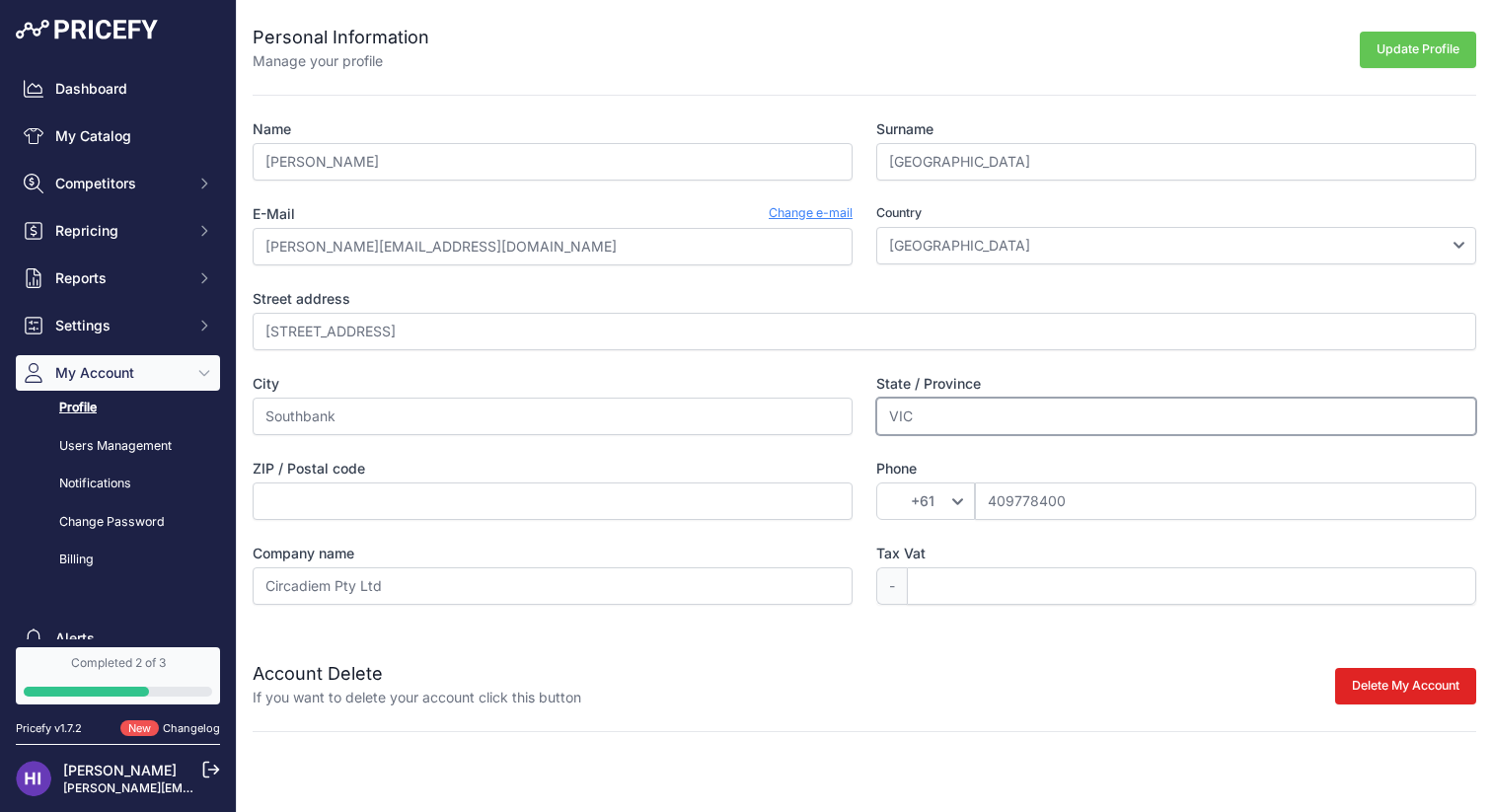type on "VIC" 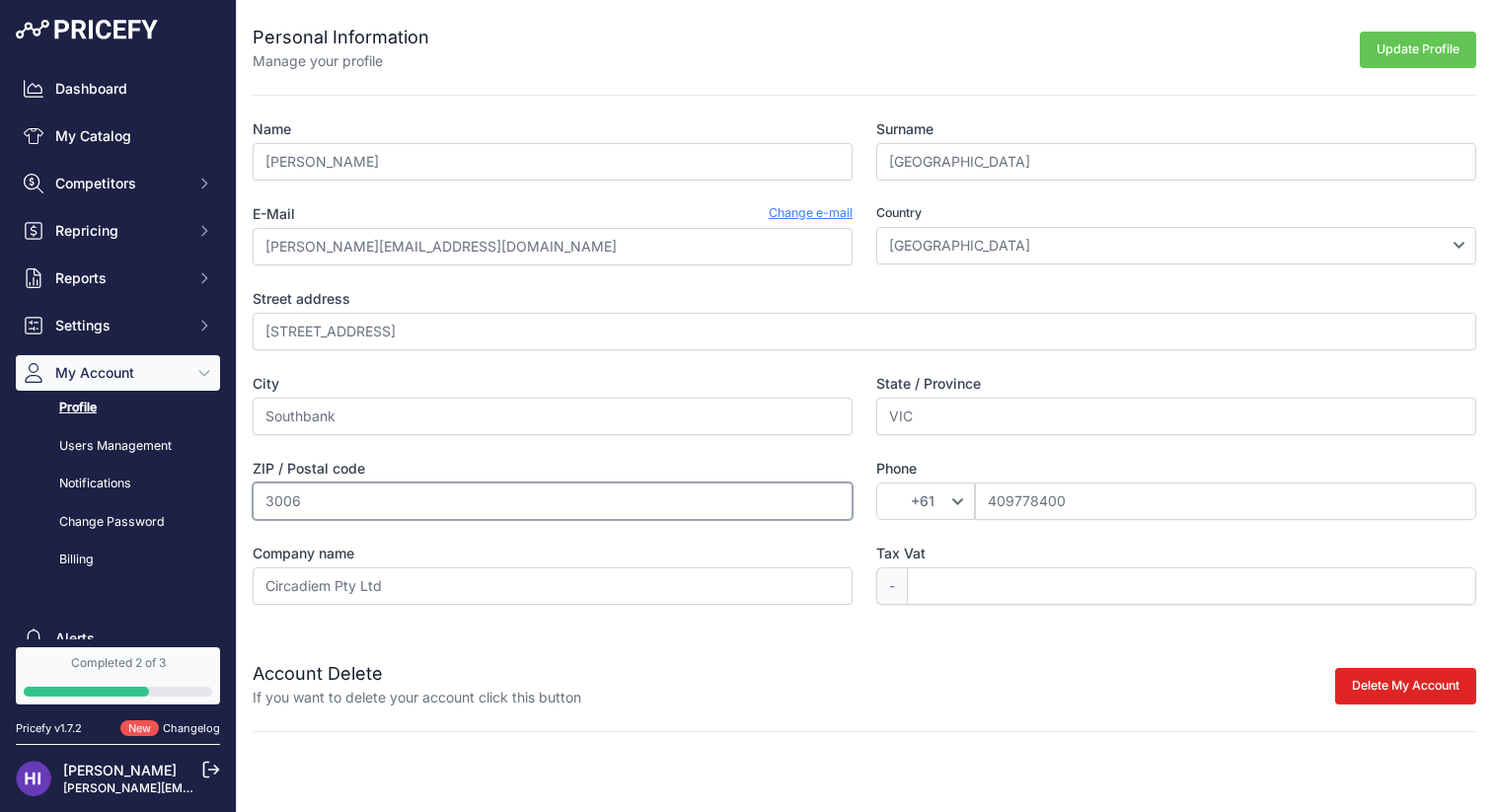 type on "3006" 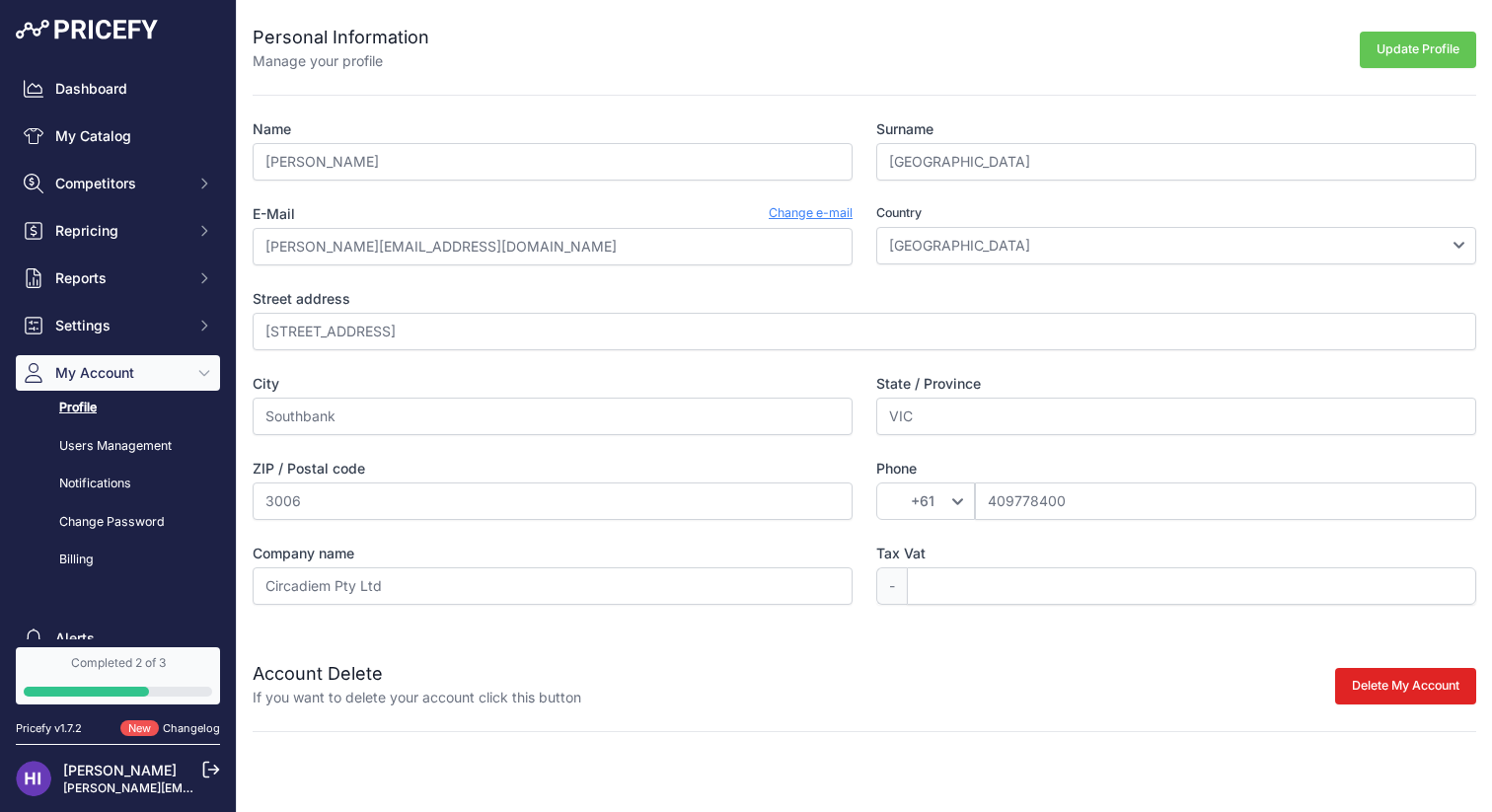 click on "Update Profile" at bounding box center [1418, 49] 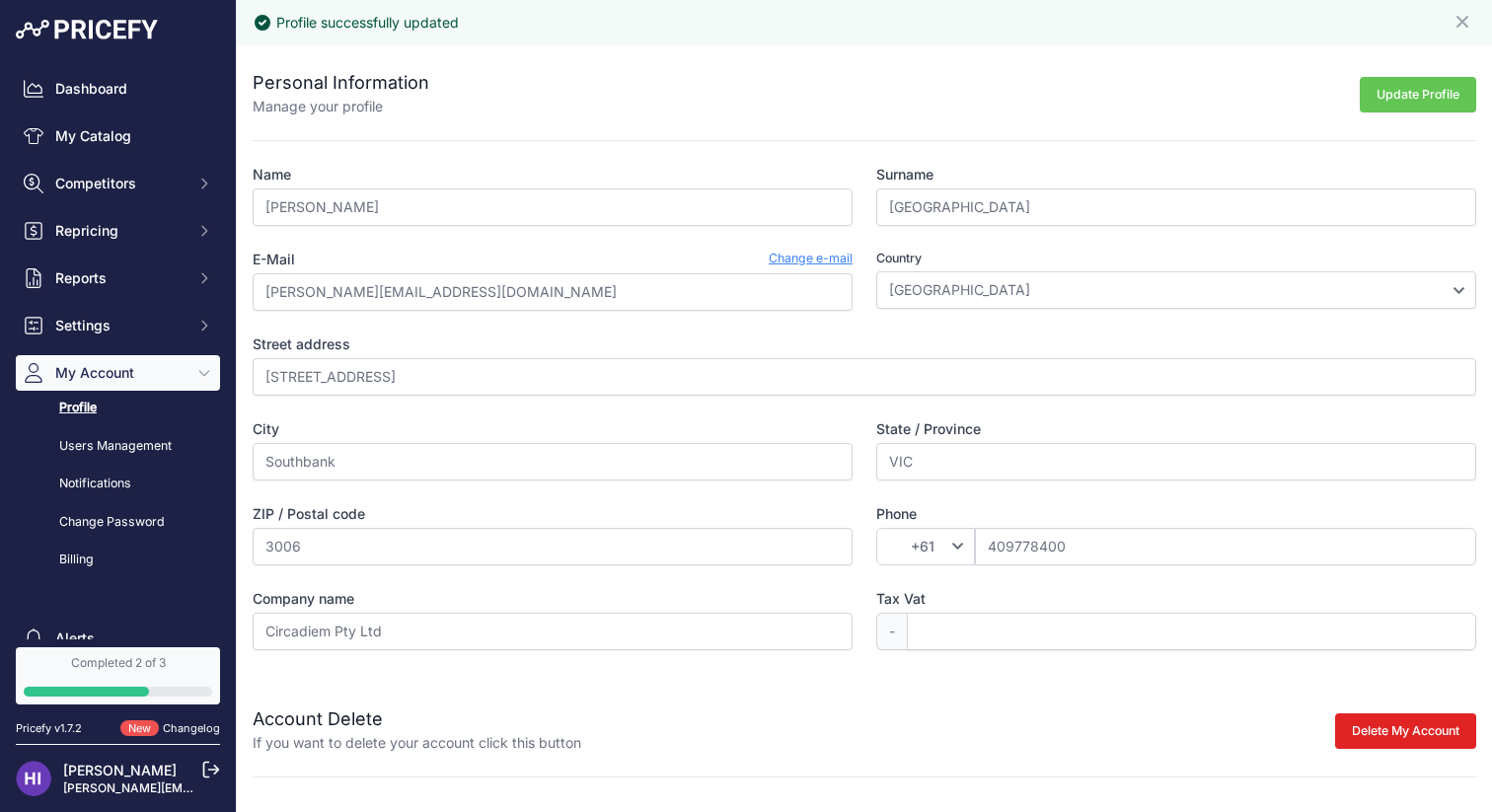 scroll, scrollTop: 0, scrollLeft: 0, axis: both 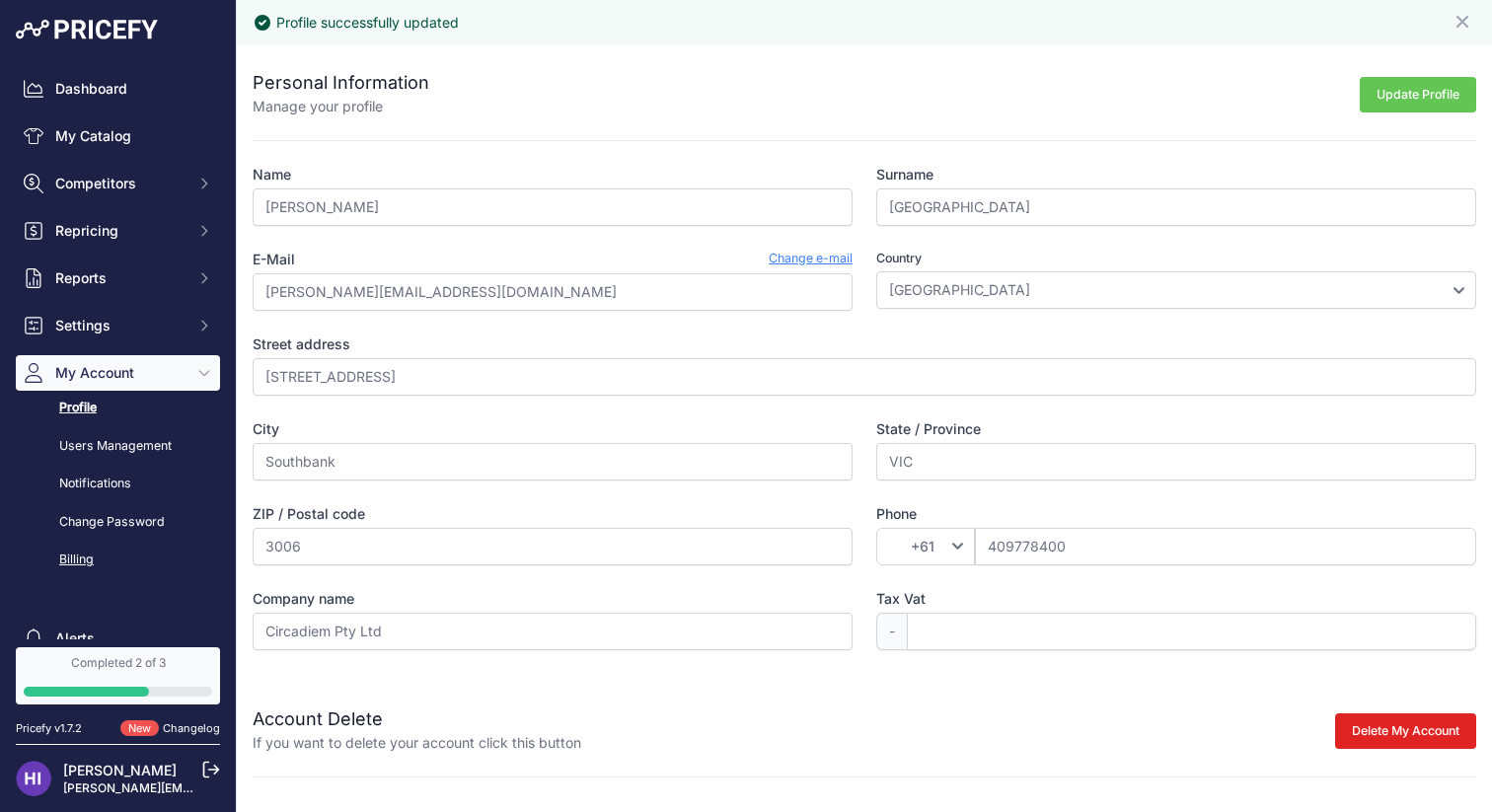 click on "Billing" at bounding box center [117, 559] 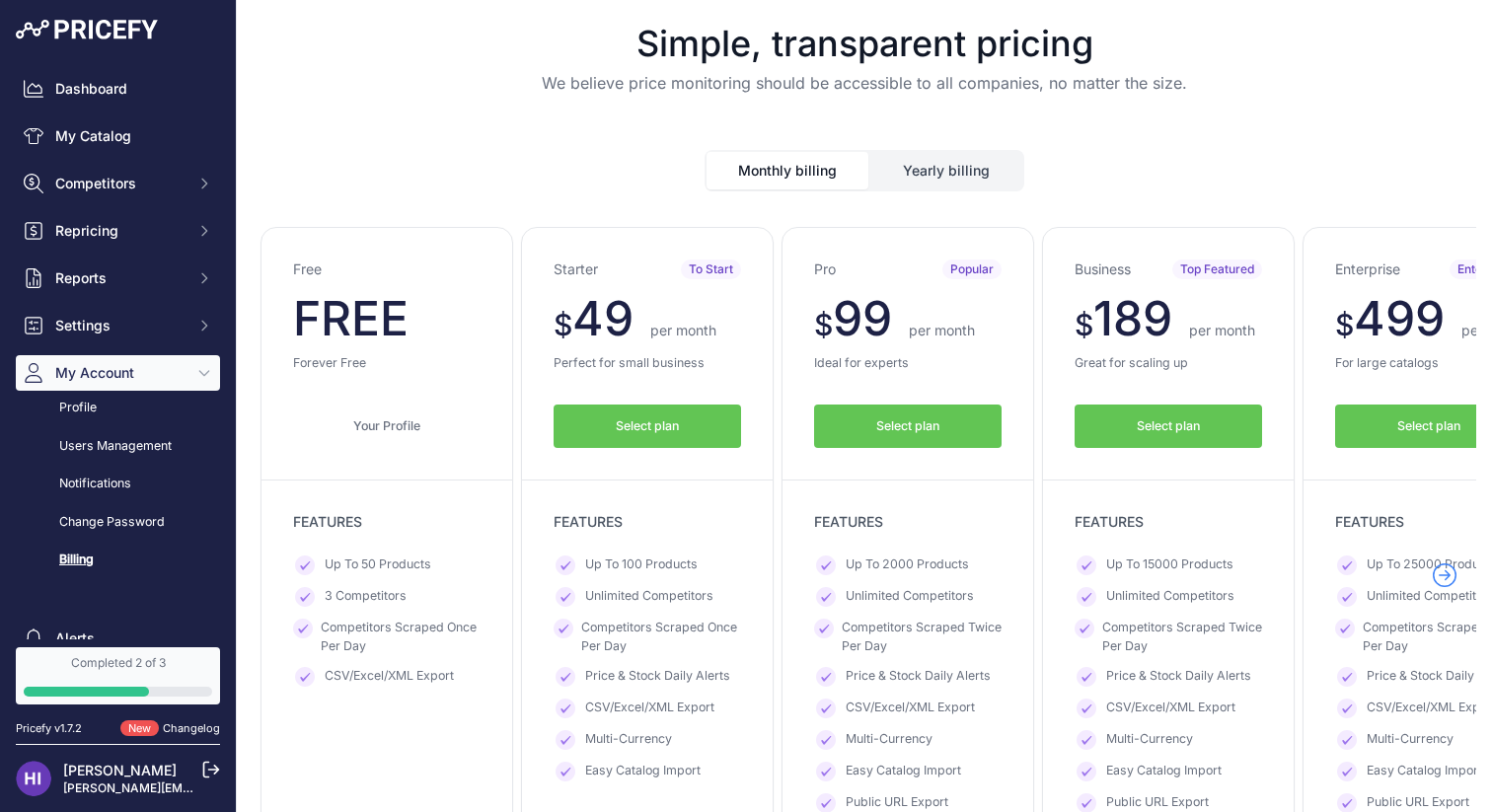 scroll, scrollTop: 0, scrollLeft: 0, axis: both 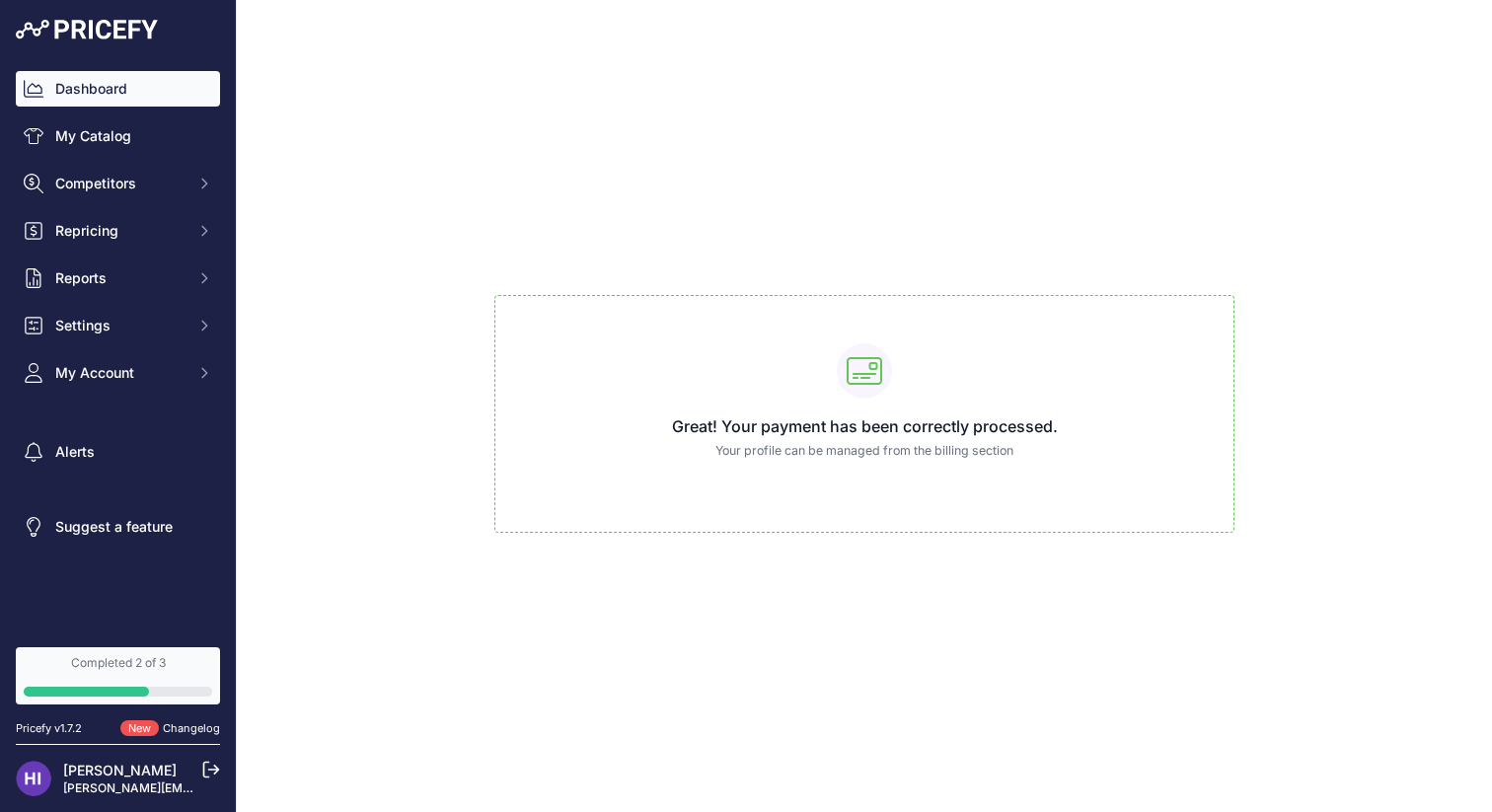 click on "Dashboard" at bounding box center (117, 89) 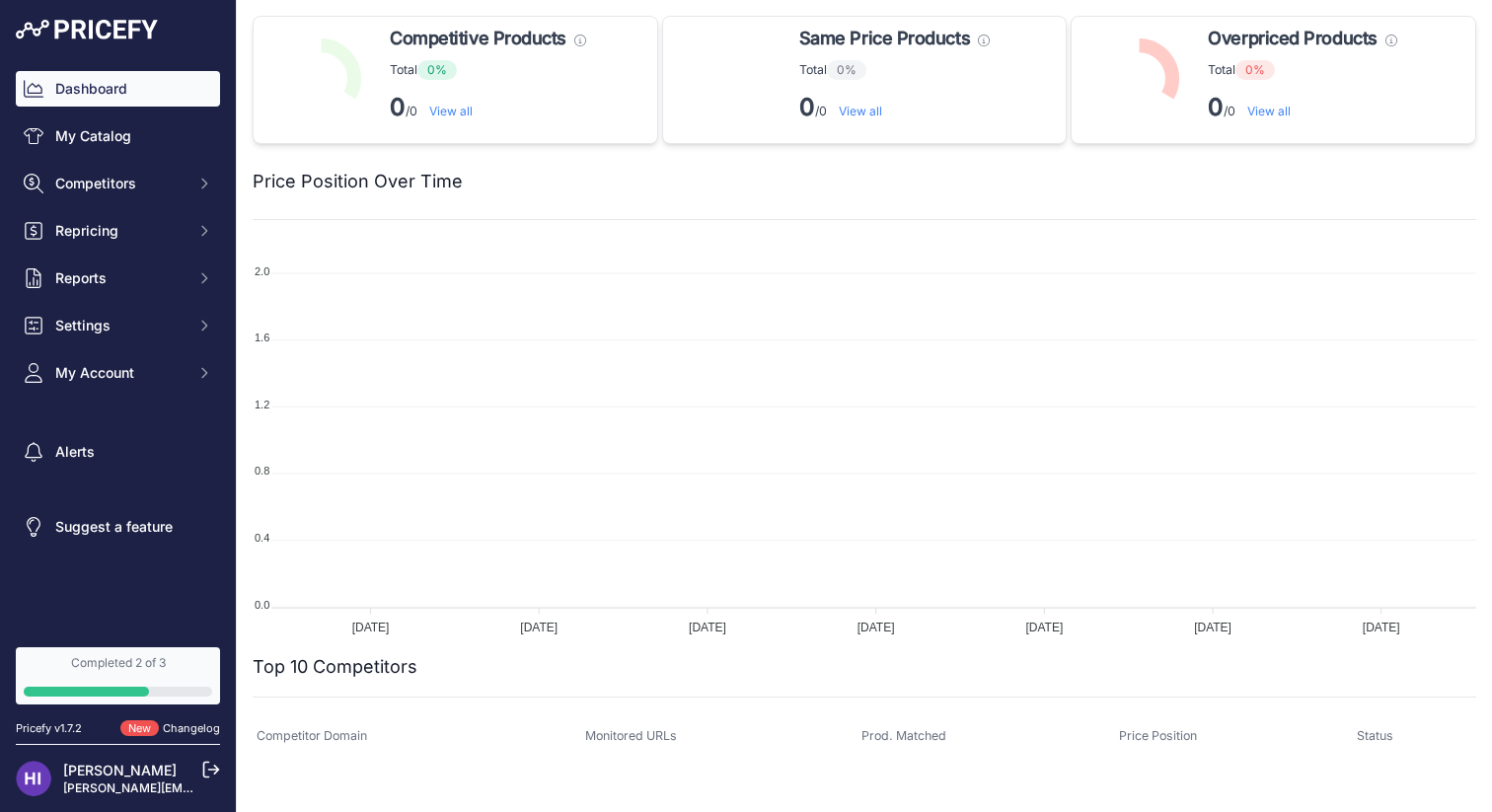 scroll, scrollTop: 0, scrollLeft: 0, axis: both 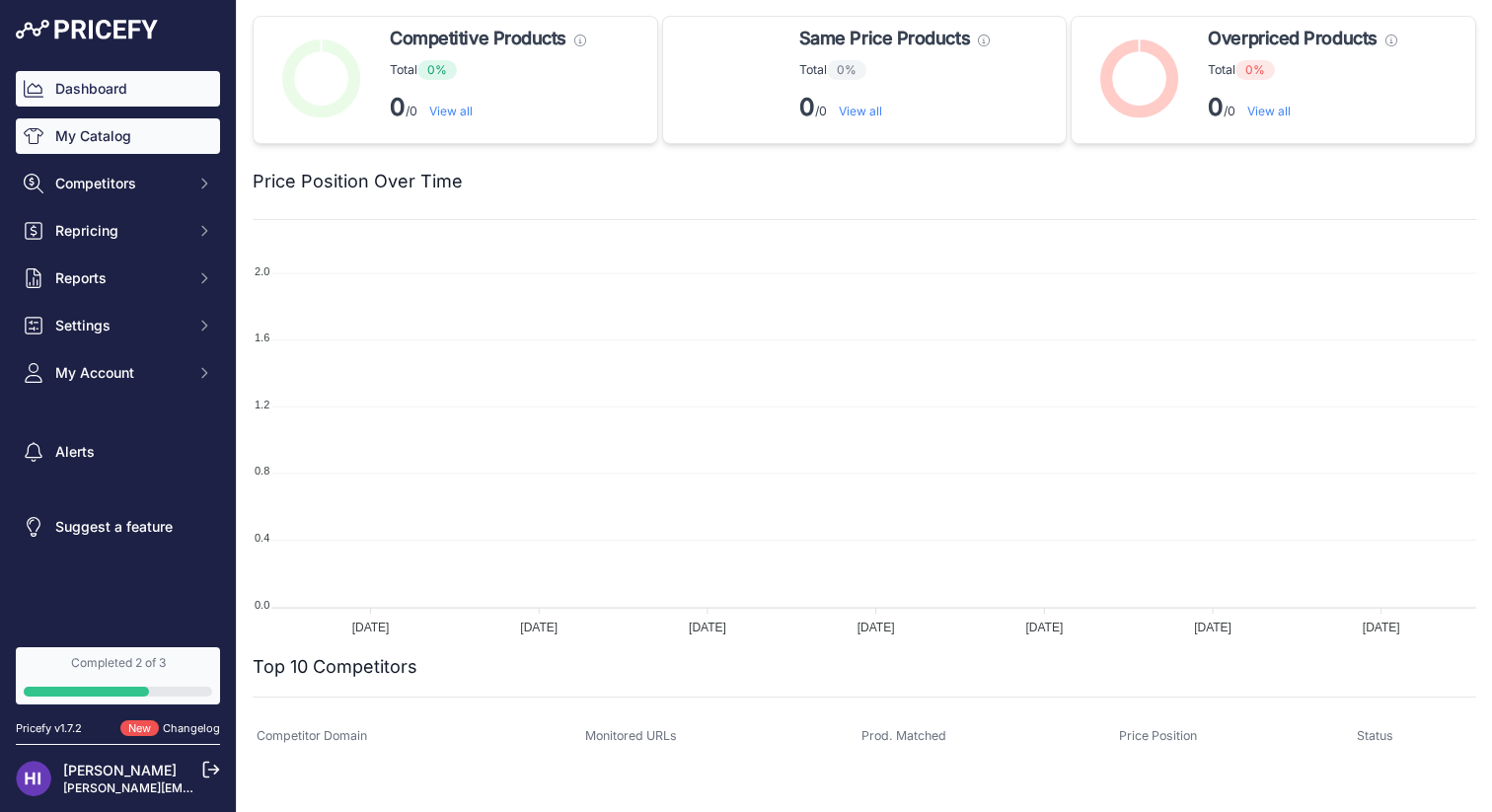click on "My Catalog" at bounding box center [117, 136] 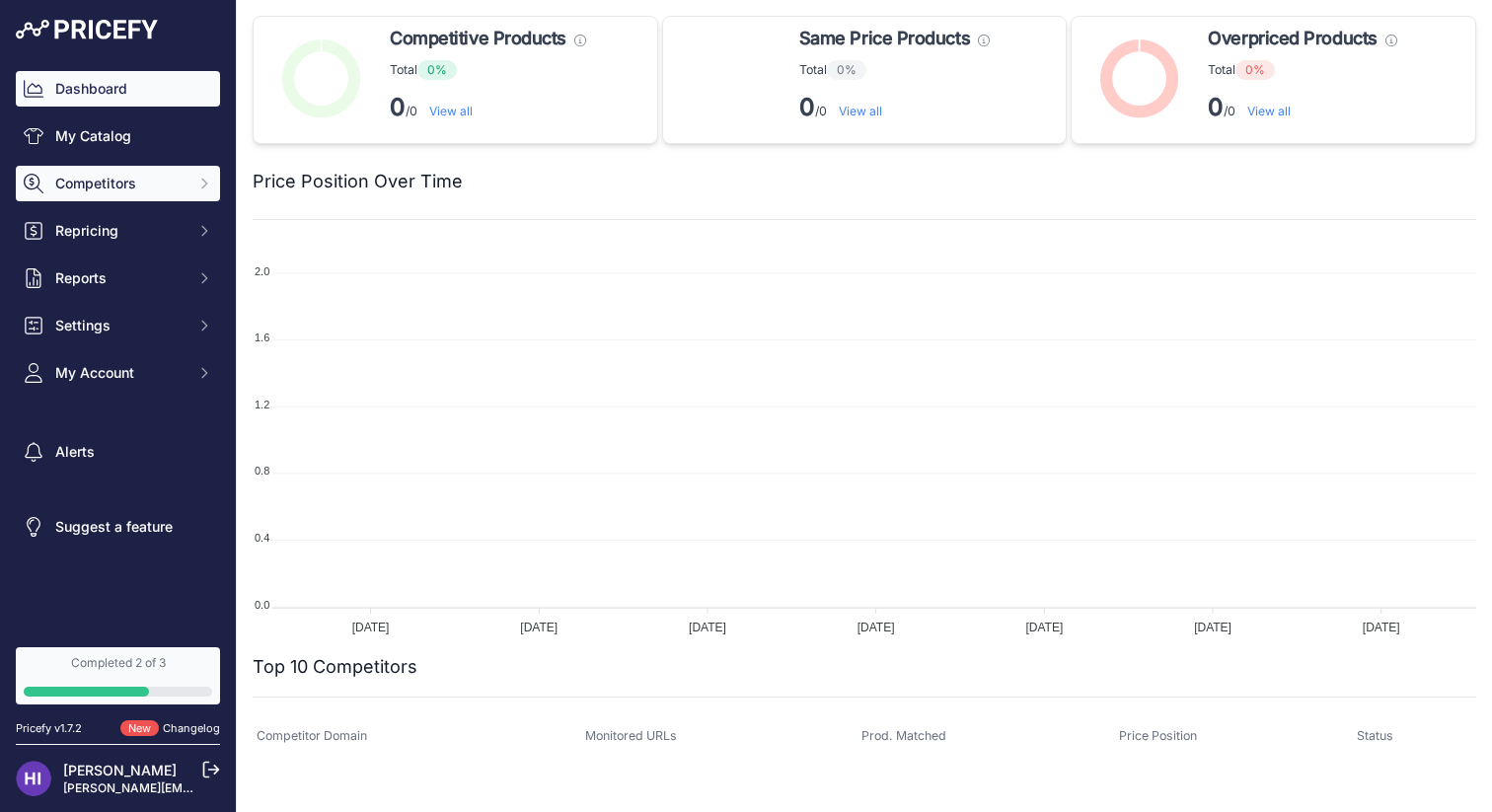 click on "Competitors" at bounding box center [119, 184] 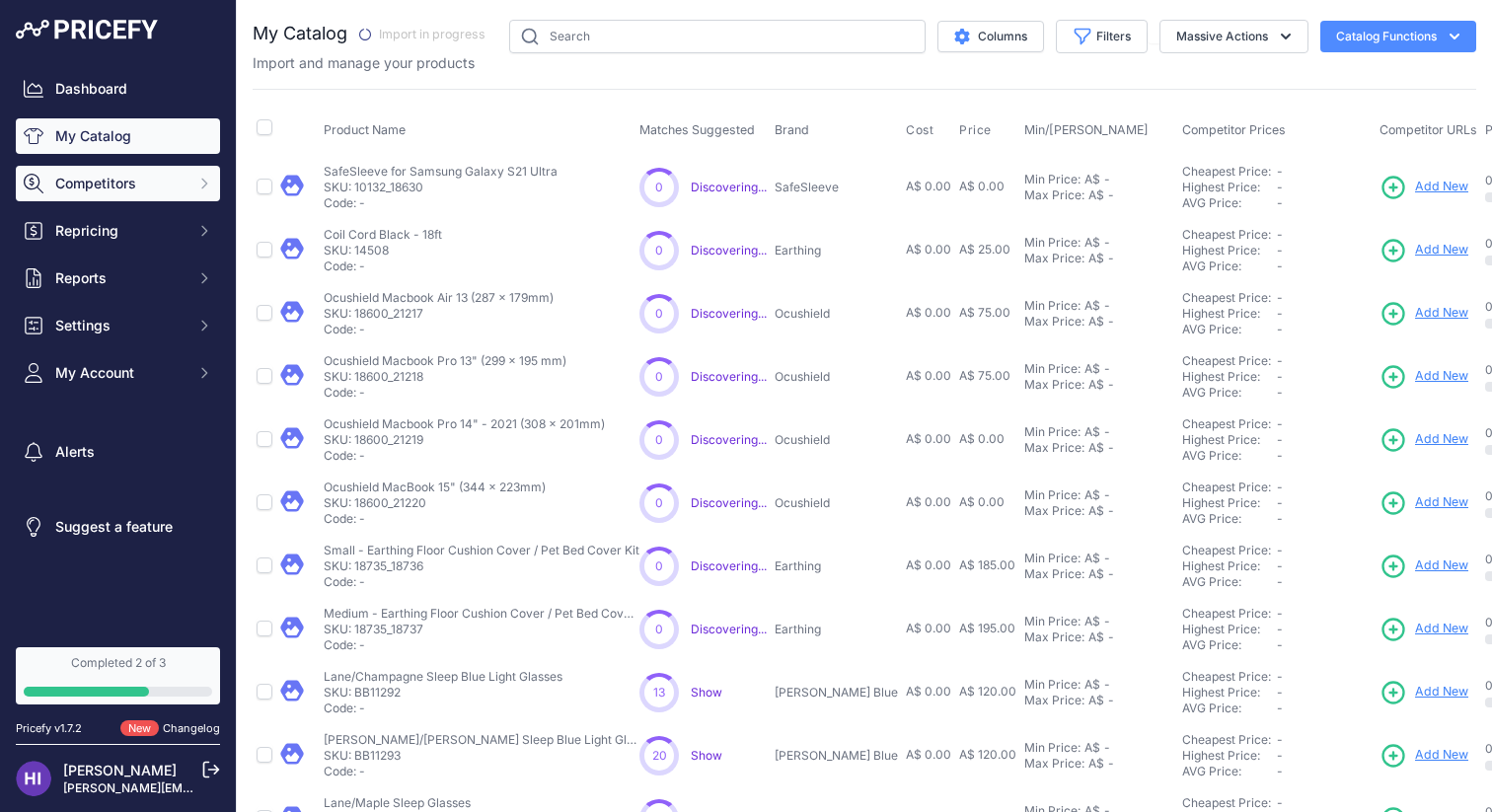 scroll, scrollTop: 0, scrollLeft: 0, axis: both 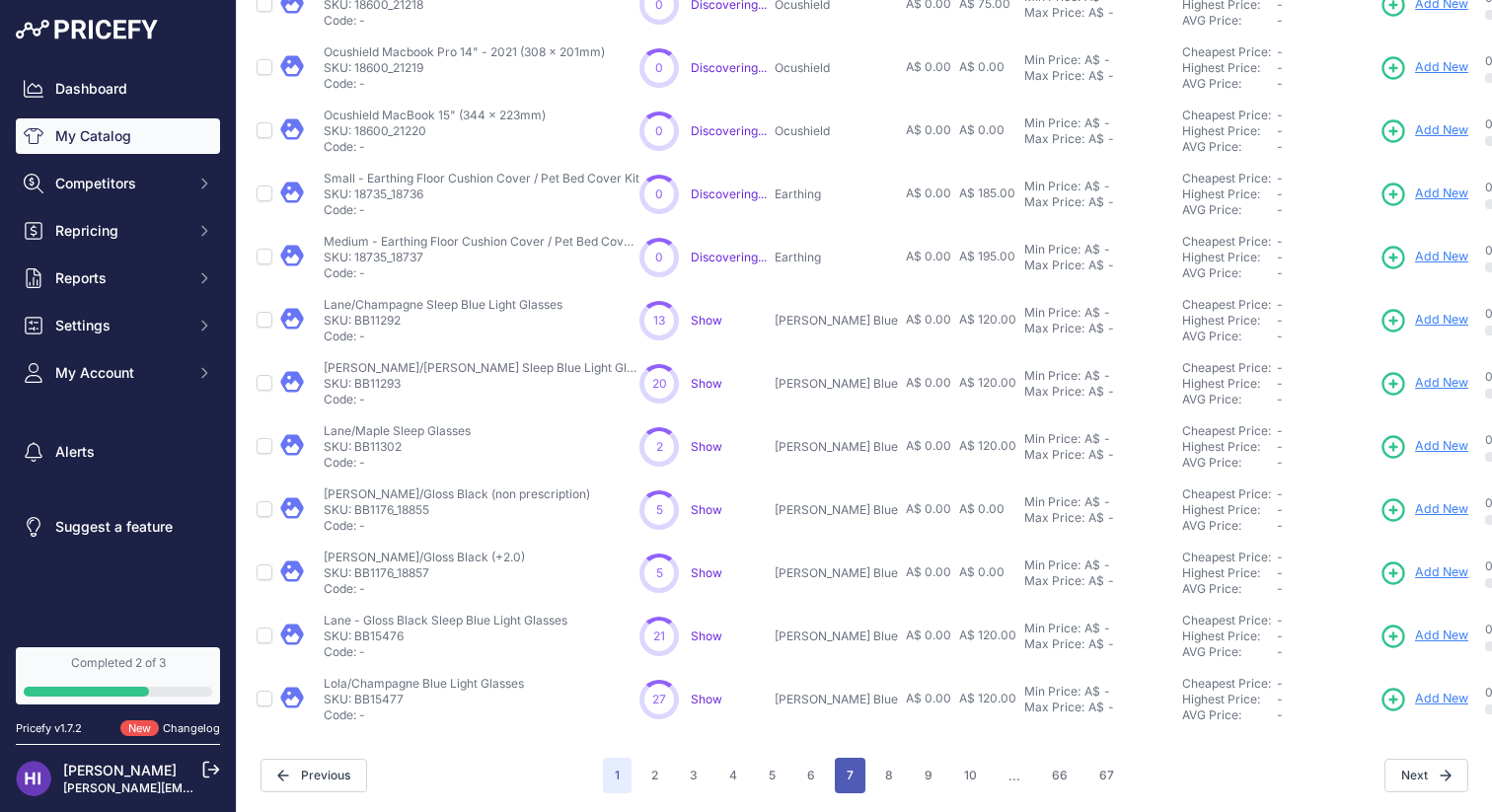click on "7" at bounding box center (850, 775) 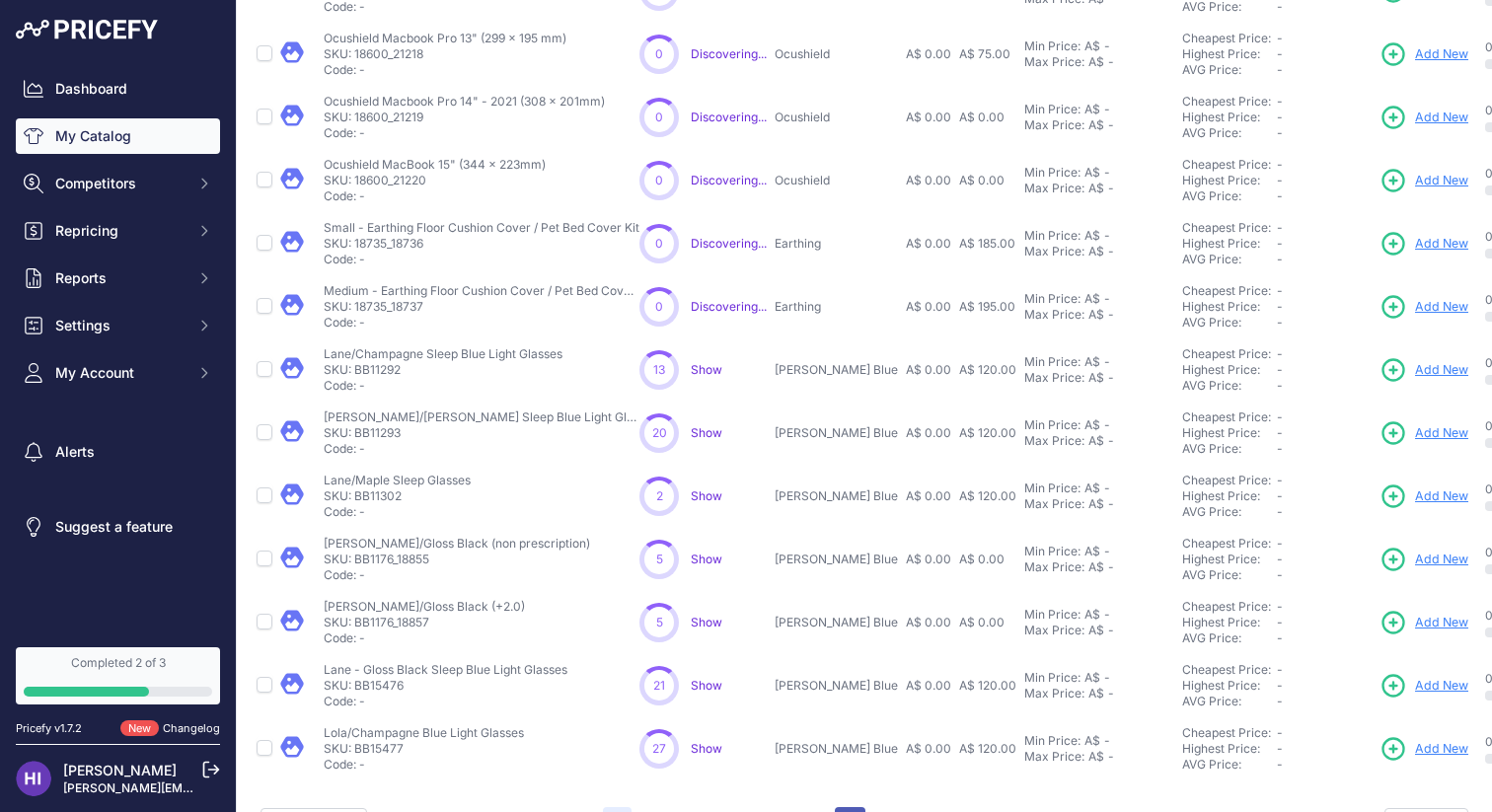 scroll, scrollTop: 421, scrollLeft: 0, axis: vertical 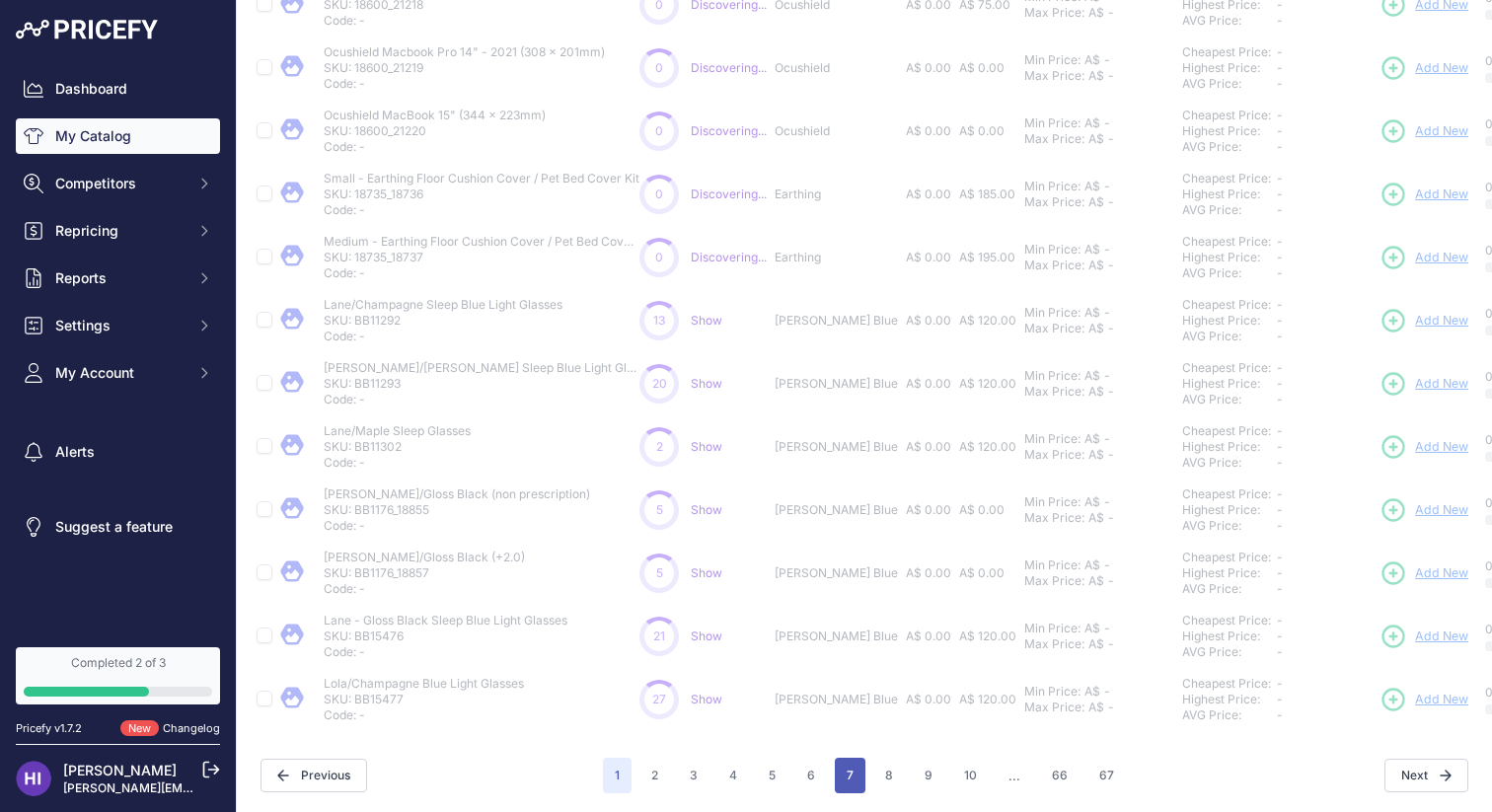 type 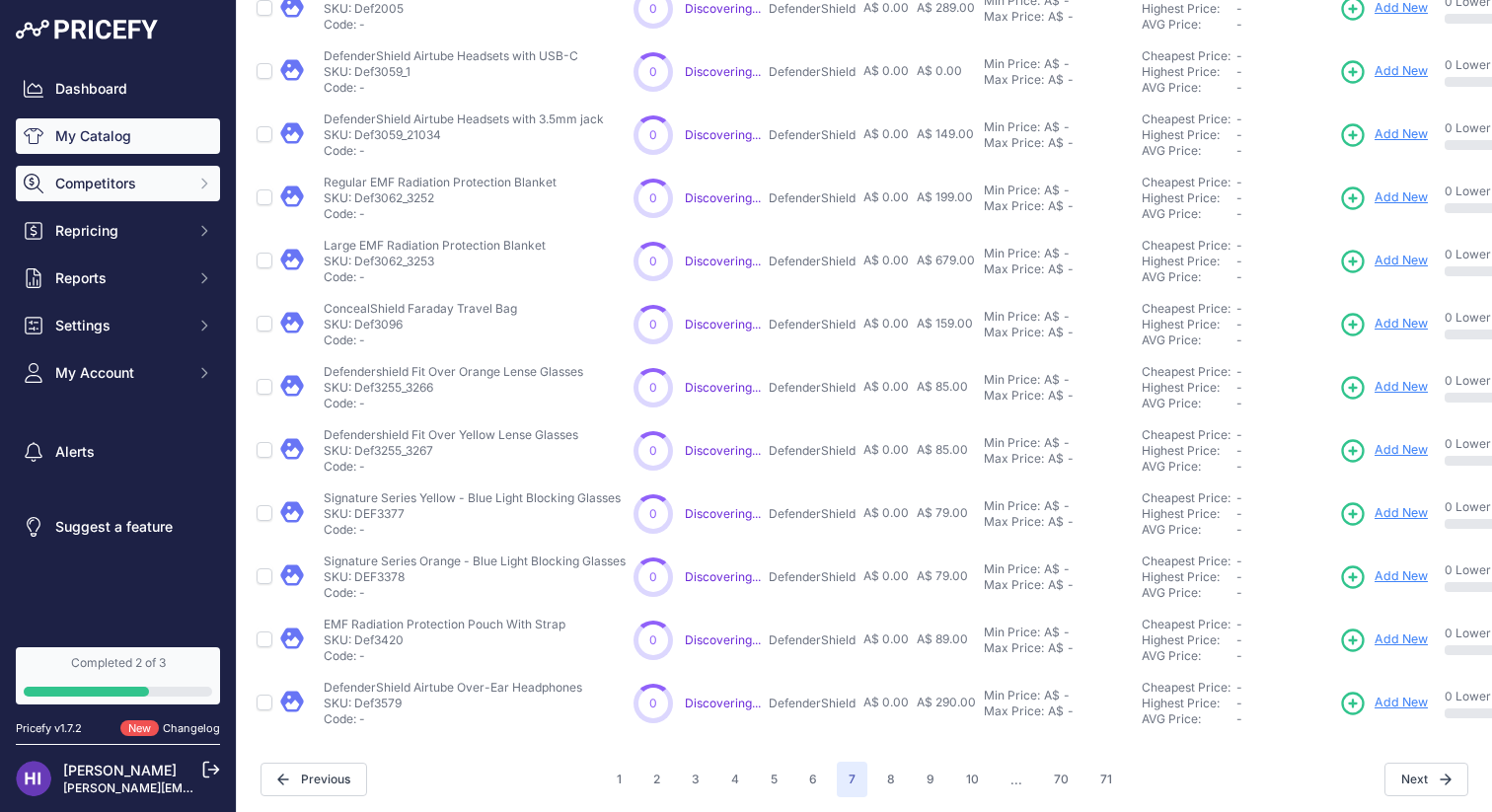 click on "Competitors" at bounding box center (119, 184) 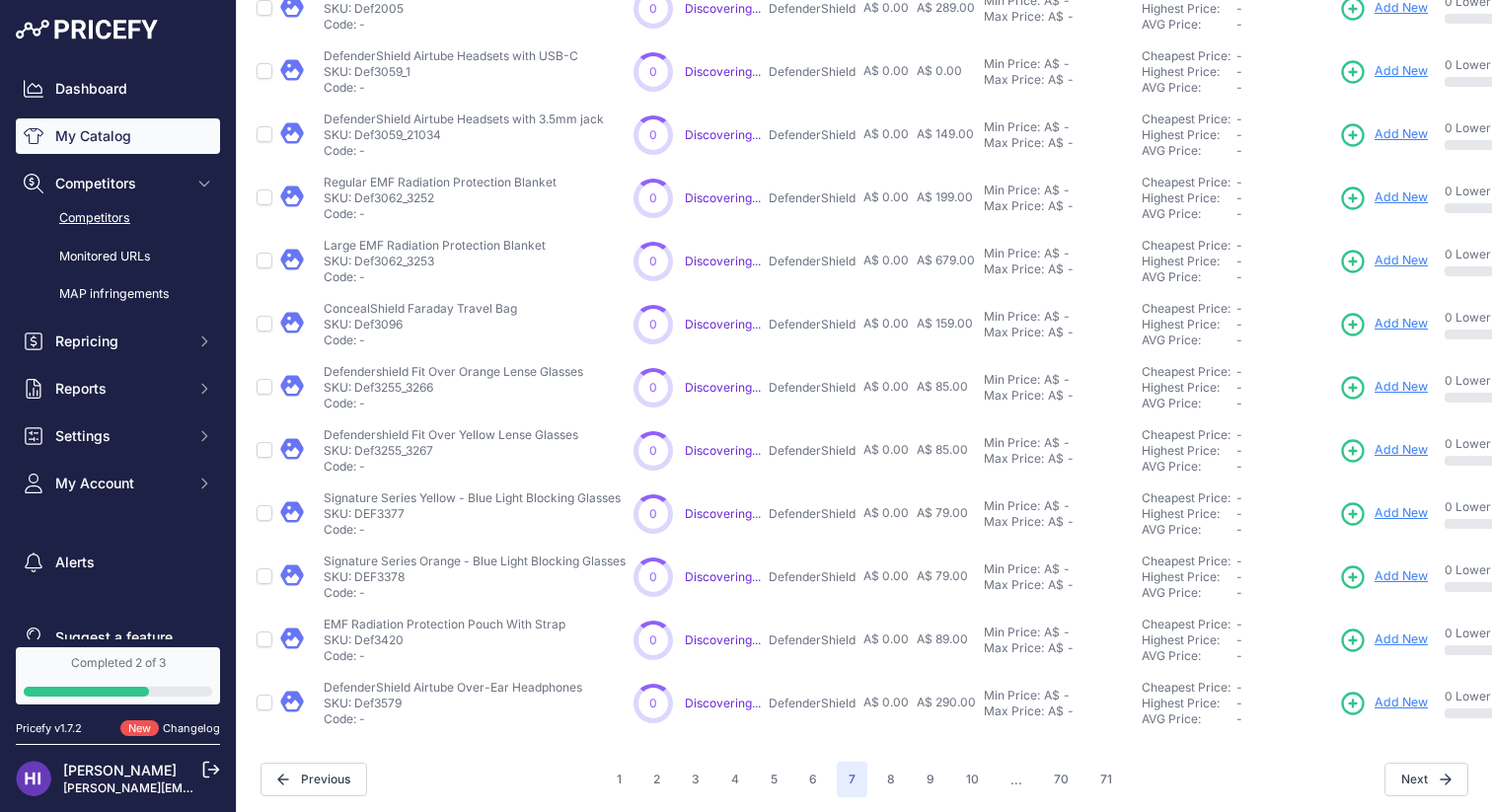click on "Competitors" at bounding box center (117, 218) 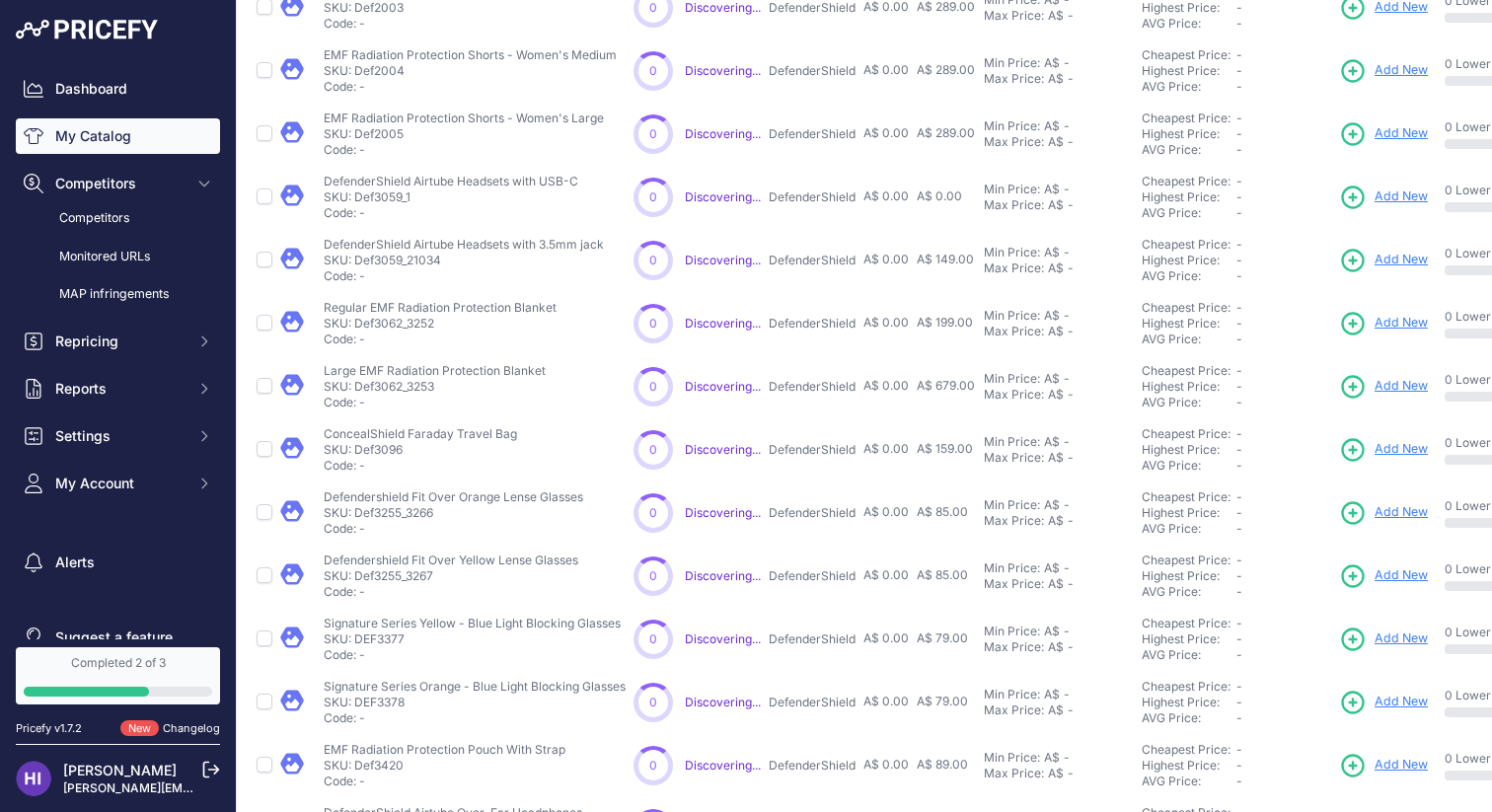scroll, scrollTop: 0, scrollLeft: 0, axis: both 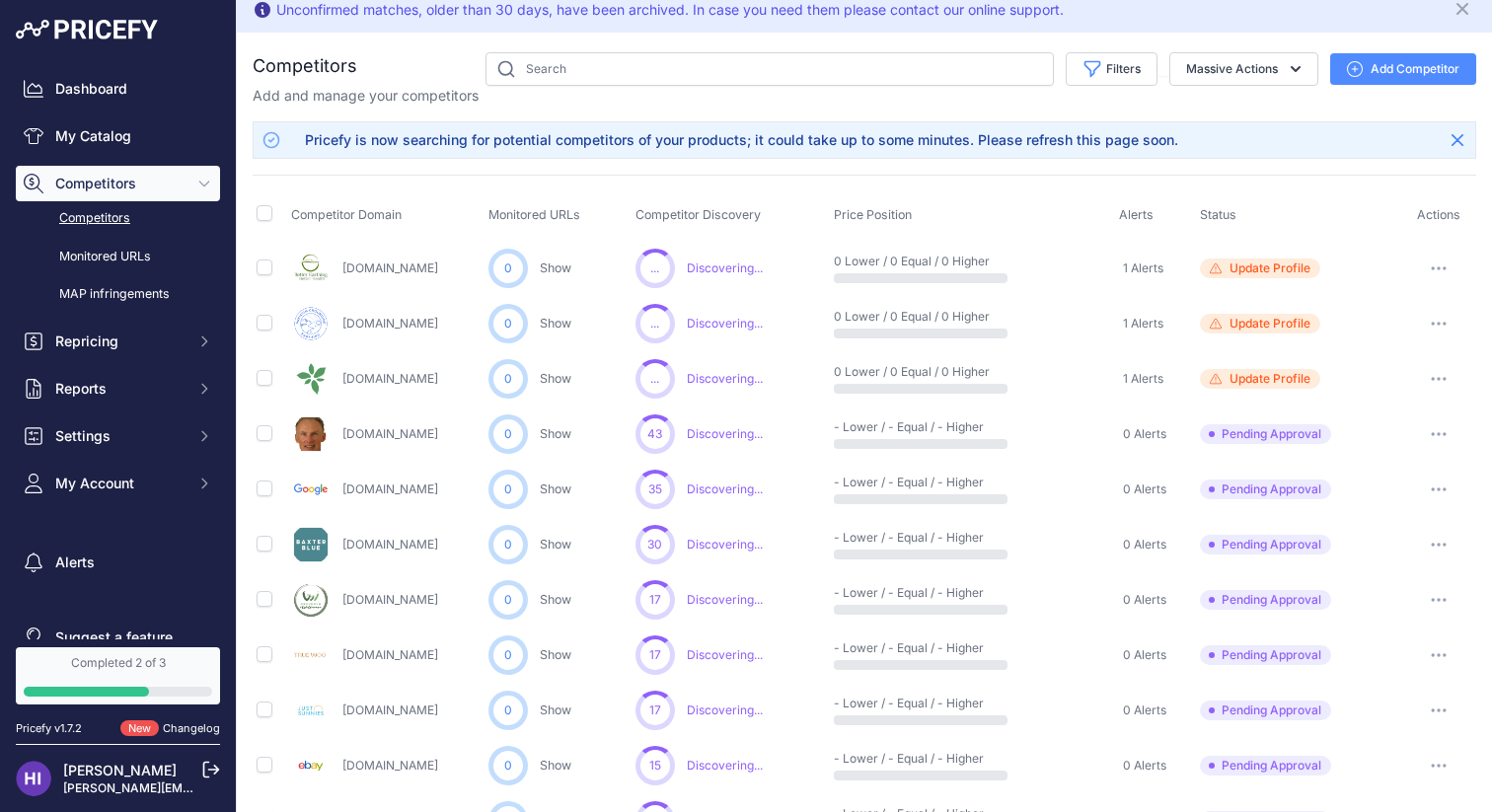 click at bounding box center (1439, 434) 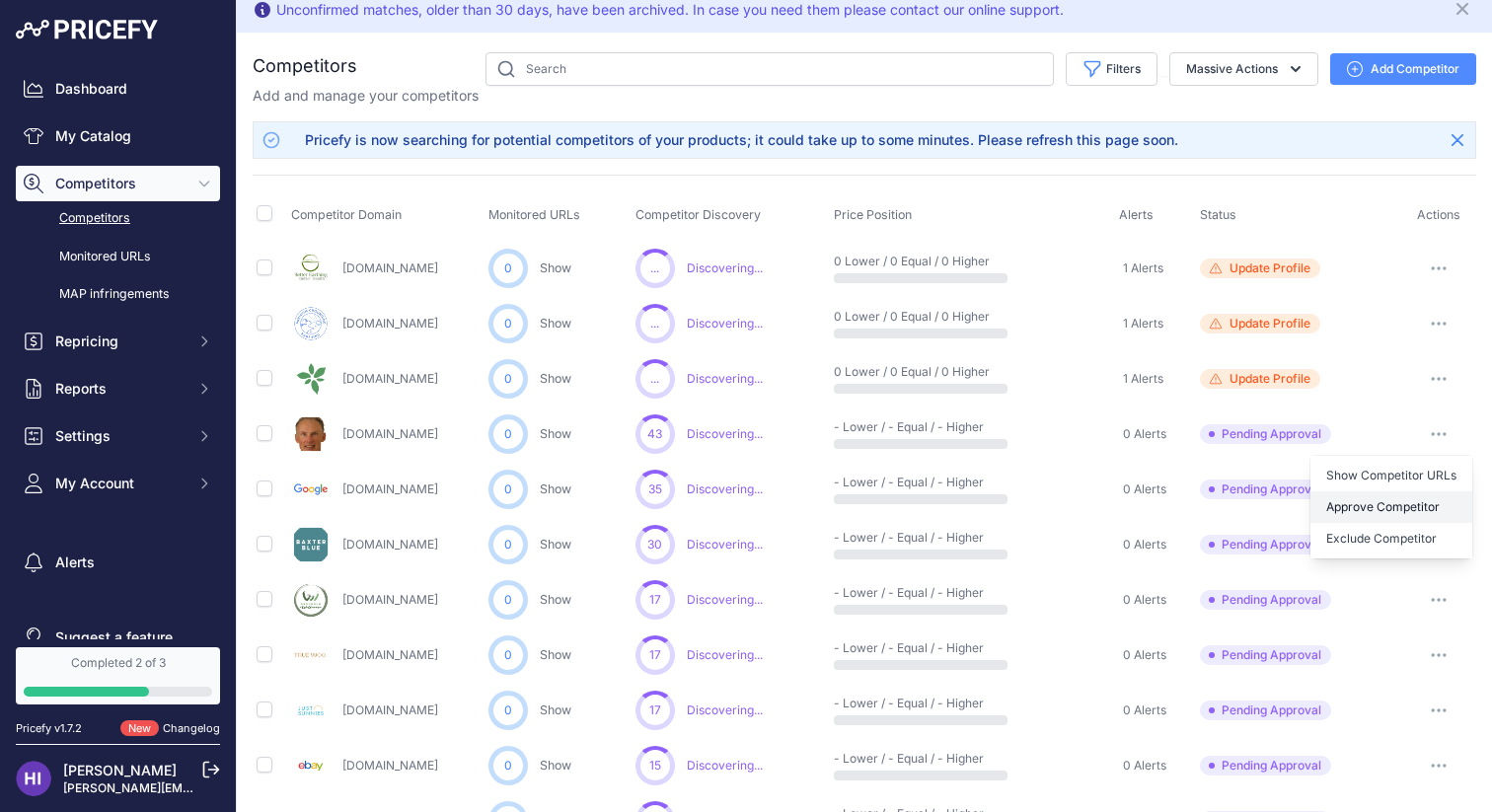 click on "Approve Competitor" at bounding box center [1391, 507] 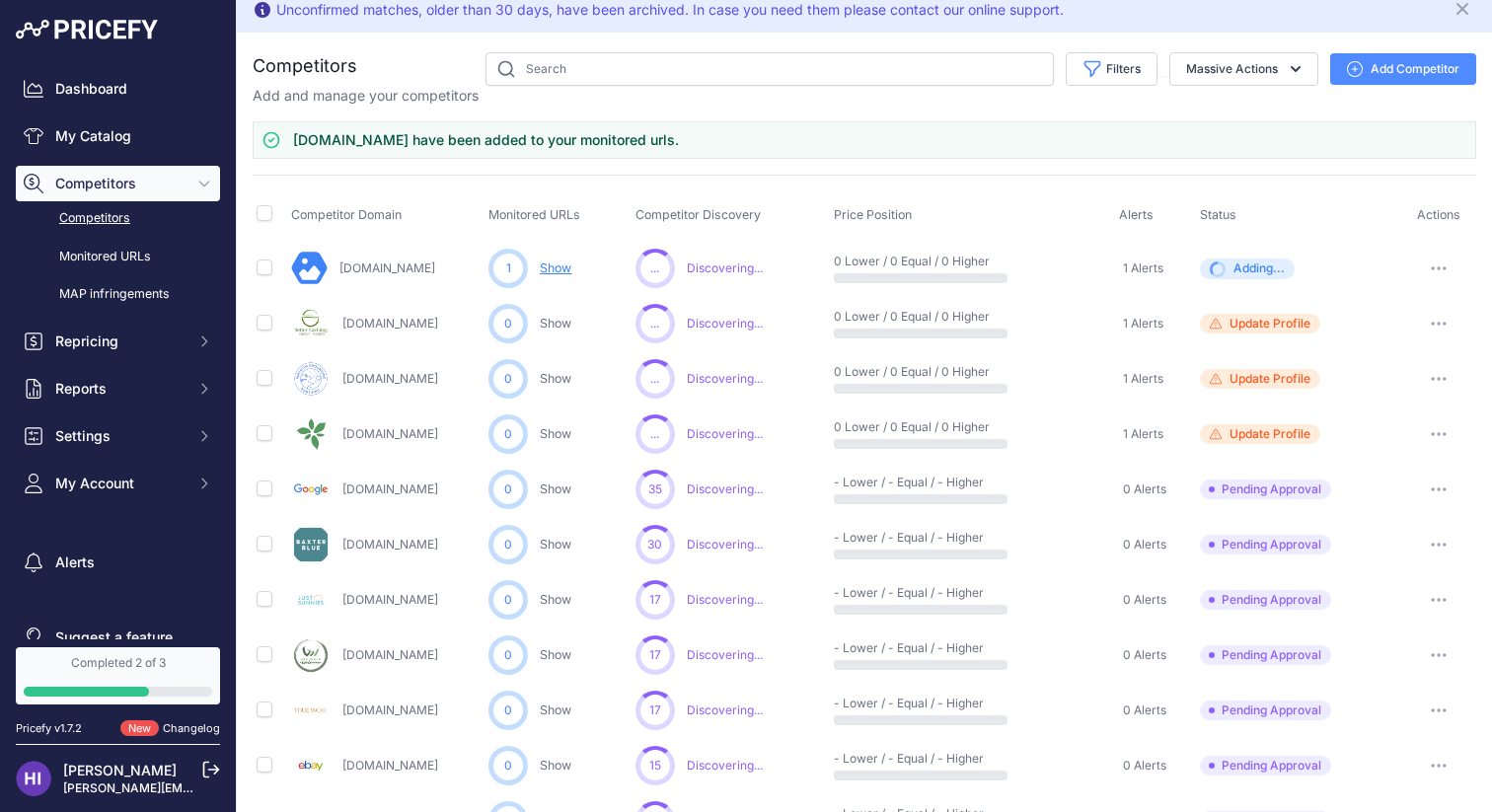 click at bounding box center [1439, 545] 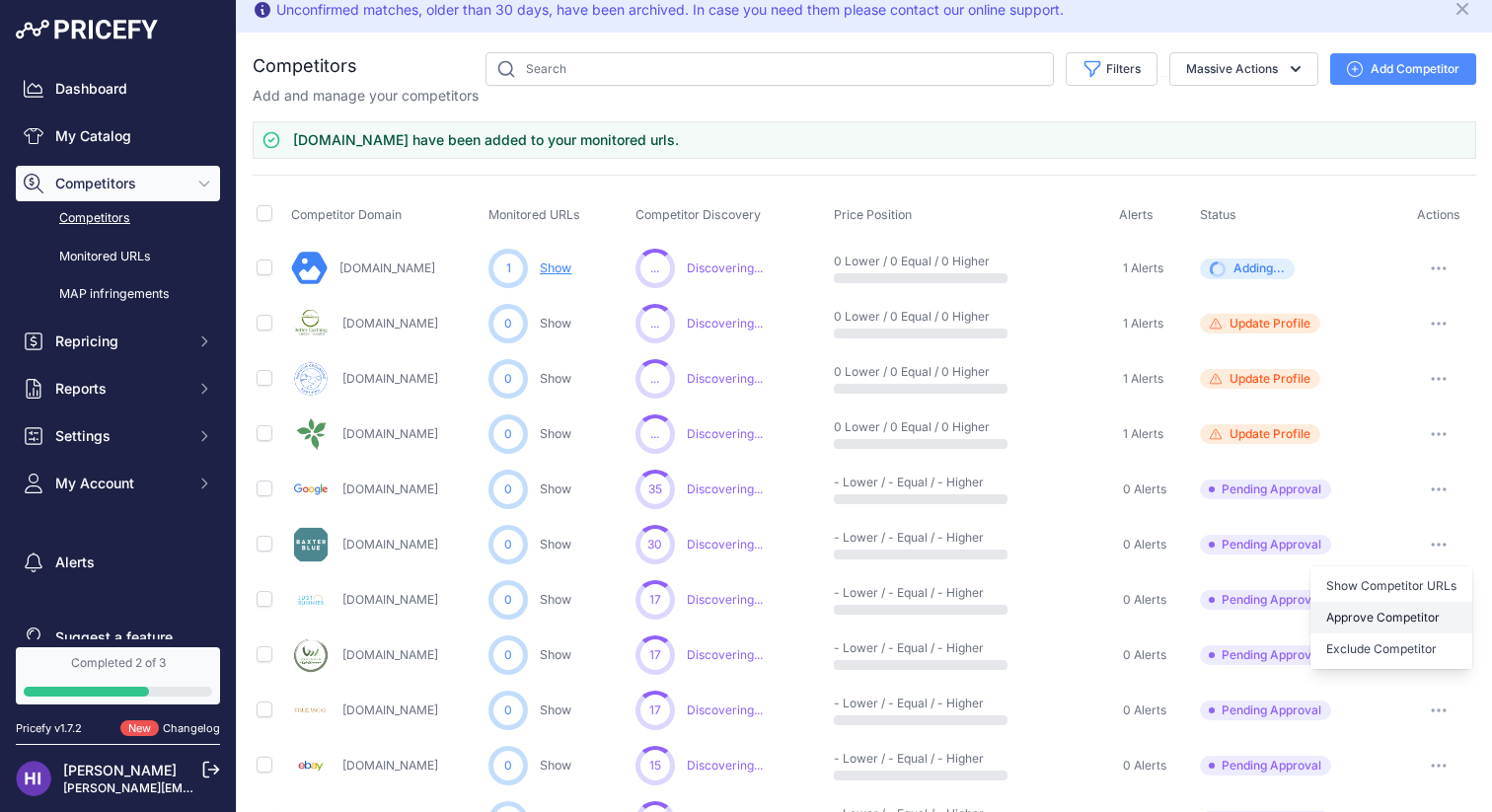 click on "Approve Competitor" at bounding box center [1391, 618] 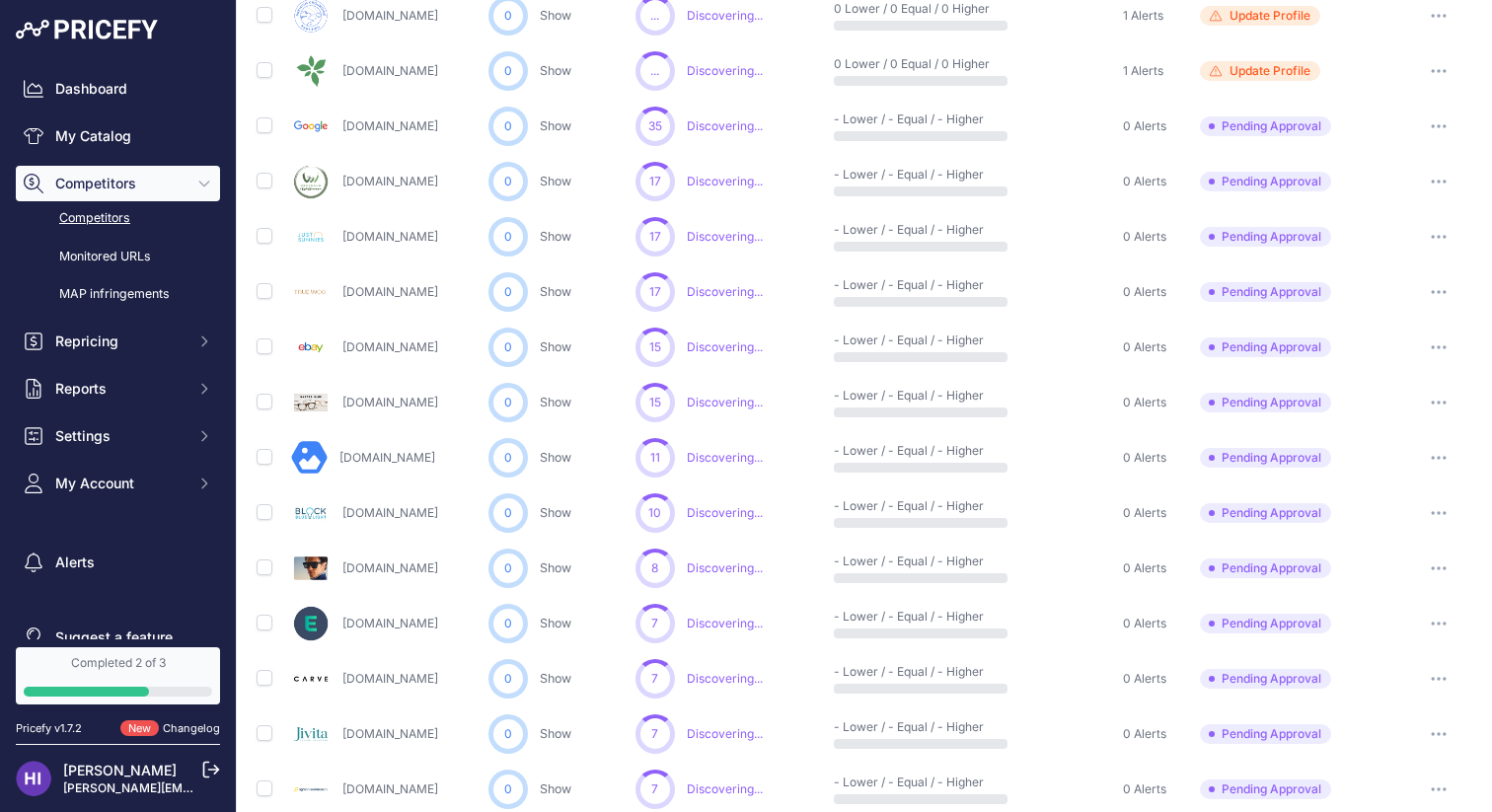 scroll, scrollTop: 380, scrollLeft: 0, axis: vertical 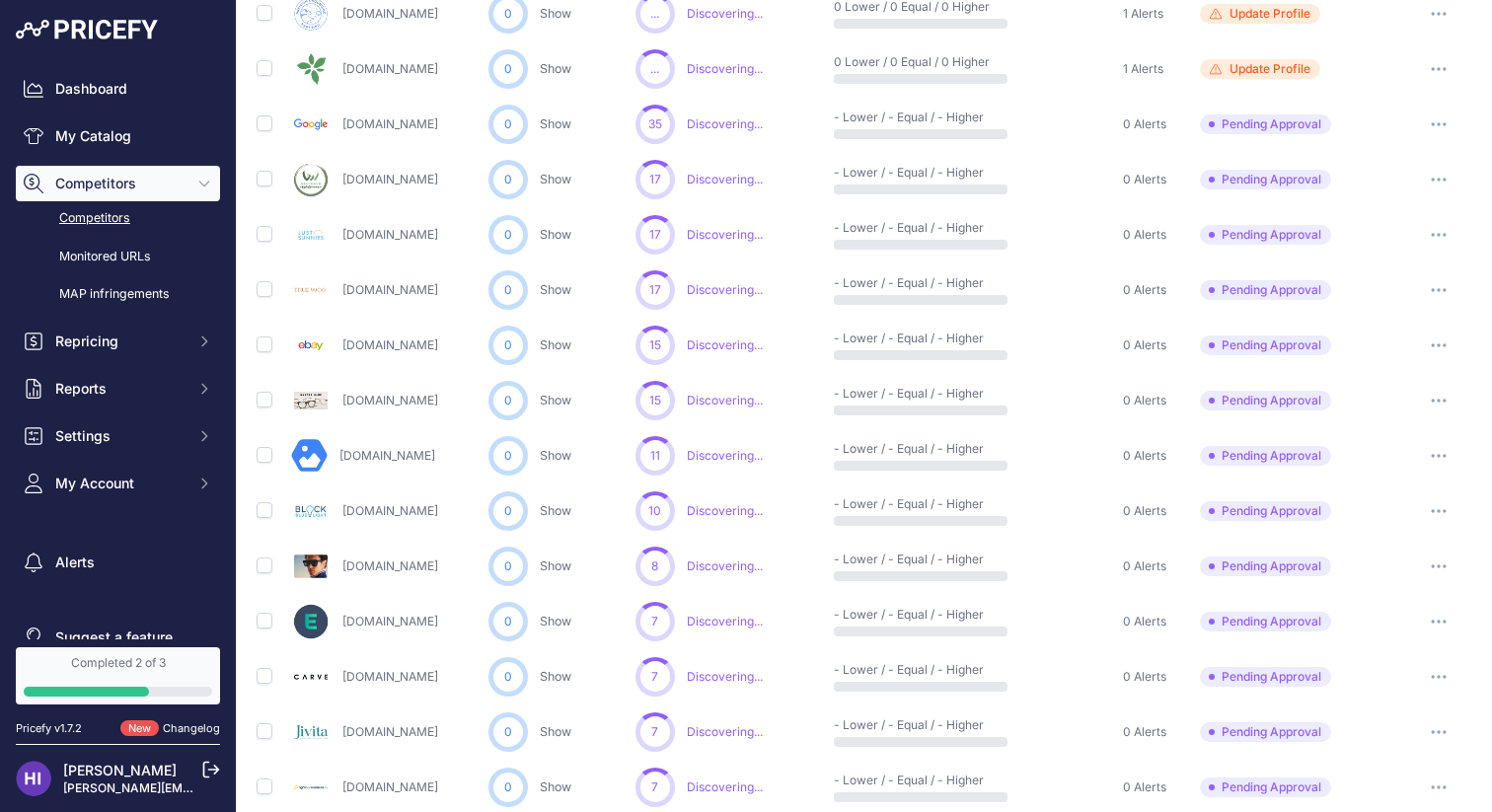 click 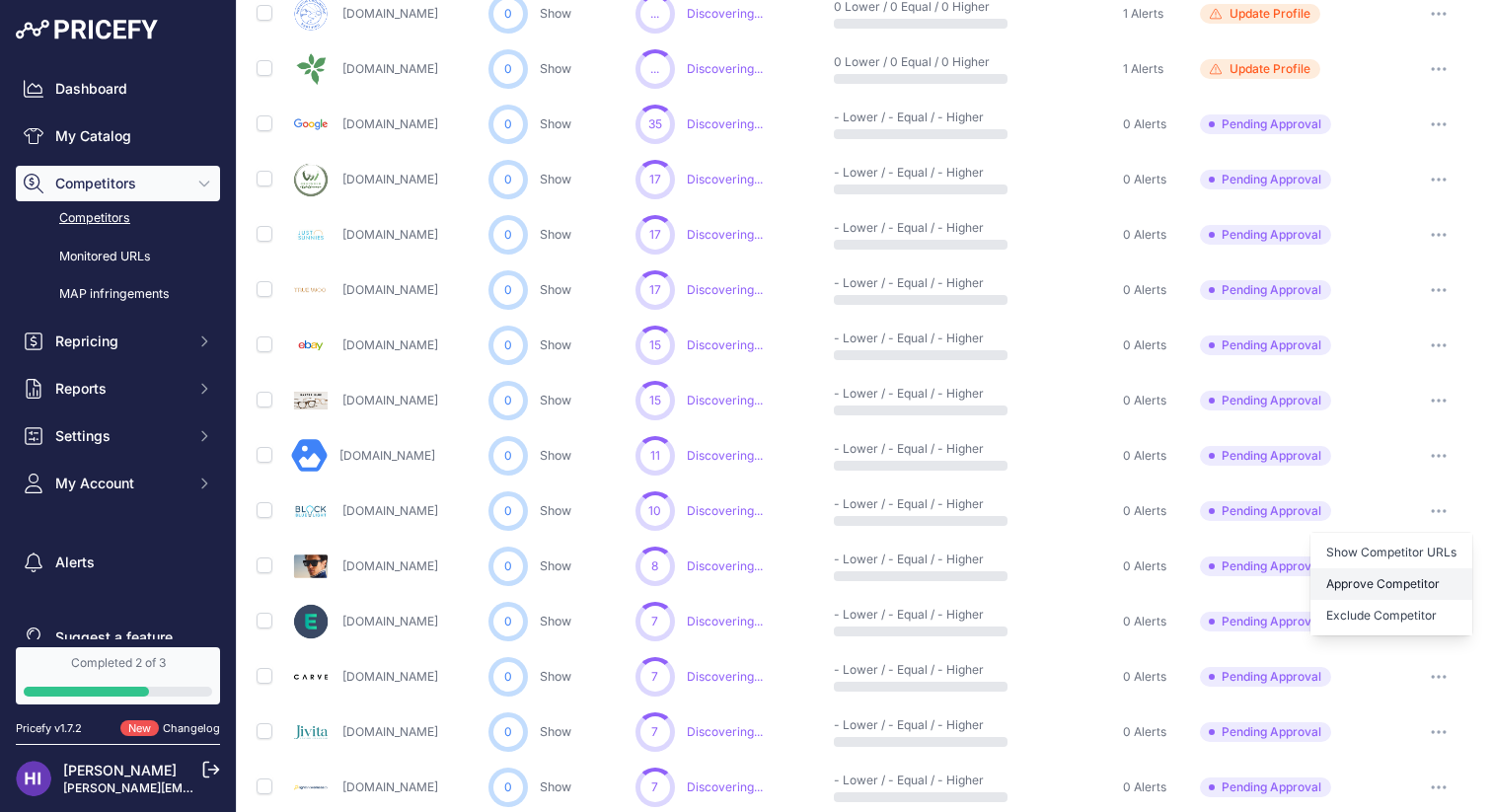 click on "Approve Competitor" at bounding box center (1391, 584) 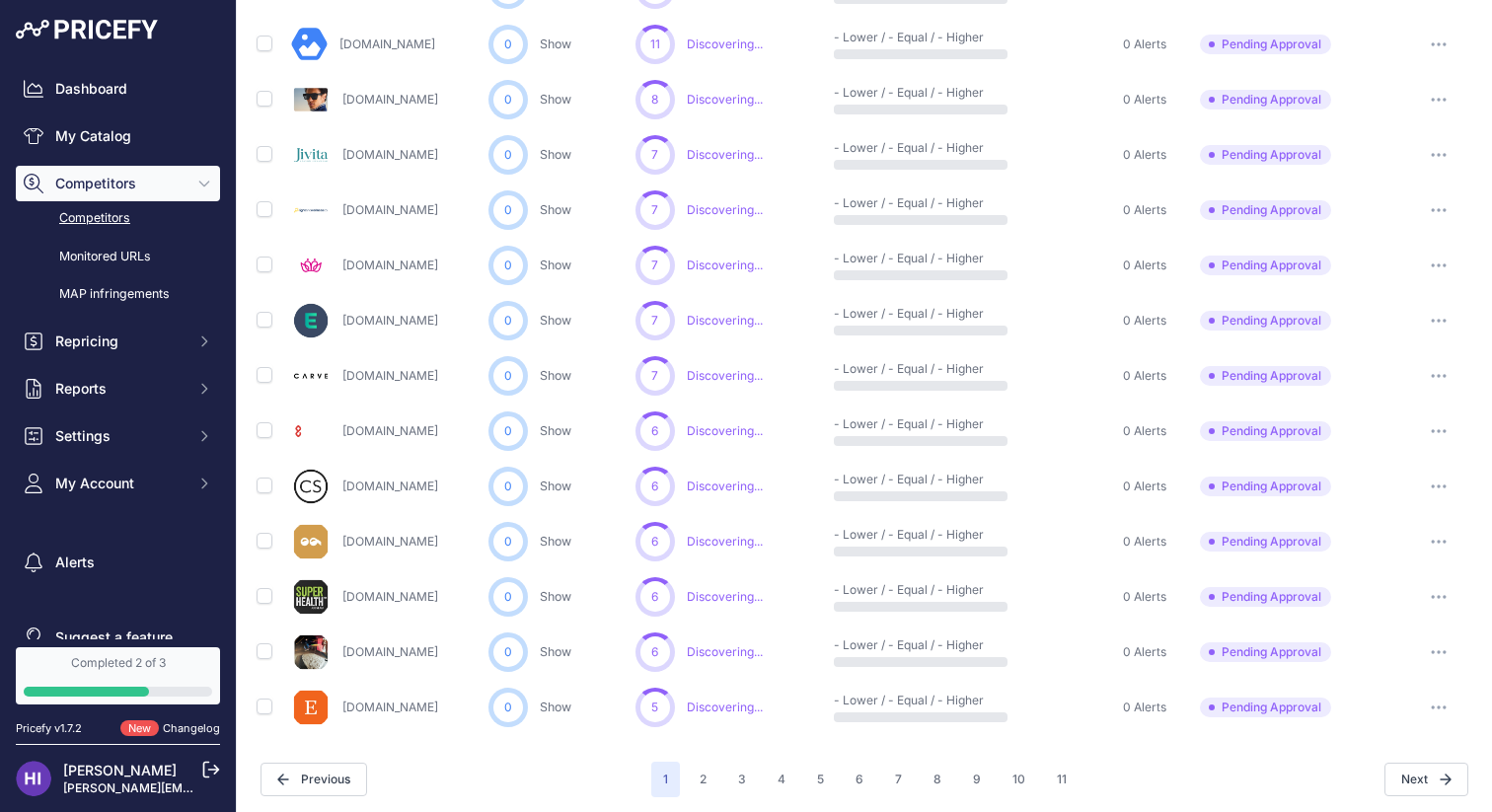 scroll, scrollTop: 904, scrollLeft: 0, axis: vertical 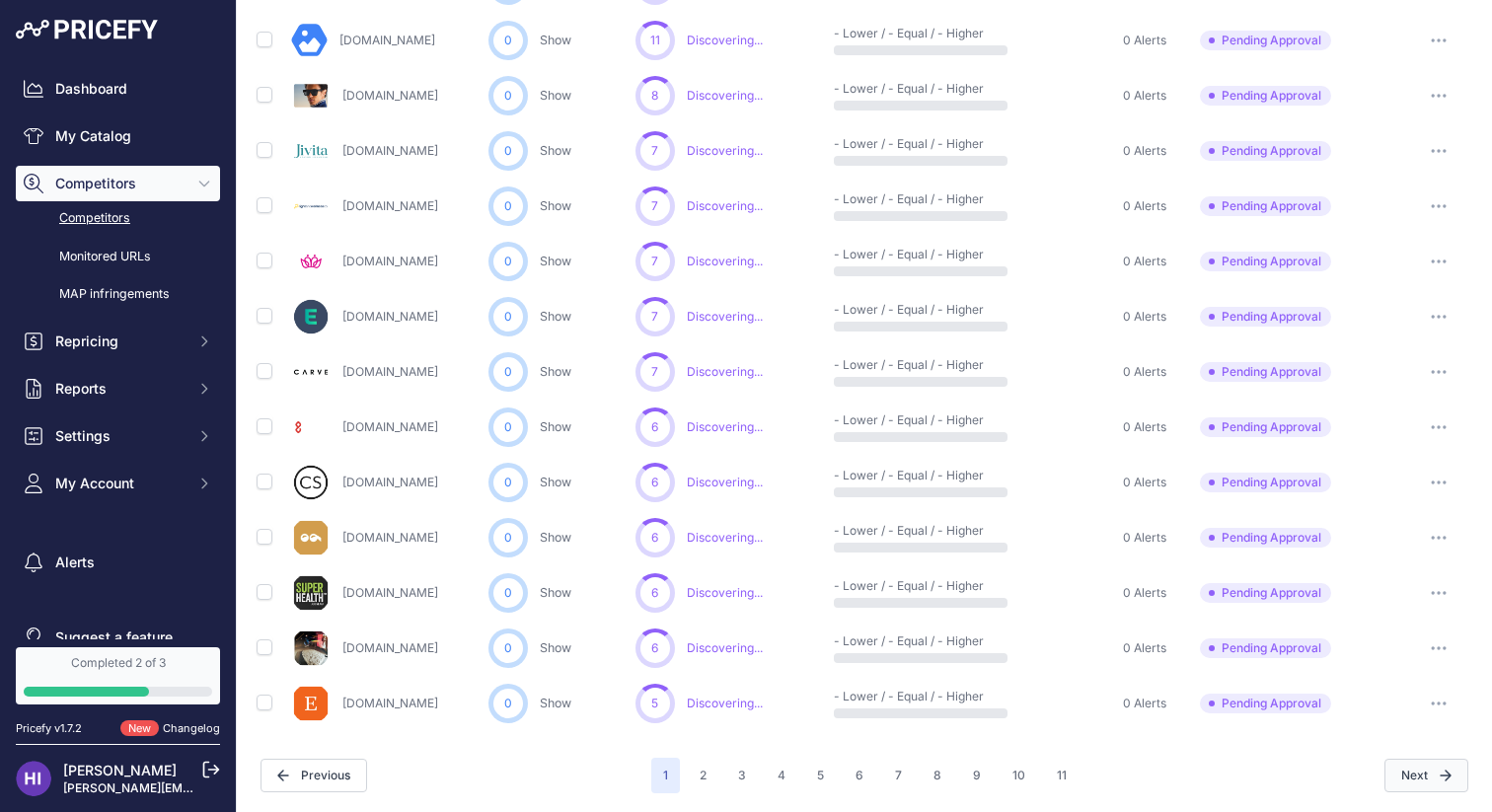 click on "Next" at bounding box center (1426, 775) 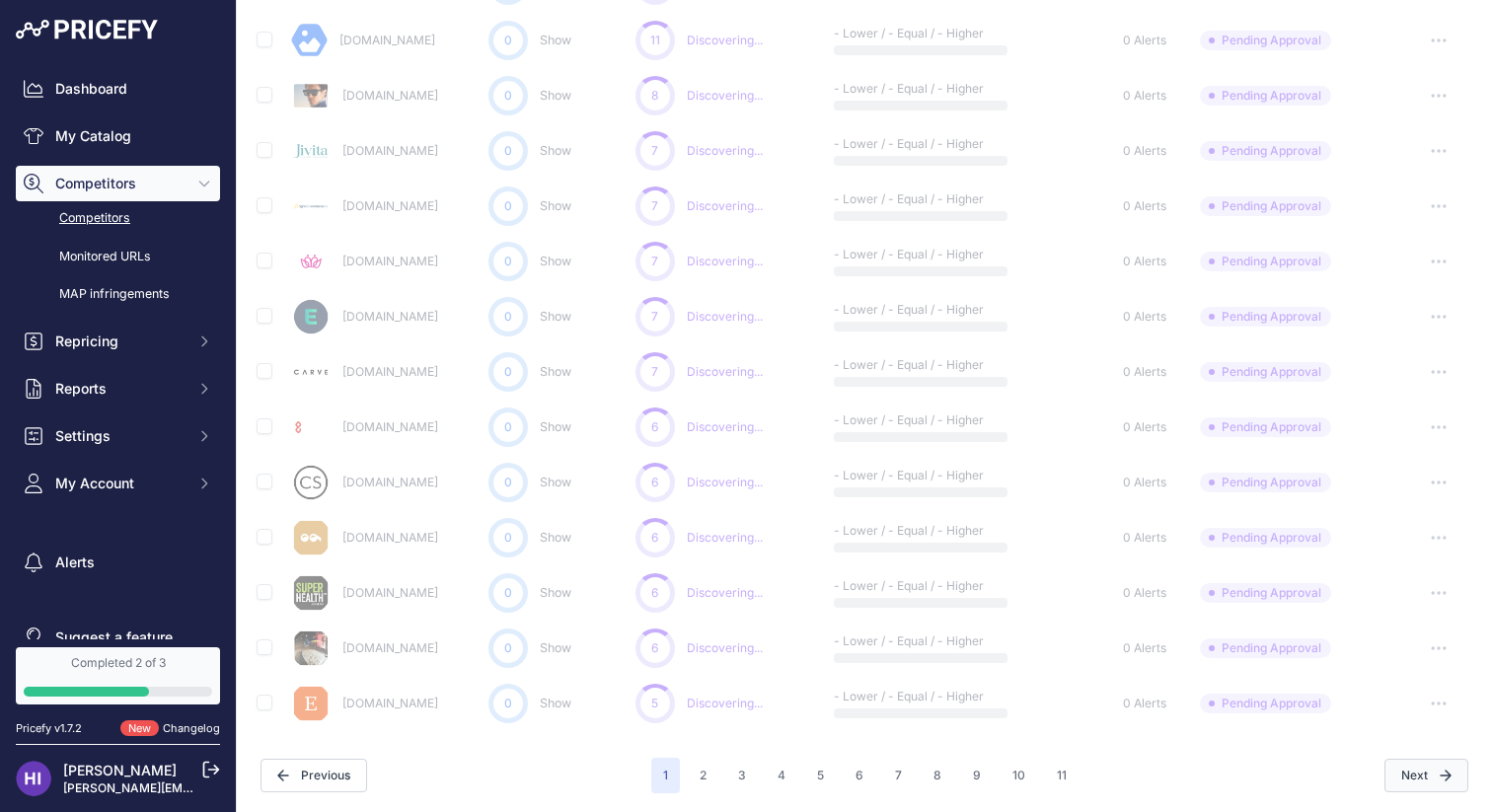 scroll, scrollTop: 850, scrollLeft: 0, axis: vertical 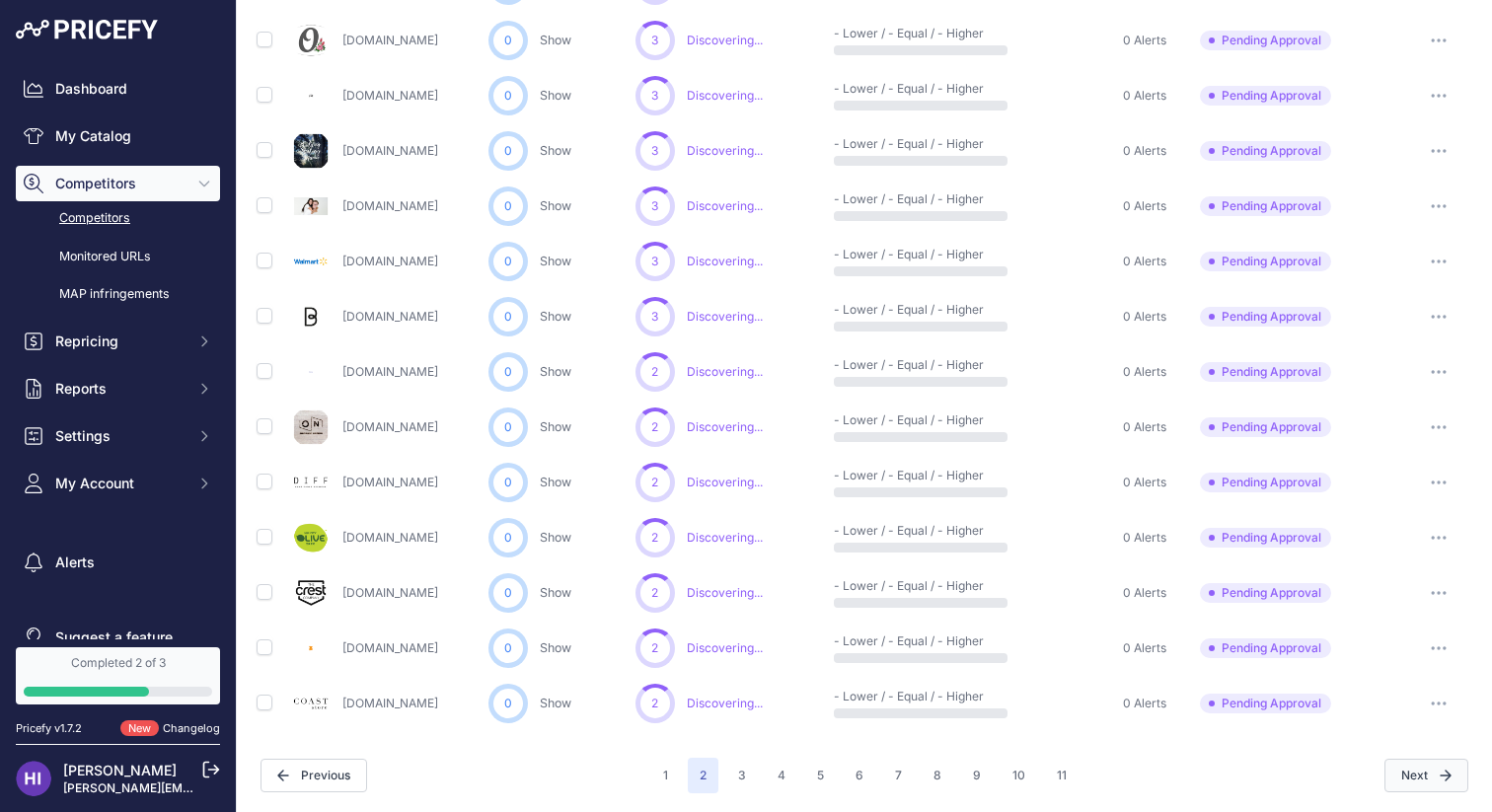 click 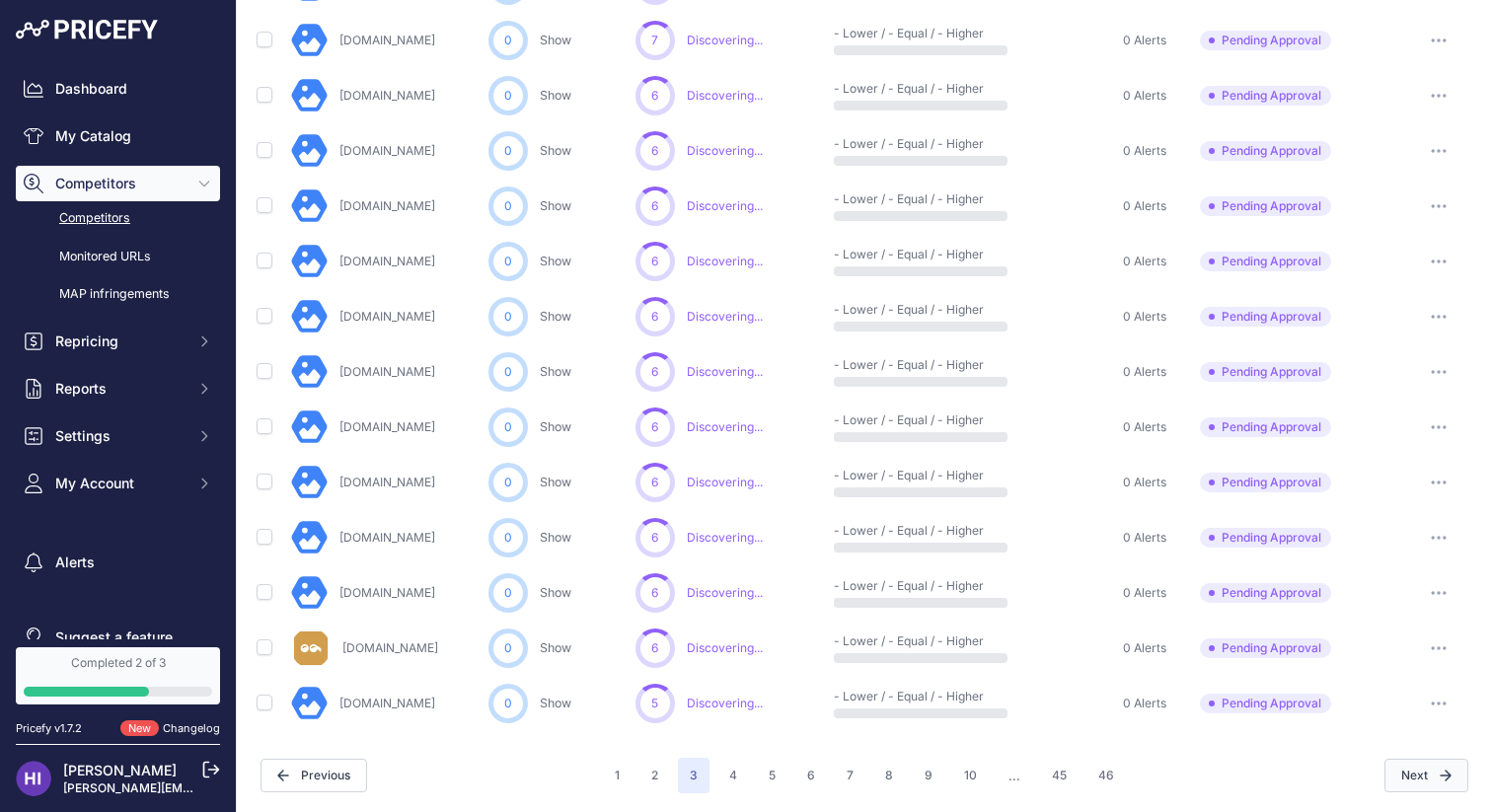 click on "Next" at bounding box center [1426, 775] 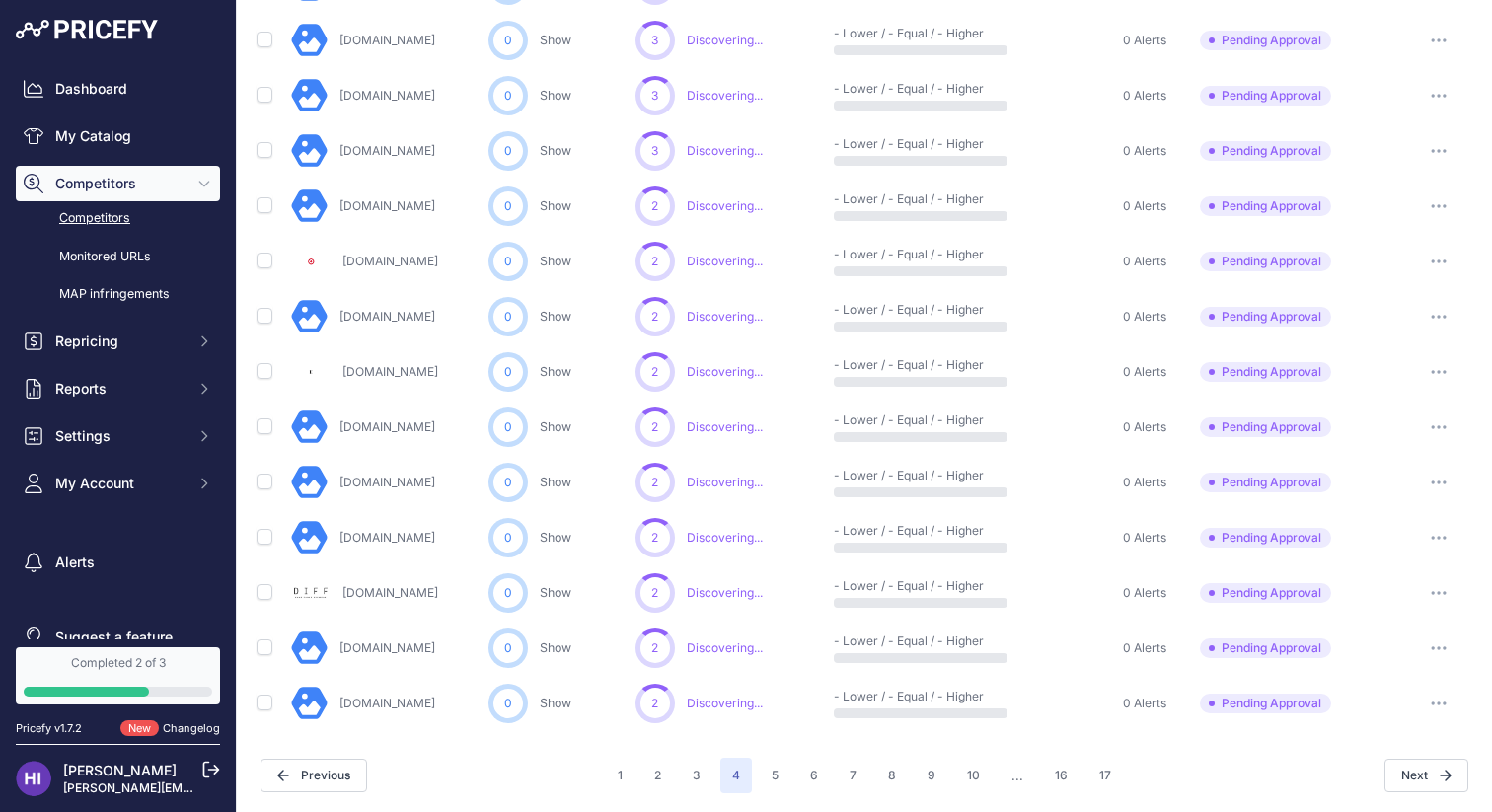 click at bounding box center [1439, 703] 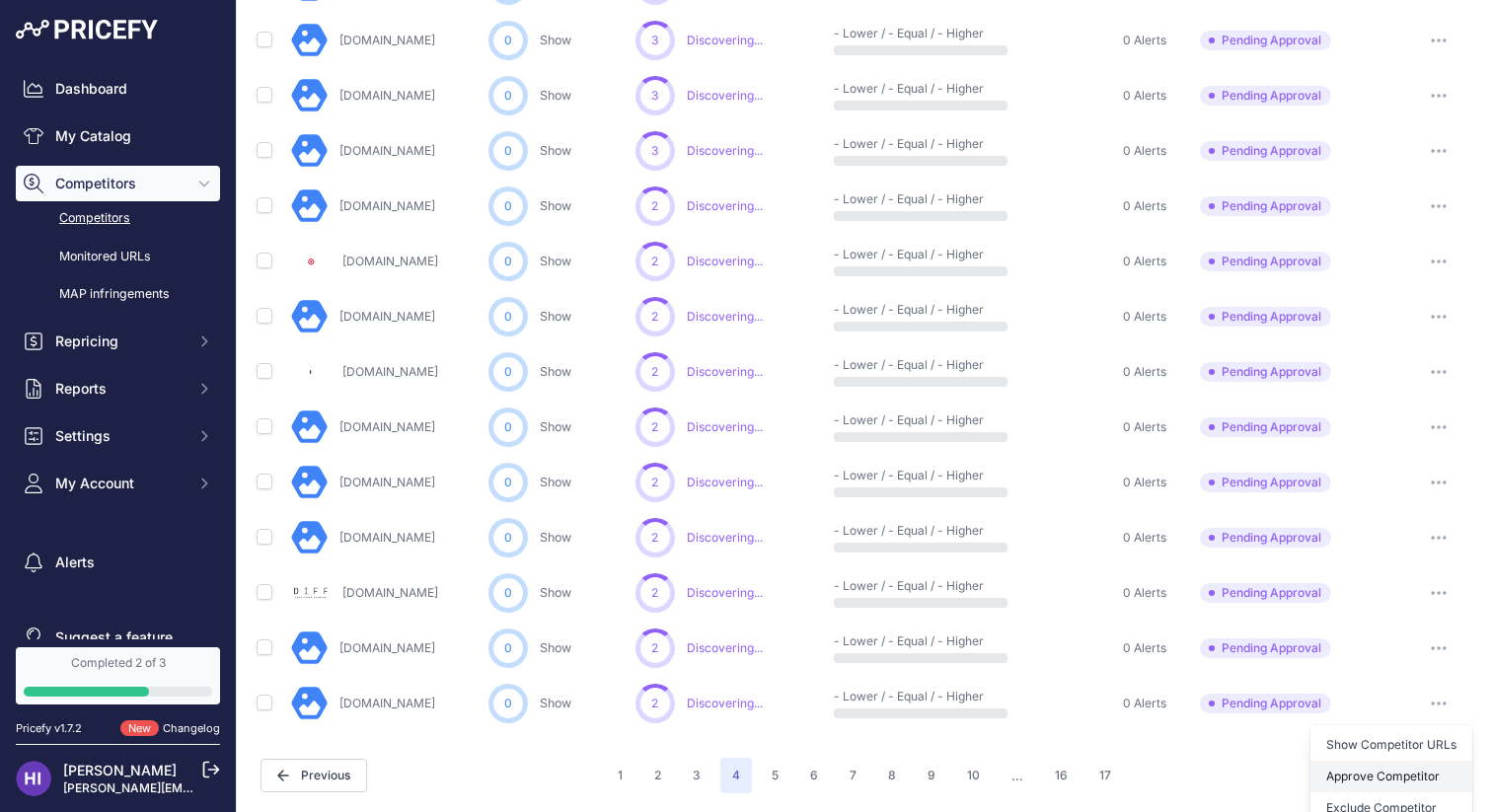 click on "Approve Competitor" at bounding box center (1391, 776) 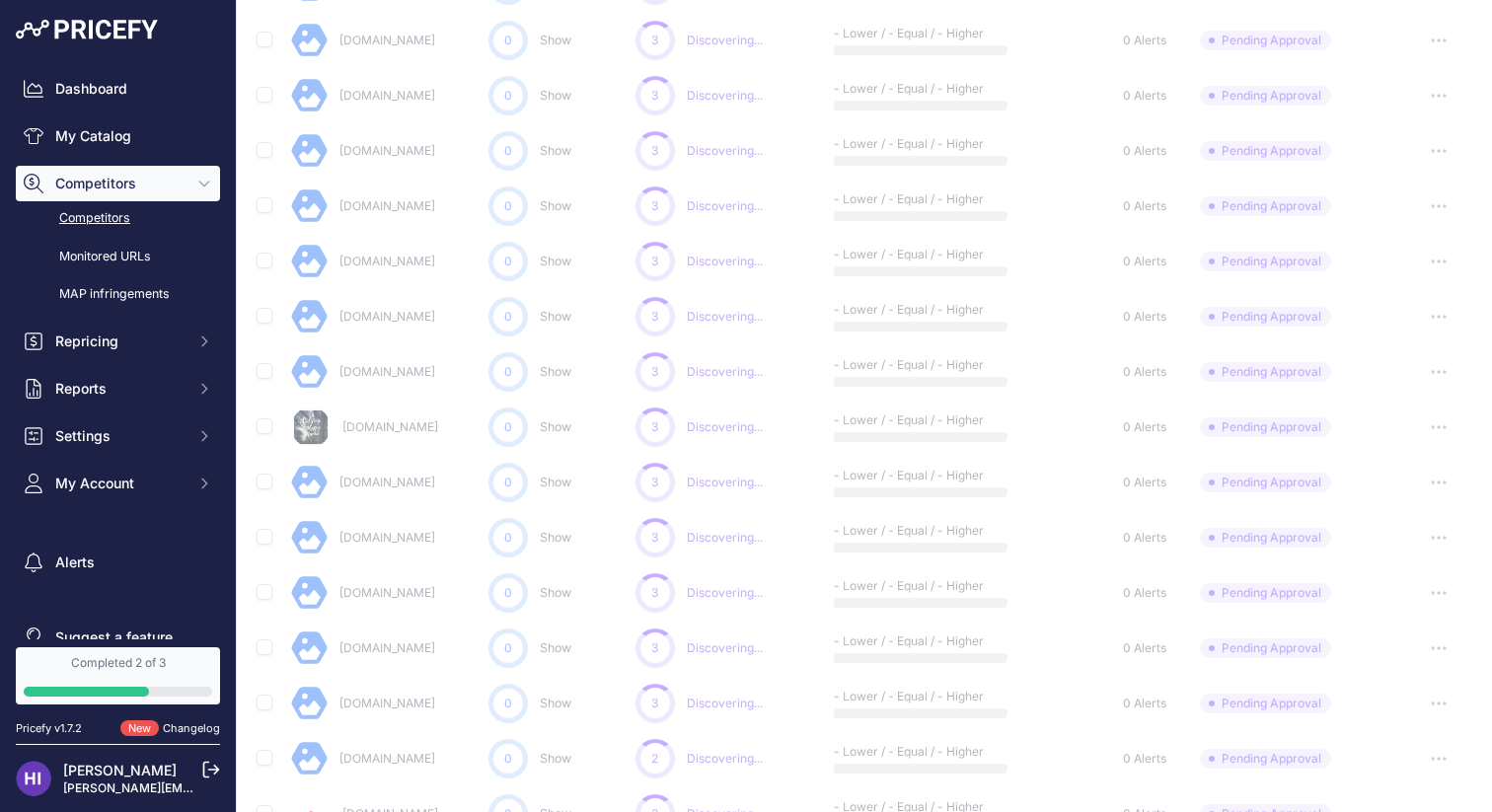 scroll, scrollTop: 345, scrollLeft: 0, axis: vertical 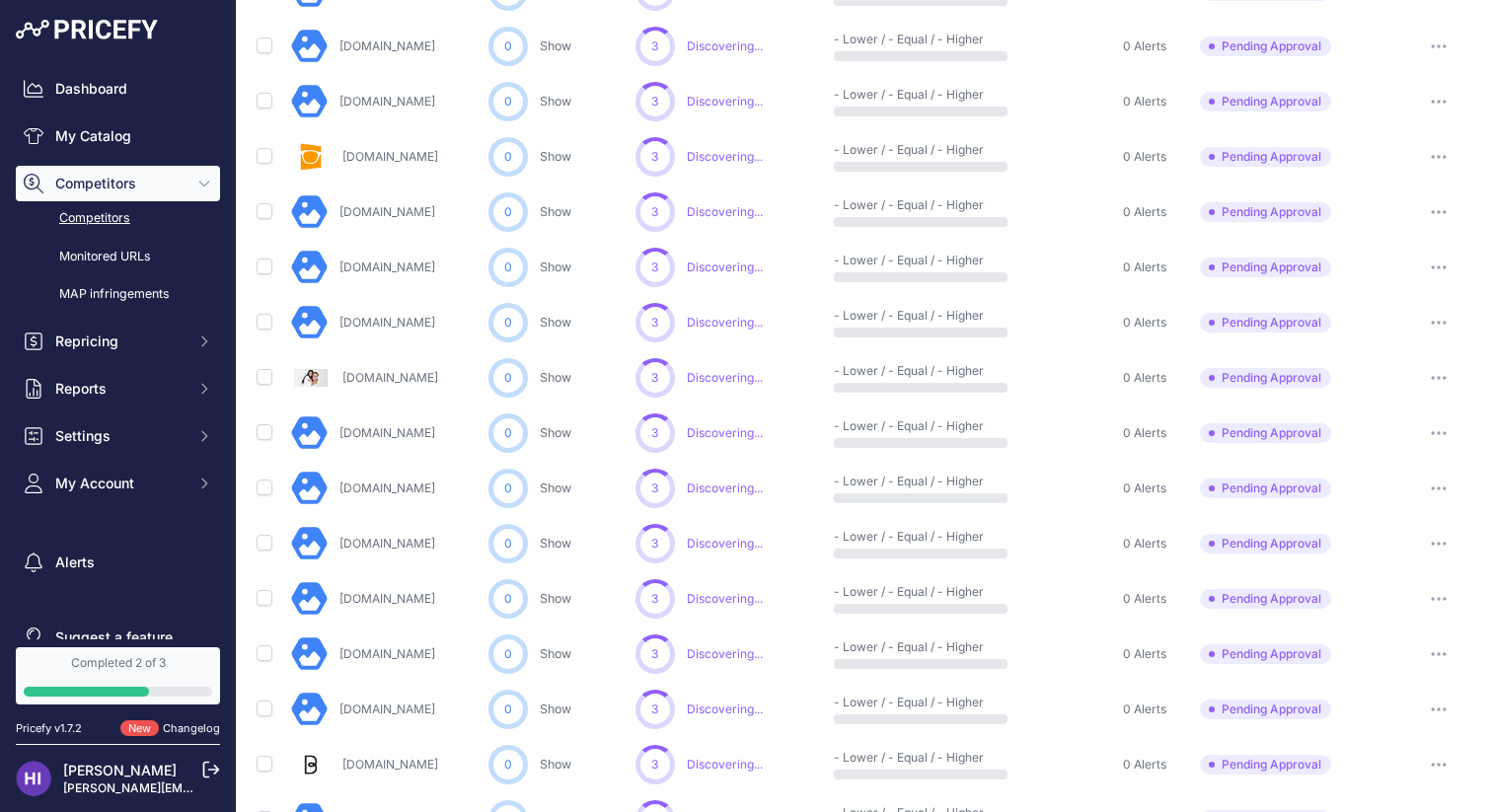 click 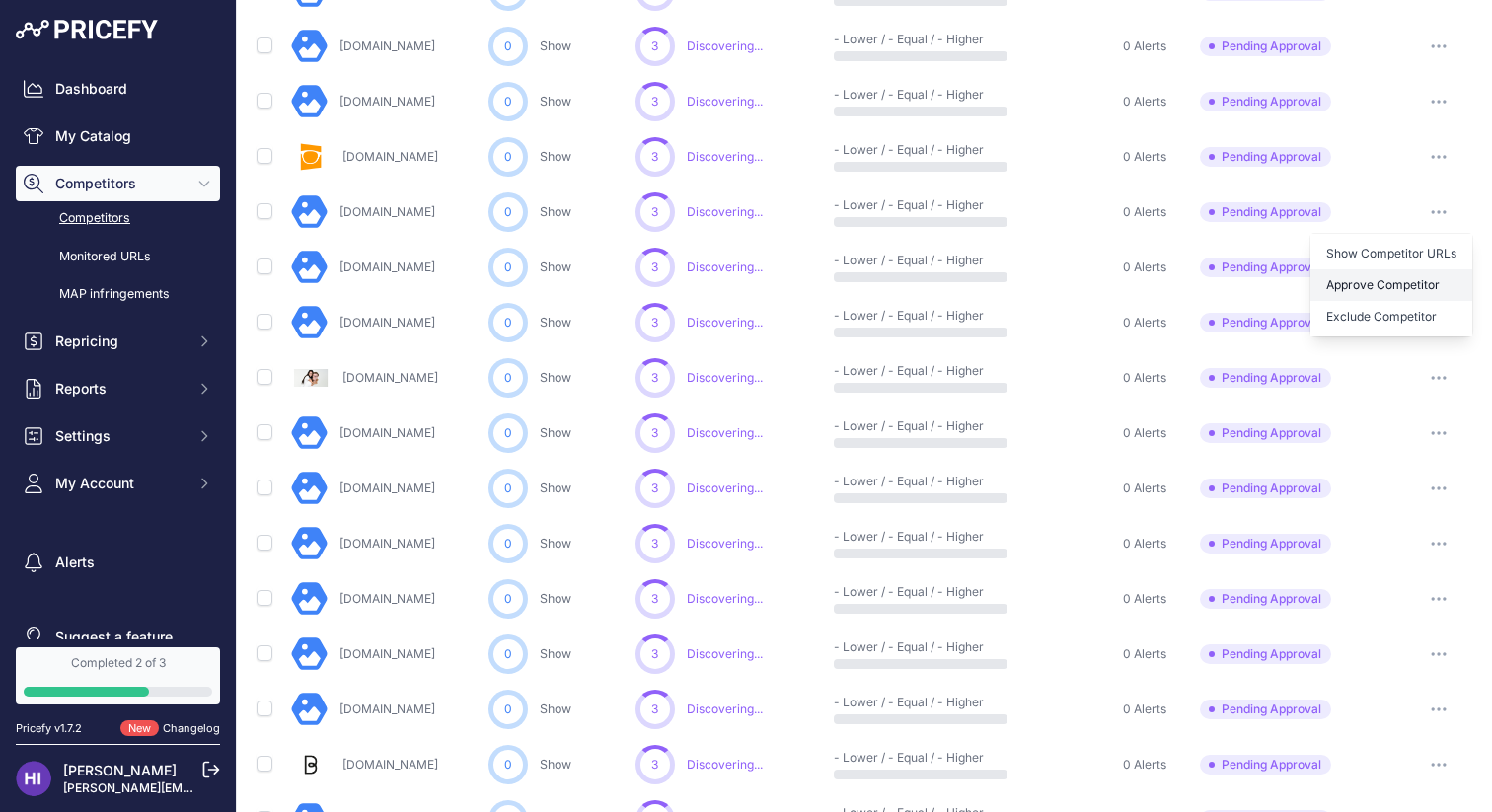 click on "Approve Competitor" at bounding box center [1391, 285] 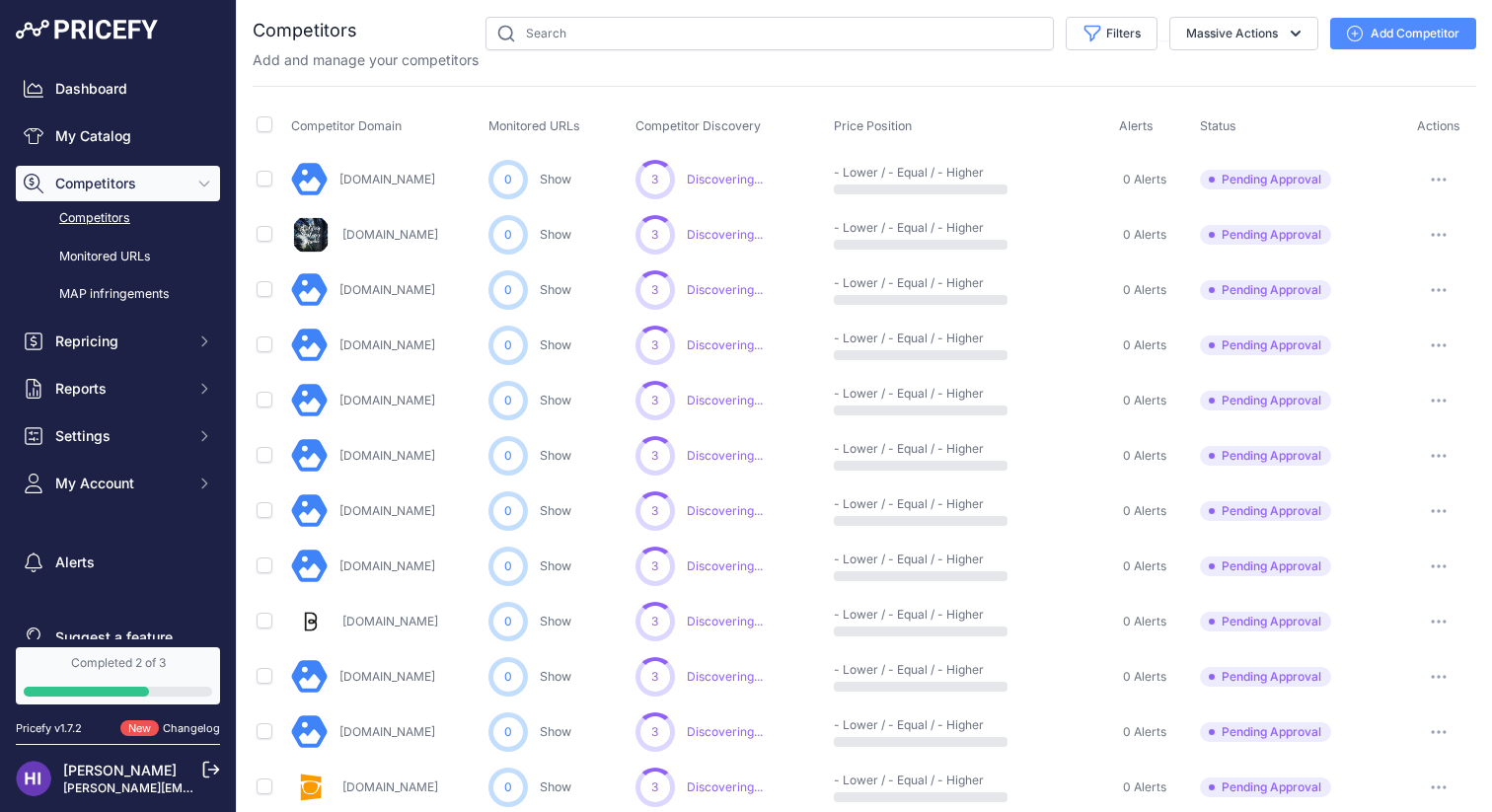 scroll, scrollTop: 0, scrollLeft: 0, axis: both 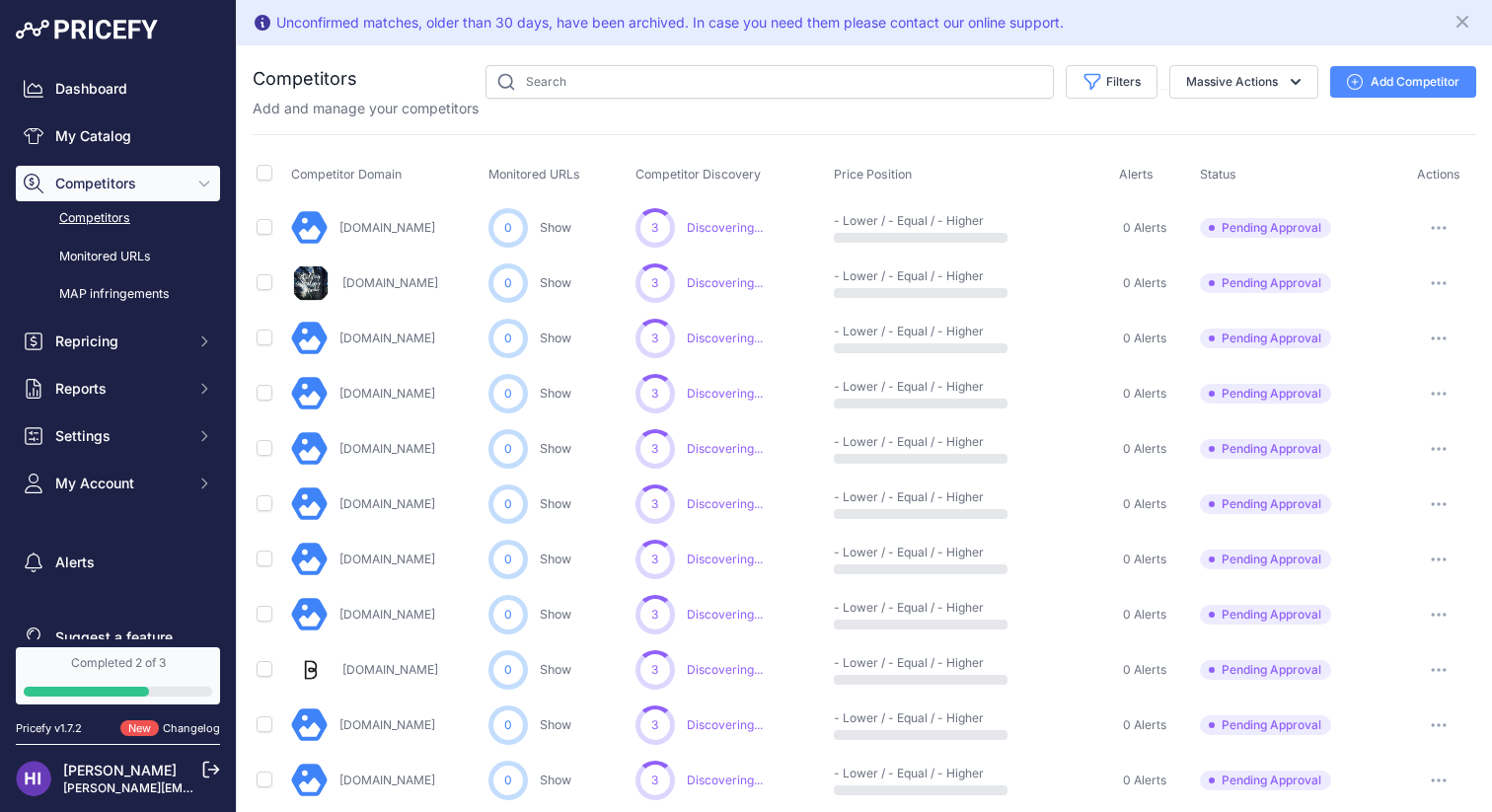 click at bounding box center [1439, 559] 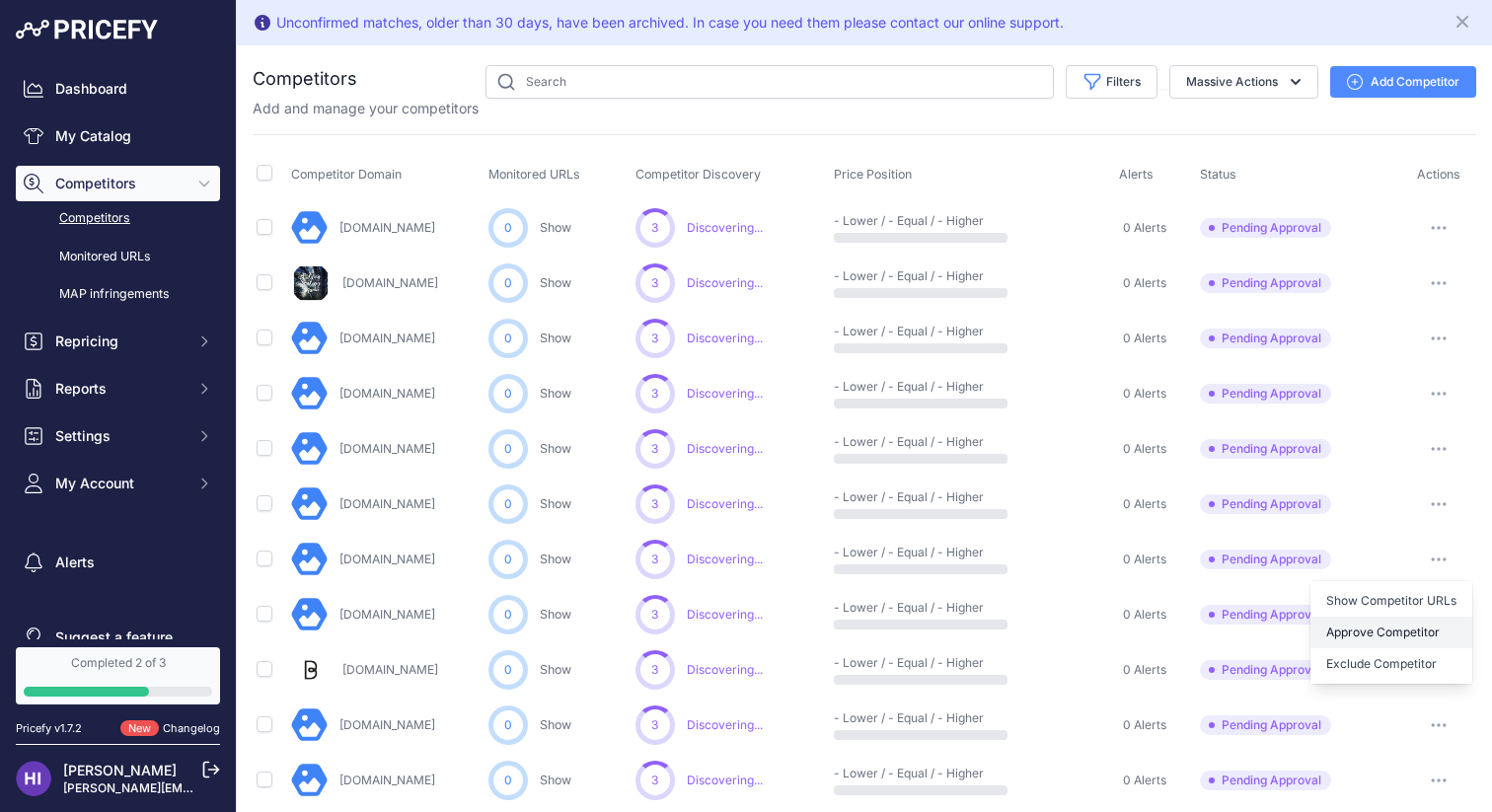 click on "Approve Competitor" at bounding box center (1391, 632) 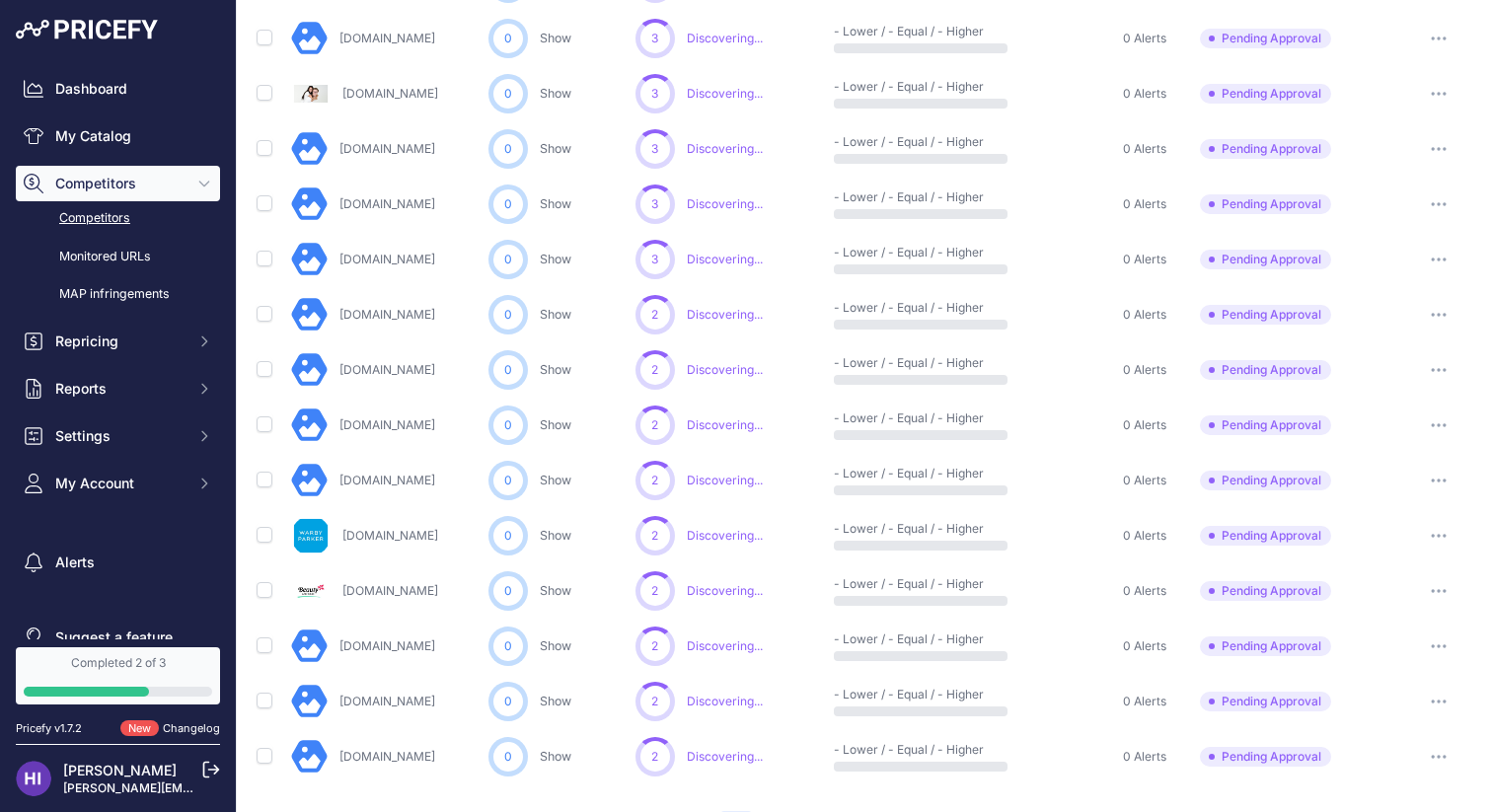 scroll, scrollTop: 904, scrollLeft: 0, axis: vertical 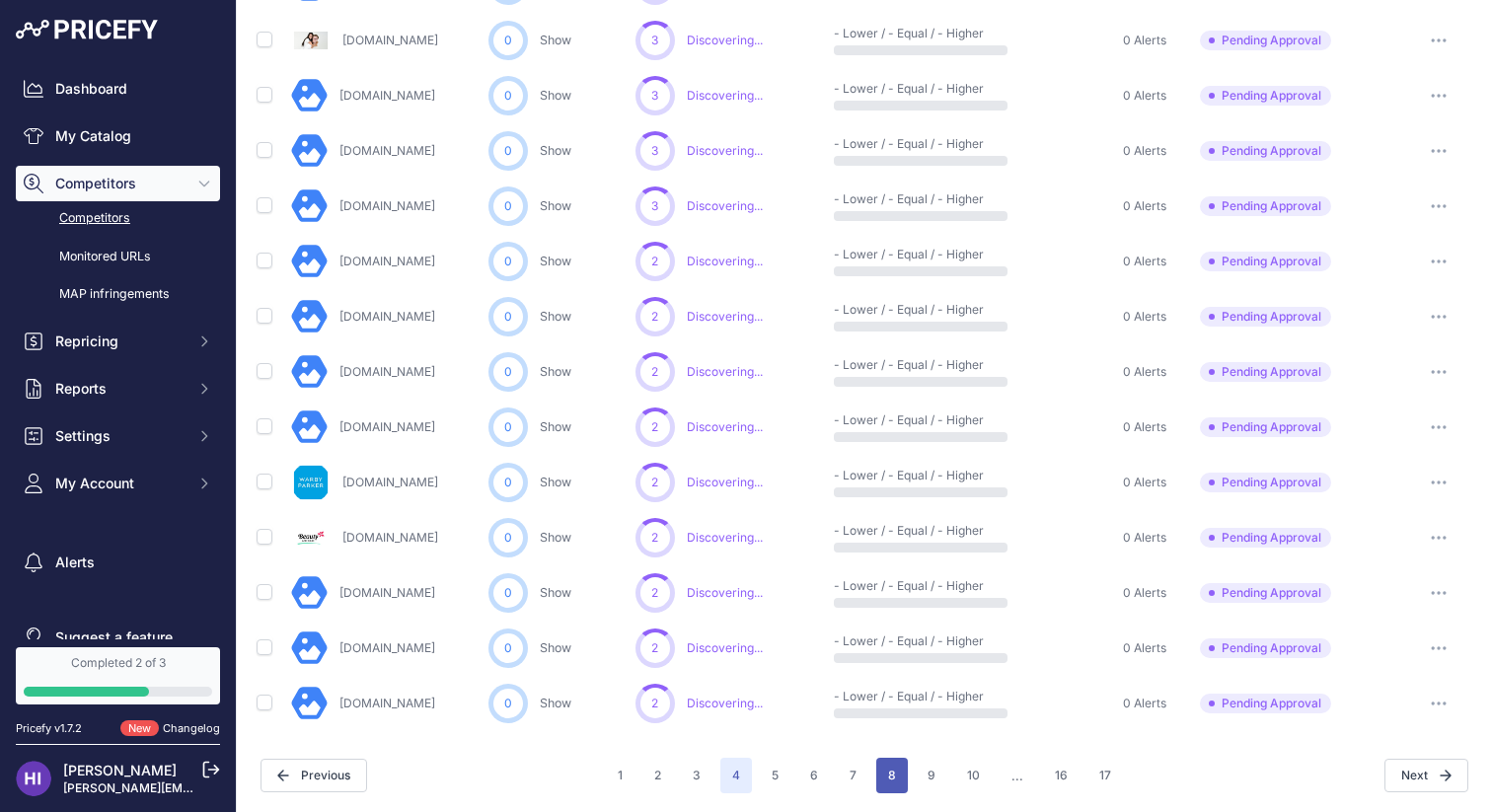 click on "8" at bounding box center (892, 775) 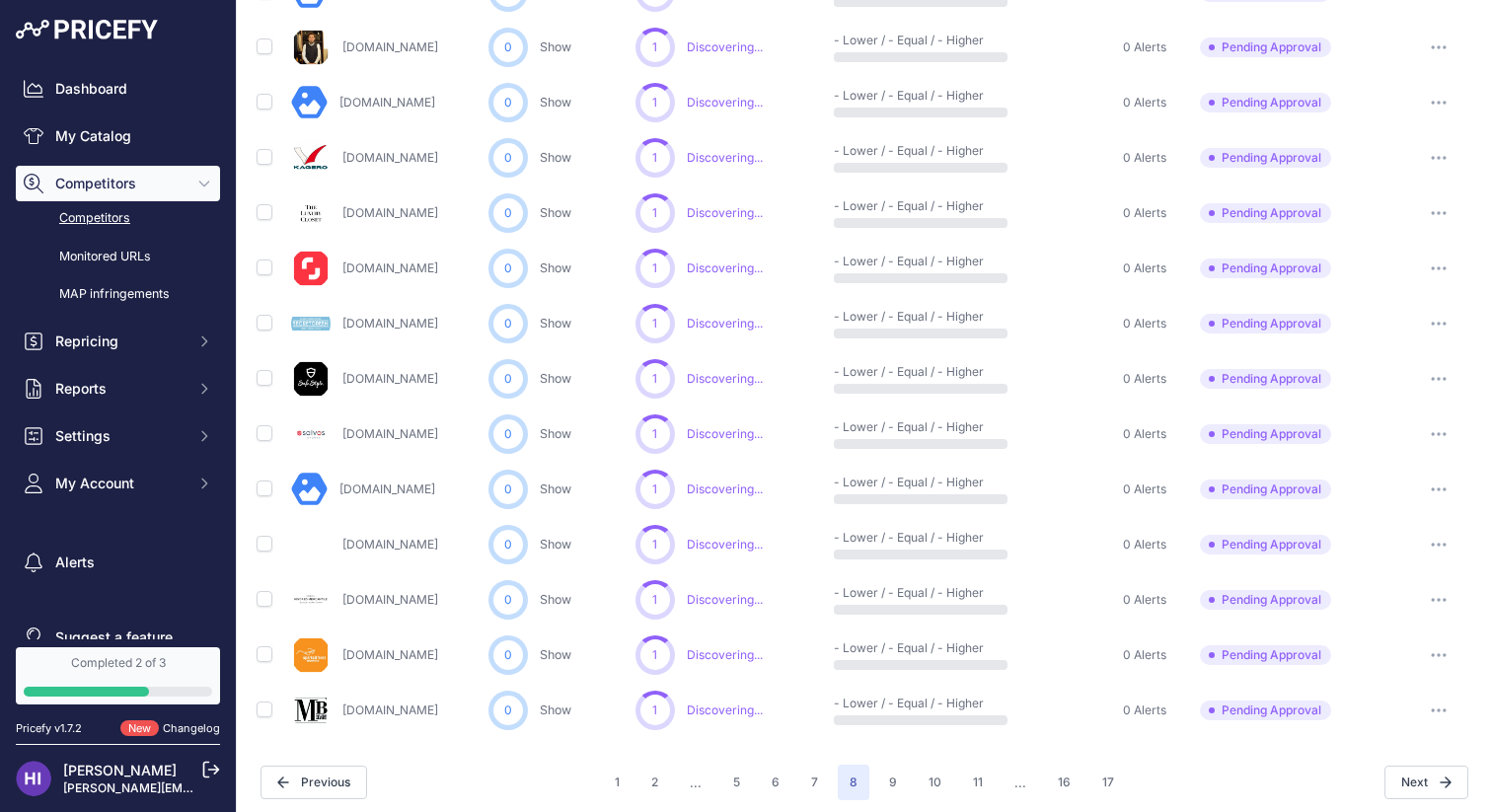 scroll, scrollTop: 850, scrollLeft: 0, axis: vertical 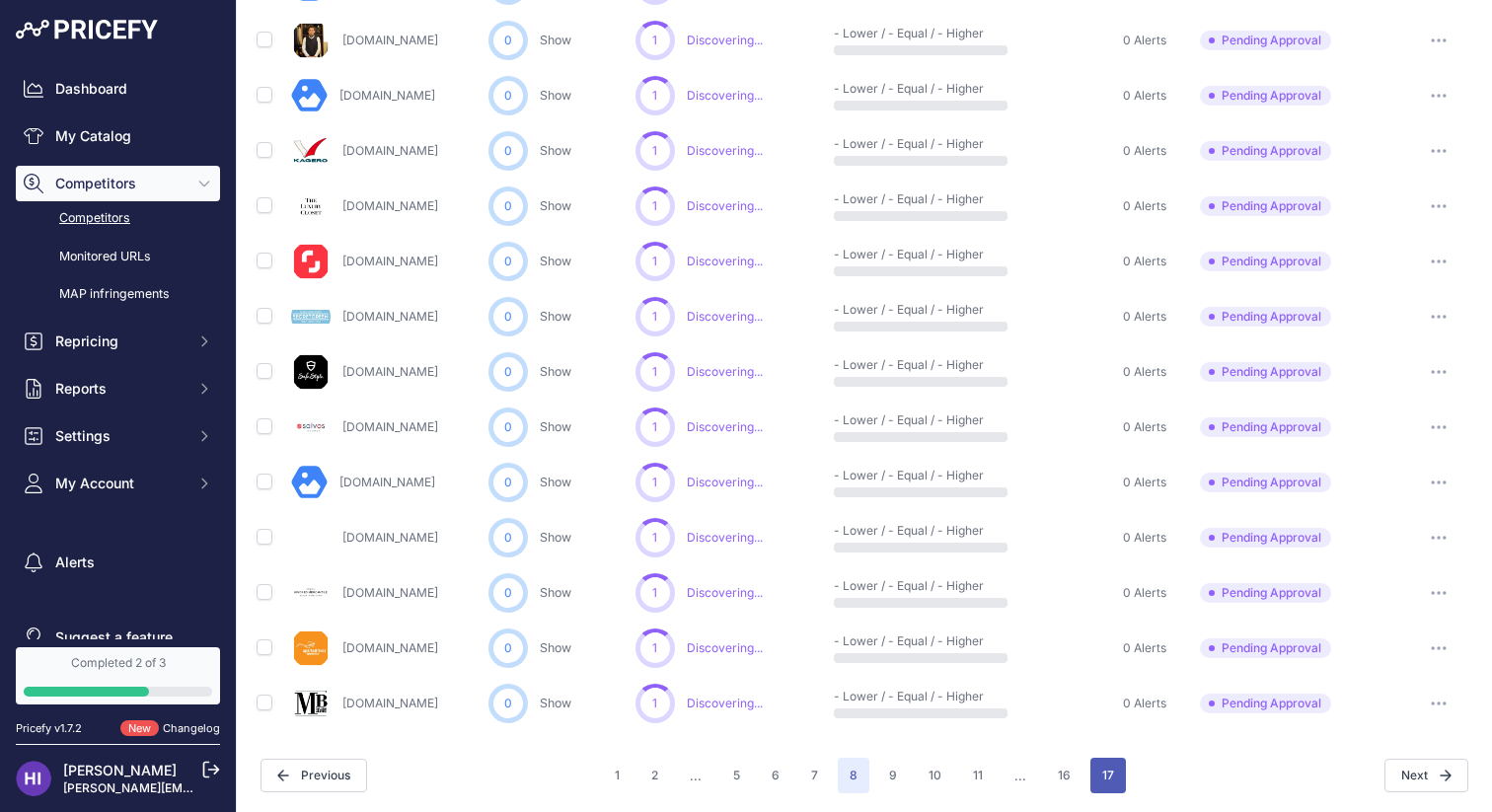click on "17" at bounding box center (1108, 775) 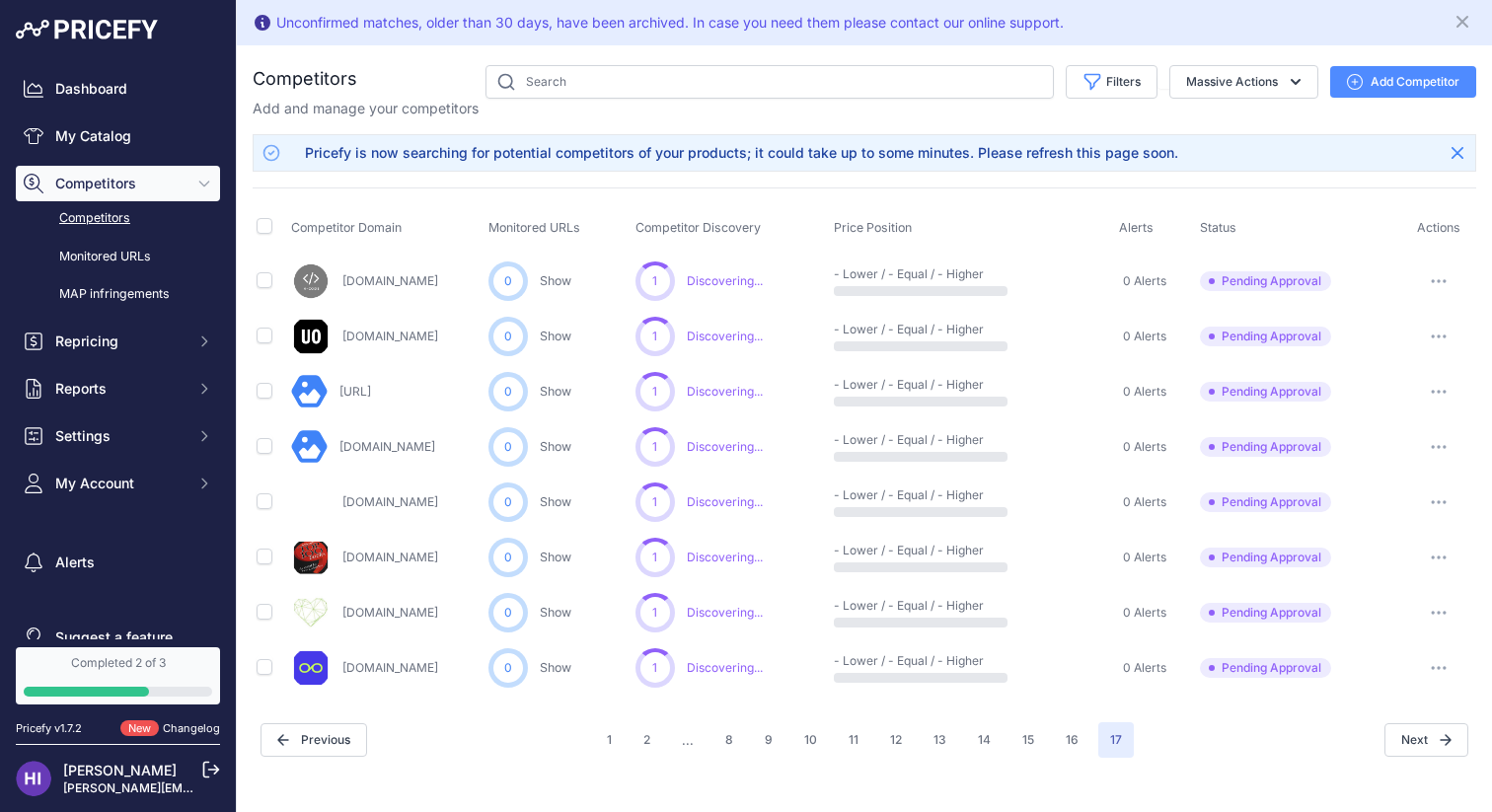 scroll, scrollTop: 0, scrollLeft: 0, axis: both 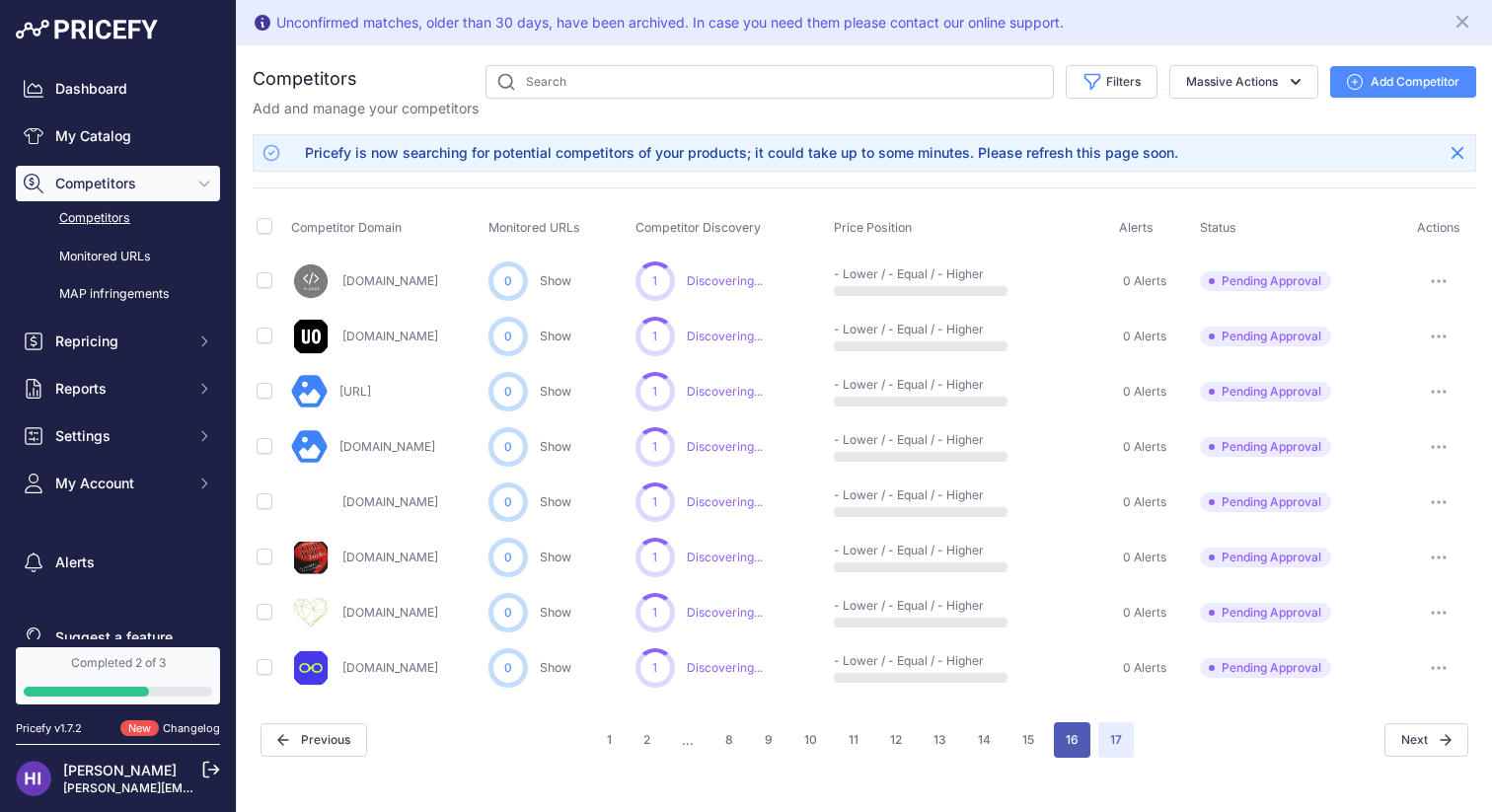 click on "16" at bounding box center (1072, 740) 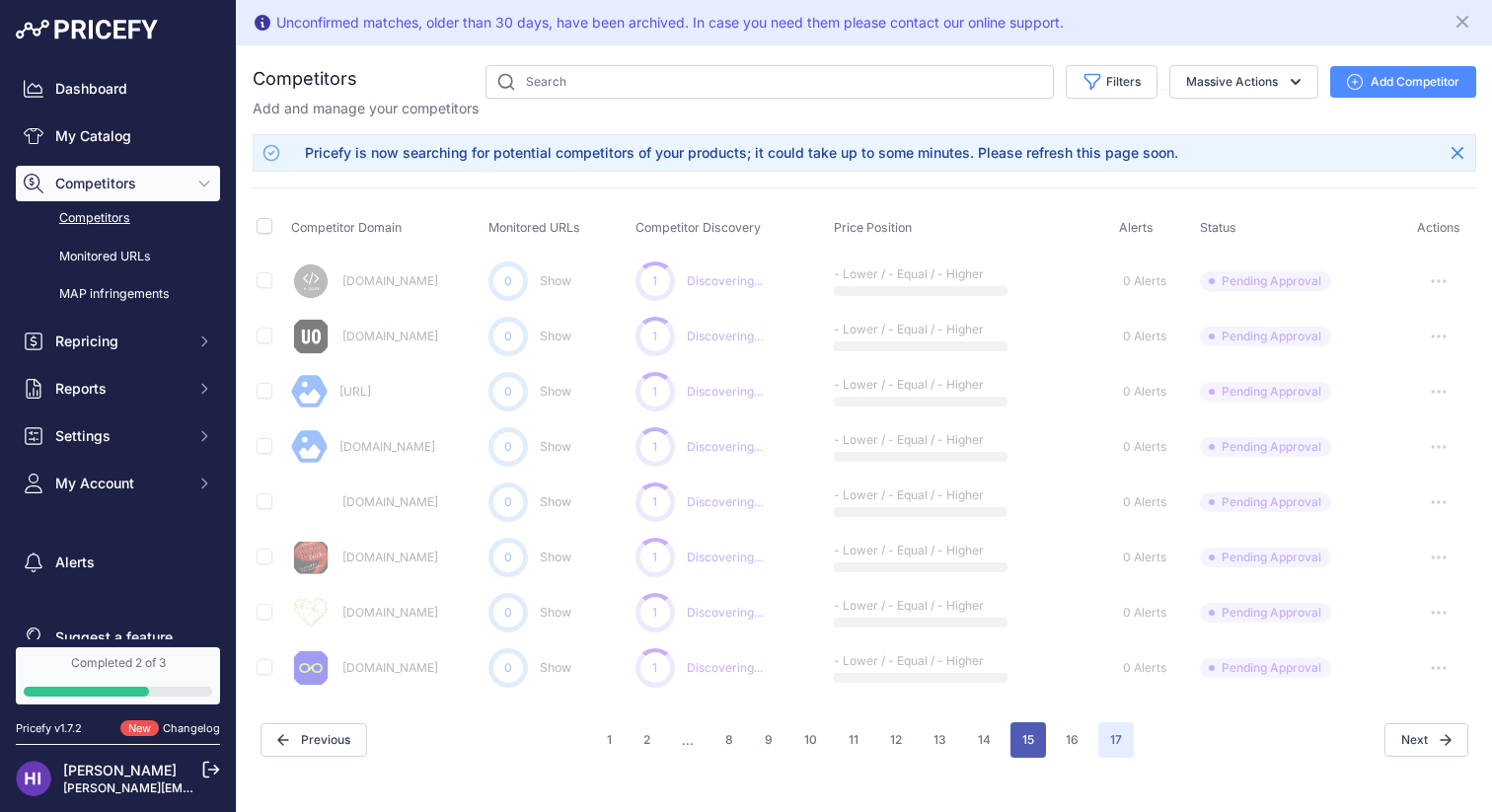 type 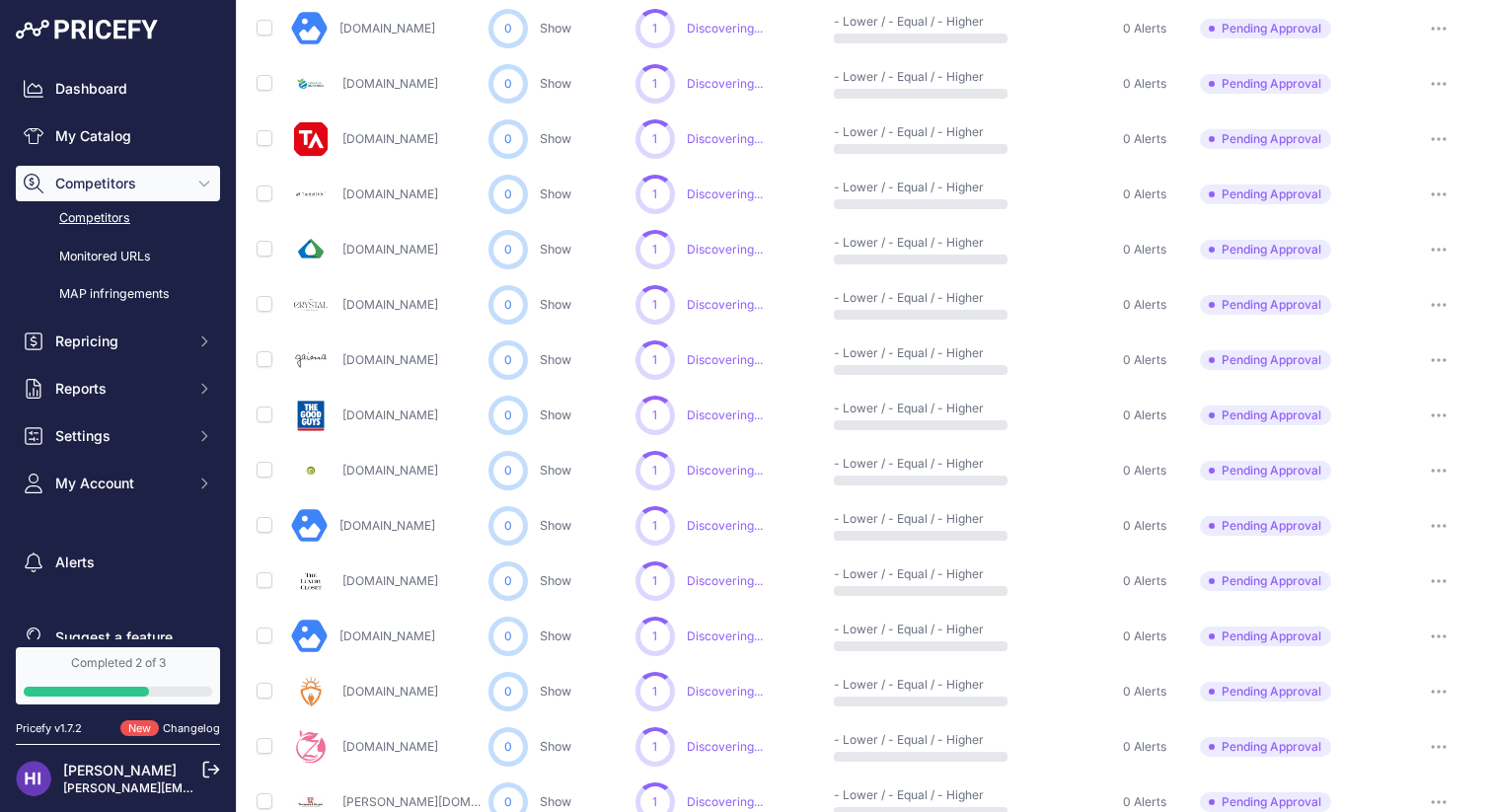 scroll, scrollTop: 472, scrollLeft: 0, axis: vertical 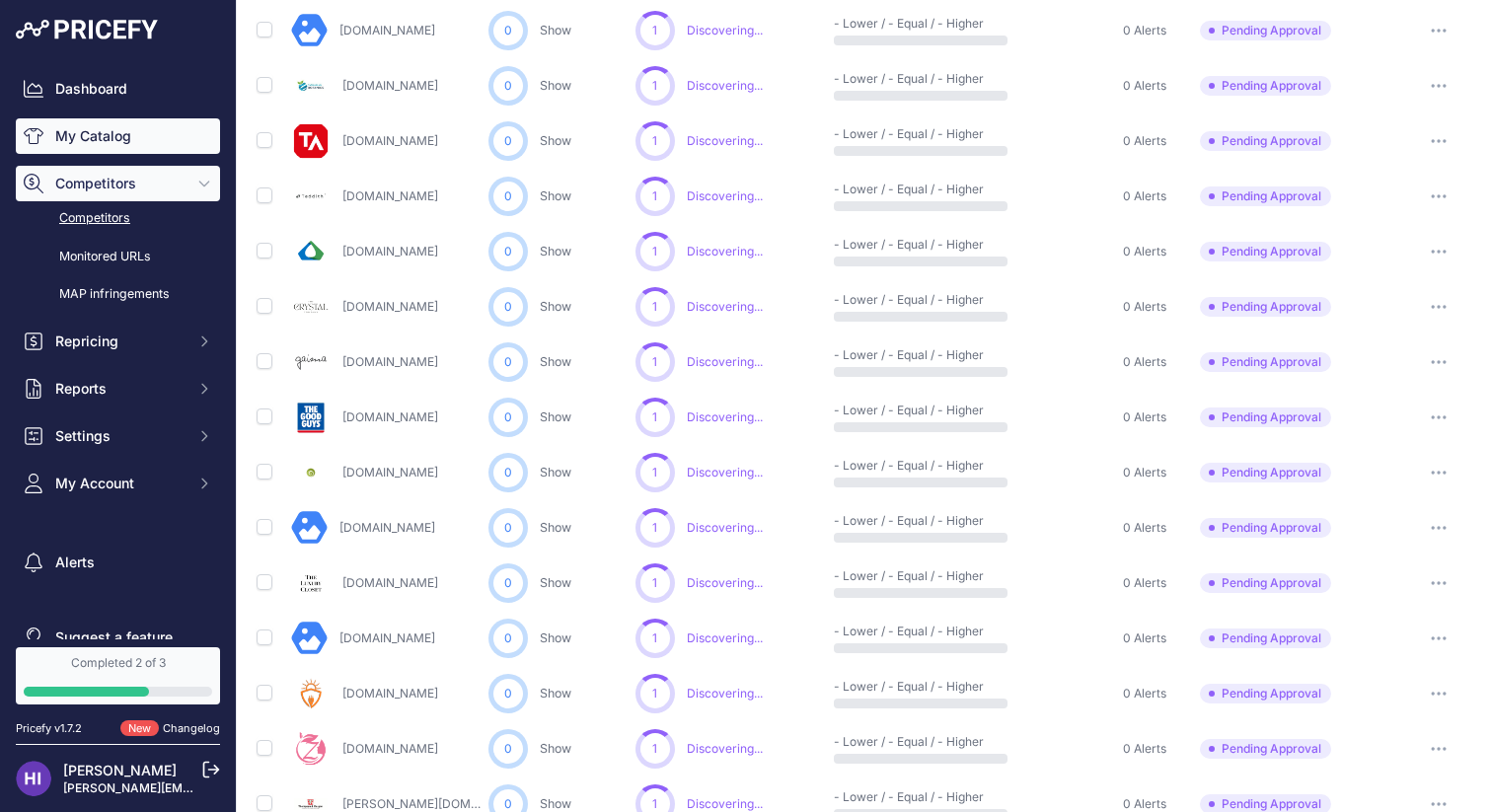 click on "My Catalog" at bounding box center [117, 136] 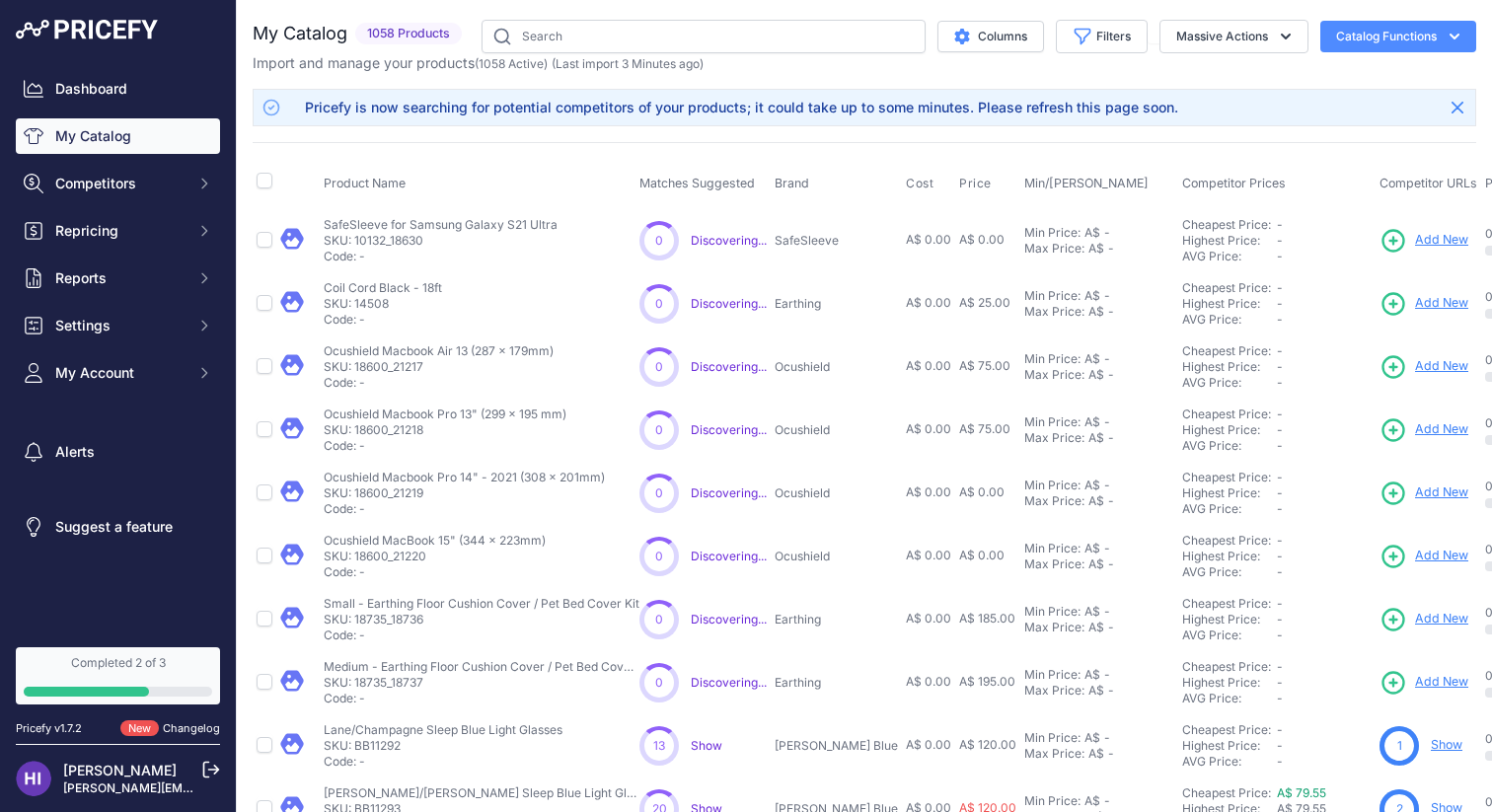 scroll, scrollTop: 0, scrollLeft: 0, axis: both 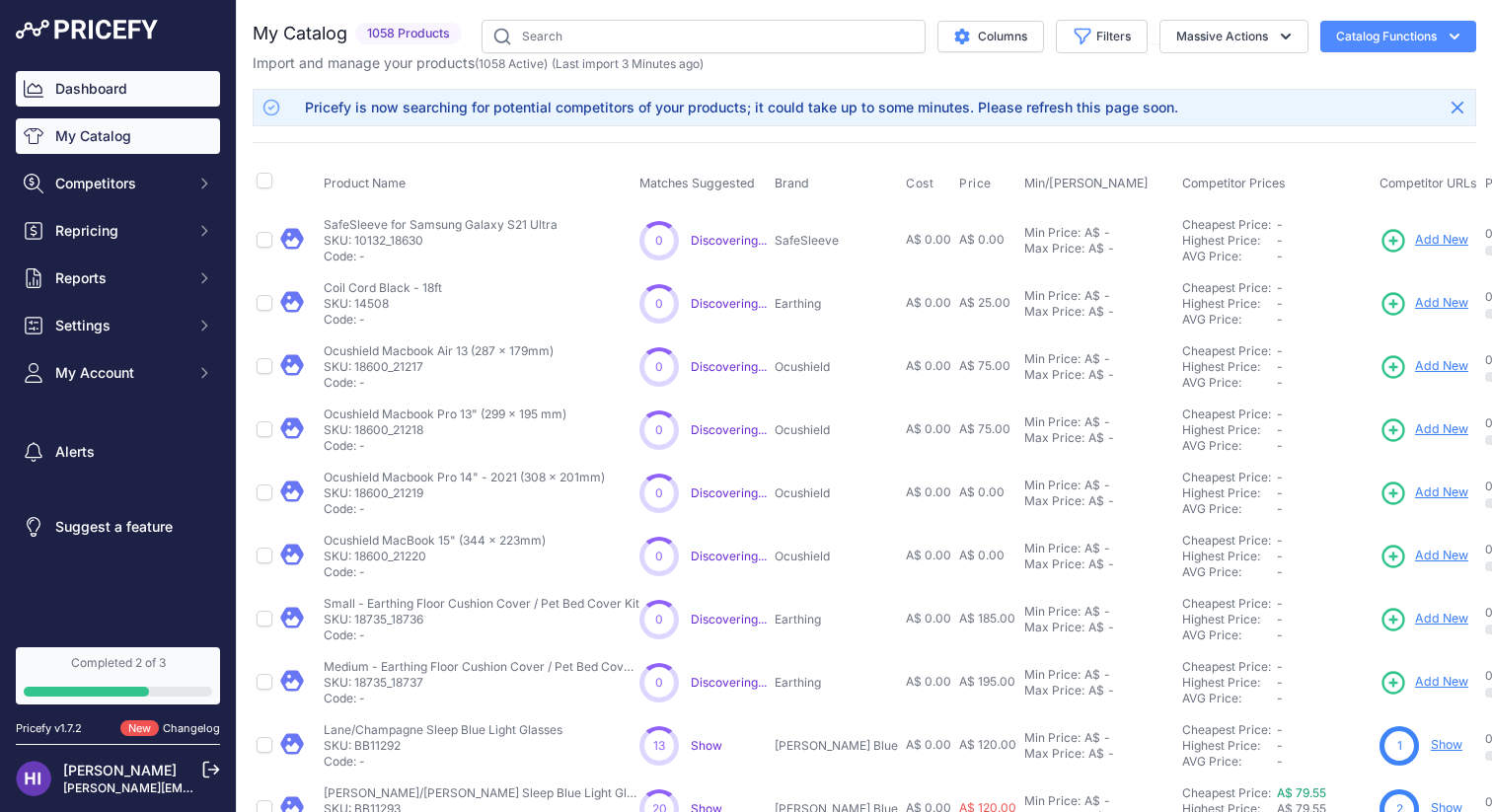 click on "Dashboard" at bounding box center (117, 89) 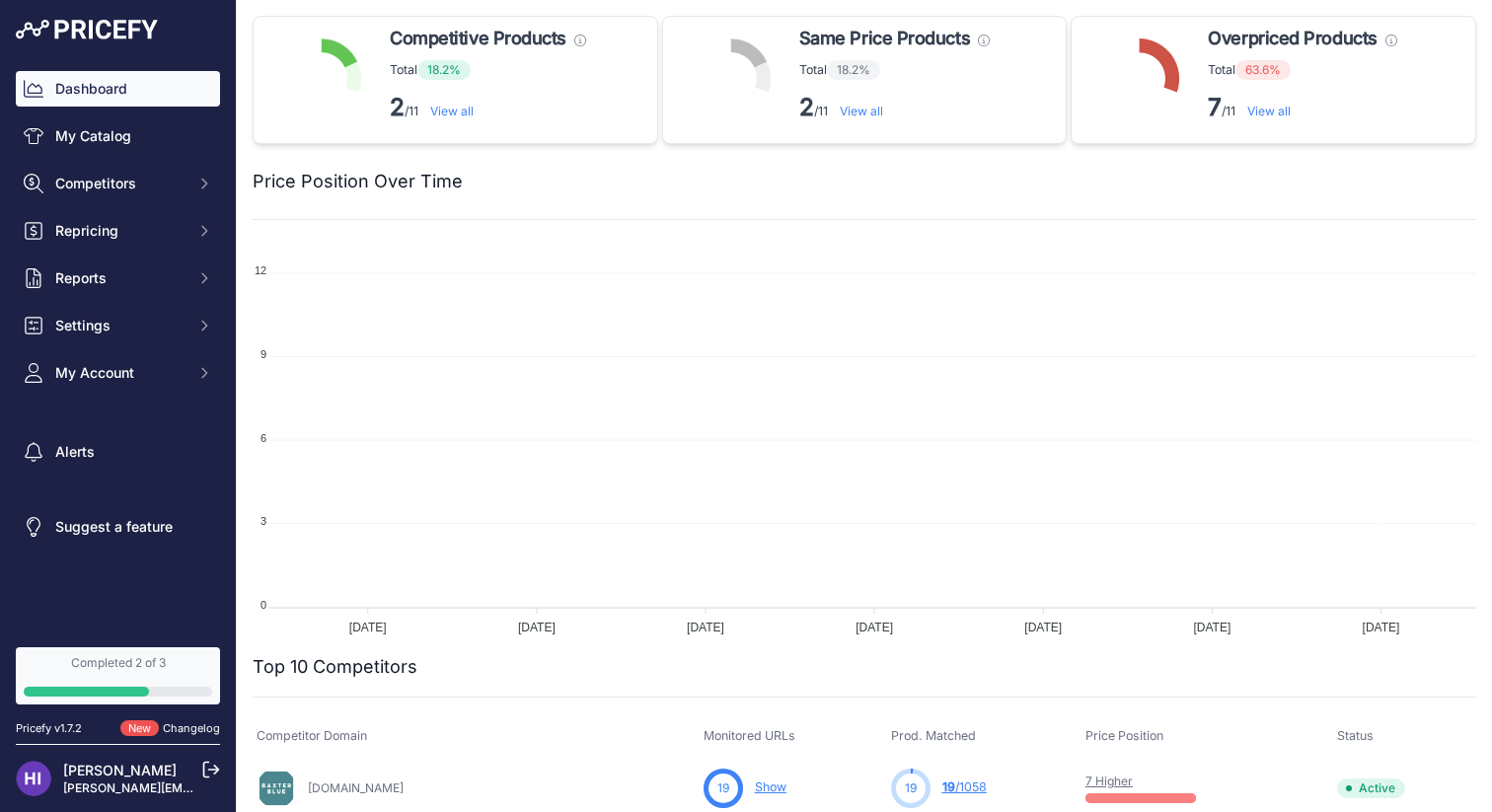 scroll, scrollTop: 0, scrollLeft: 0, axis: both 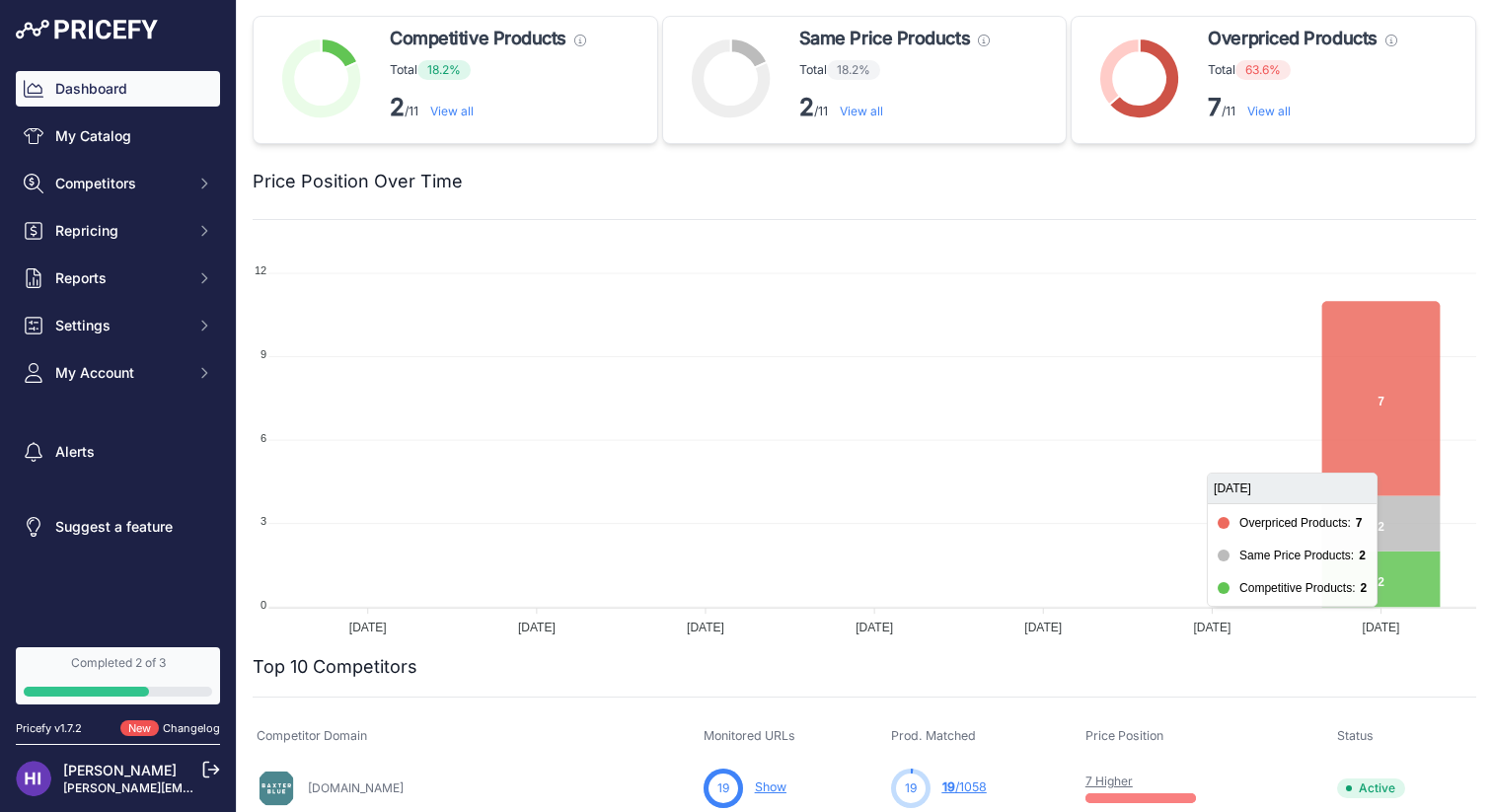 click 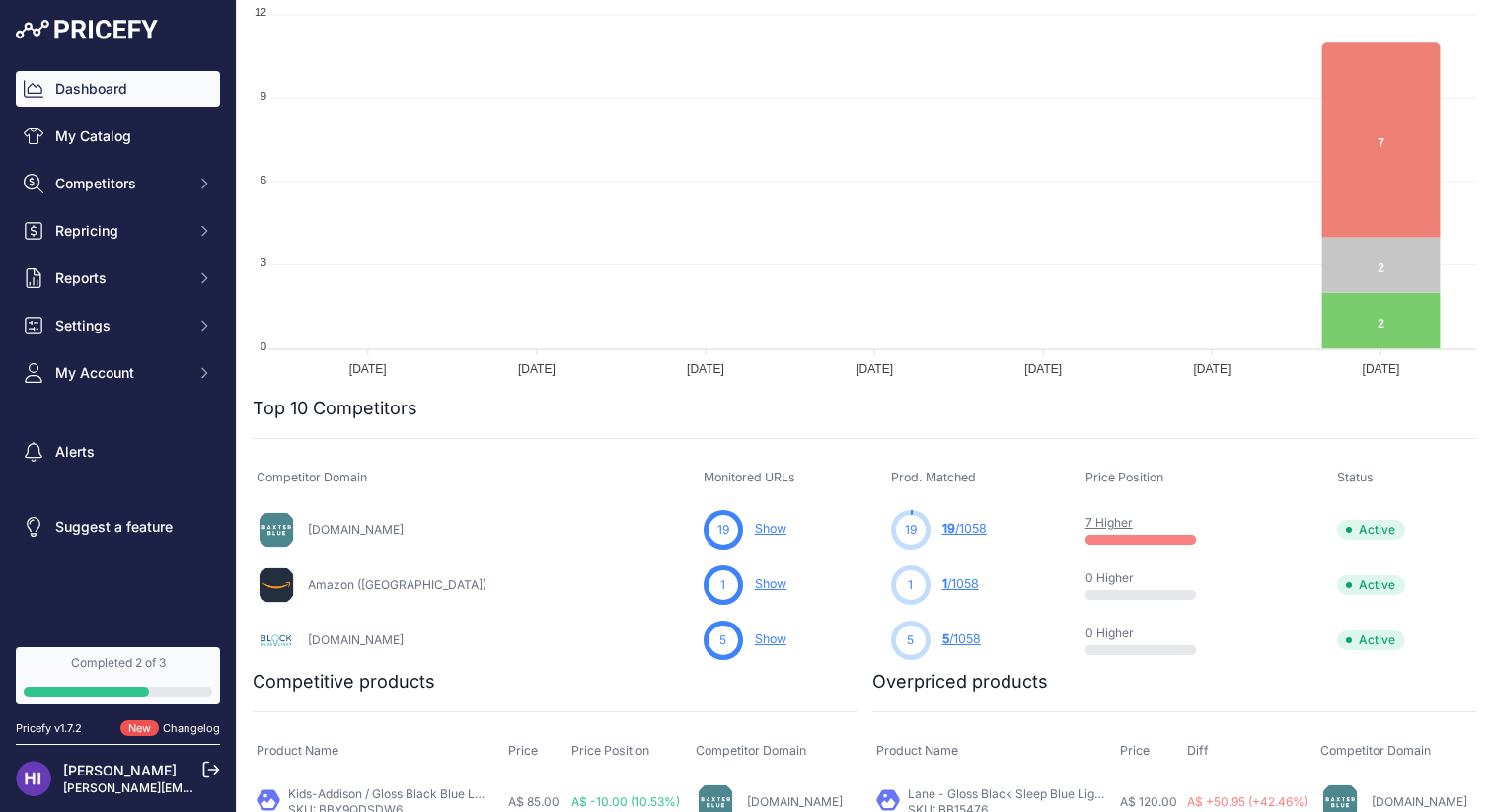 scroll, scrollTop: 0, scrollLeft: 0, axis: both 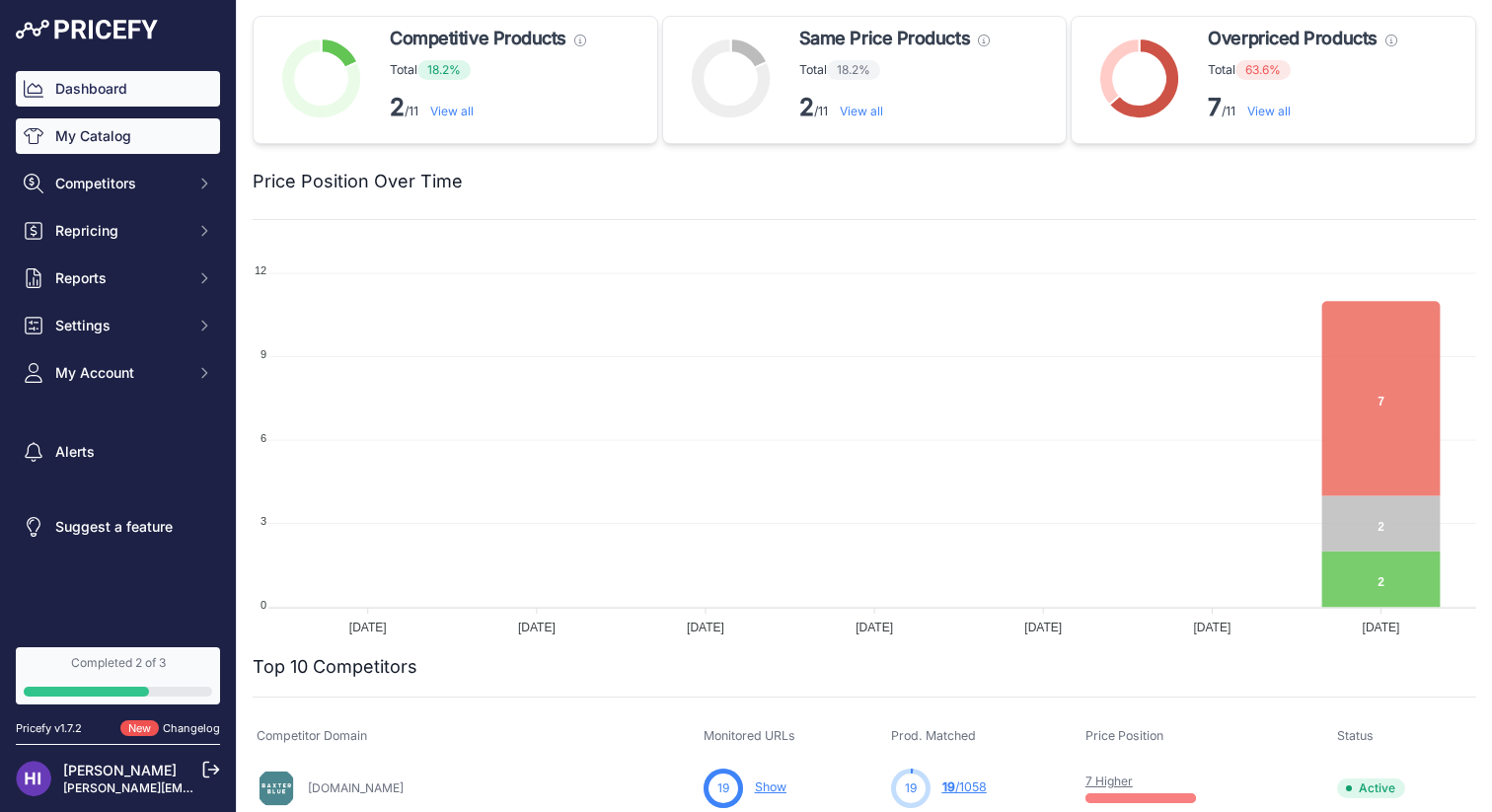 click on "My Catalog" at bounding box center [117, 136] 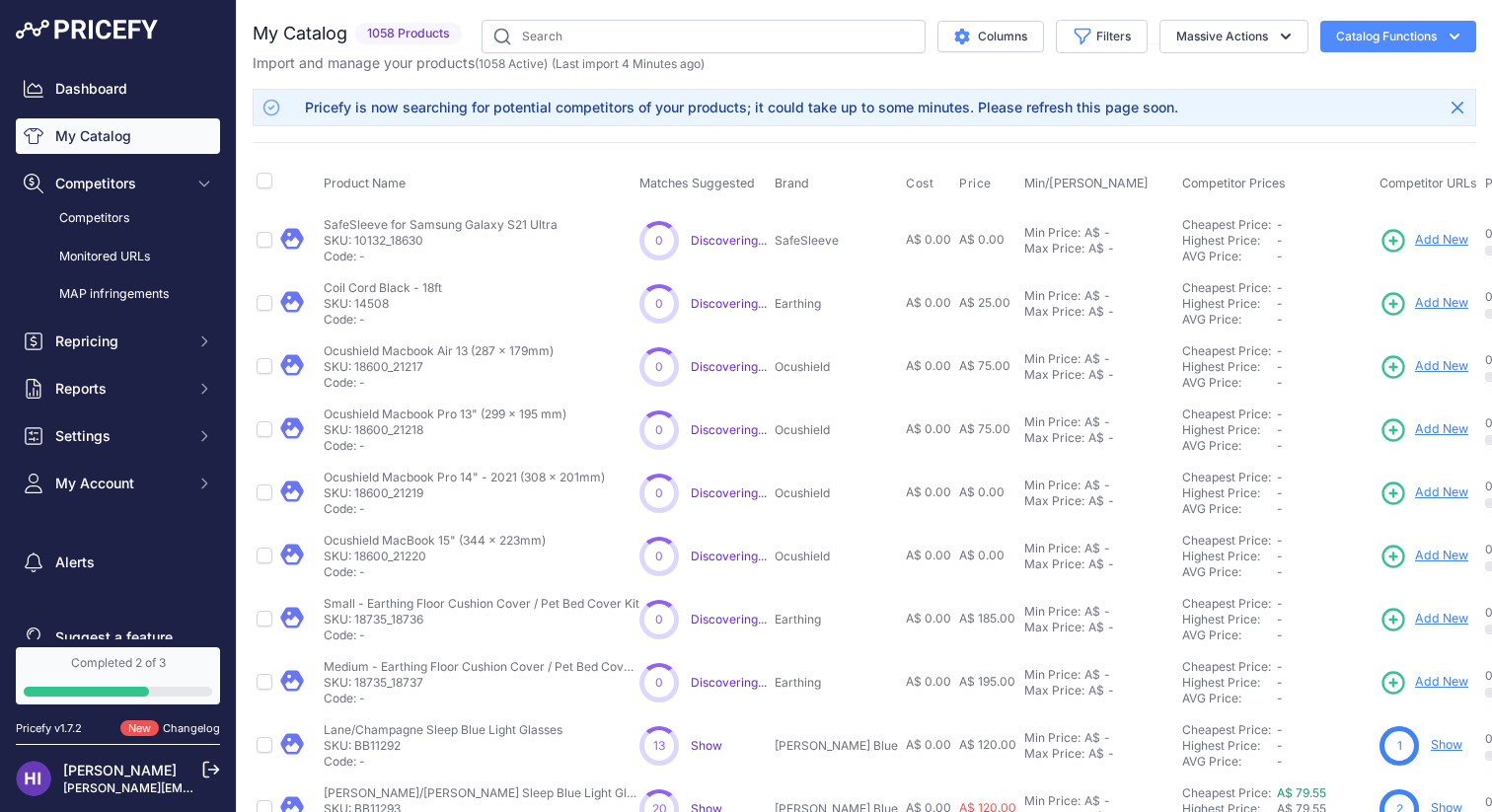 scroll, scrollTop: 0, scrollLeft: 0, axis: both 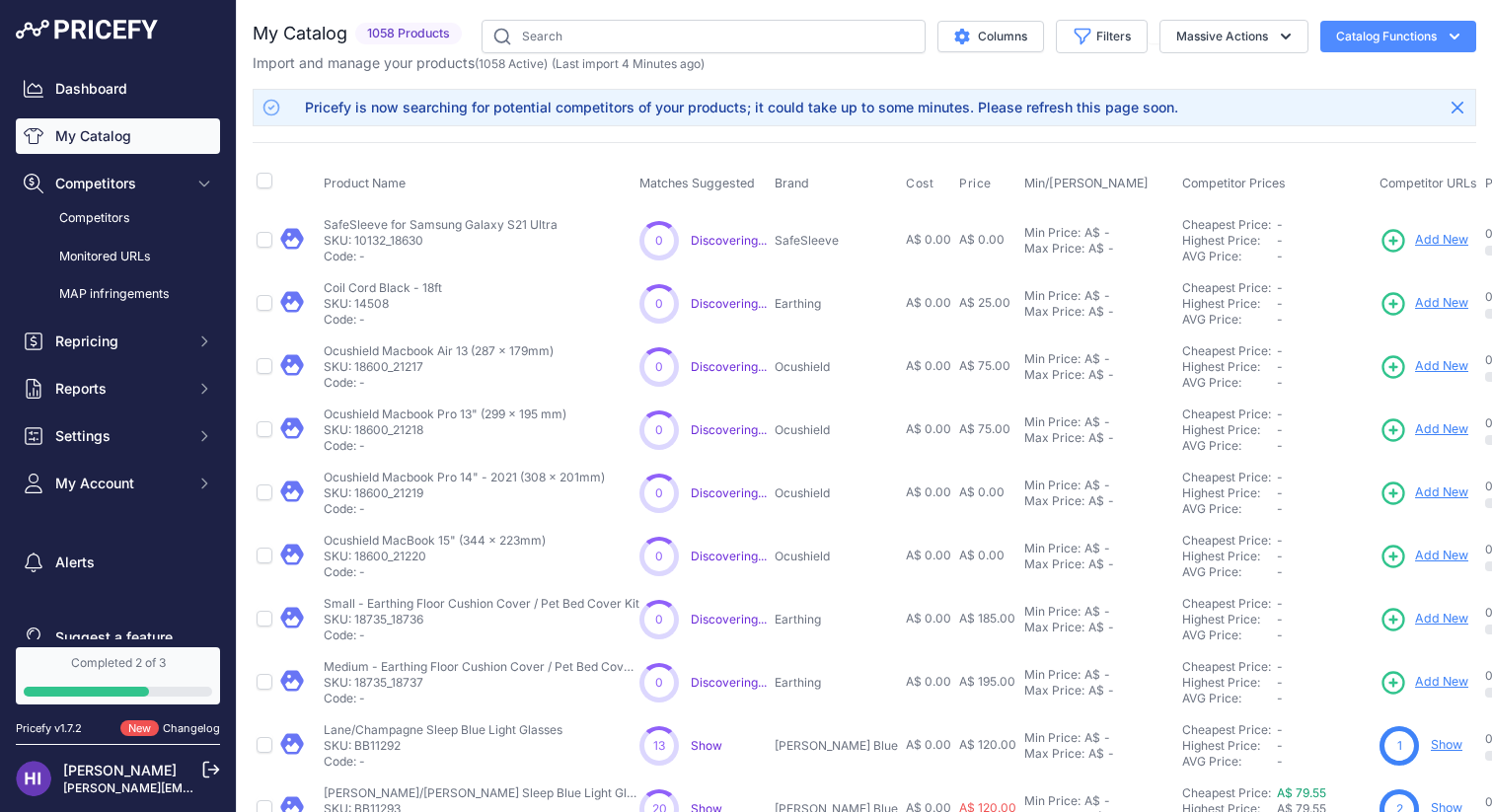 click on "My Catalog" at bounding box center (117, 136) 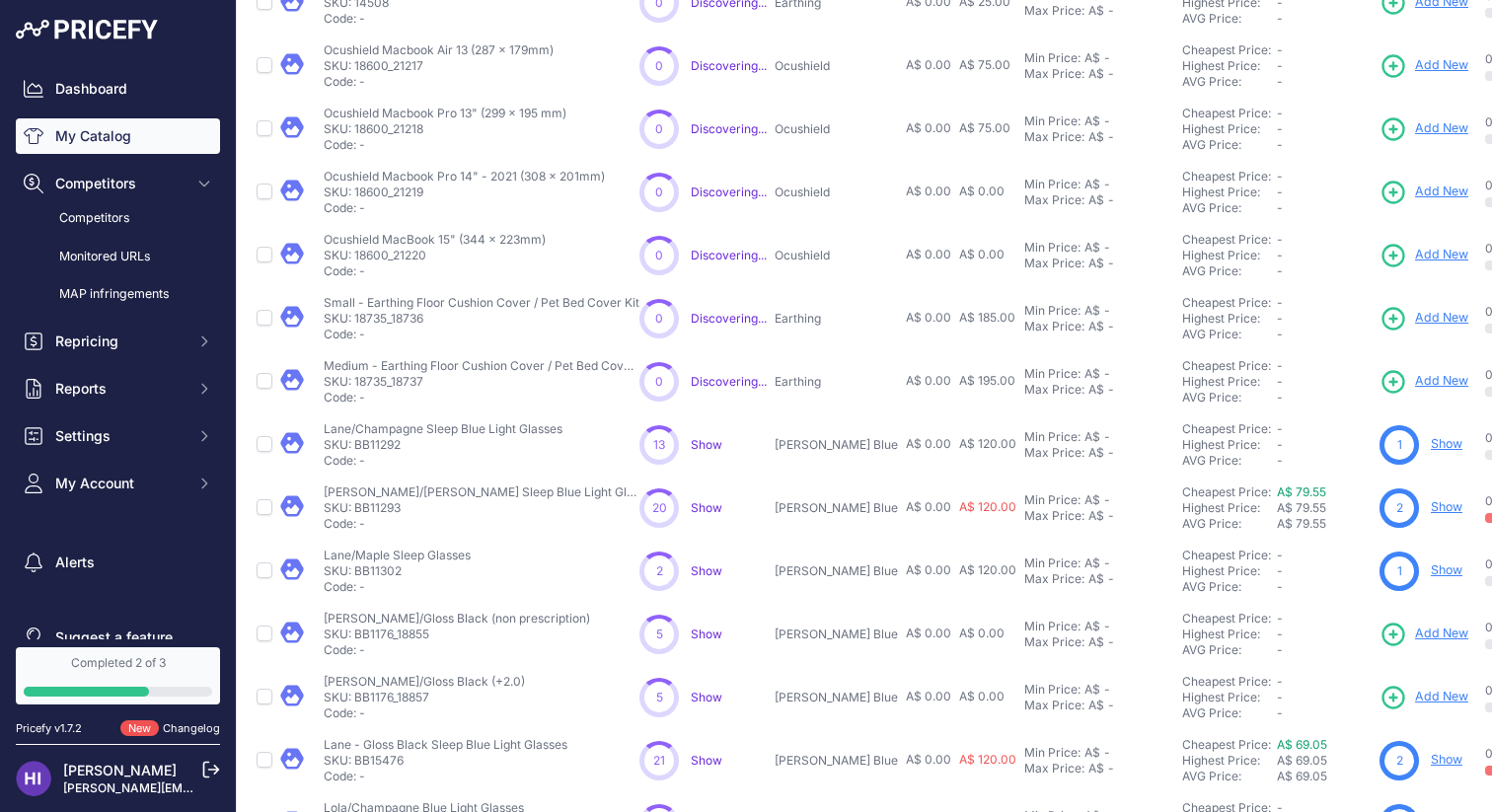 scroll, scrollTop: 425, scrollLeft: 0, axis: vertical 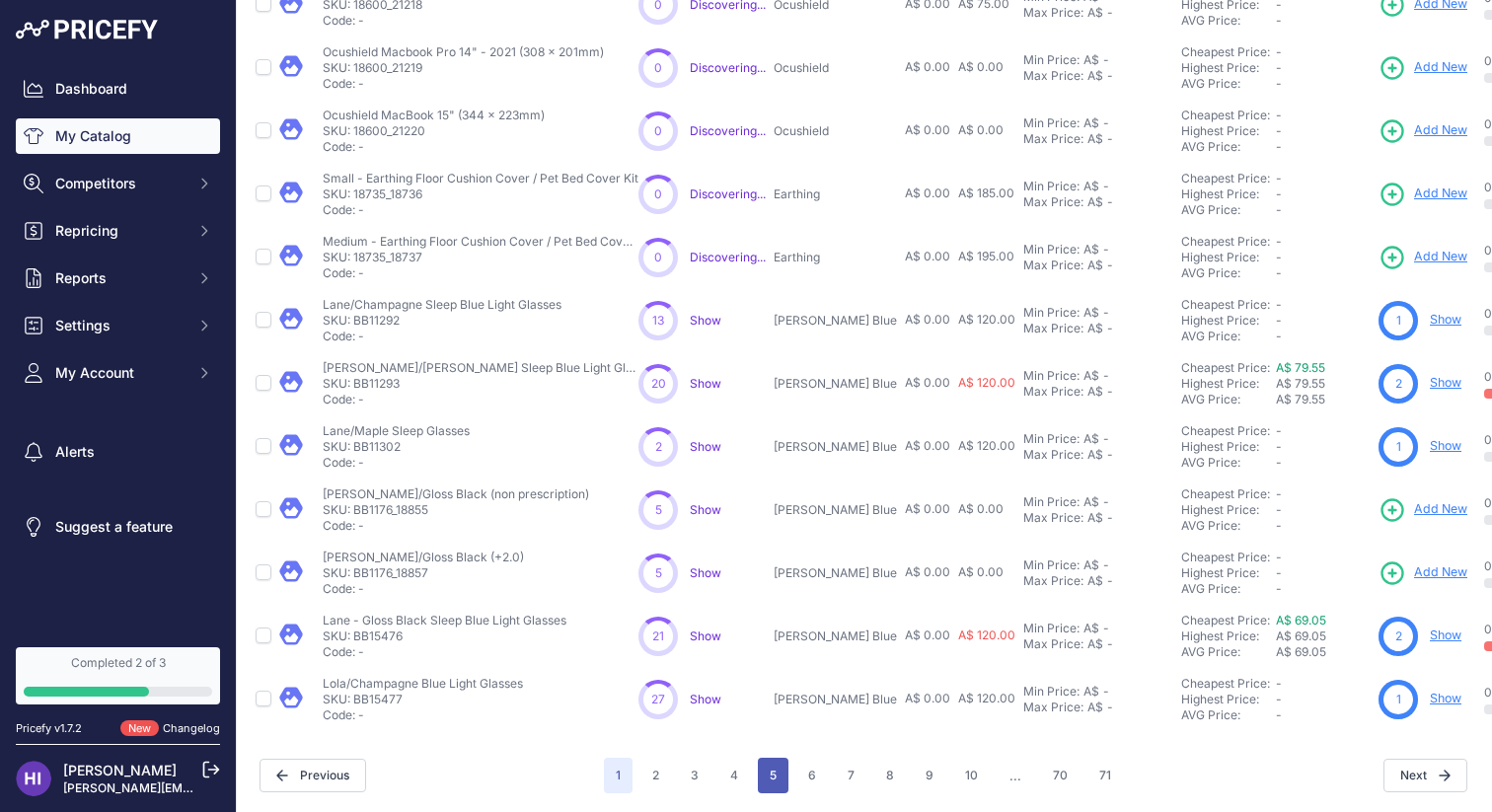 click on "5" at bounding box center [773, 775] 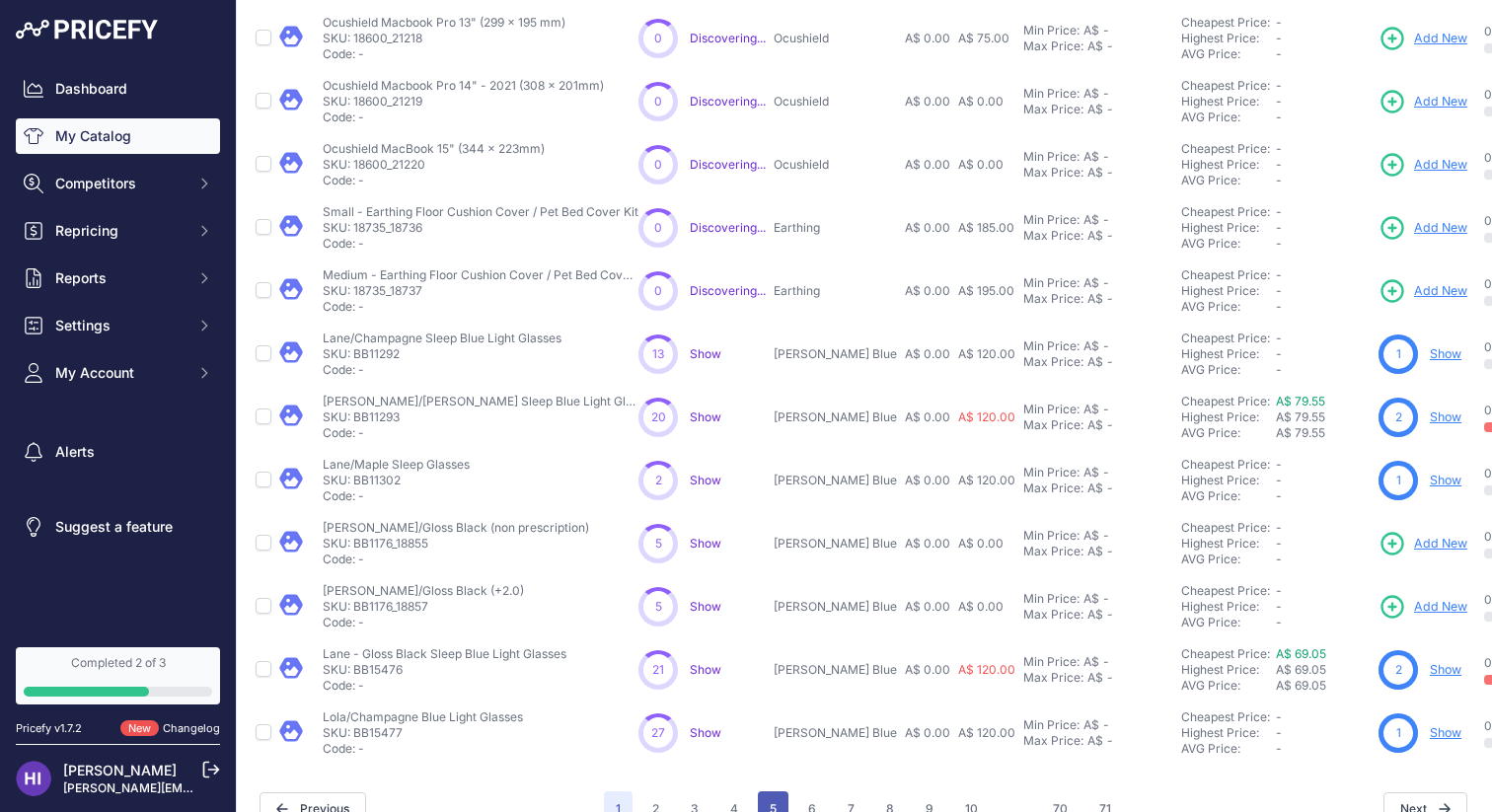 scroll, scrollTop: 459, scrollLeft: 1, axis: both 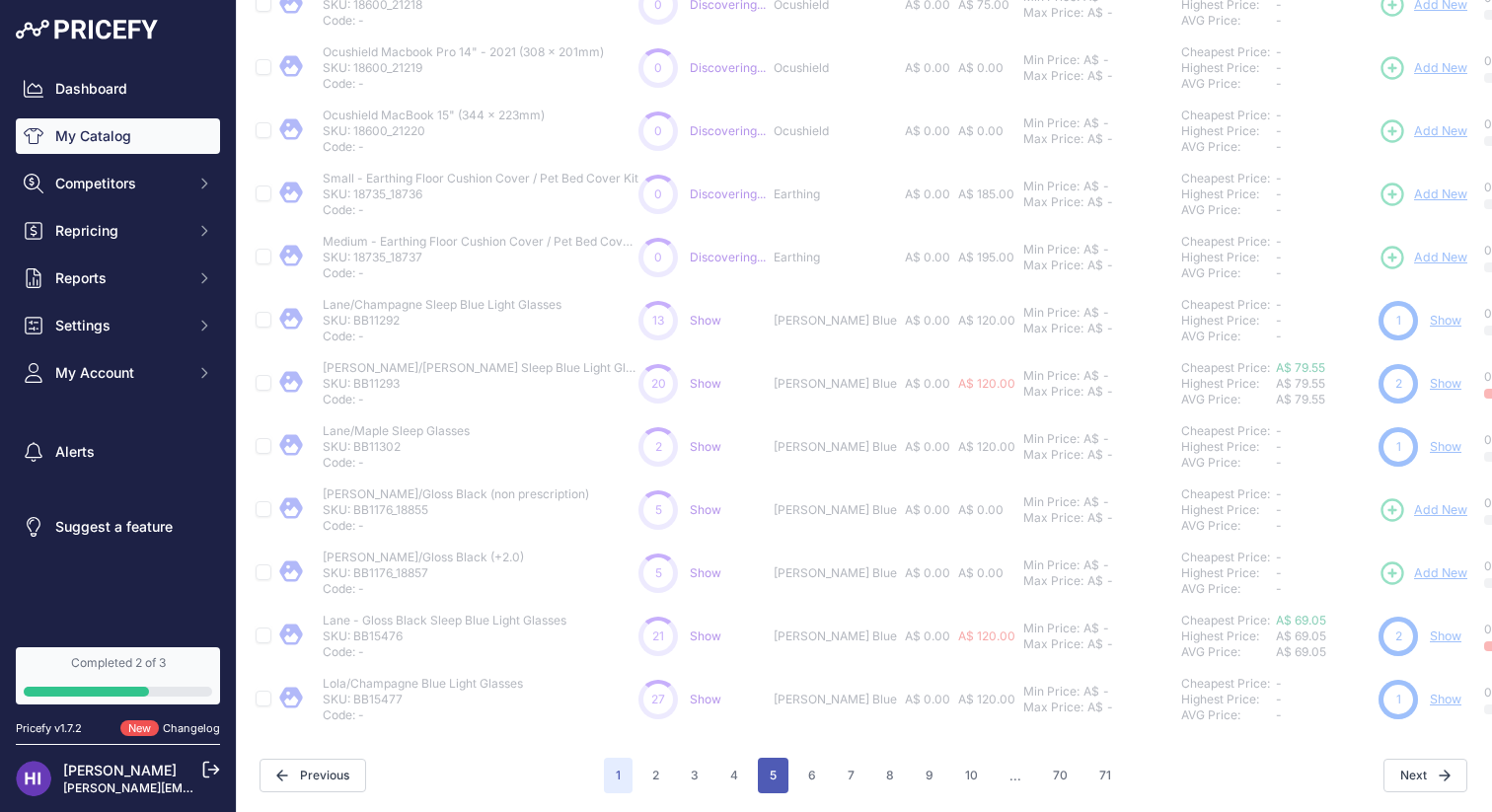 type 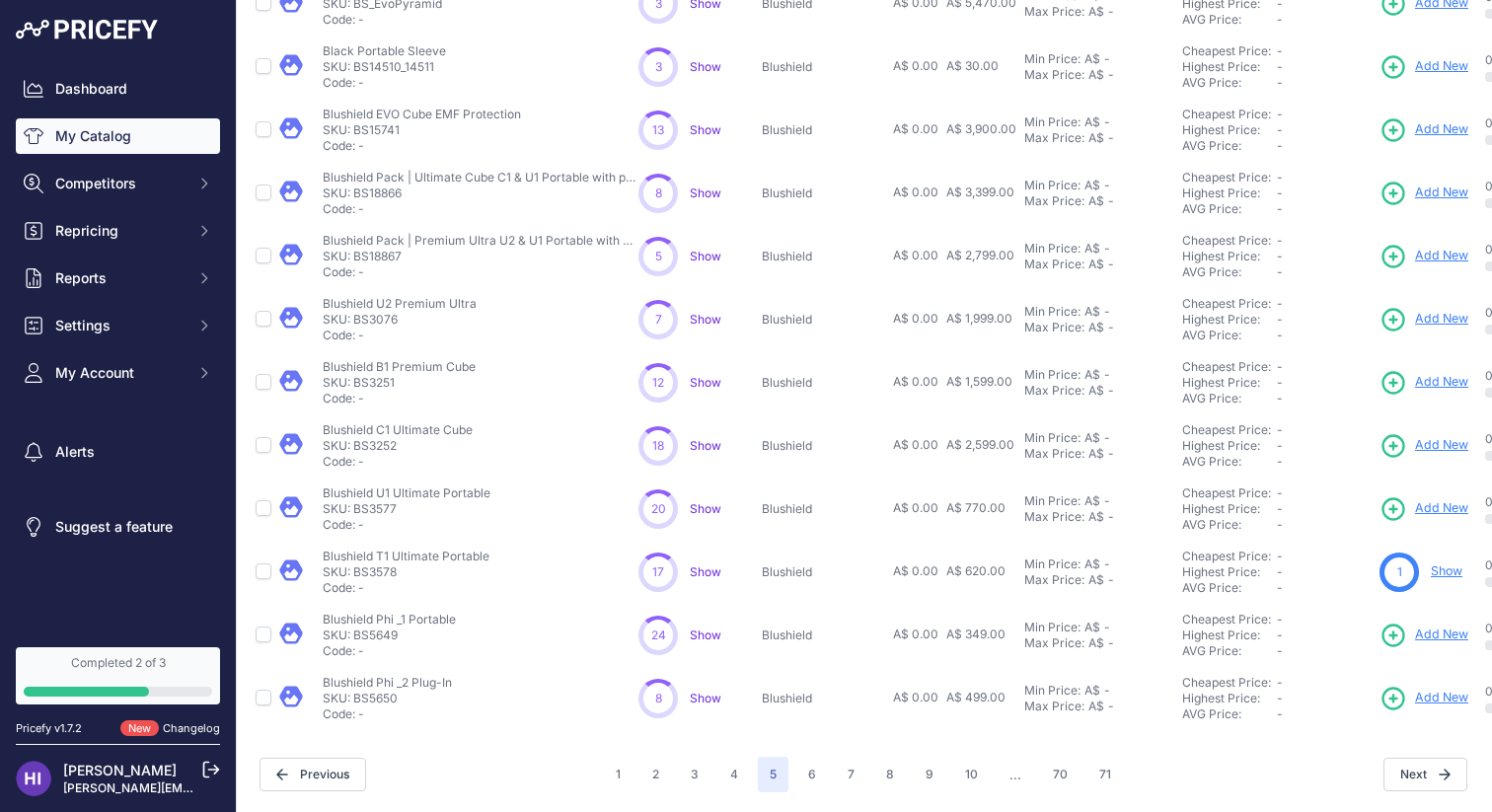 scroll, scrollTop: 425, scrollLeft: 1, axis: both 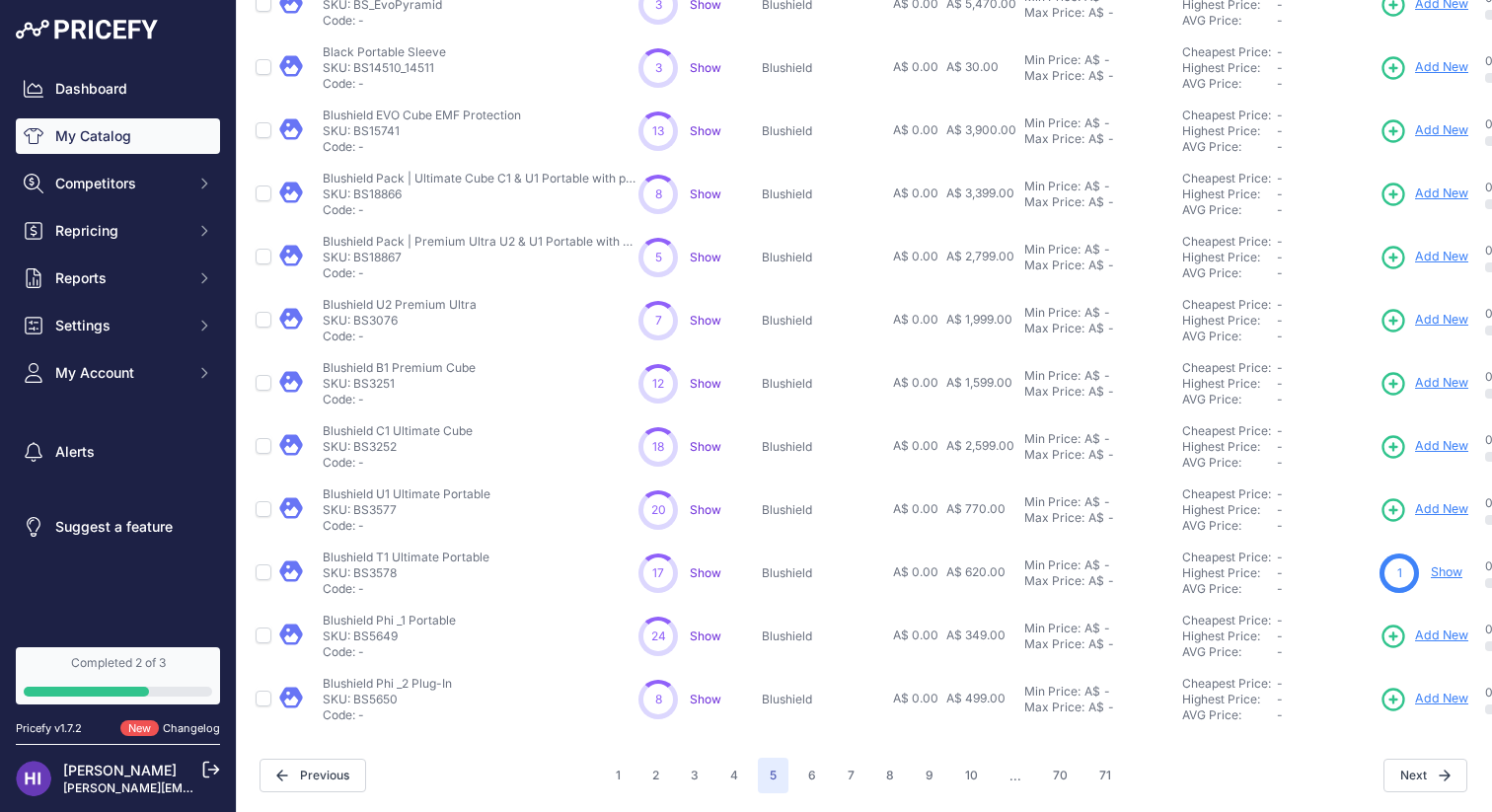 click on "Show" at bounding box center (1447, 571) 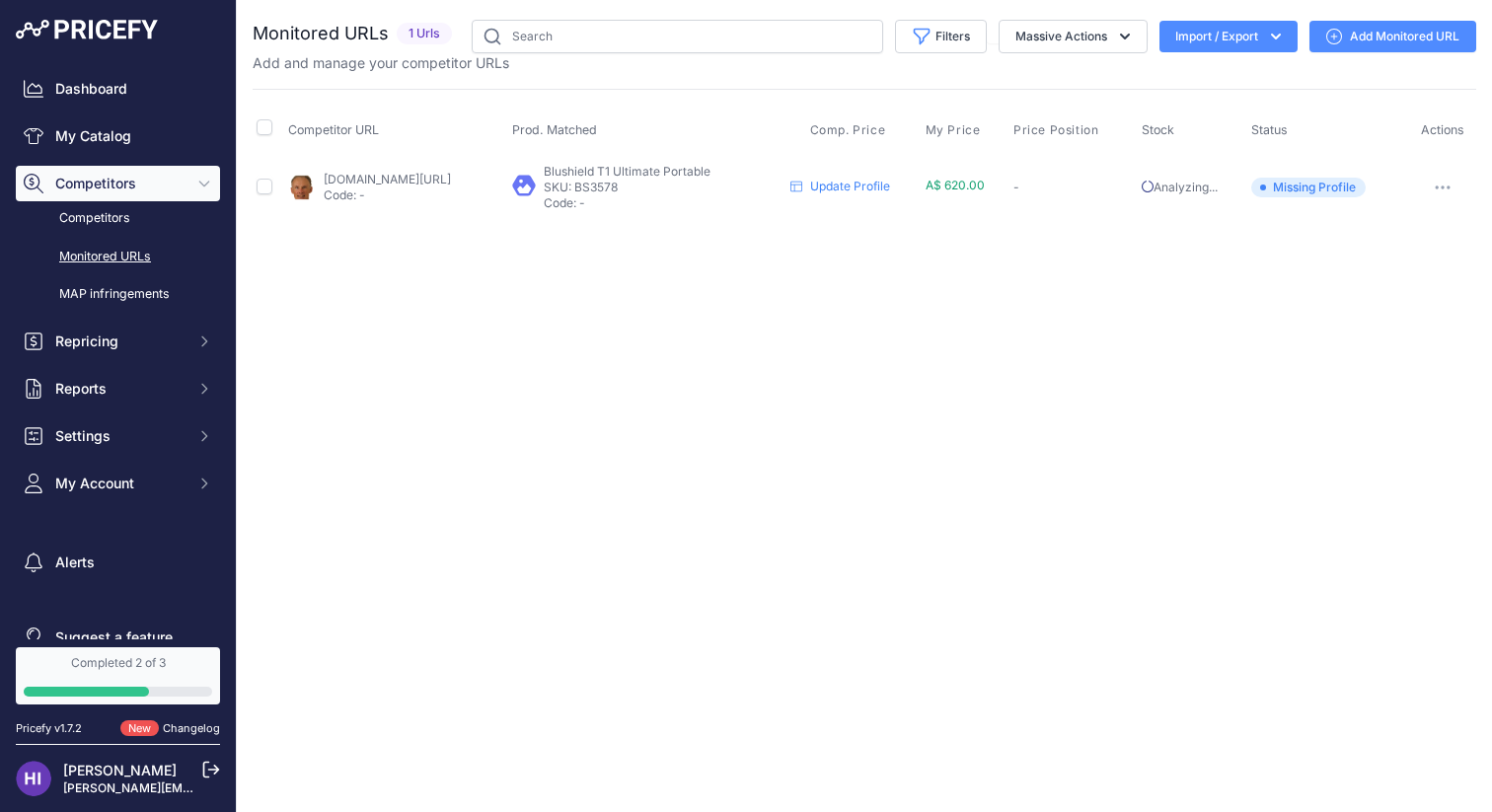scroll, scrollTop: 0, scrollLeft: 0, axis: both 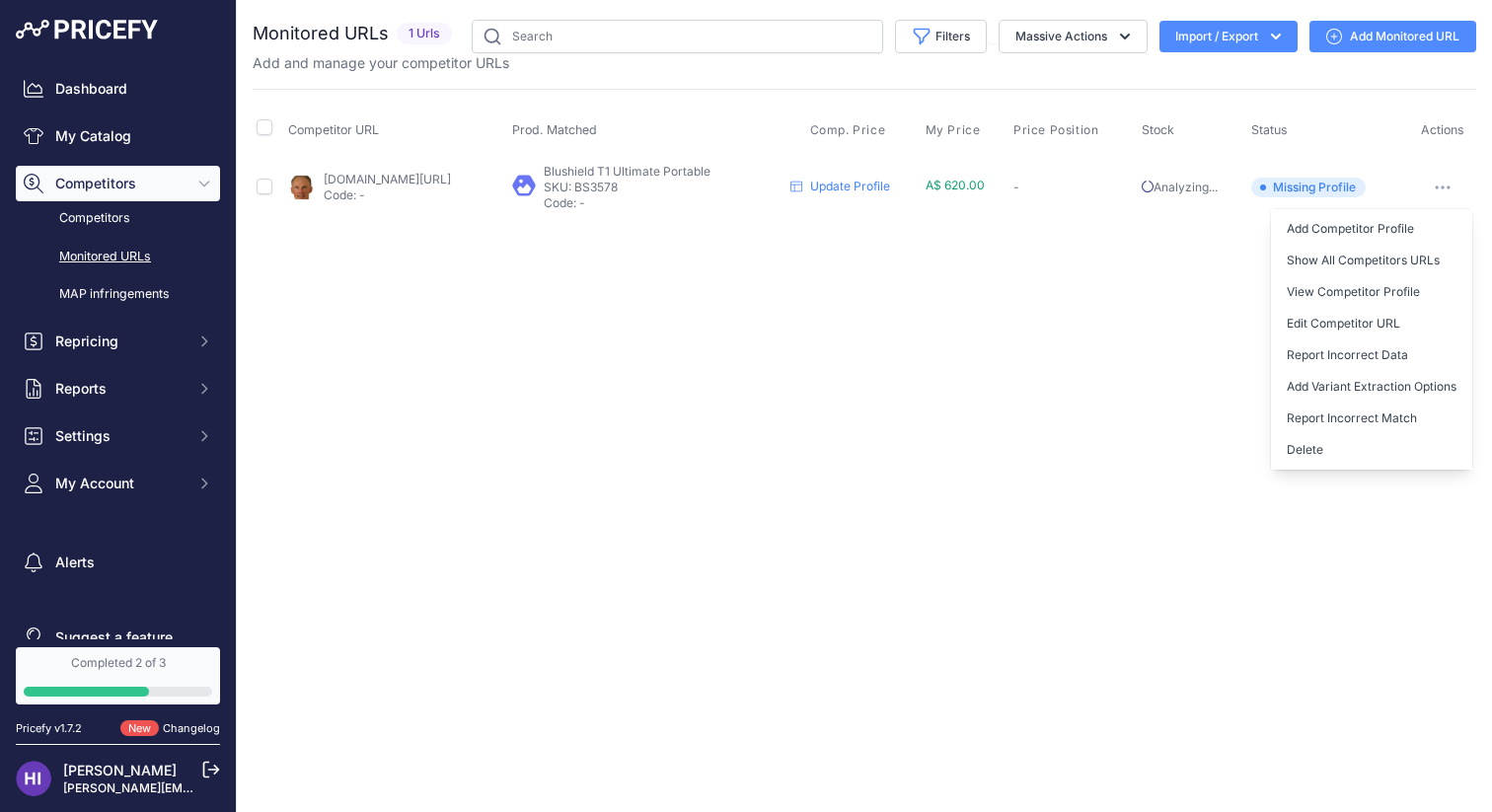click on "Close
You are not connected to the internet." at bounding box center (864, 406) 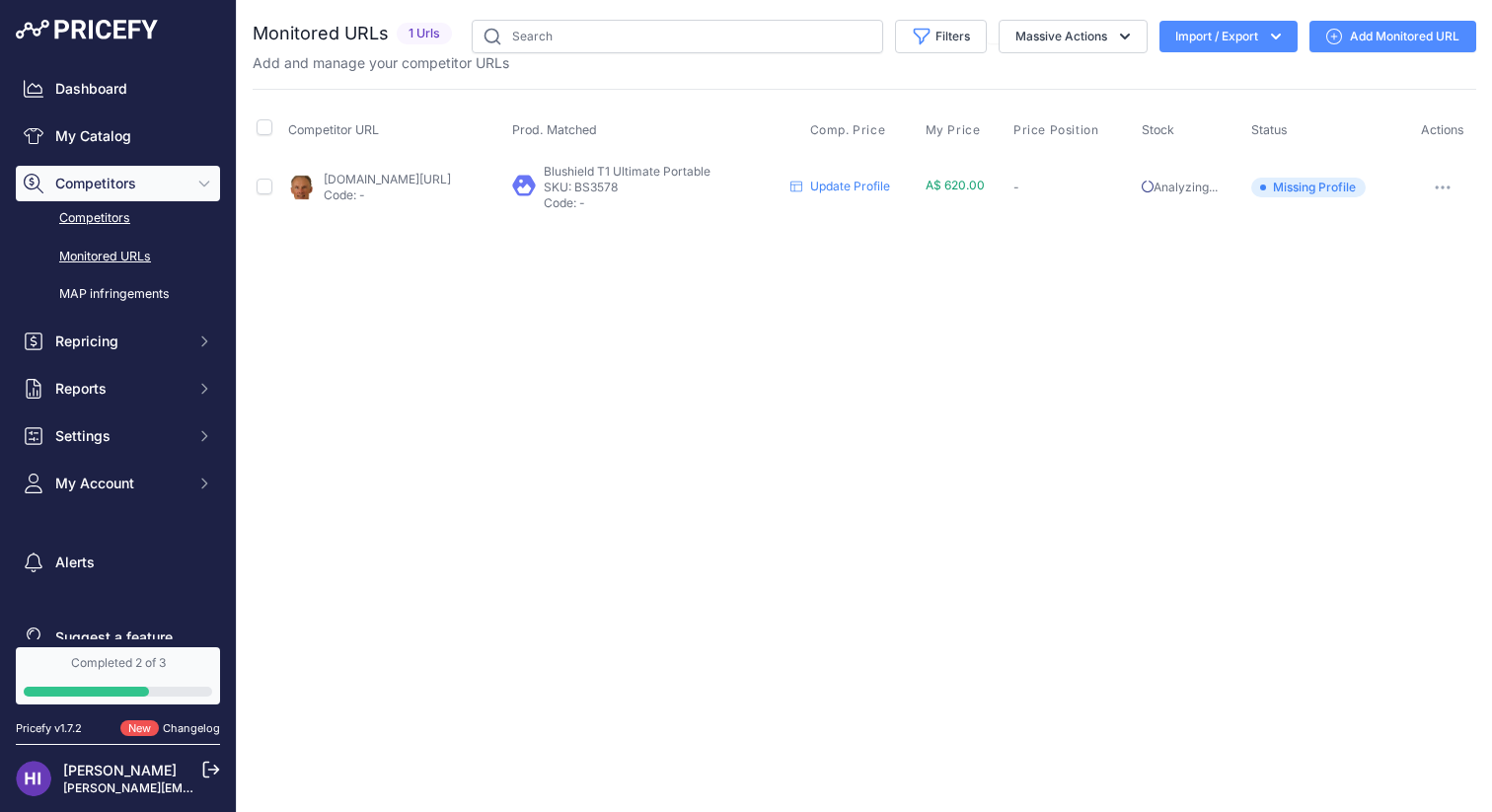 click on "Competitors" at bounding box center [117, 218] 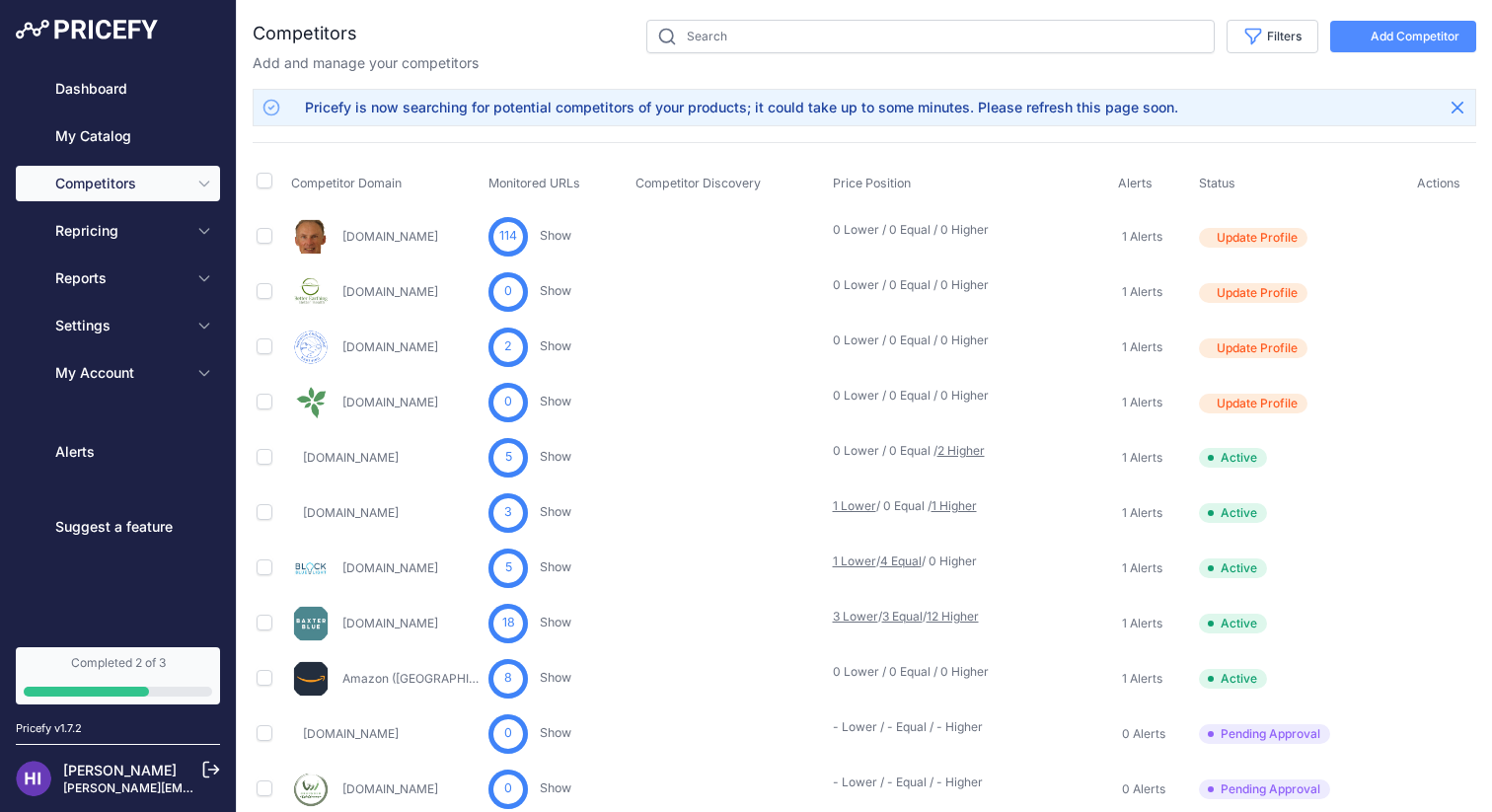 scroll, scrollTop: 0, scrollLeft: 0, axis: both 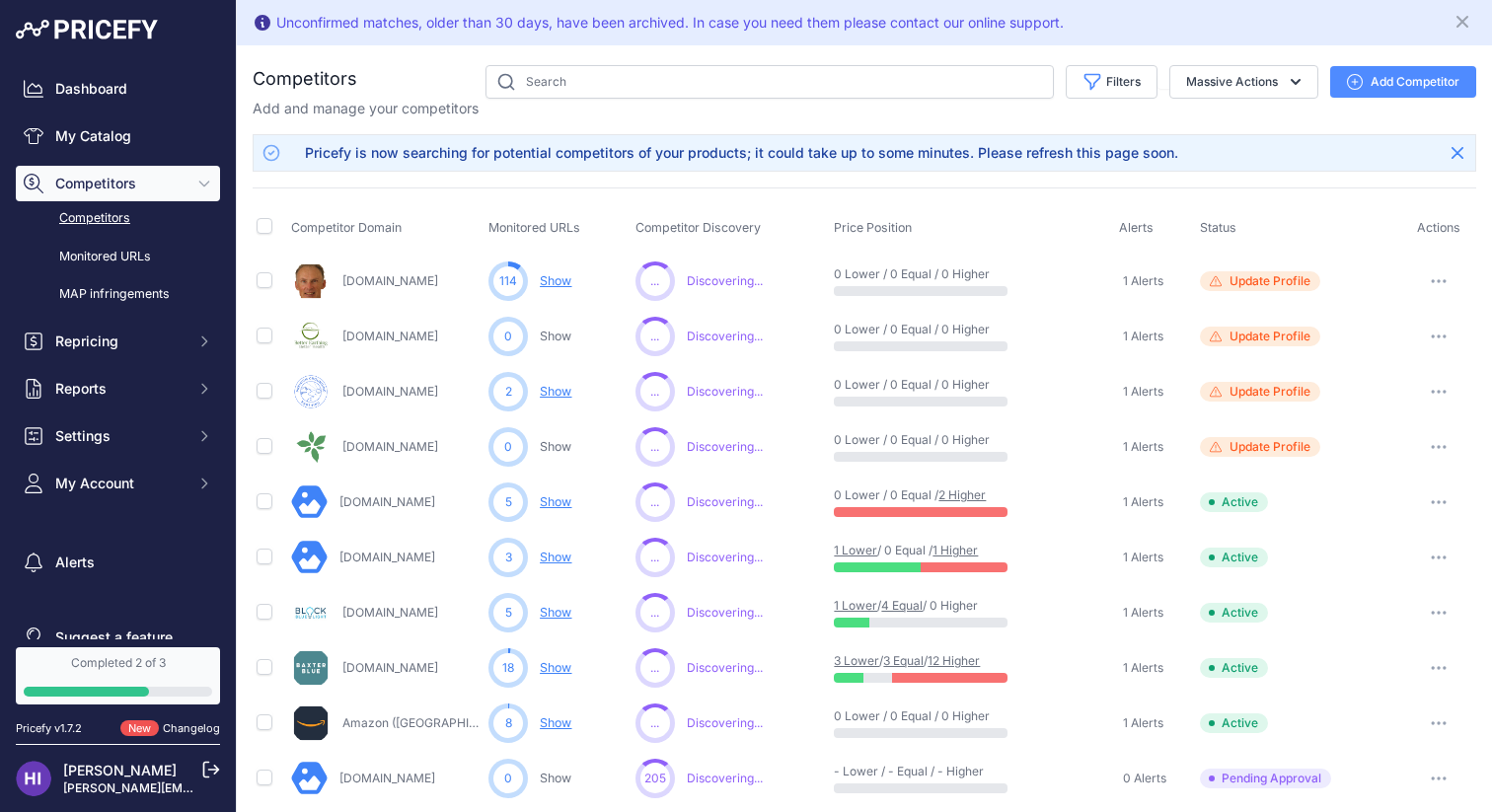 click at bounding box center (1439, 281) 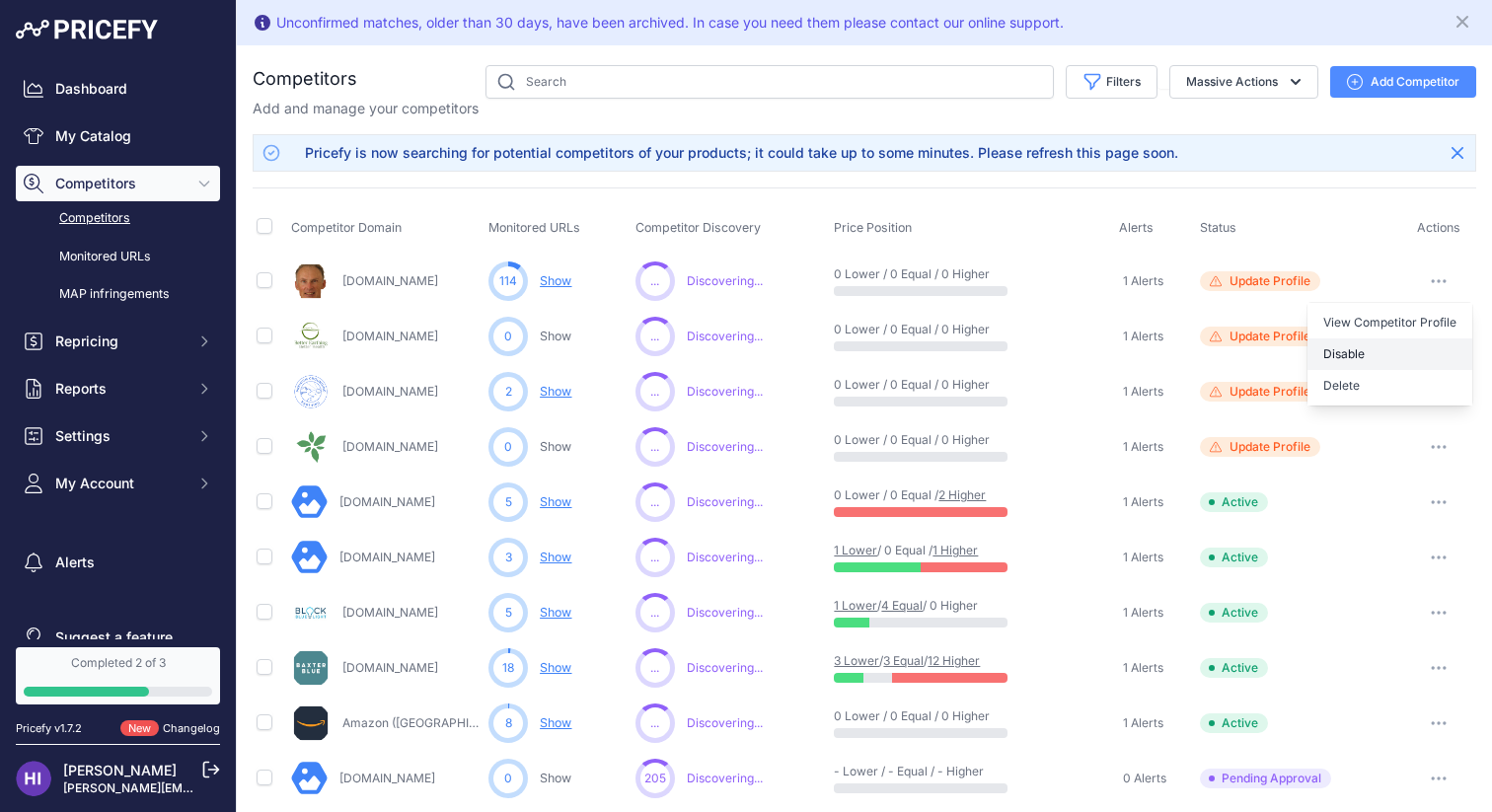 click on "Disable" at bounding box center (1389, 354) 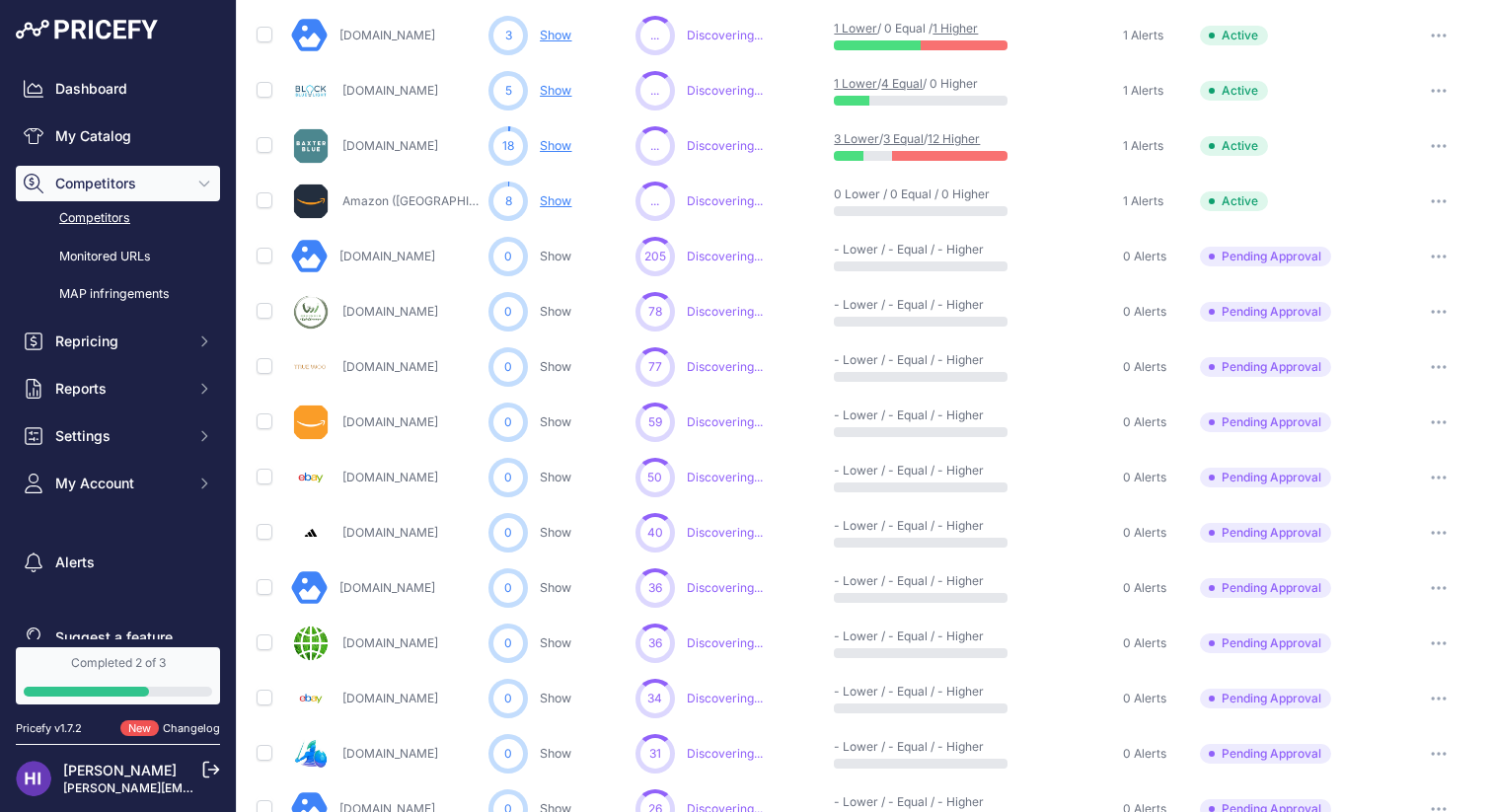 scroll, scrollTop: 531, scrollLeft: 0, axis: vertical 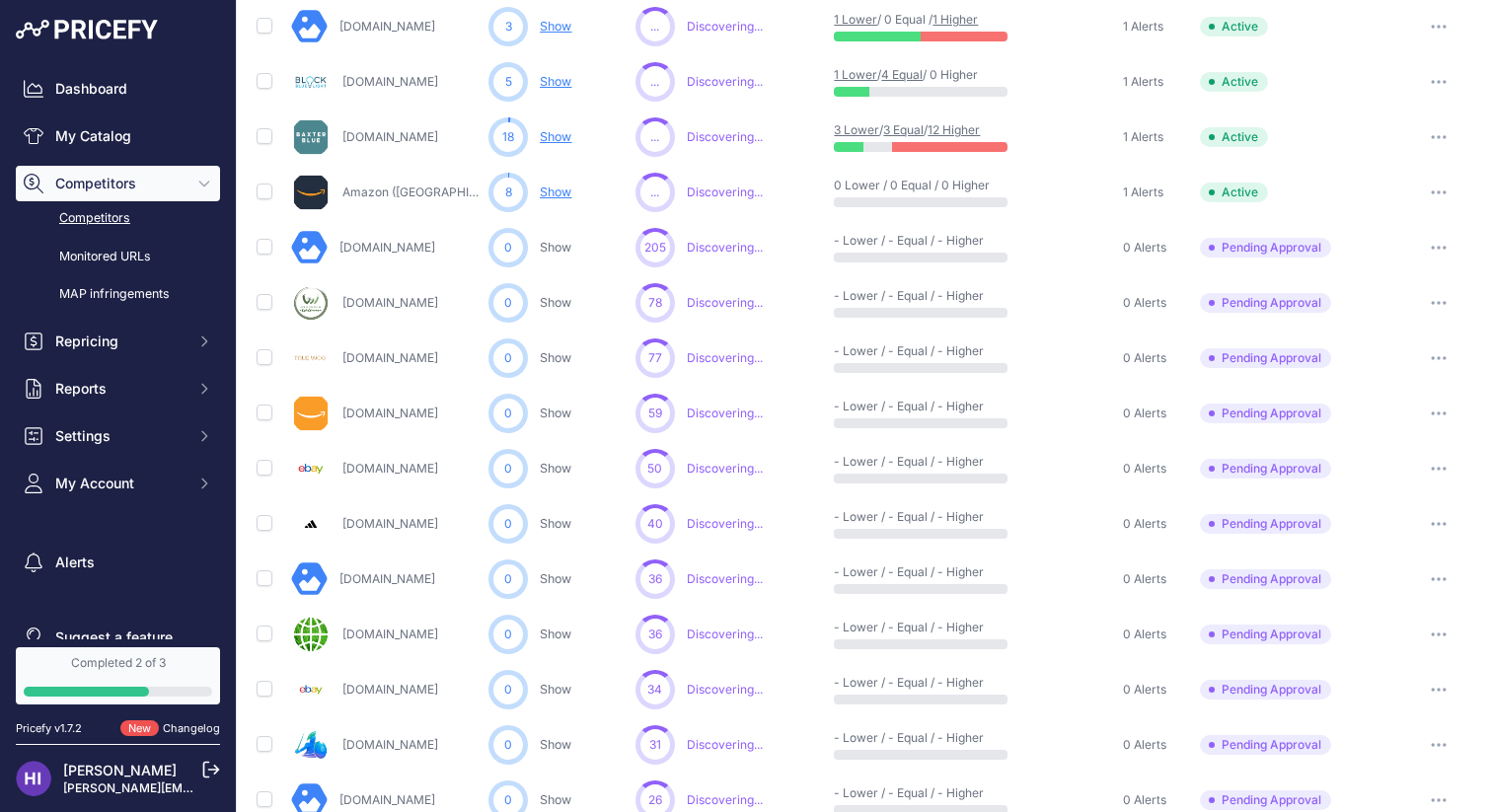 click at bounding box center (1439, 358) 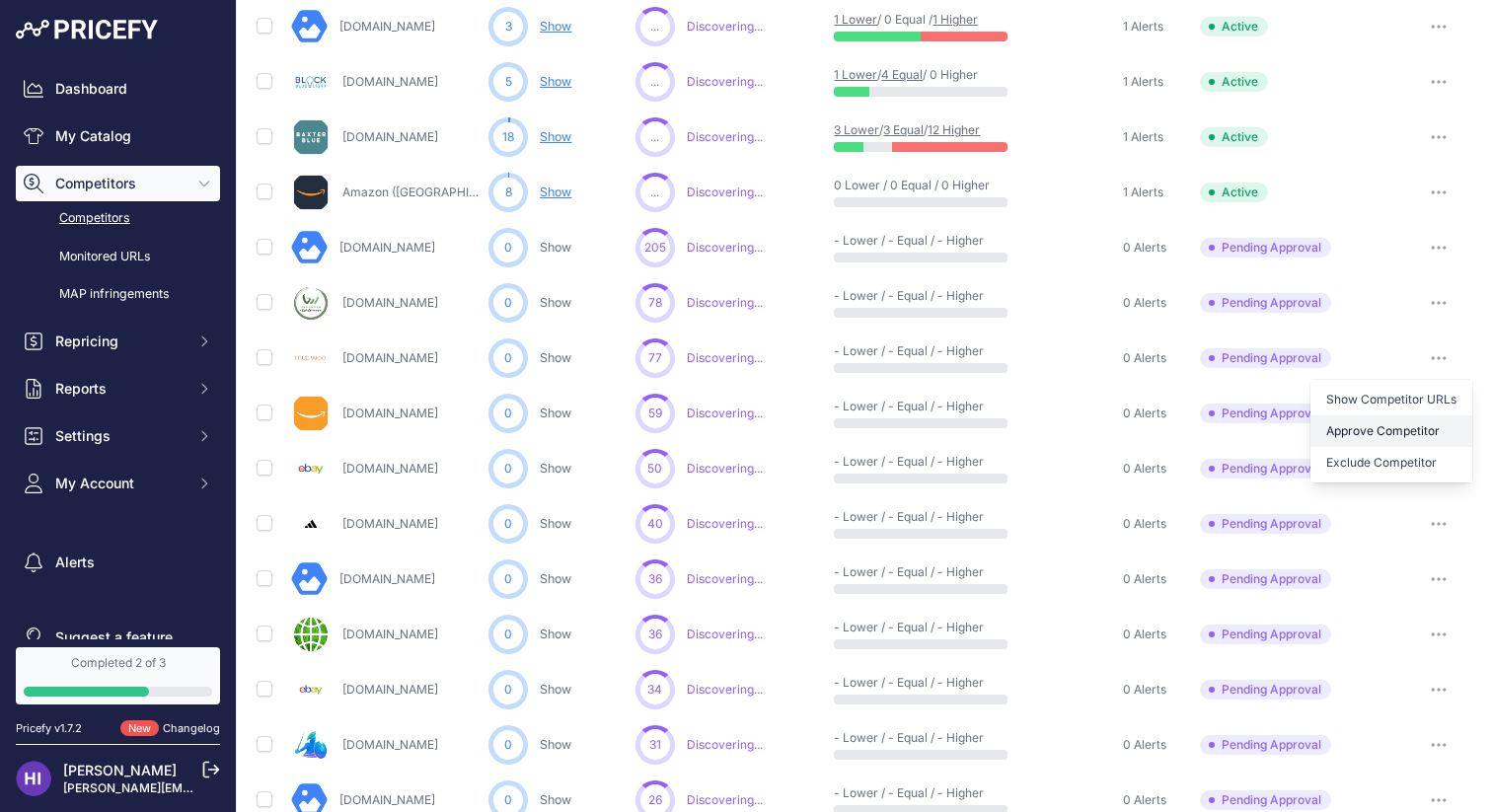 click on "Approve Competitor" at bounding box center [1391, 431] 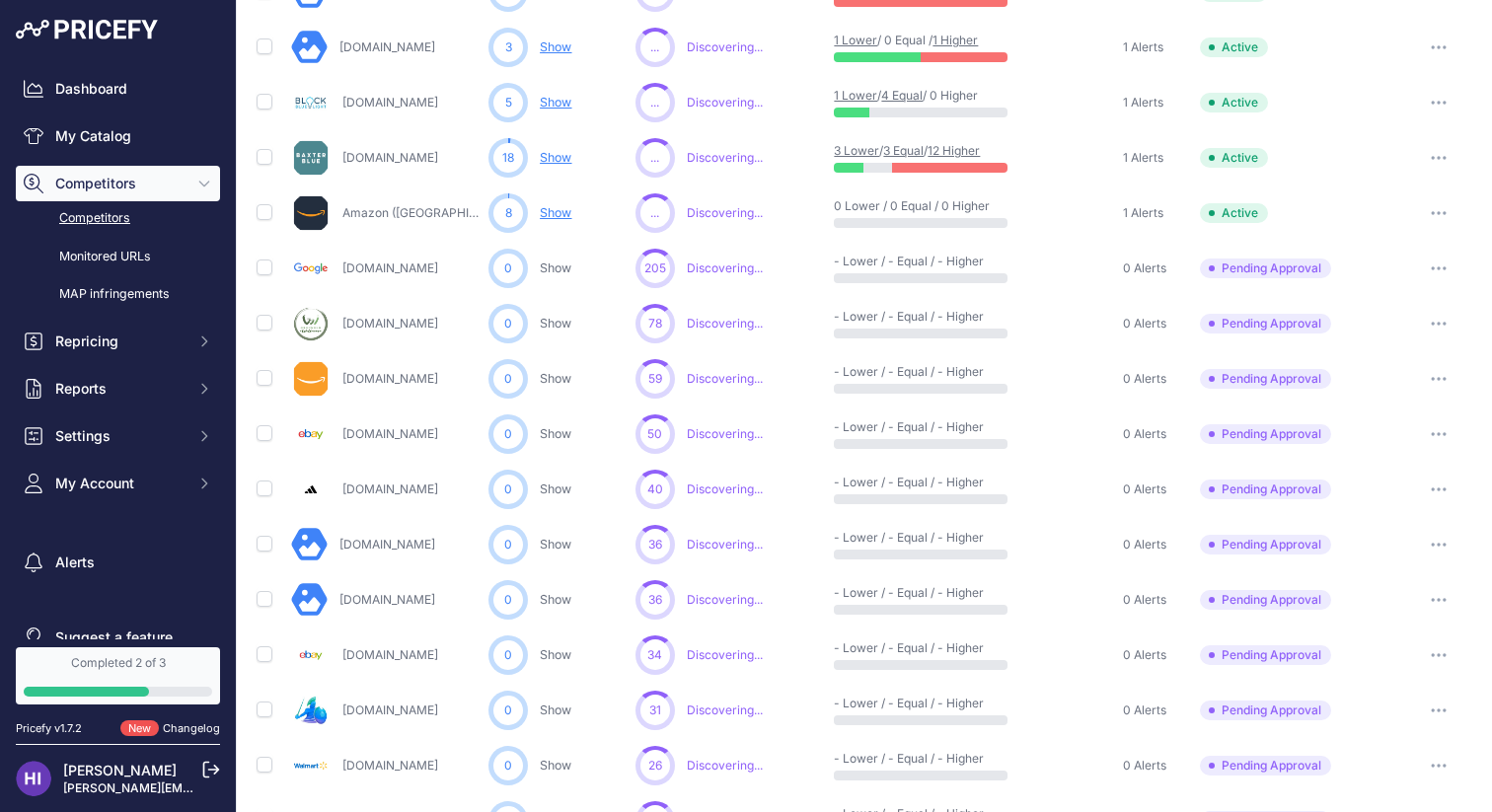 scroll, scrollTop: 572, scrollLeft: 0, axis: vertical 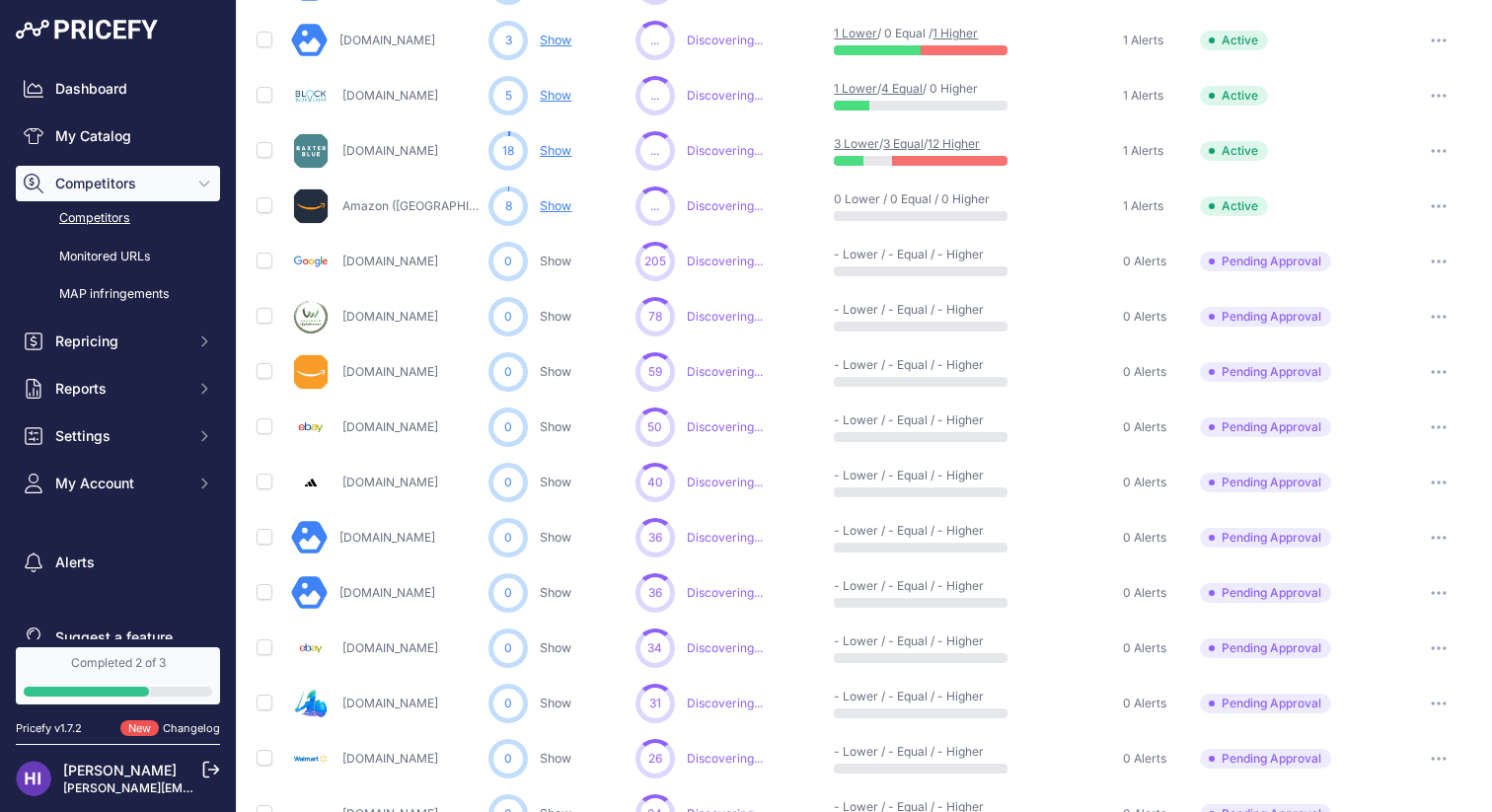 click at bounding box center [1439, 593] 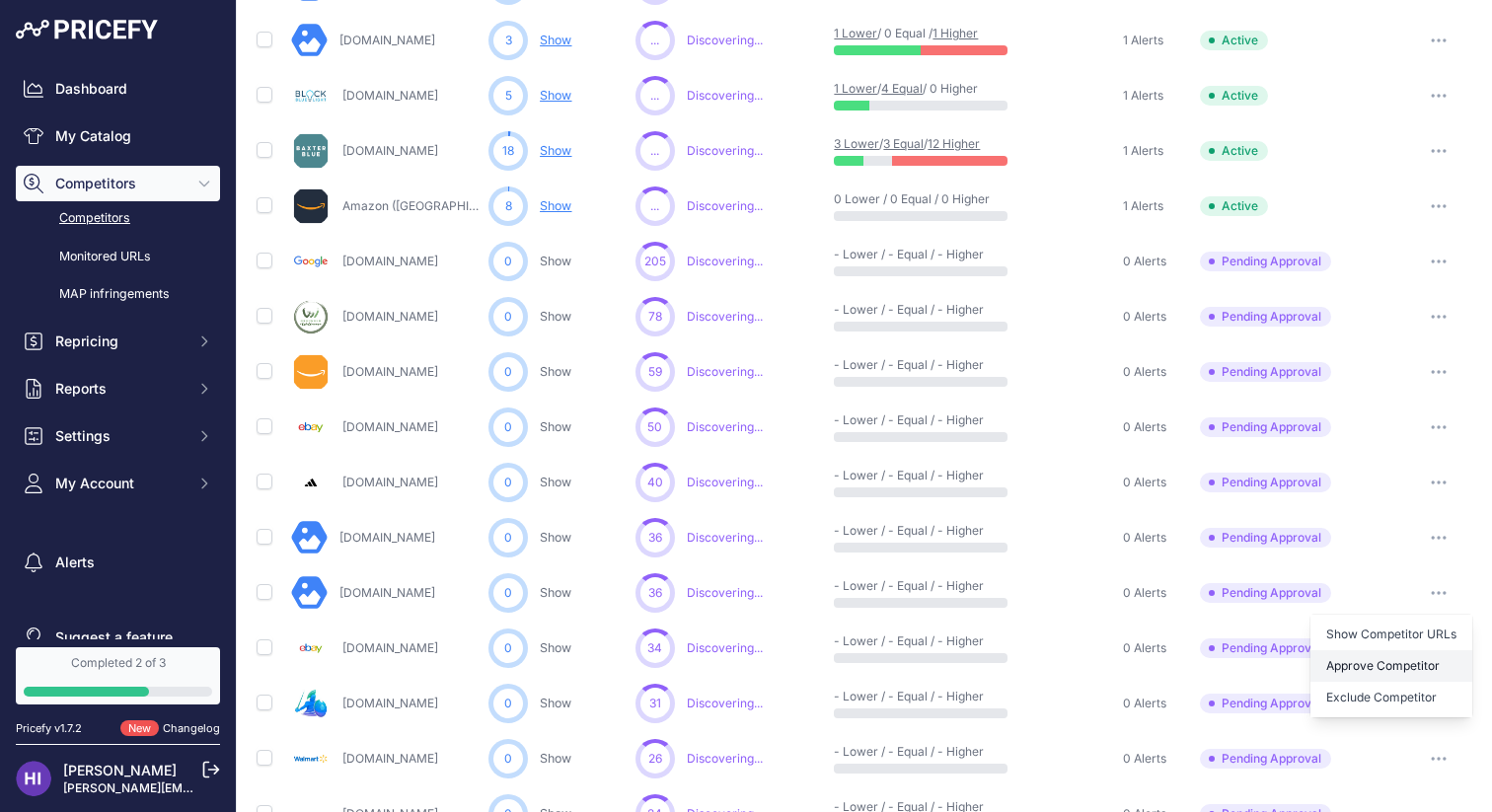 click on "Approve Competitor" at bounding box center (1391, 666) 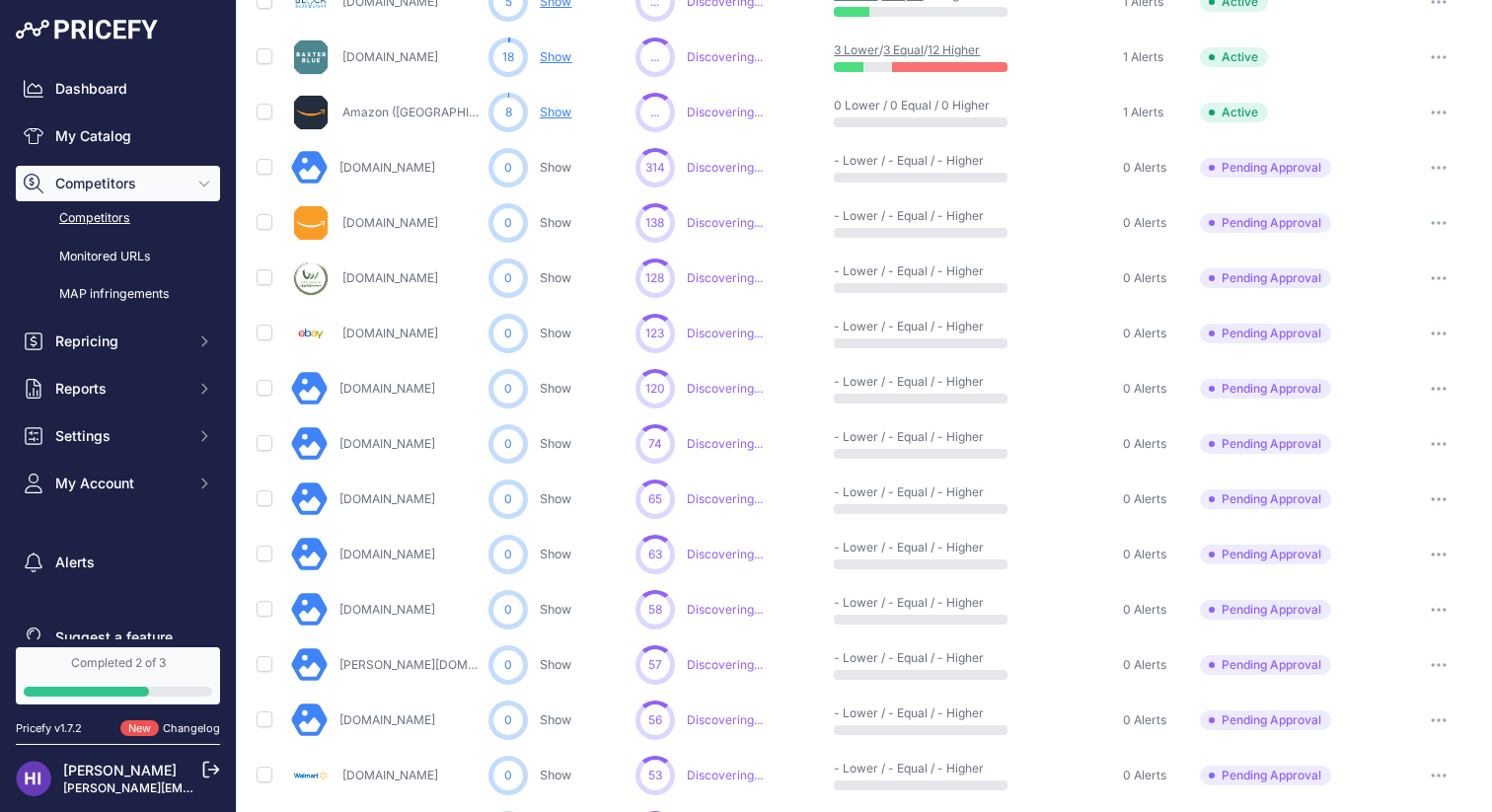 scroll, scrollTop: 687, scrollLeft: 0, axis: vertical 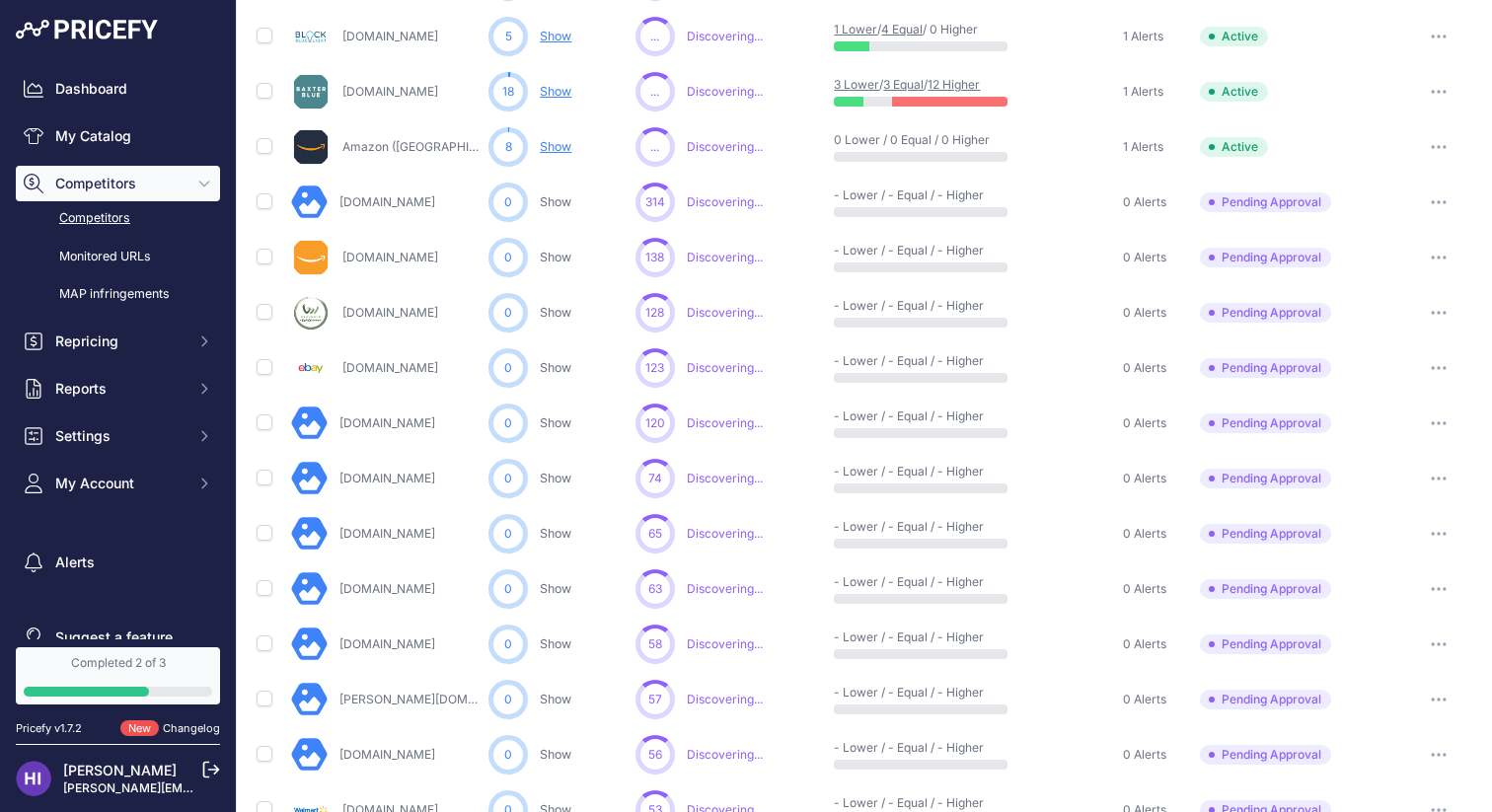 click 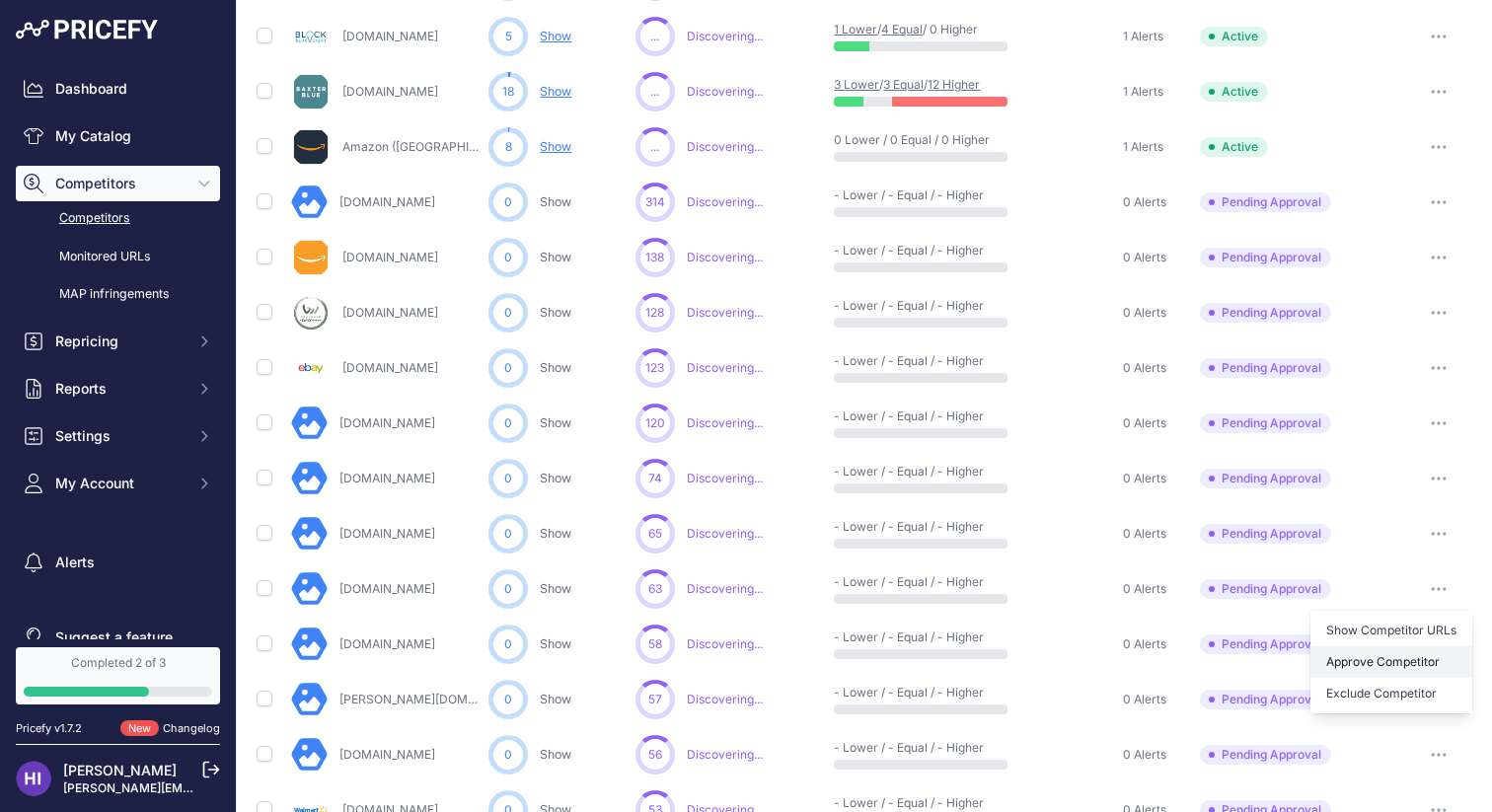click on "Approve Competitor" at bounding box center (1391, 662) 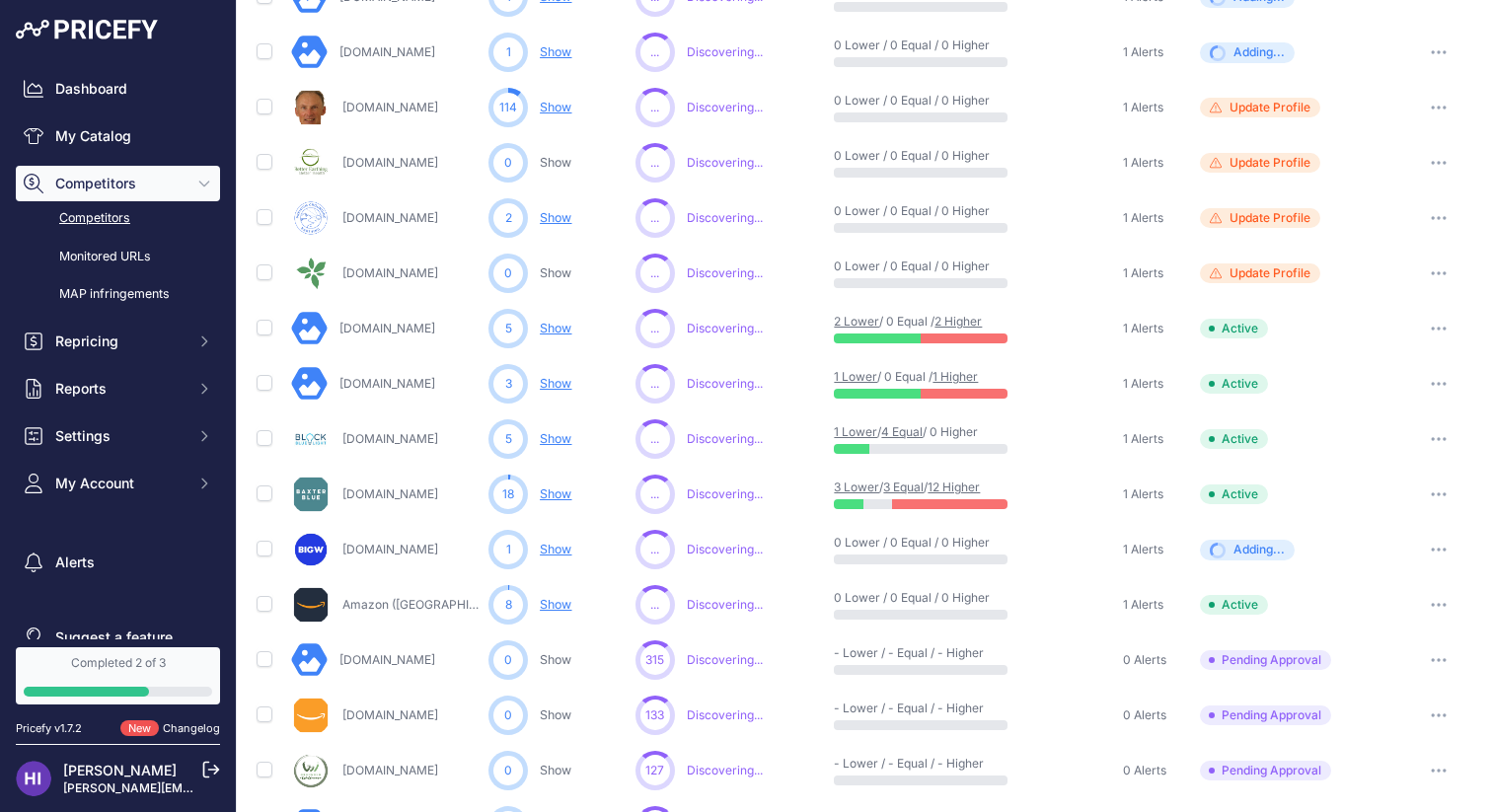 scroll, scrollTop: 279, scrollLeft: 0, axis: vertical 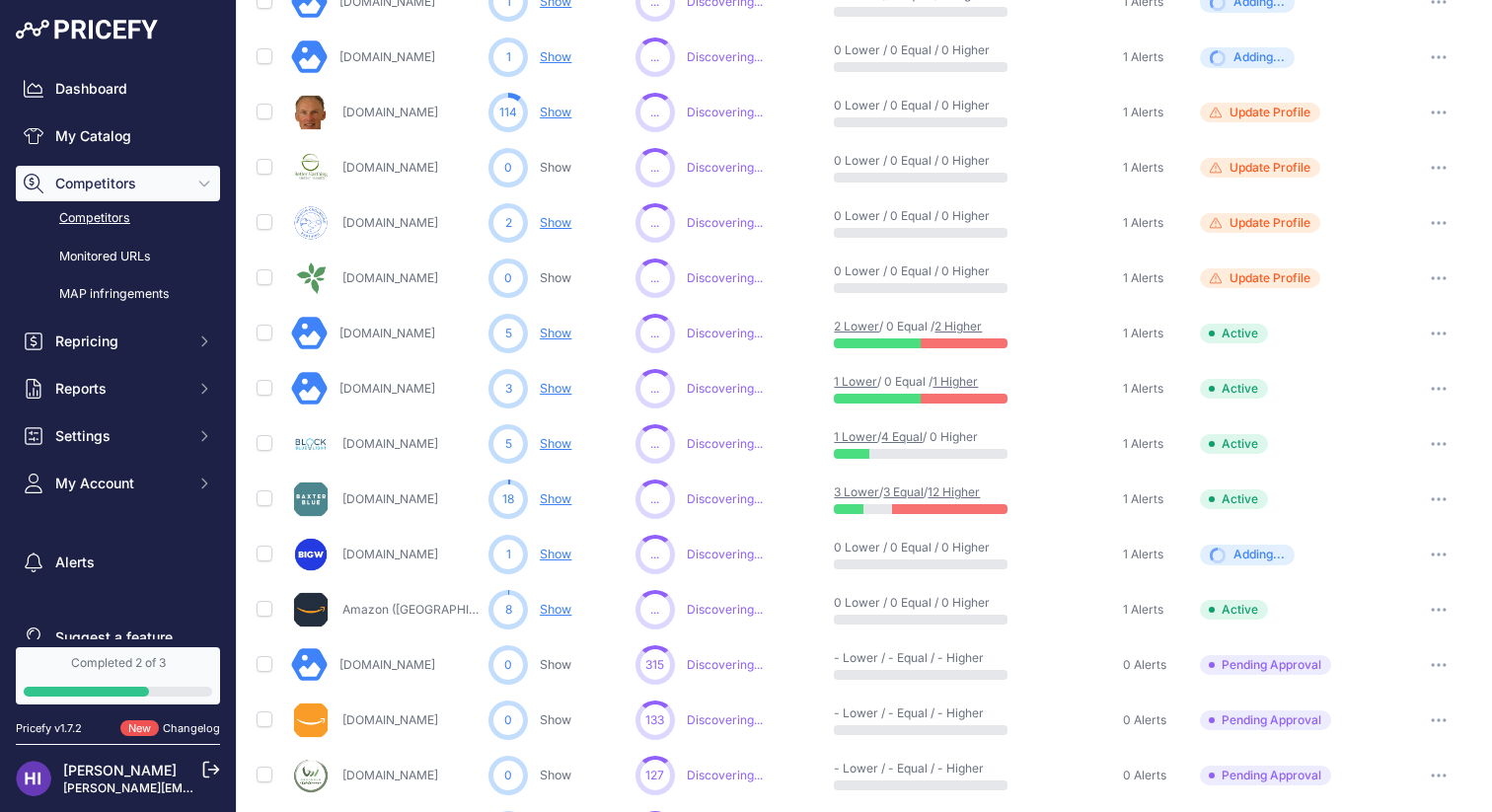click at bounding box center [1439, 554] 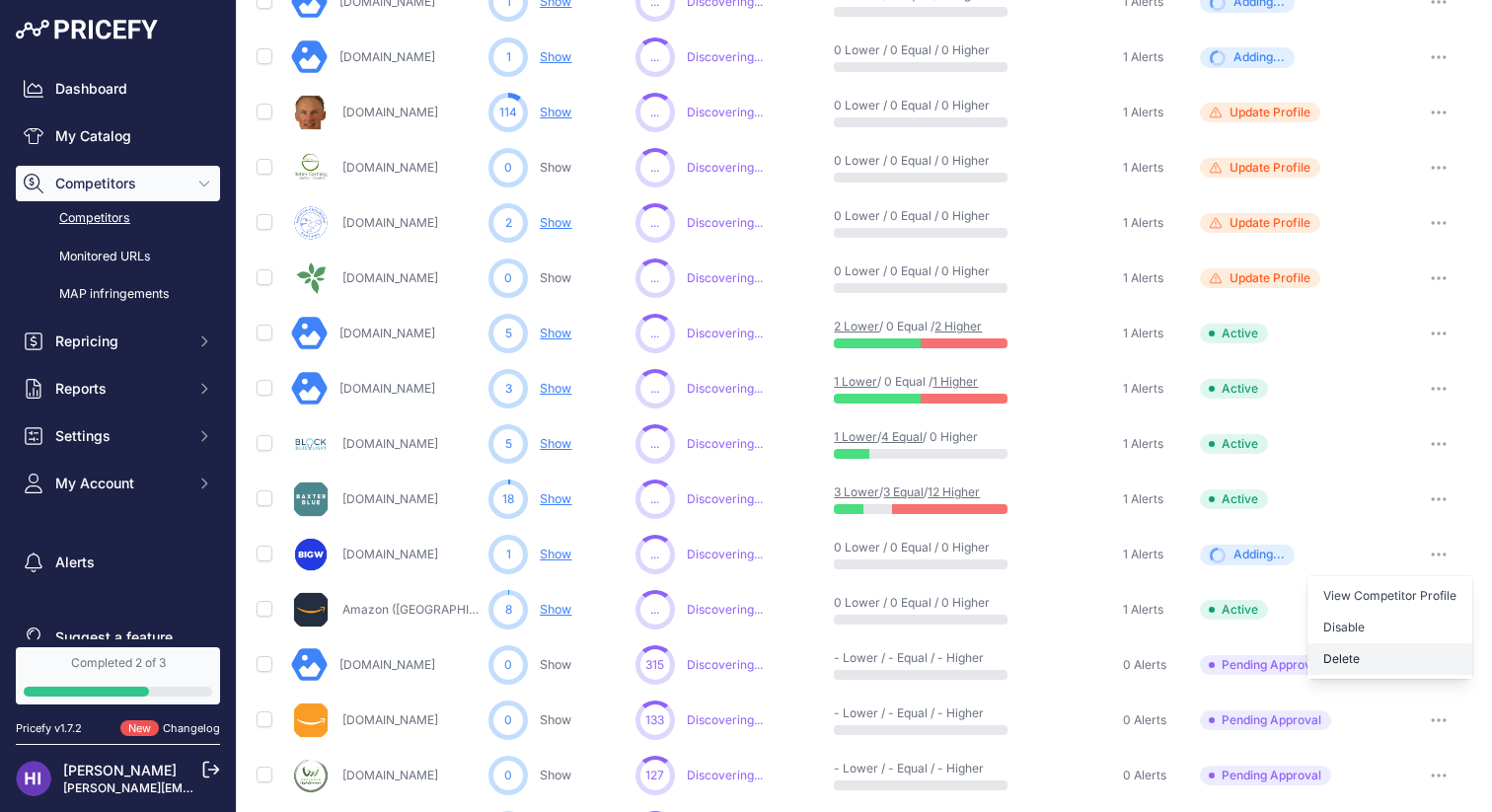 click on "Delete" at bounding box center (0, 0) 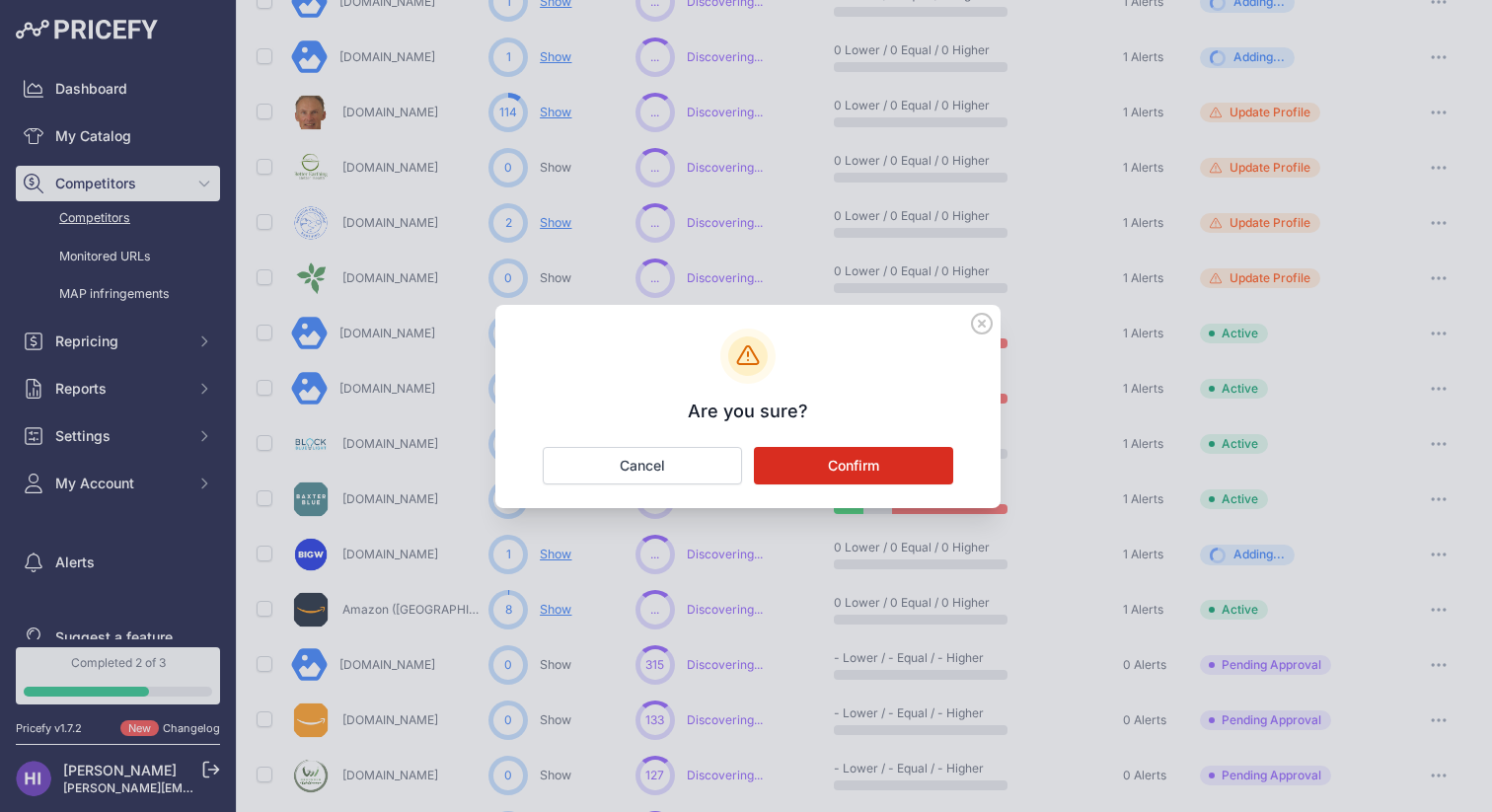 click on "Confirm" at bounding box center (854, 466) 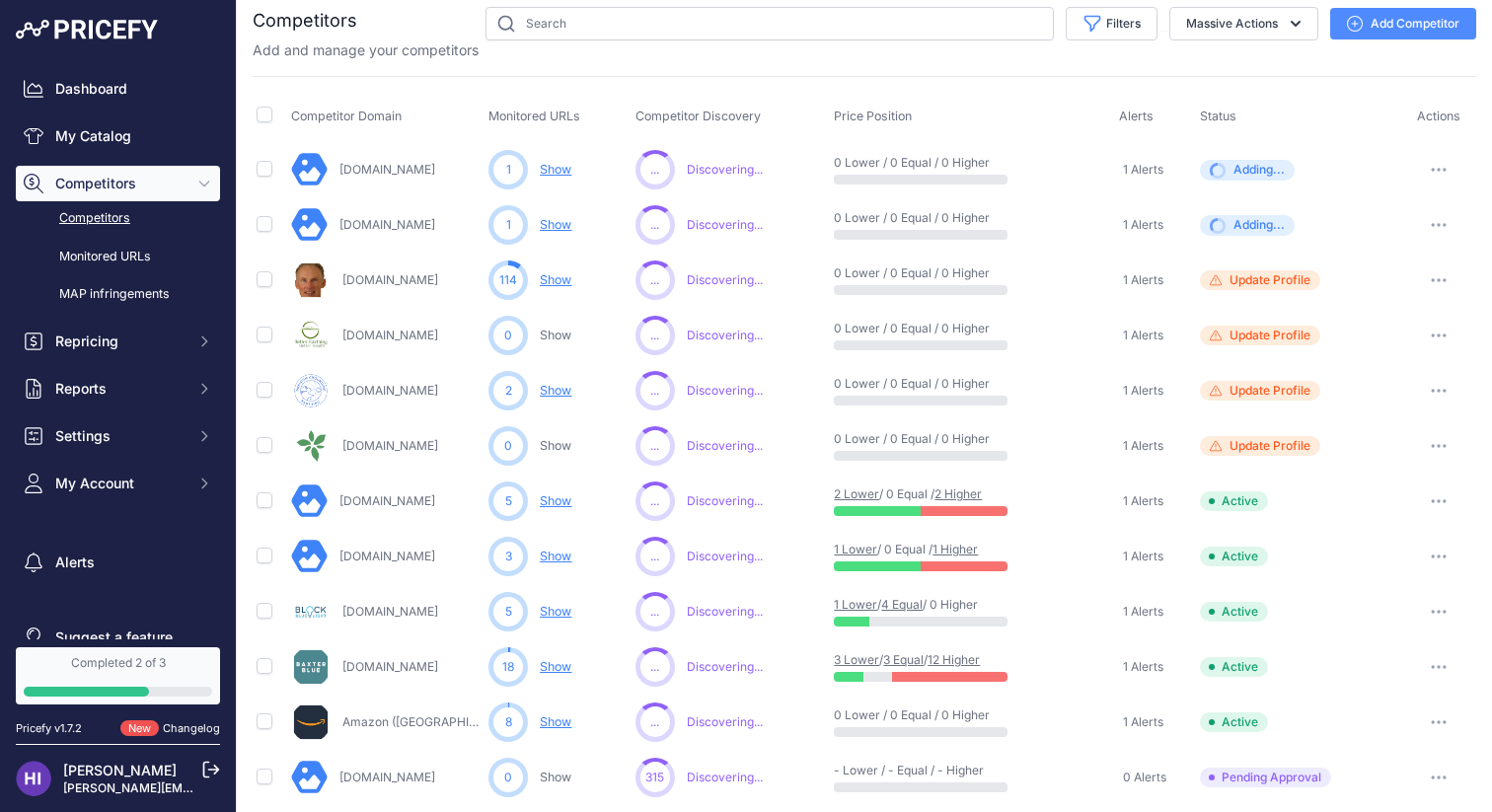 scroll, scrollTop: 0, scrollLeft: 0, axis: both 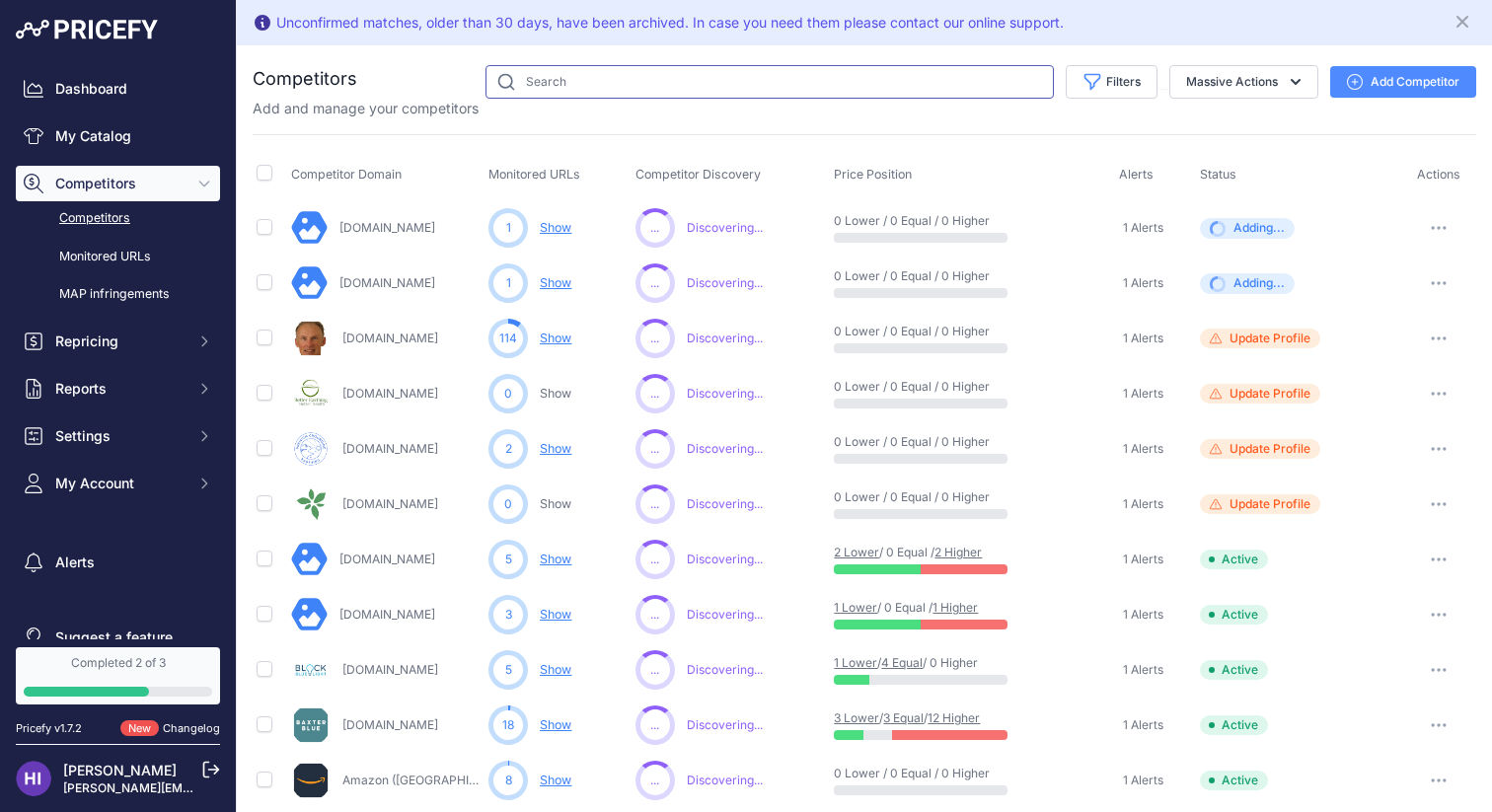 click at bounding box center (770, 82) 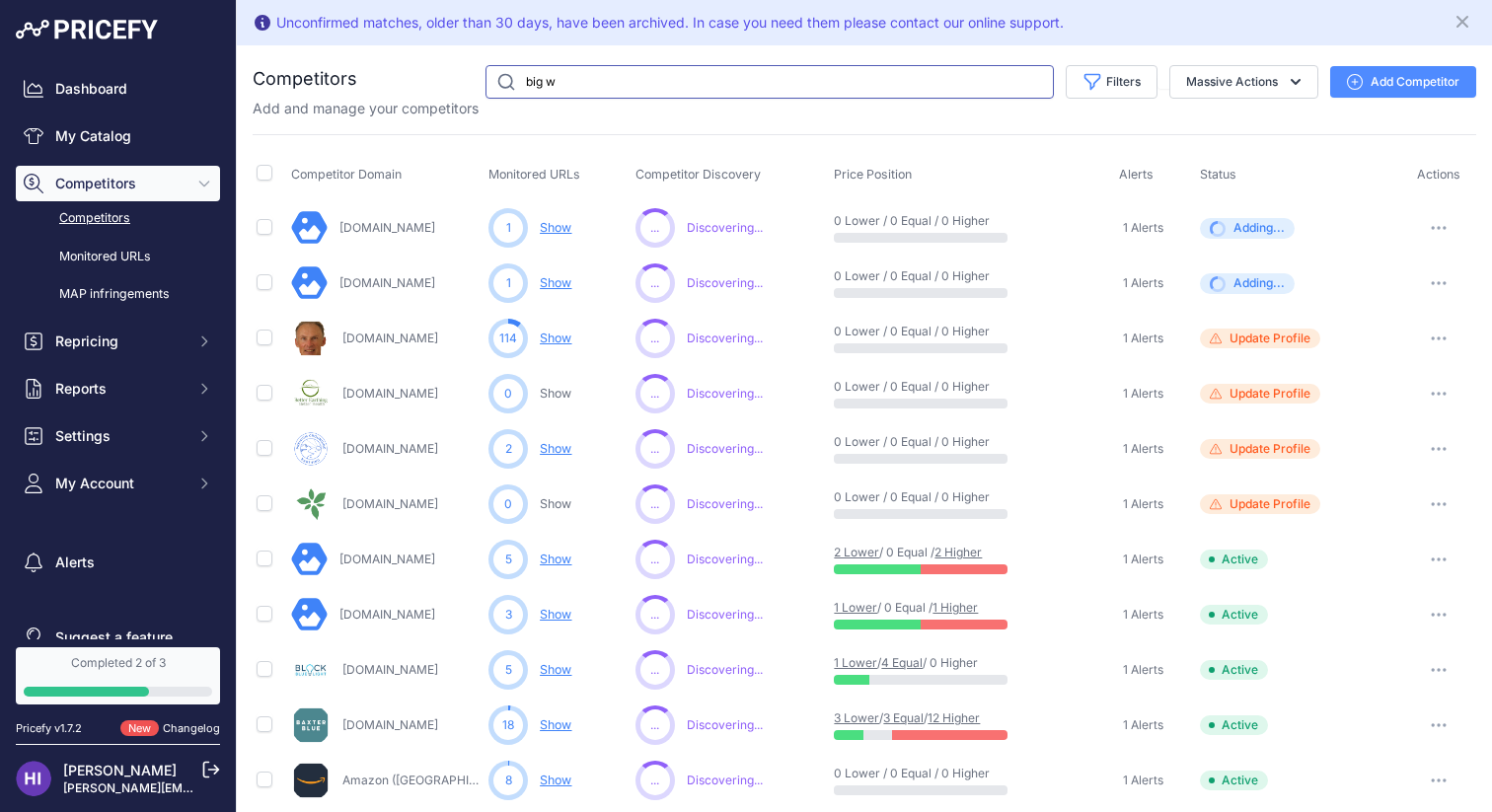 type on "big w" 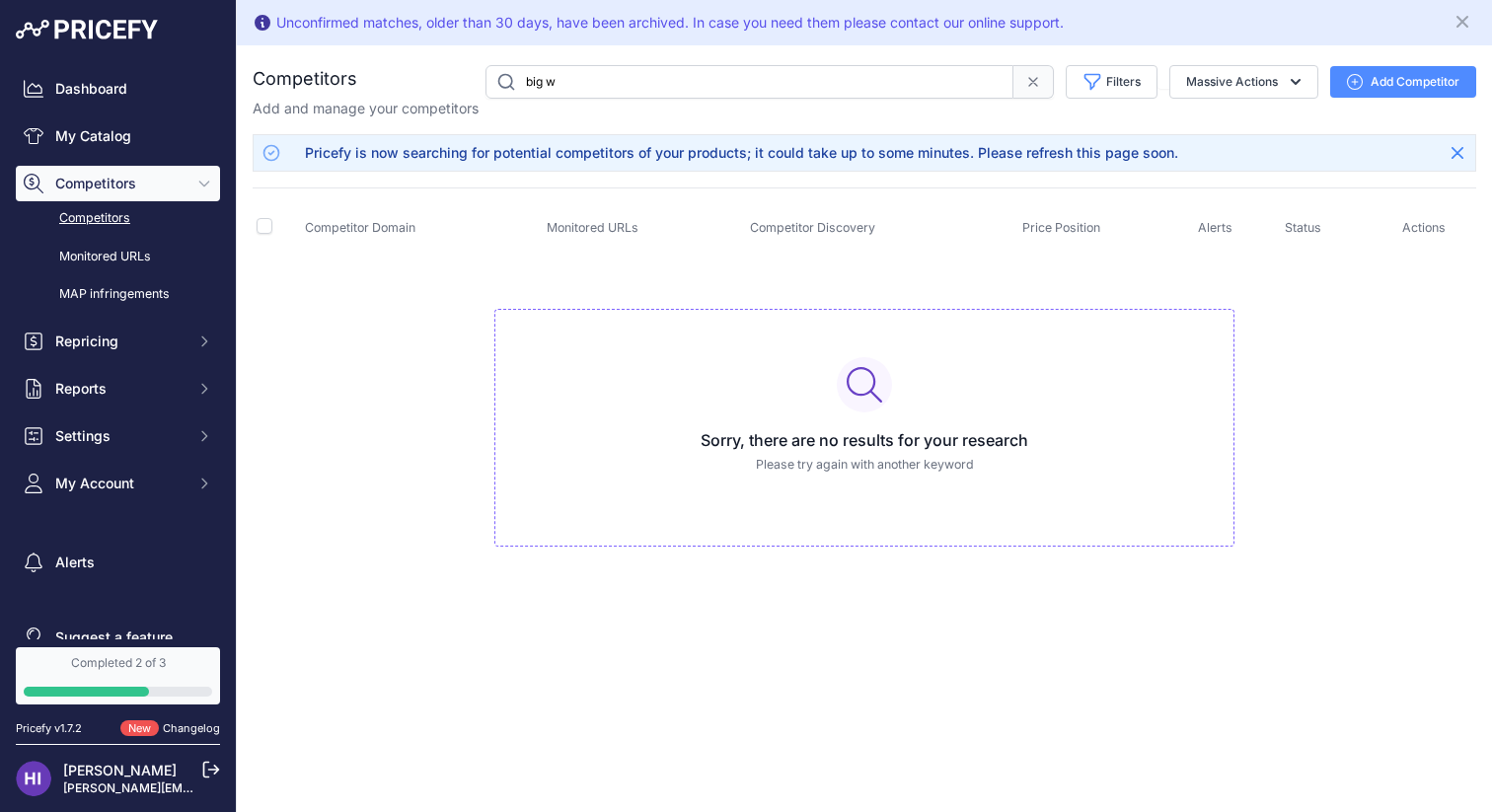 drag, startPoint x: 581, startPoint y: 84, endPoint x: 440, endPoint y: 82, distance: 141.01418 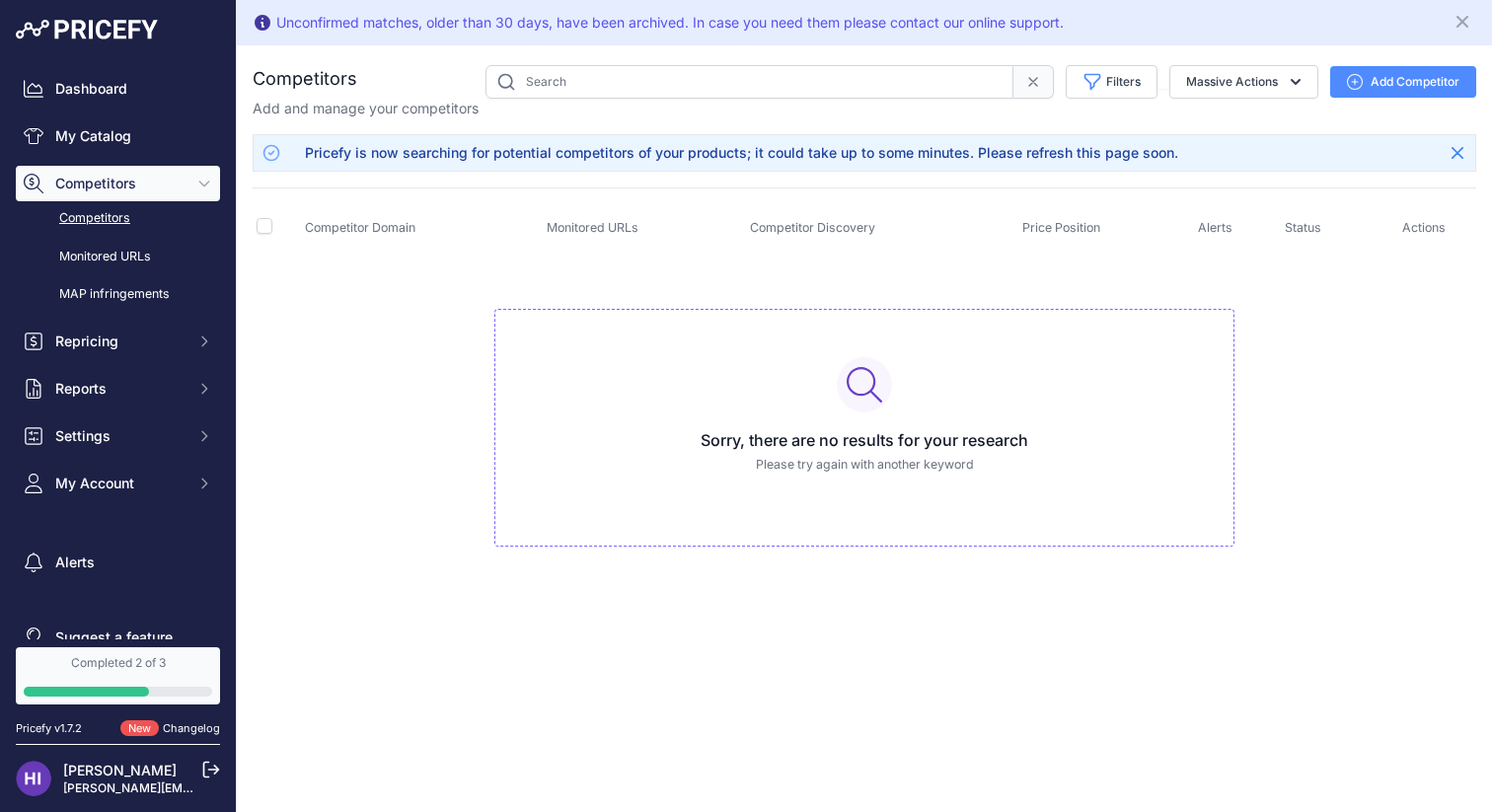 click on "Competitors" at bounding box center (117, 218) 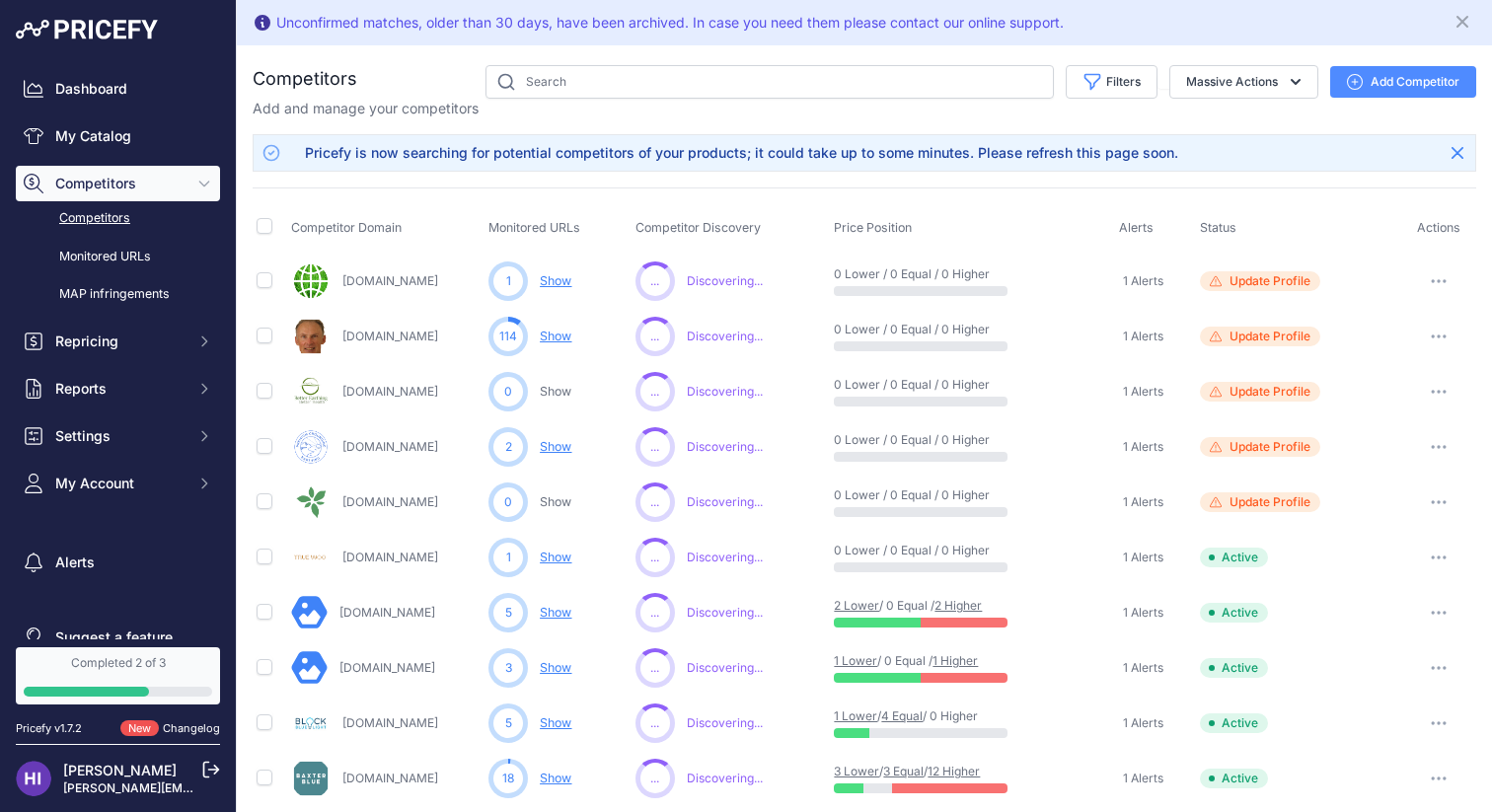 scroll, scrollTop: 0, scrollLeft: 0, axis: both 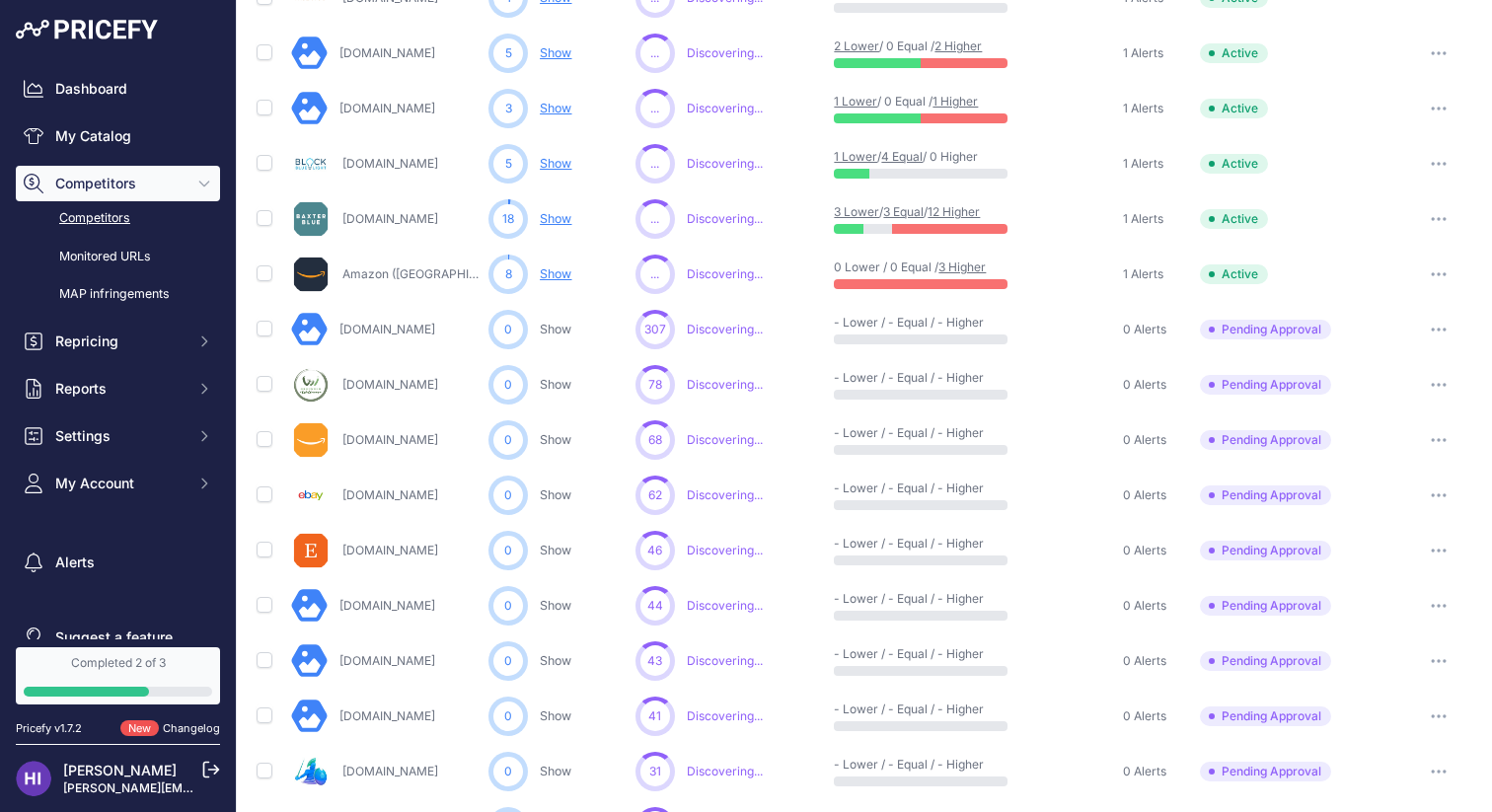 click at bounding box center [1439, 440] 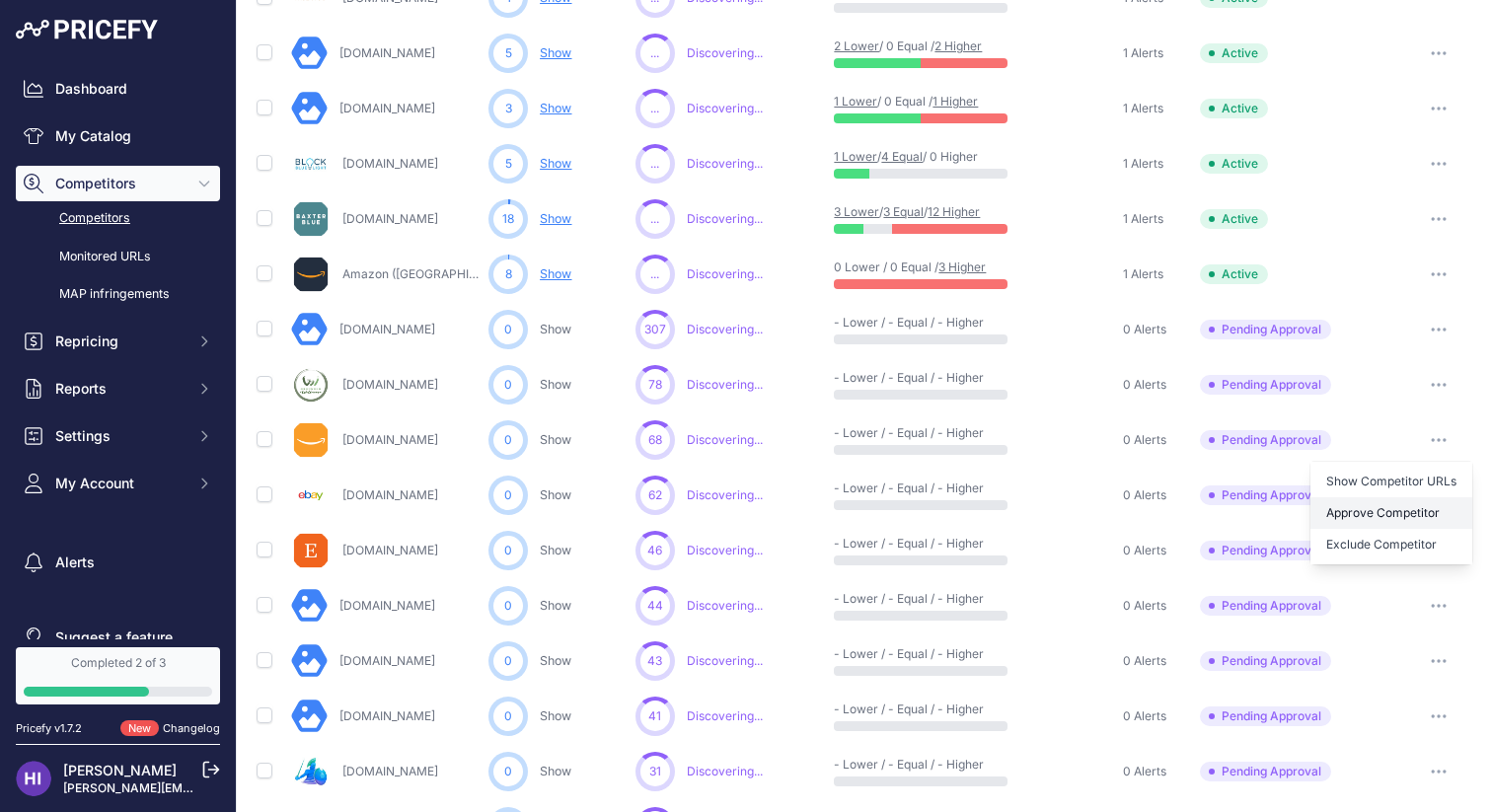 click on "Approve Competitor" at bounding box center [1391, 513] 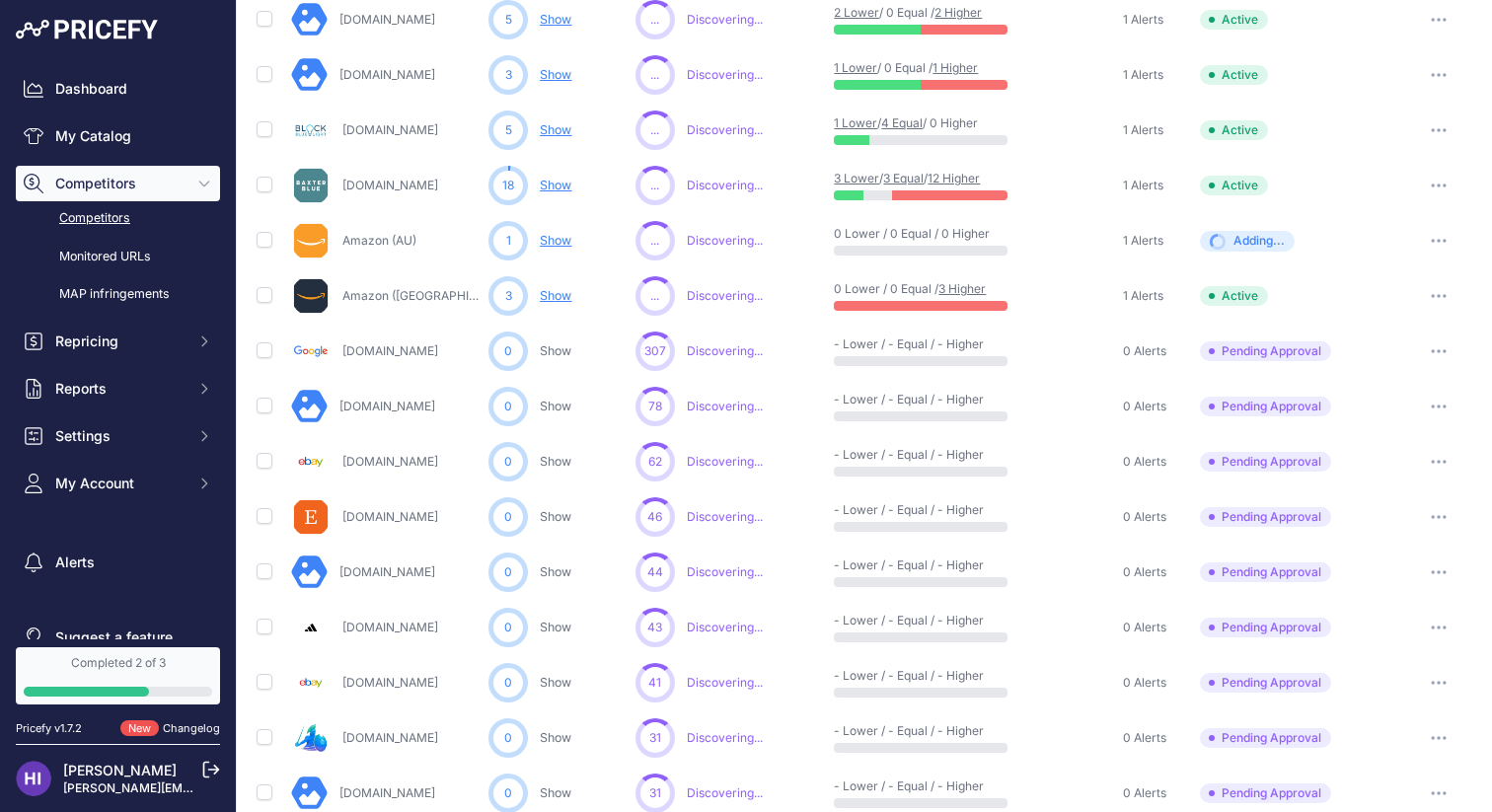 scroll, scrollTop: 558, scrollLeft: 0, axis: vertical 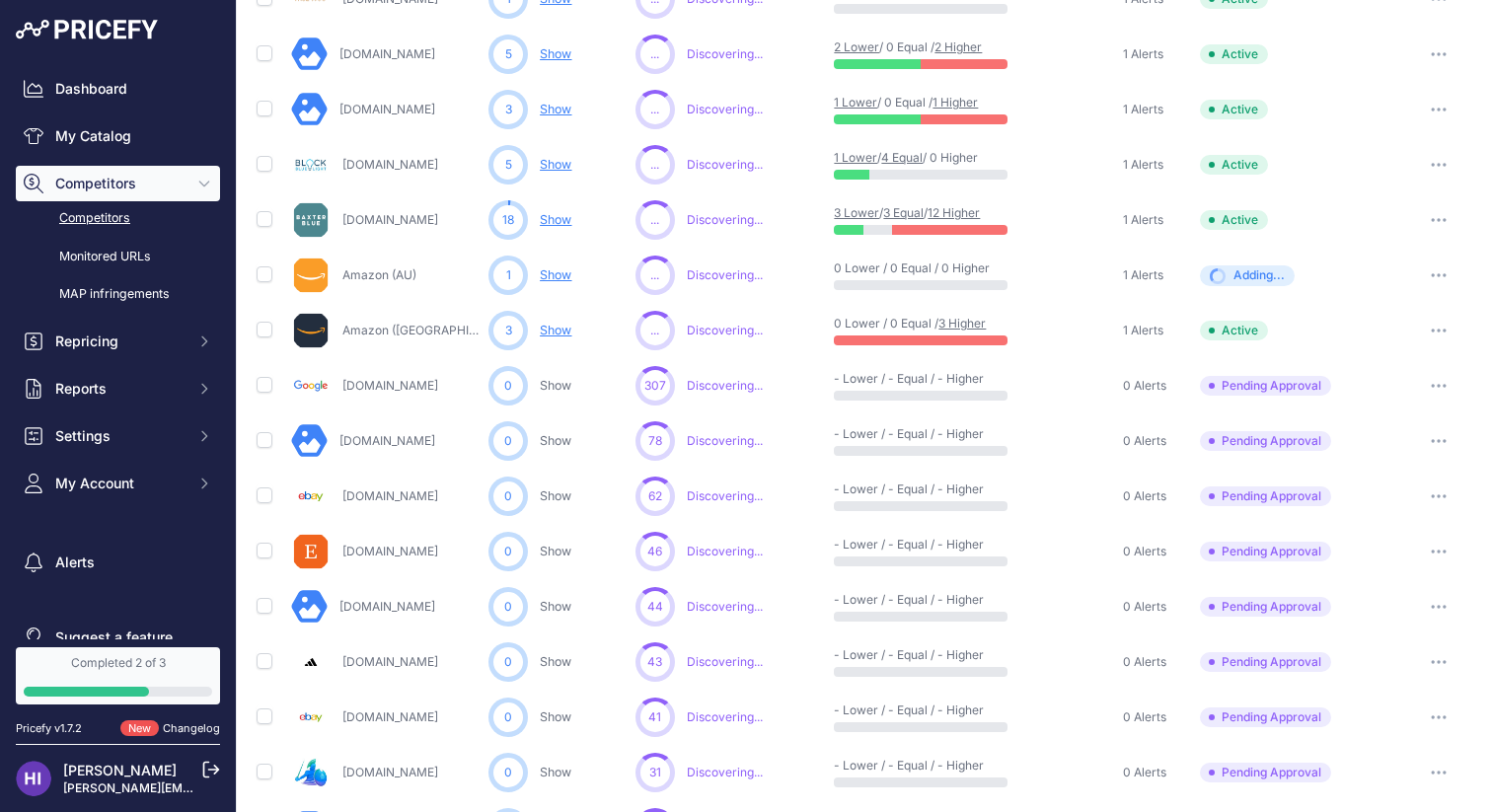click 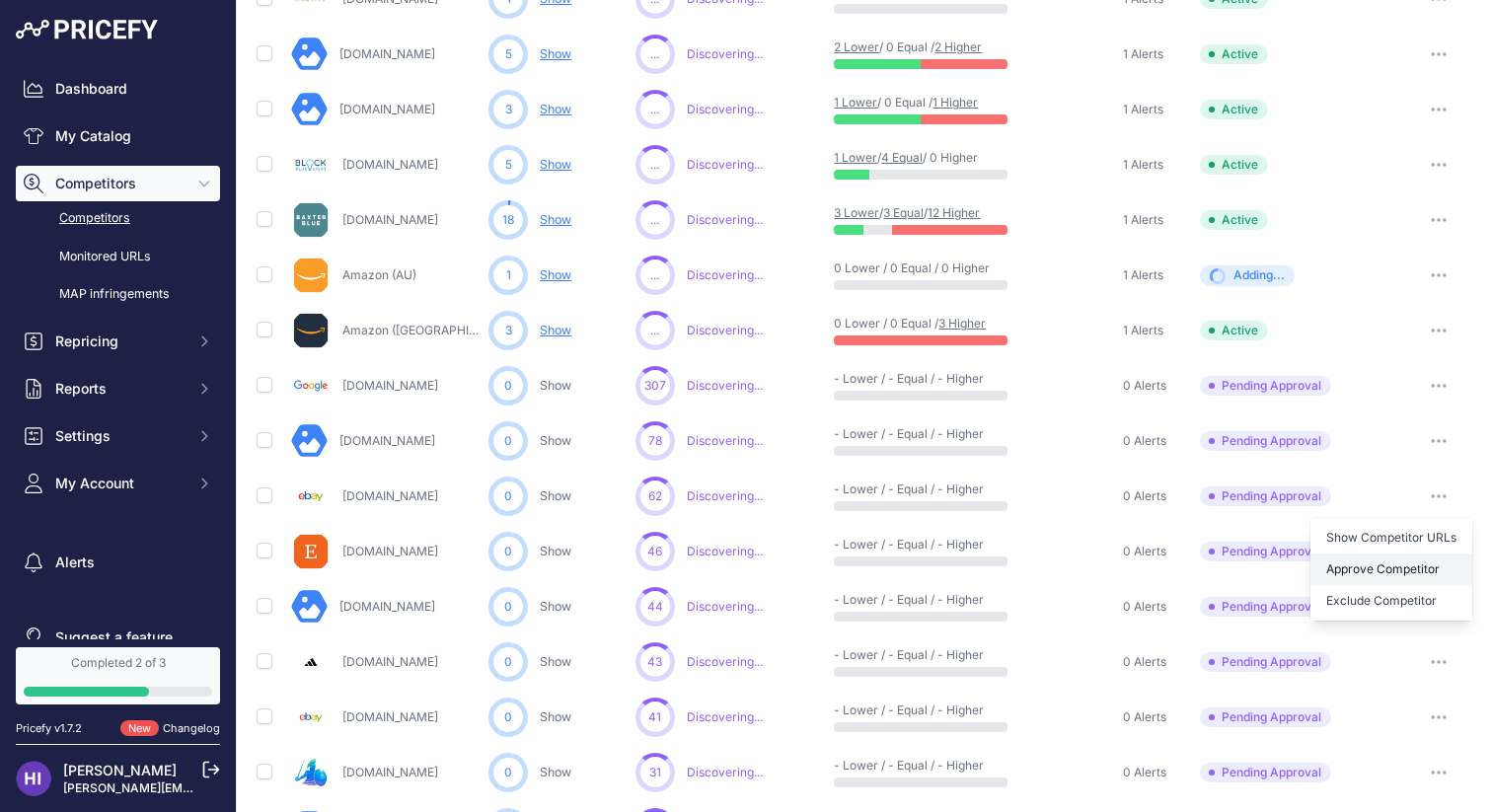 click on "Approve Competitor" at bounding box center [1391, 569] 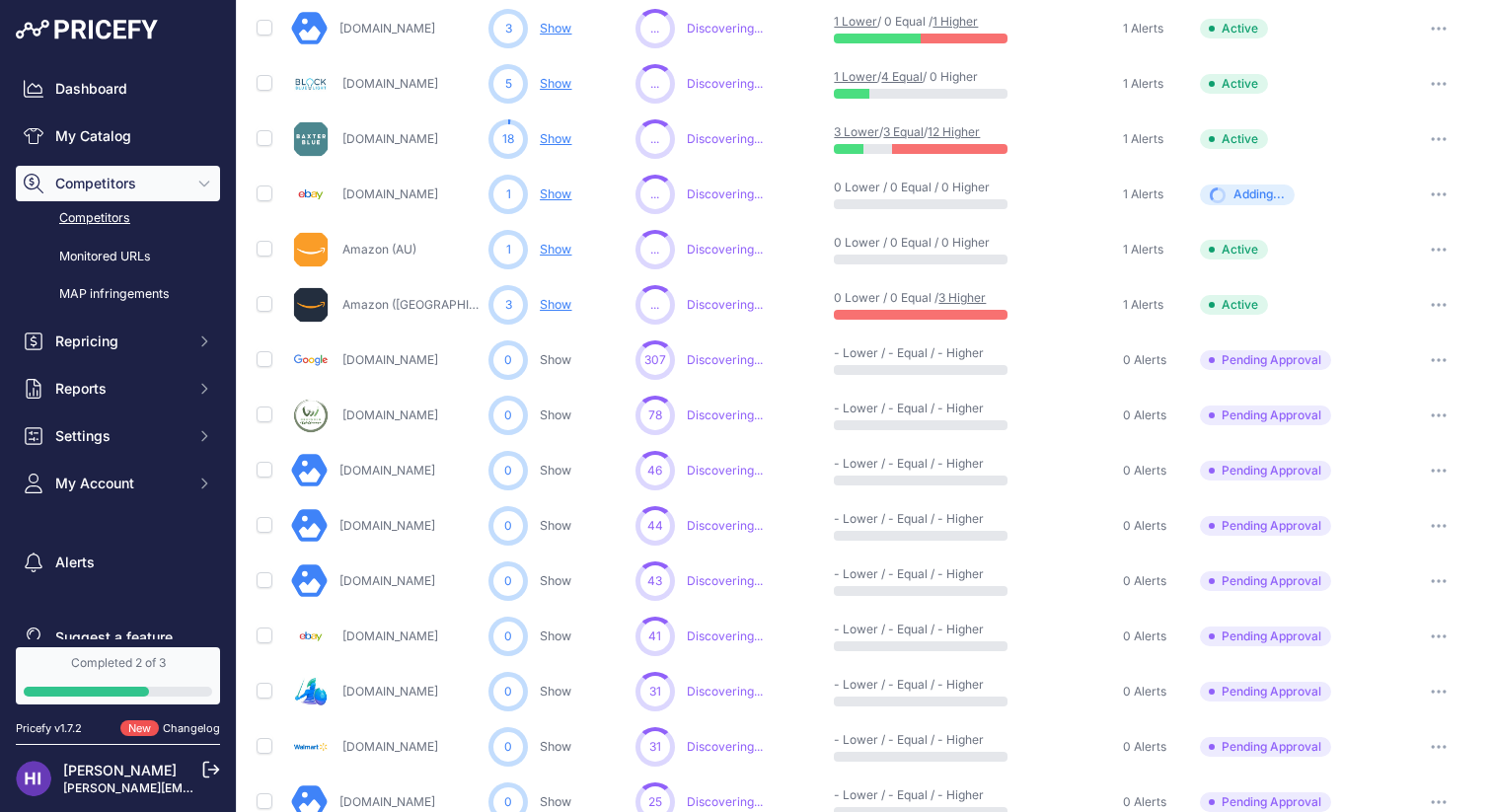 scroll, scrollTop: 605, scrollLeft: 0, axis: vertical 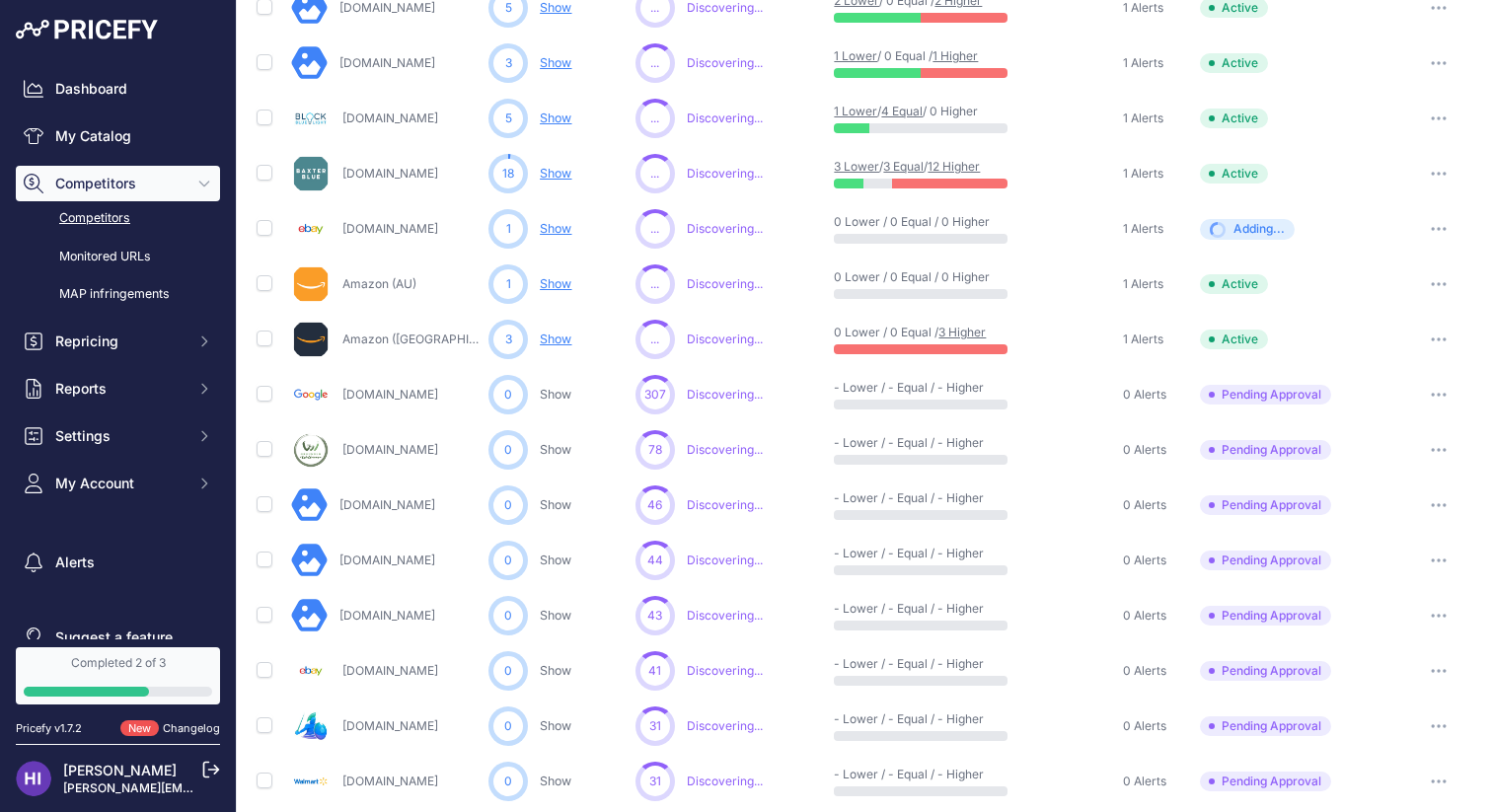 click 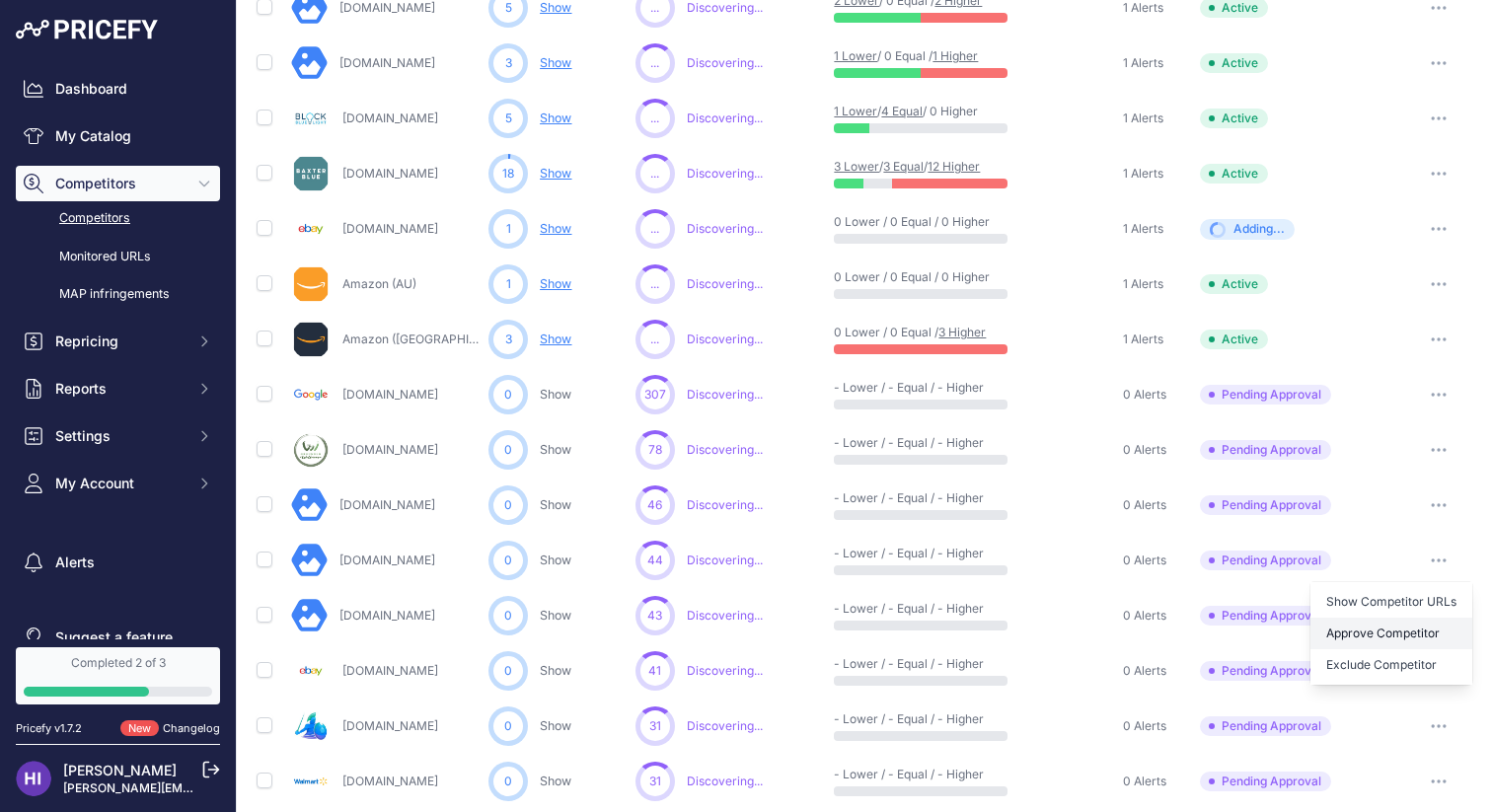 click on "Approve Competitor" at bounding box center [1391, 633] 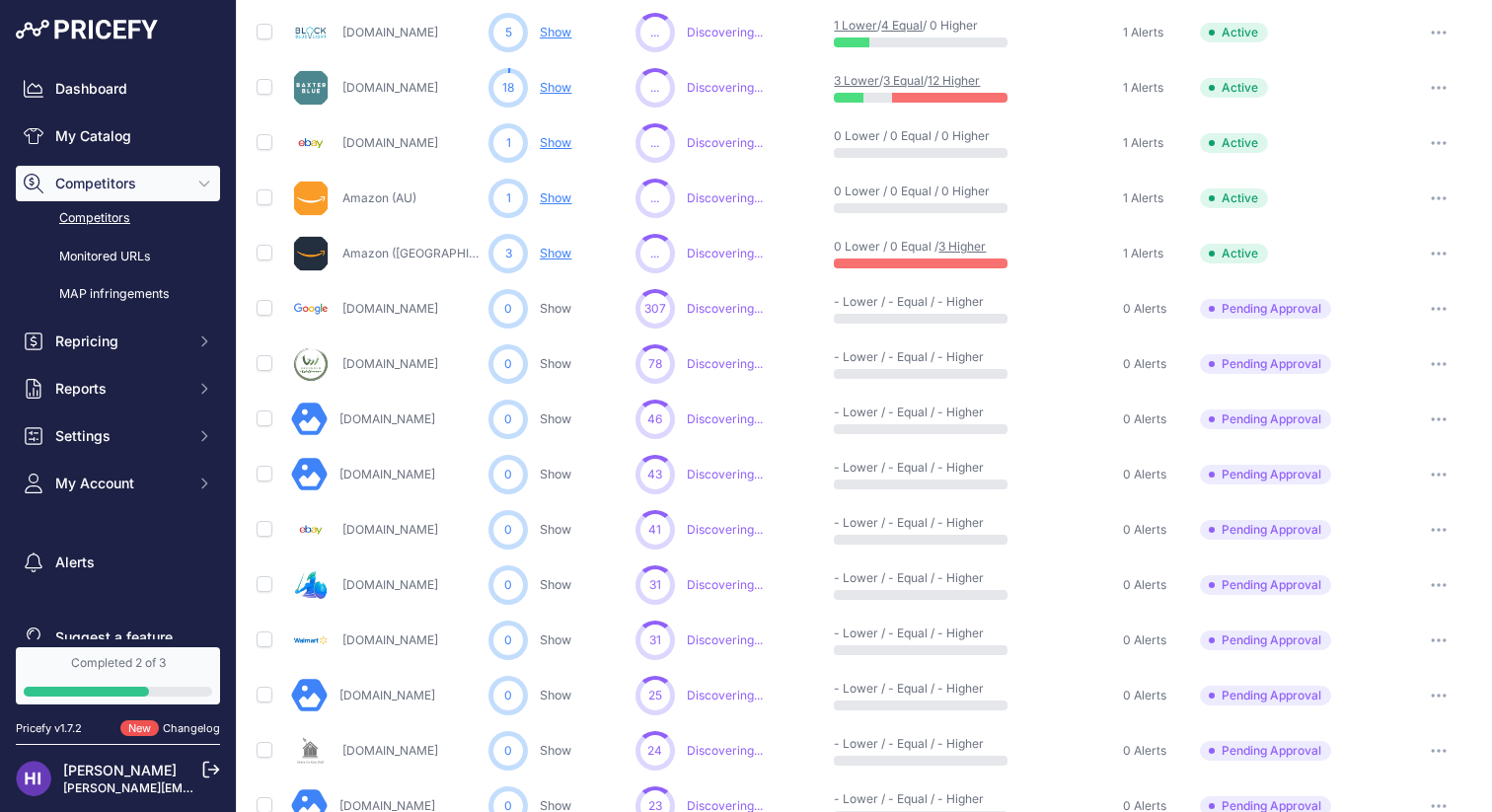 scroll, scrollTop: 708, scrollLeft: 0, axis: vertical 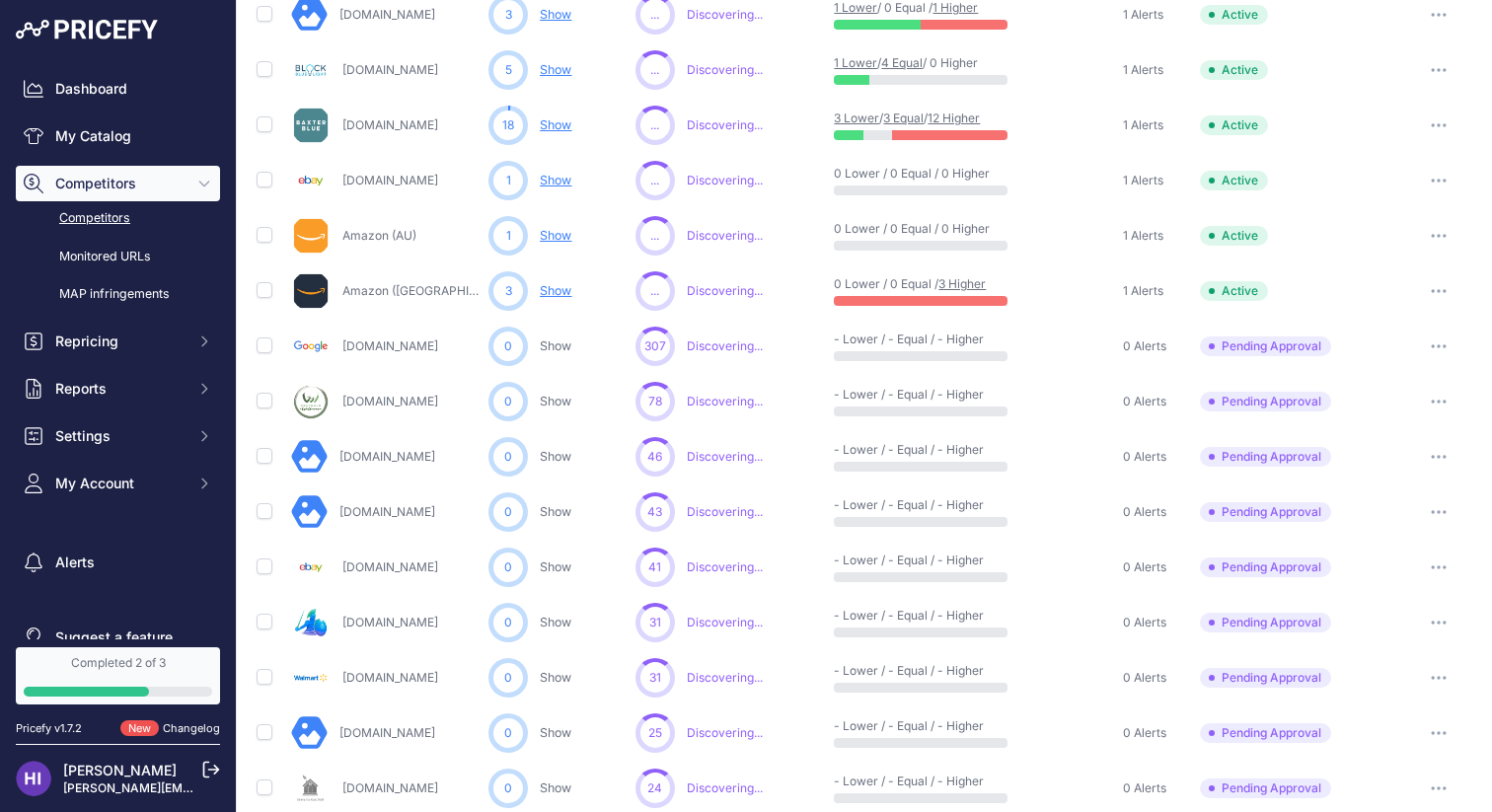 click 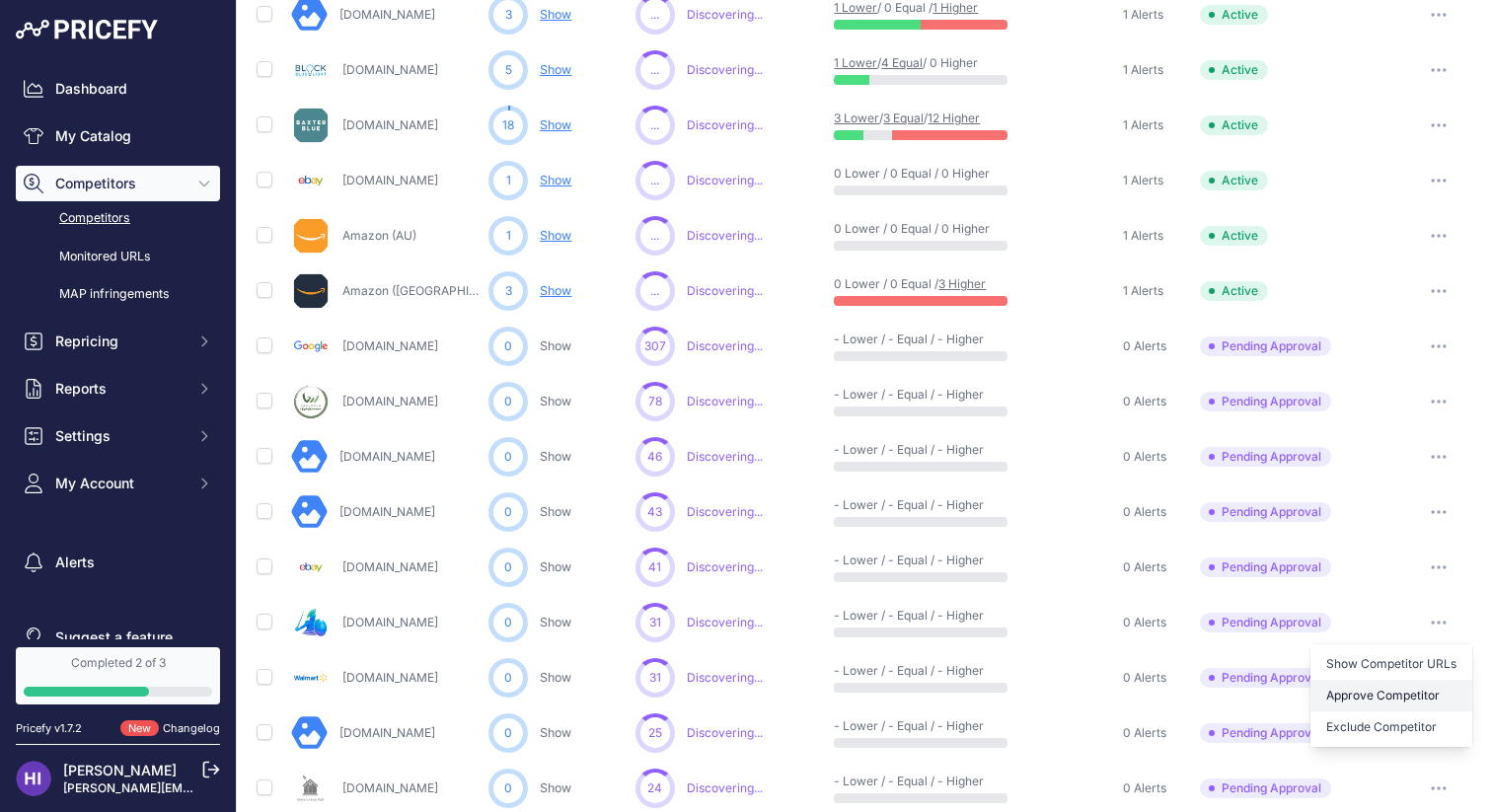 click on "Approve Competitor" at bounding box center (1391, 696) 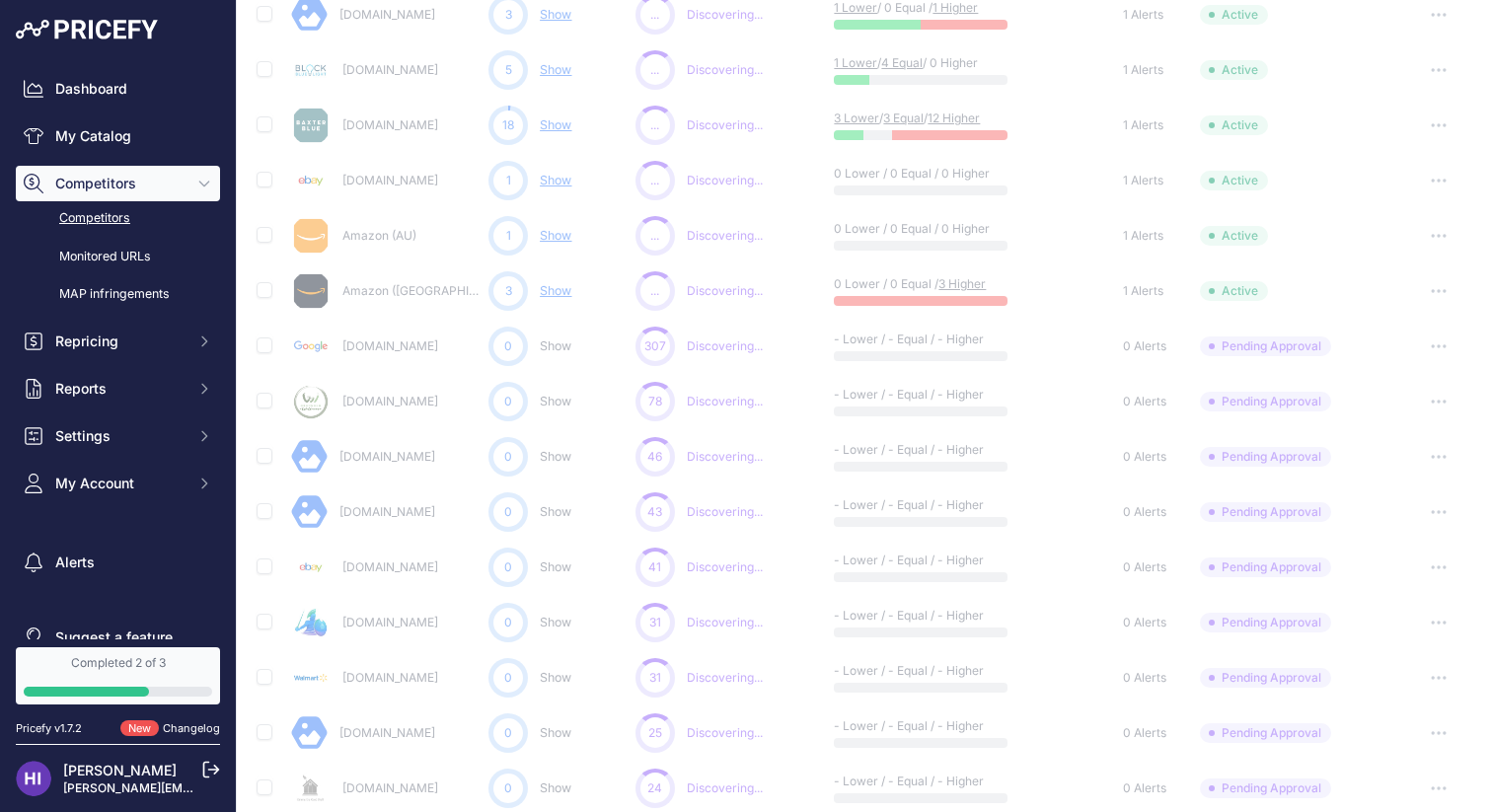 type 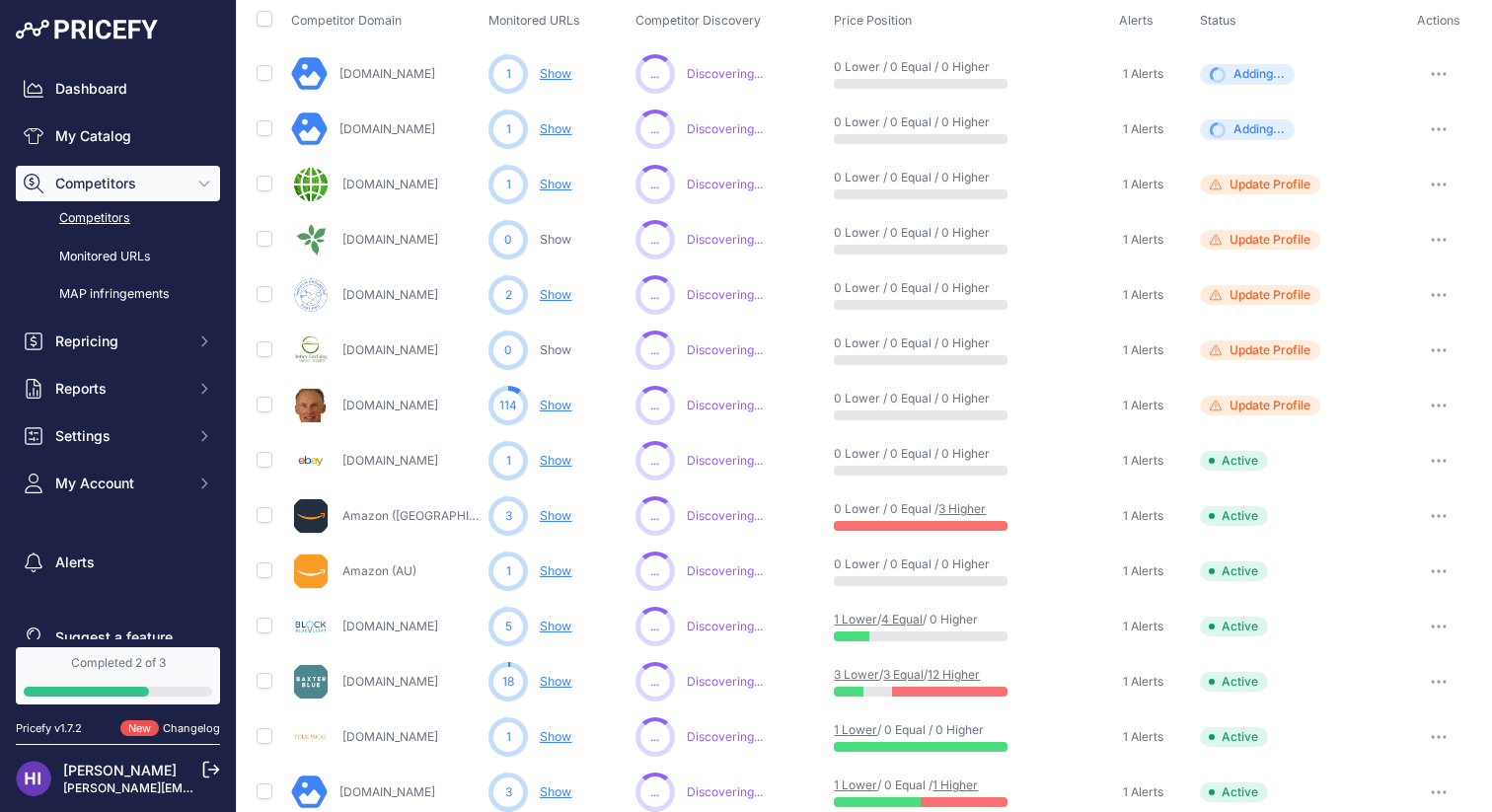 scroll, scrollTop: 155, scrollLeft: 0, axis: vertical 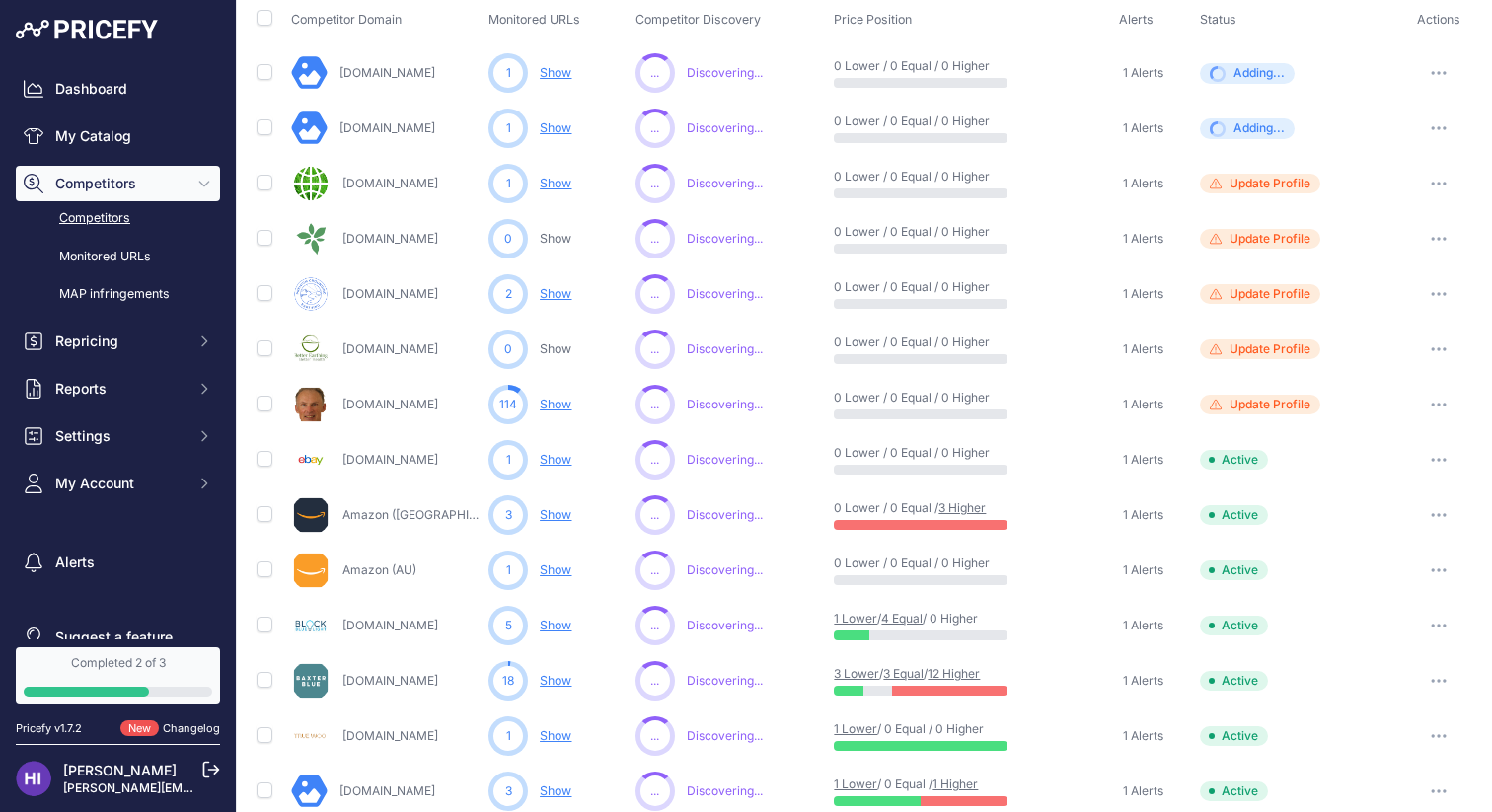 click on "Show" at bounding box center [556, 293] 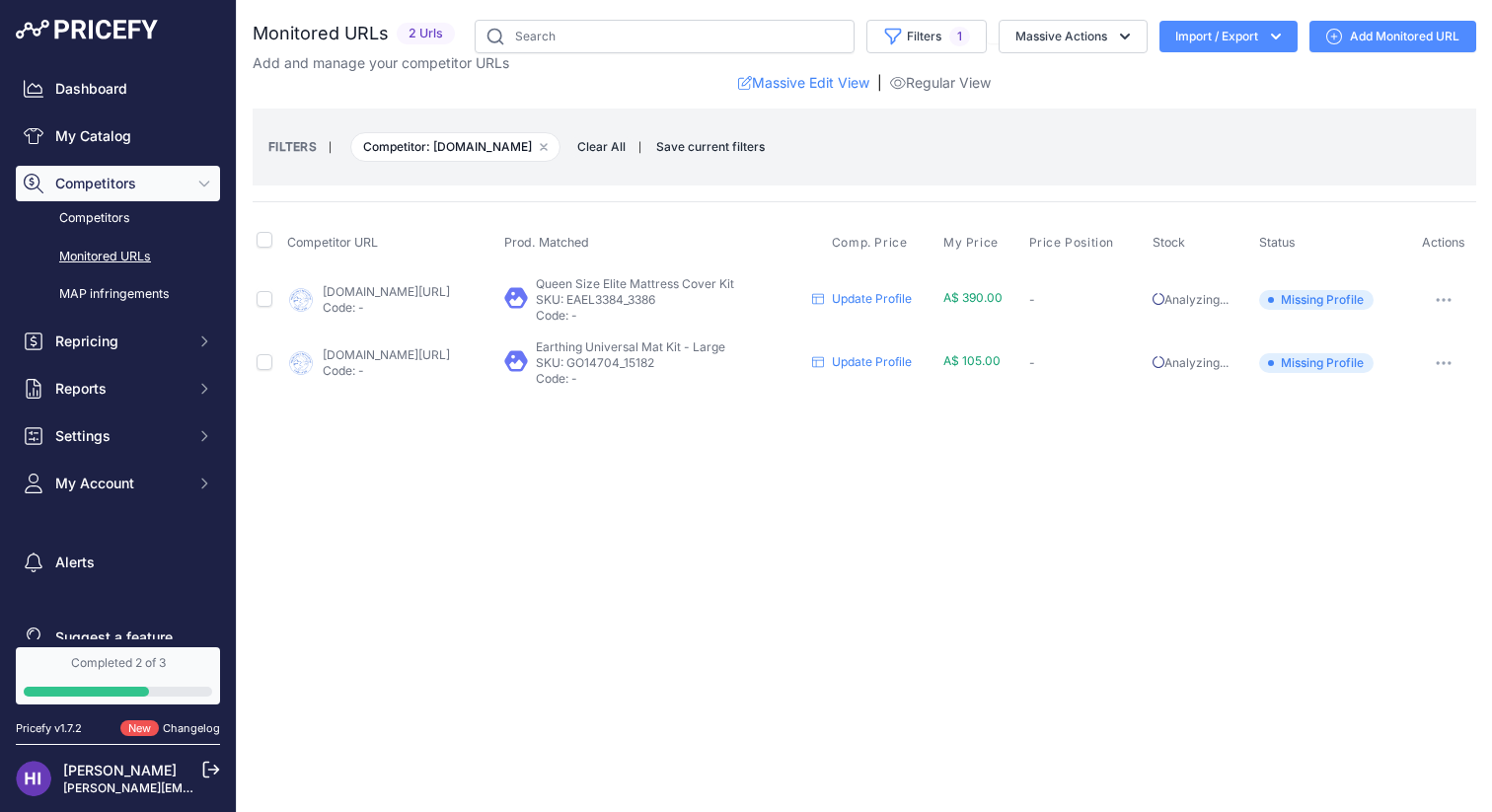 scroll, scrollTop: 0, scrollLeft: 0, axis: both 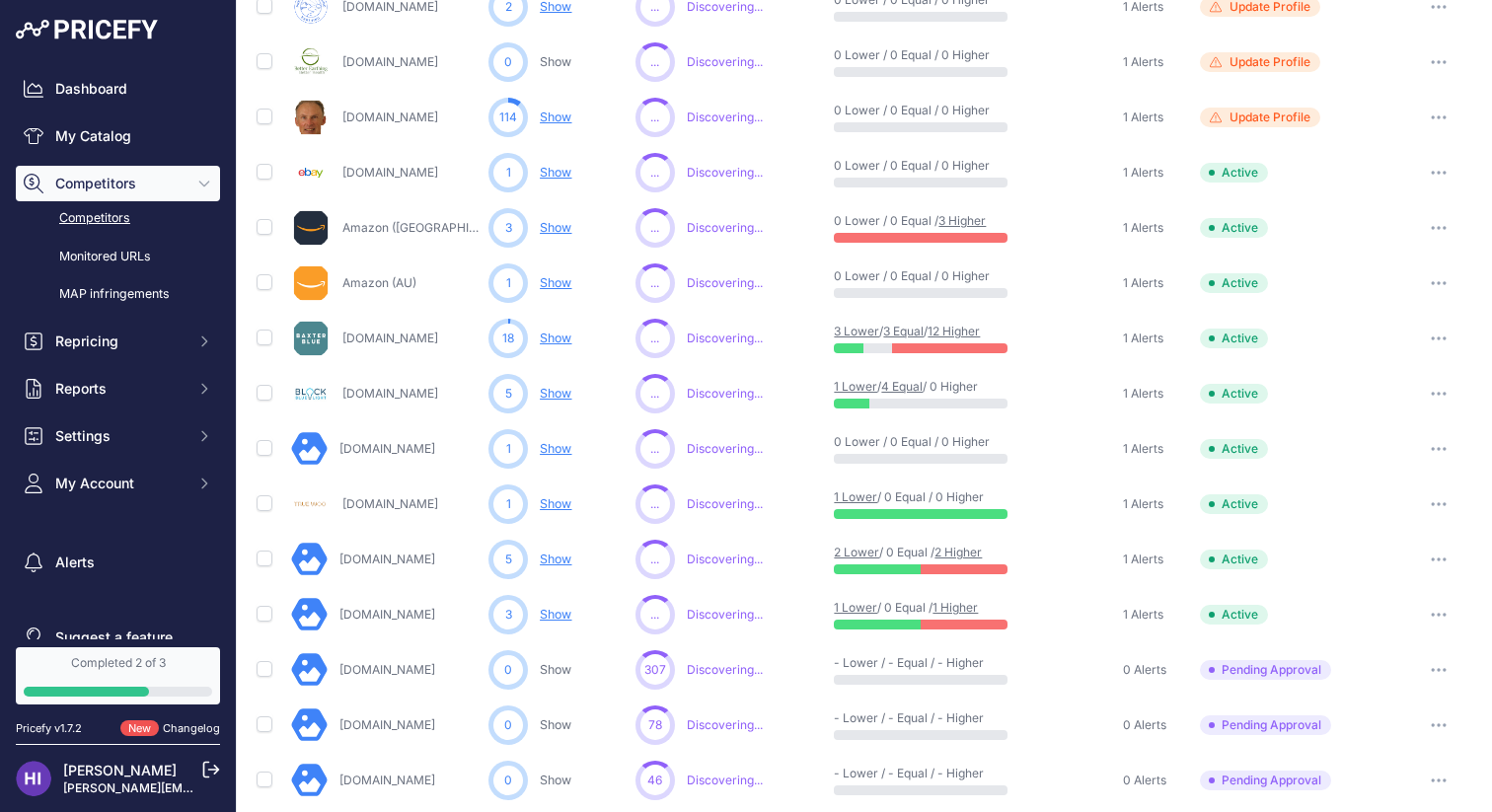 click 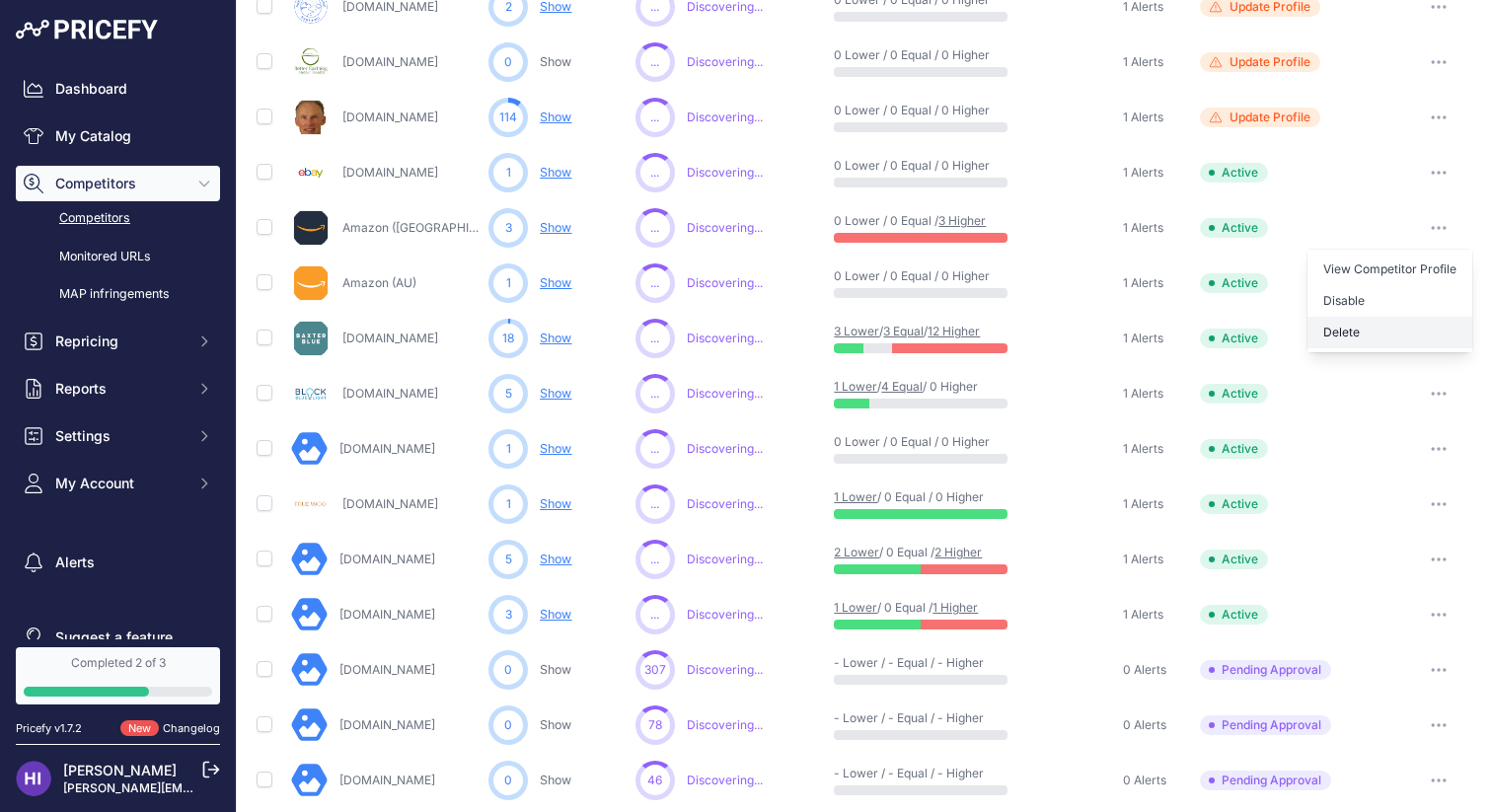 click on "Delete" at bounding box center (0, 0) 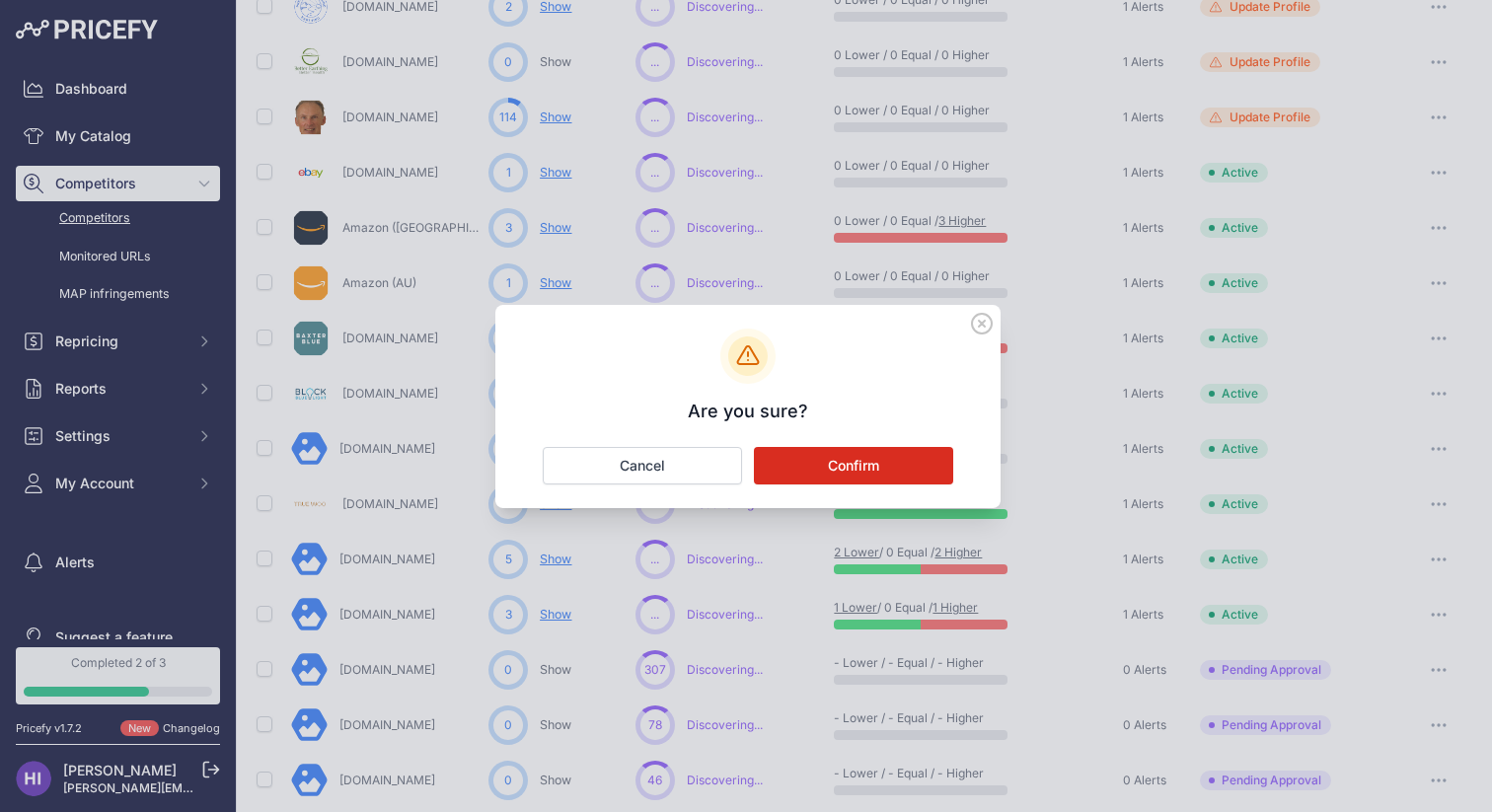 click on "Confirm" at bounding box center (854, 466) 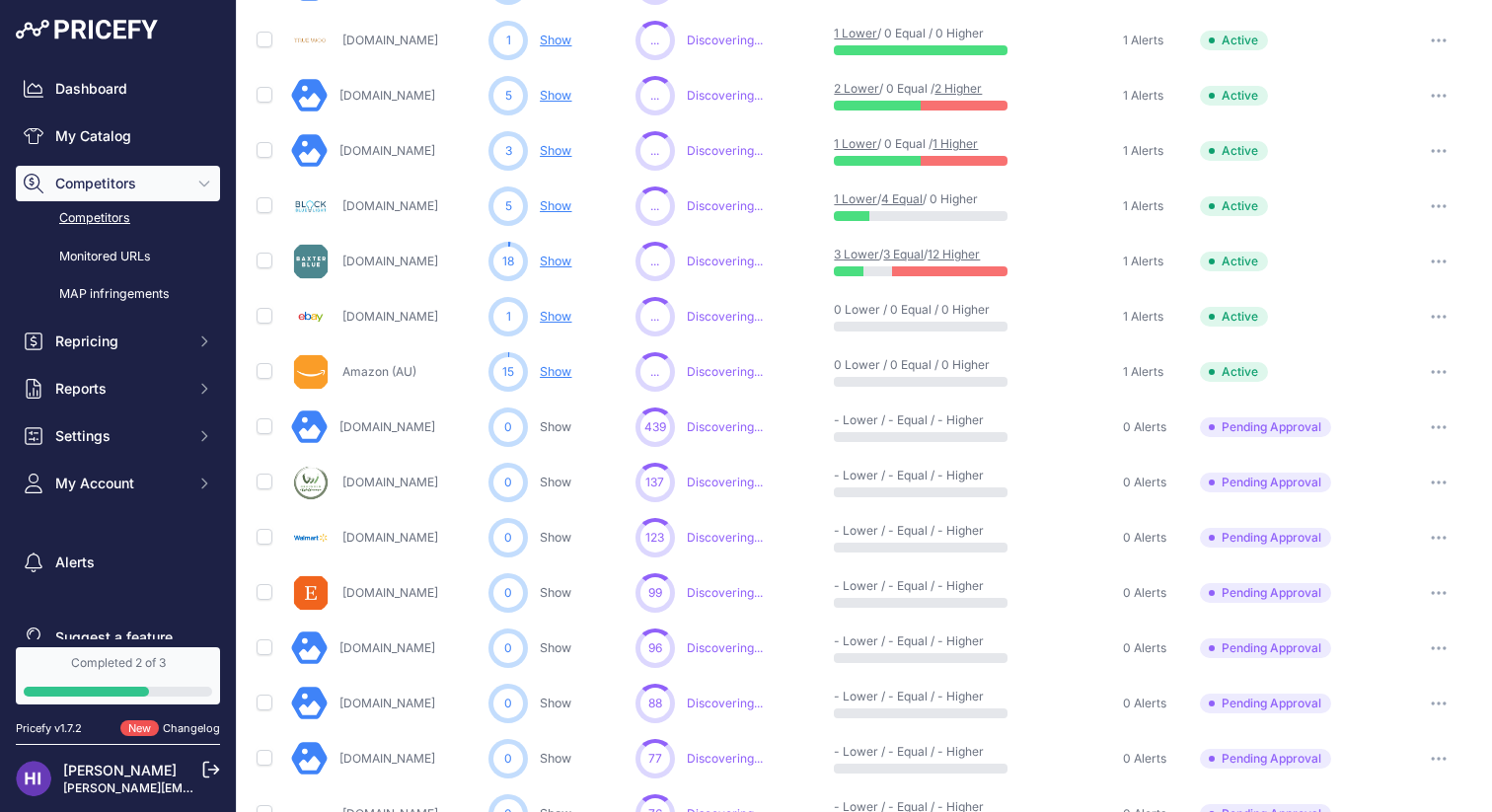 scroll, scrollTop: 655, scrollLeft: 0, axis: vertical 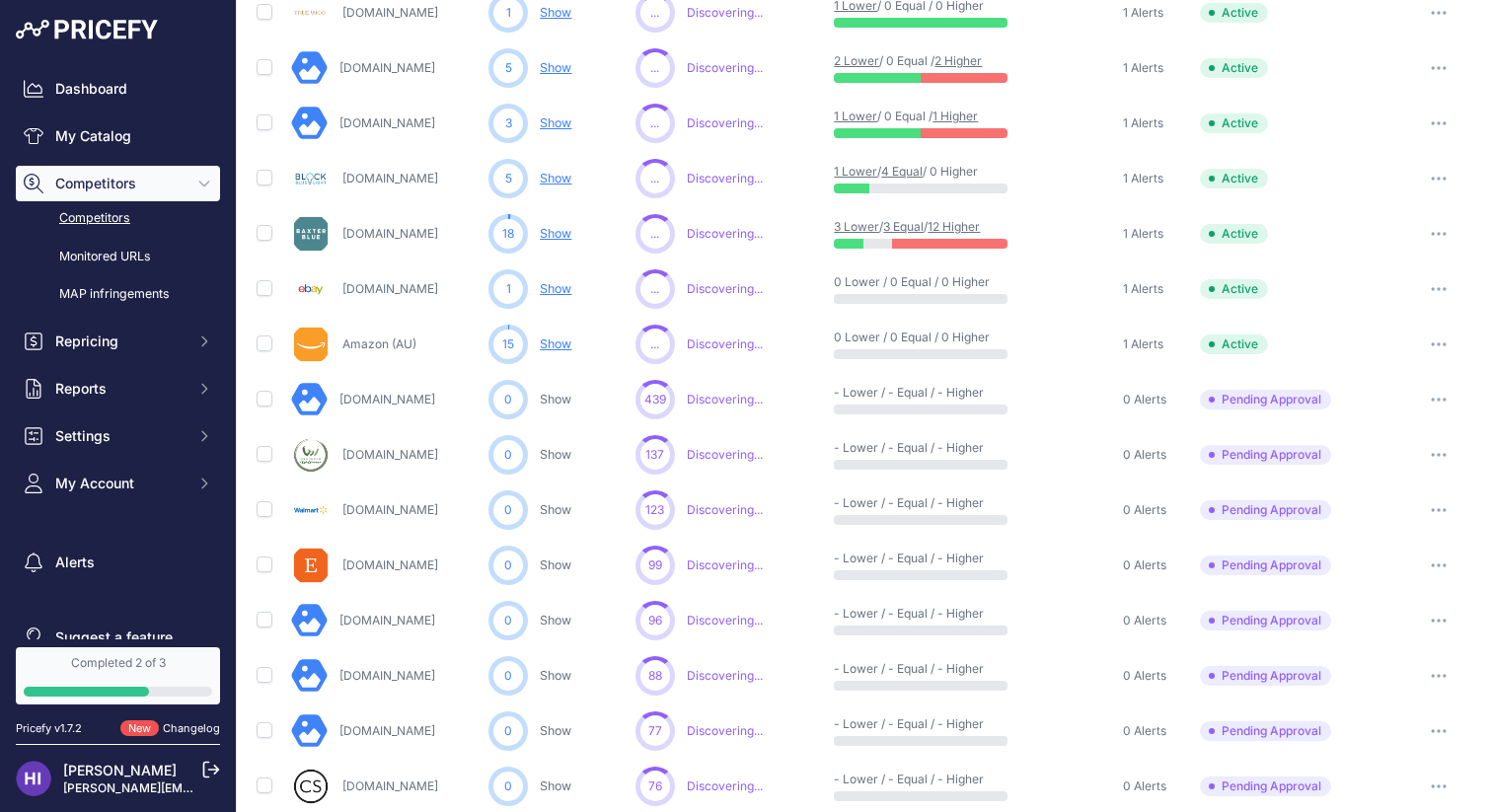 click at bounding box center [1439, 400] 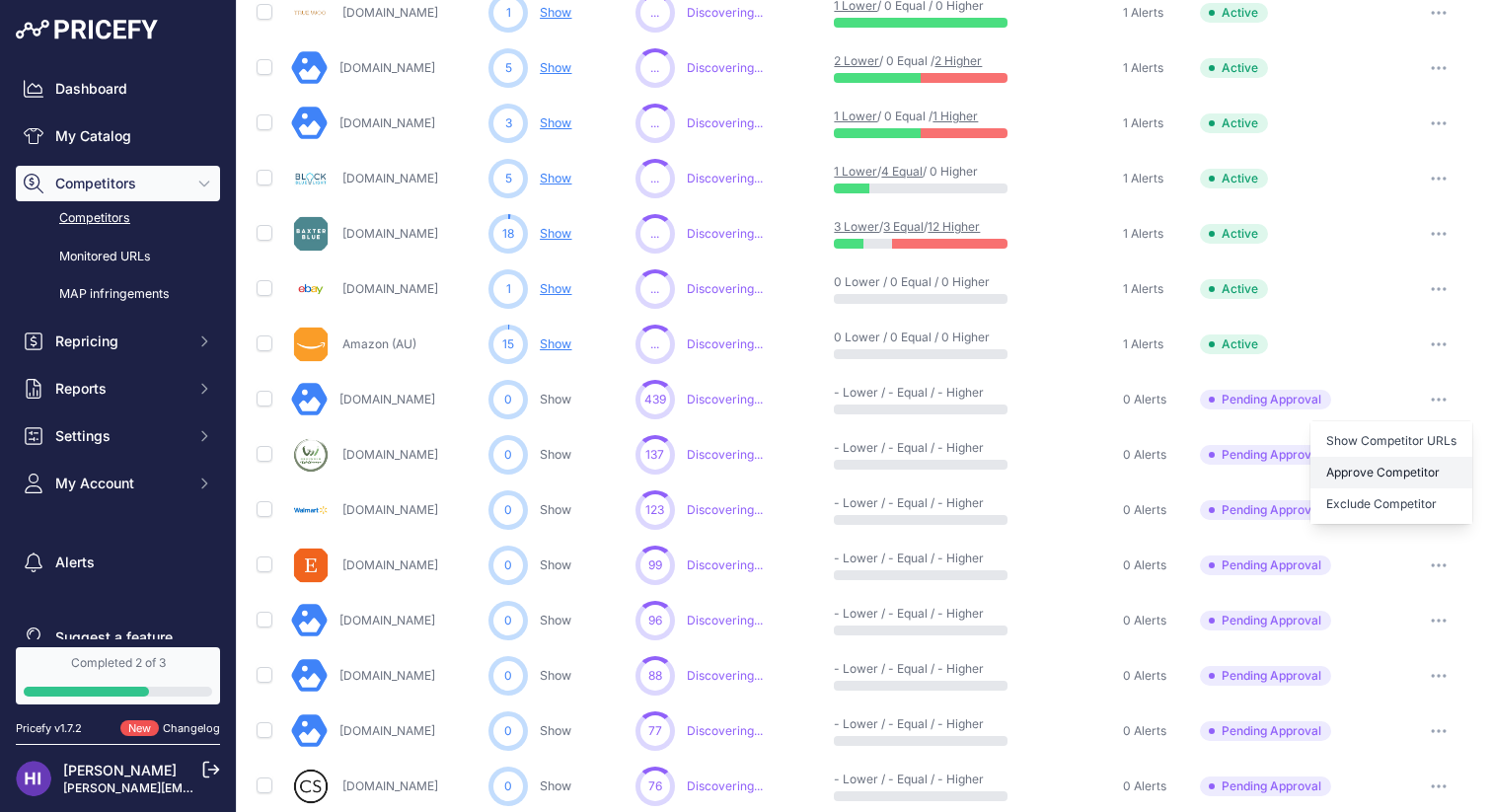 click on "Approve Competitor" at bounding box center (1391, 473) 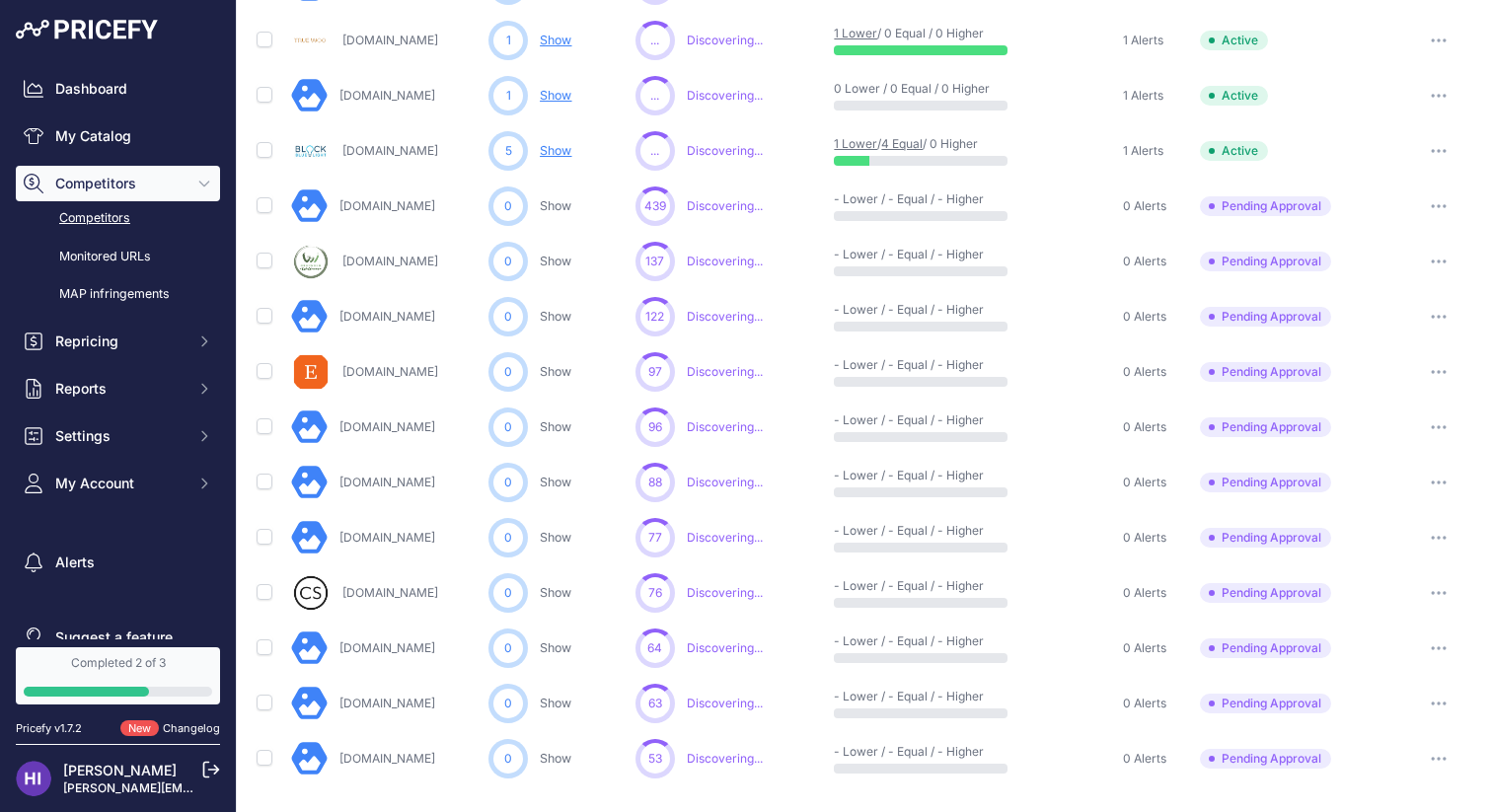 scroll, scrollTop: 862, scrollLeft: 0, axis: vertical 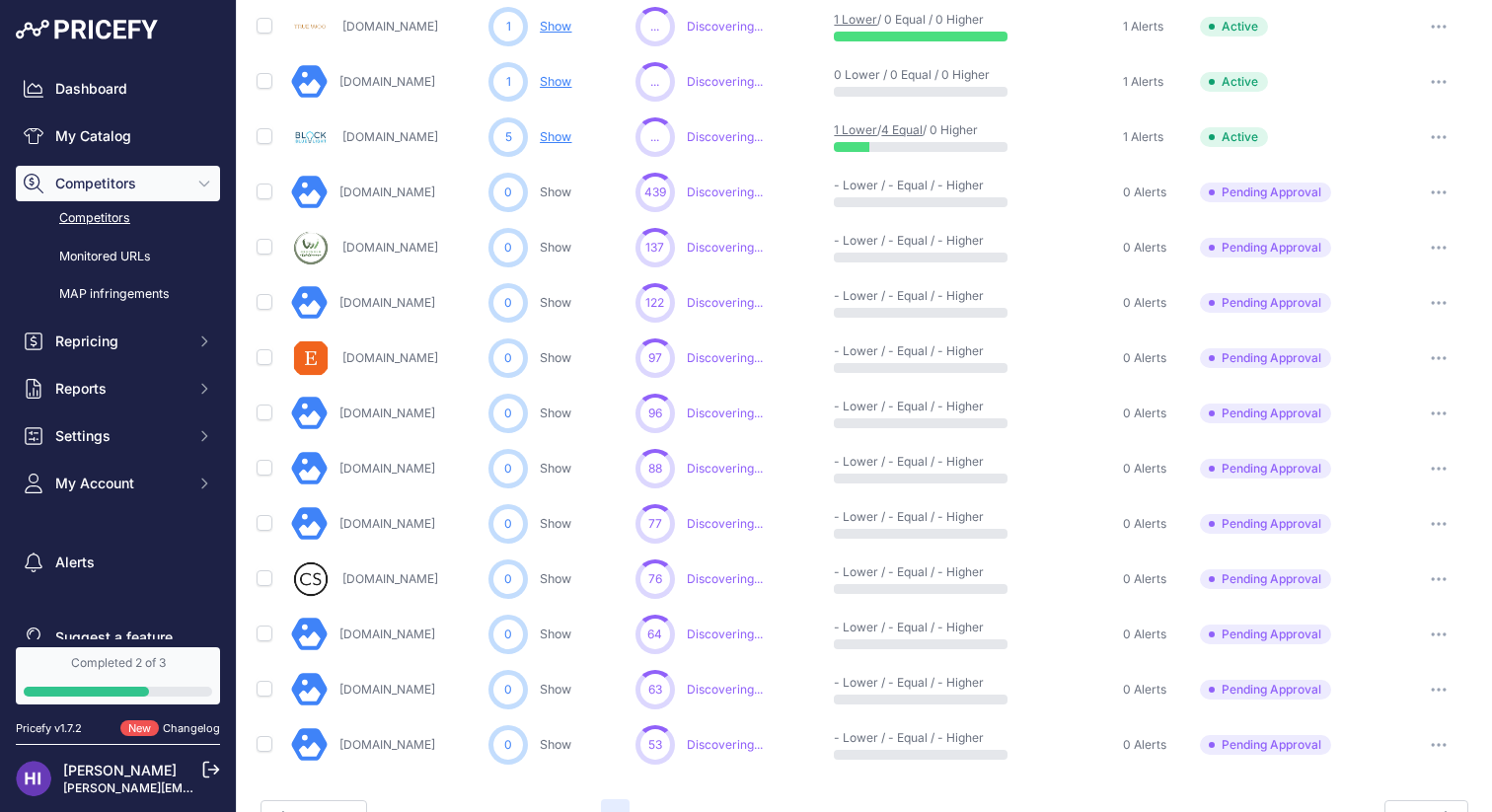 click at bounding box center [1439, 469] 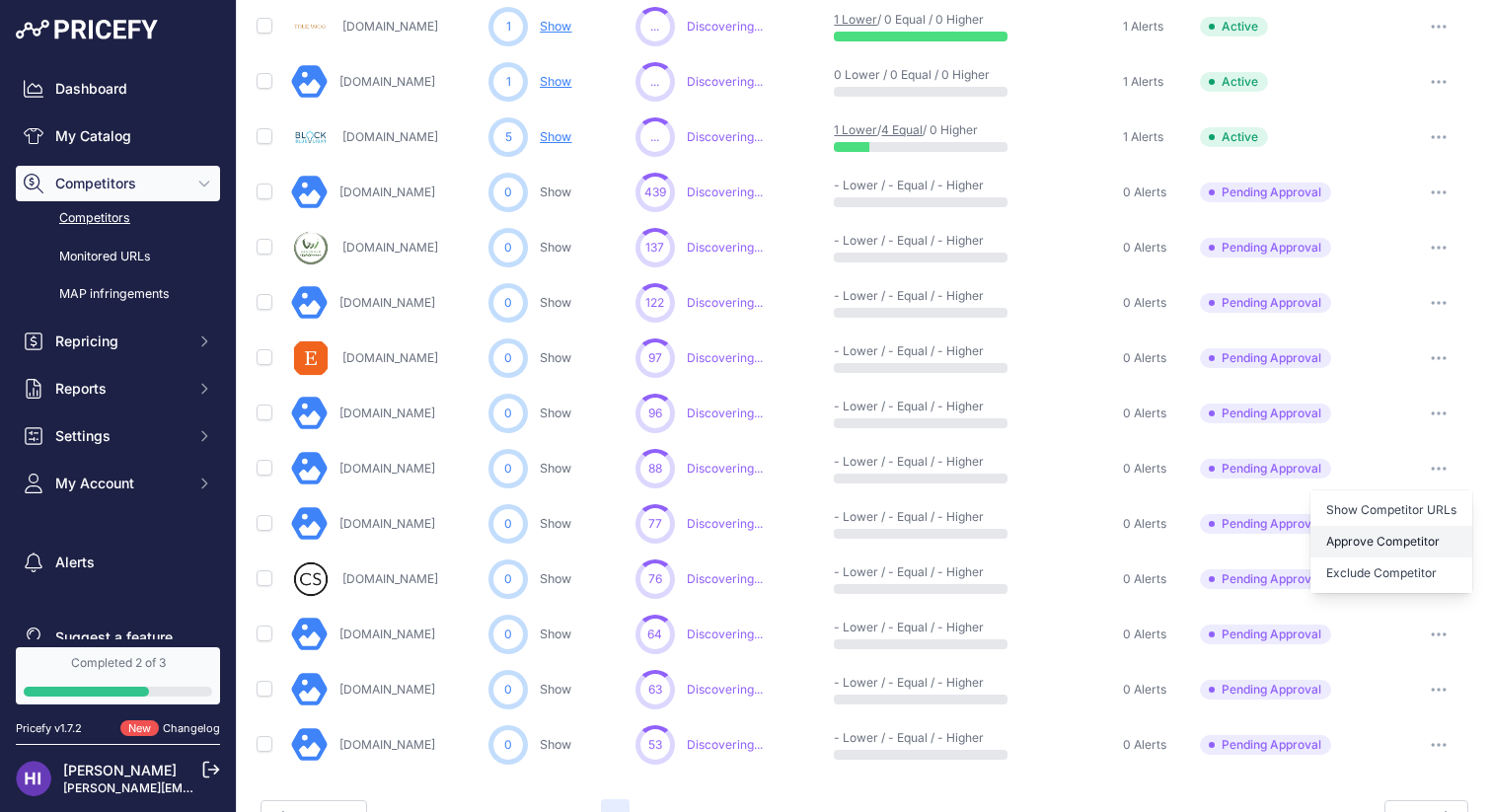click on "Approve Competitor" at bounding box center (1391, 542) 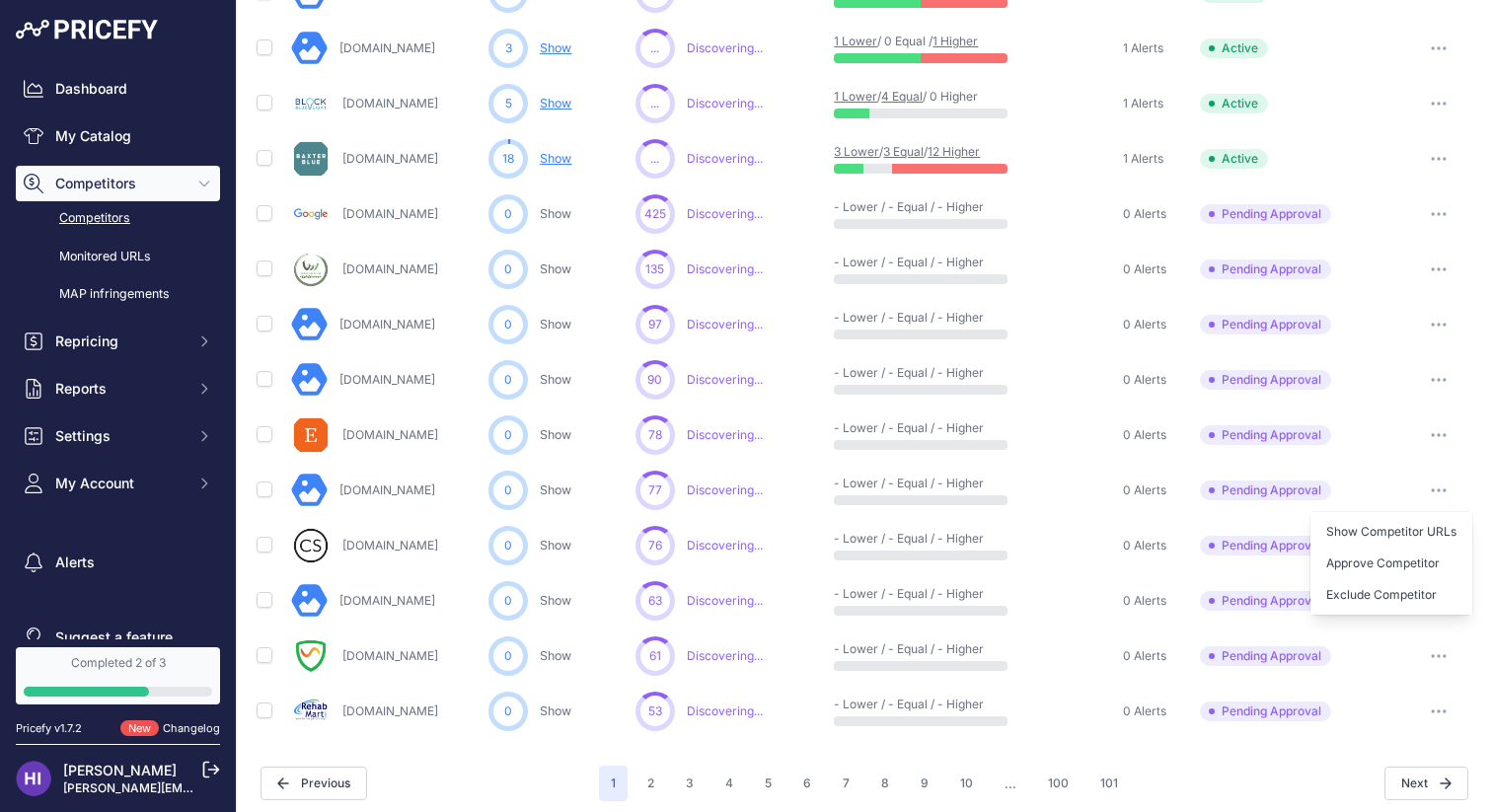 scroll, scrollTop: 861, scrollLeft: 0, axis: vertical 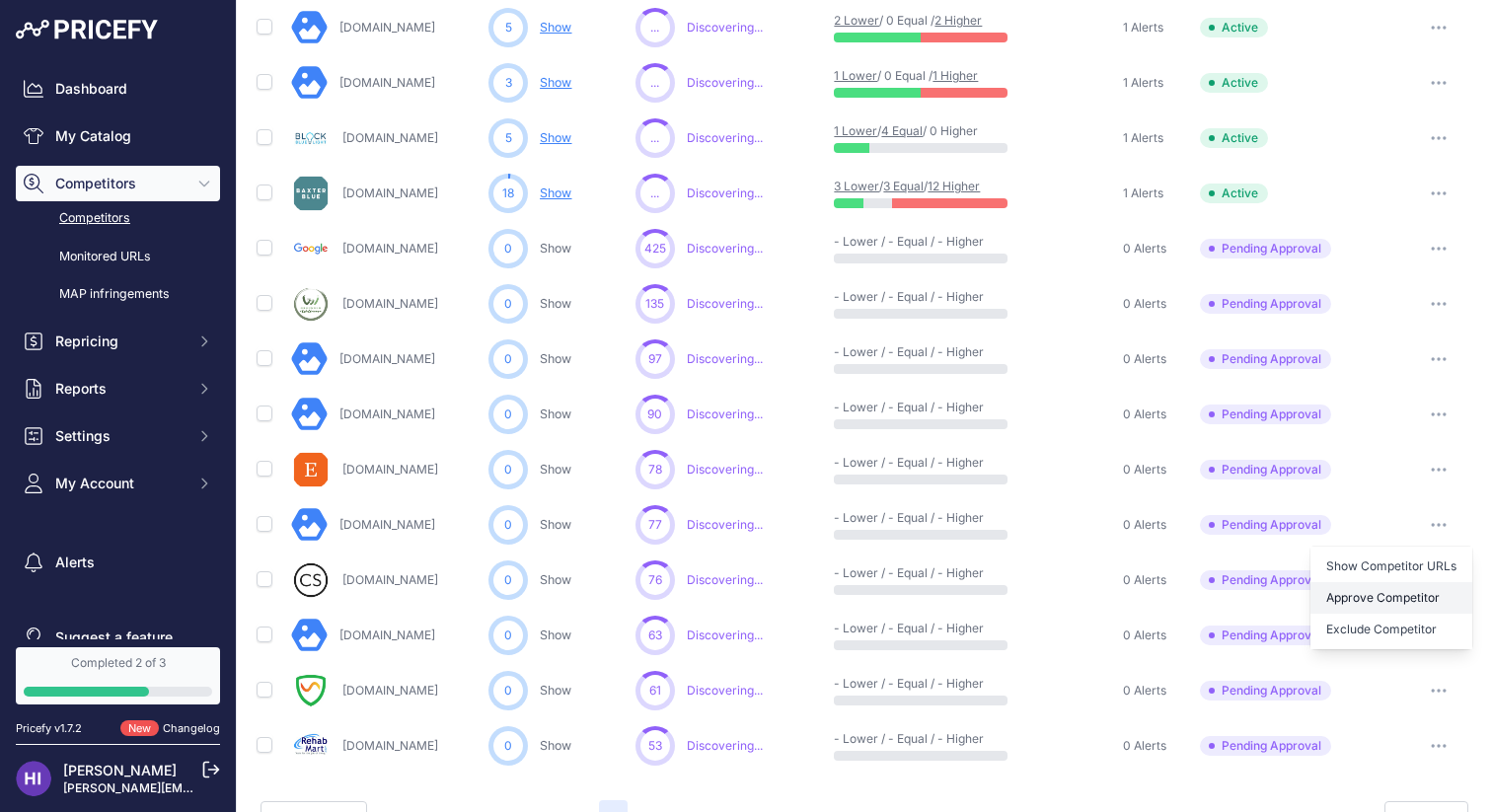 click on "Approve Competitor" at bounding box center [1391, 598] 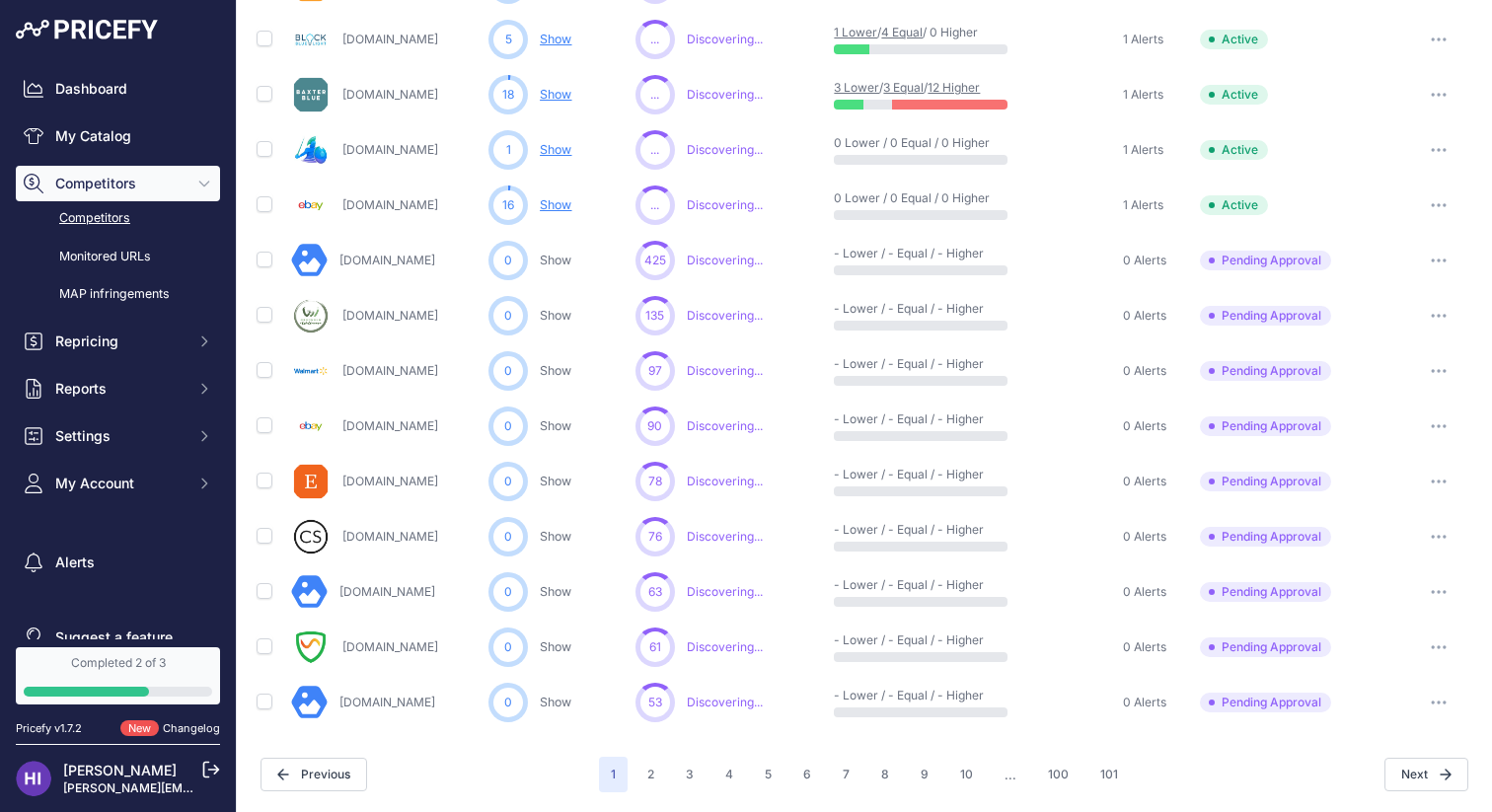 scroll, scrollTop: 904, scrollLeft: 0, axis: vertical 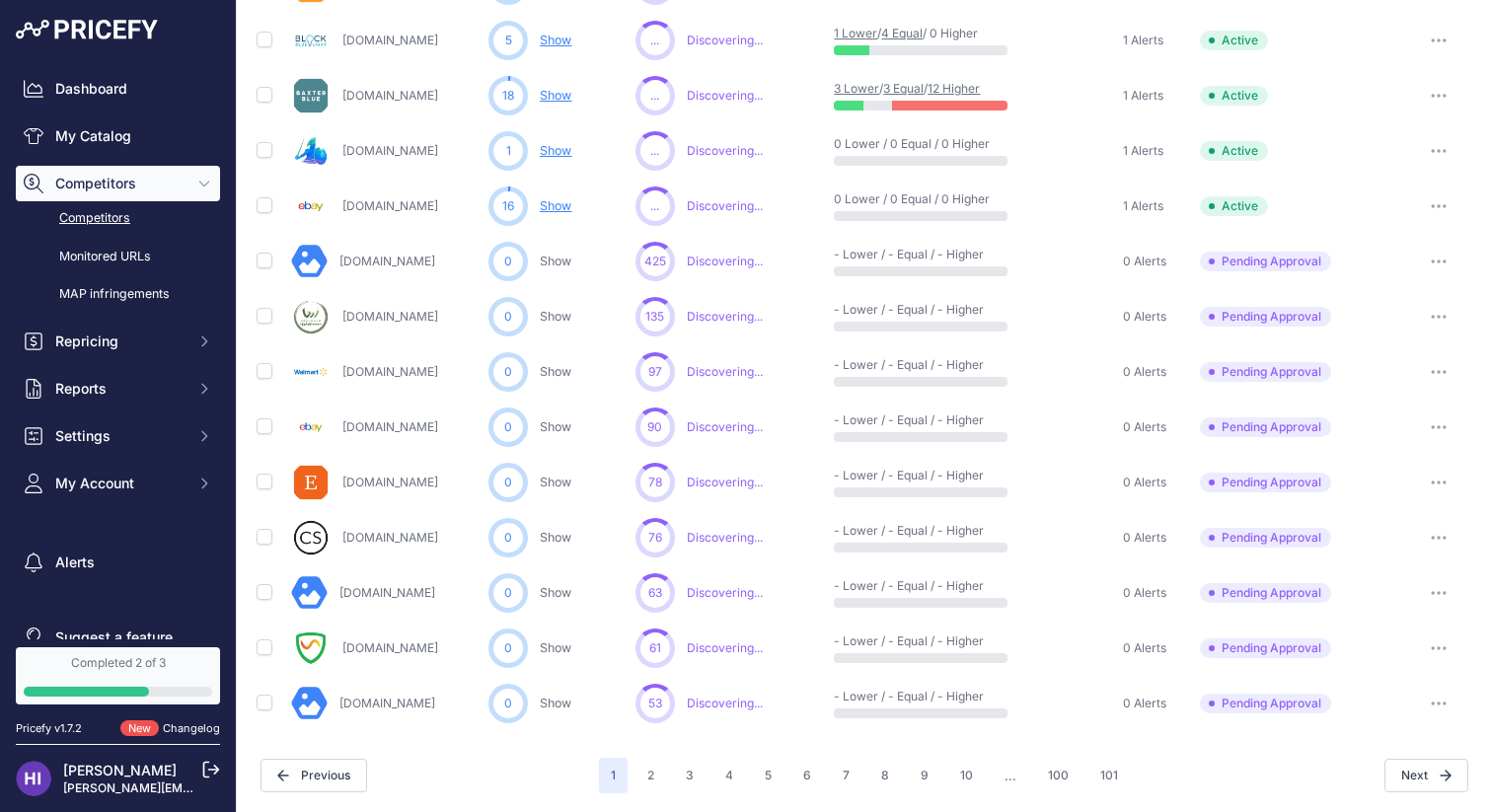 click at bounding box center (1439, 538) 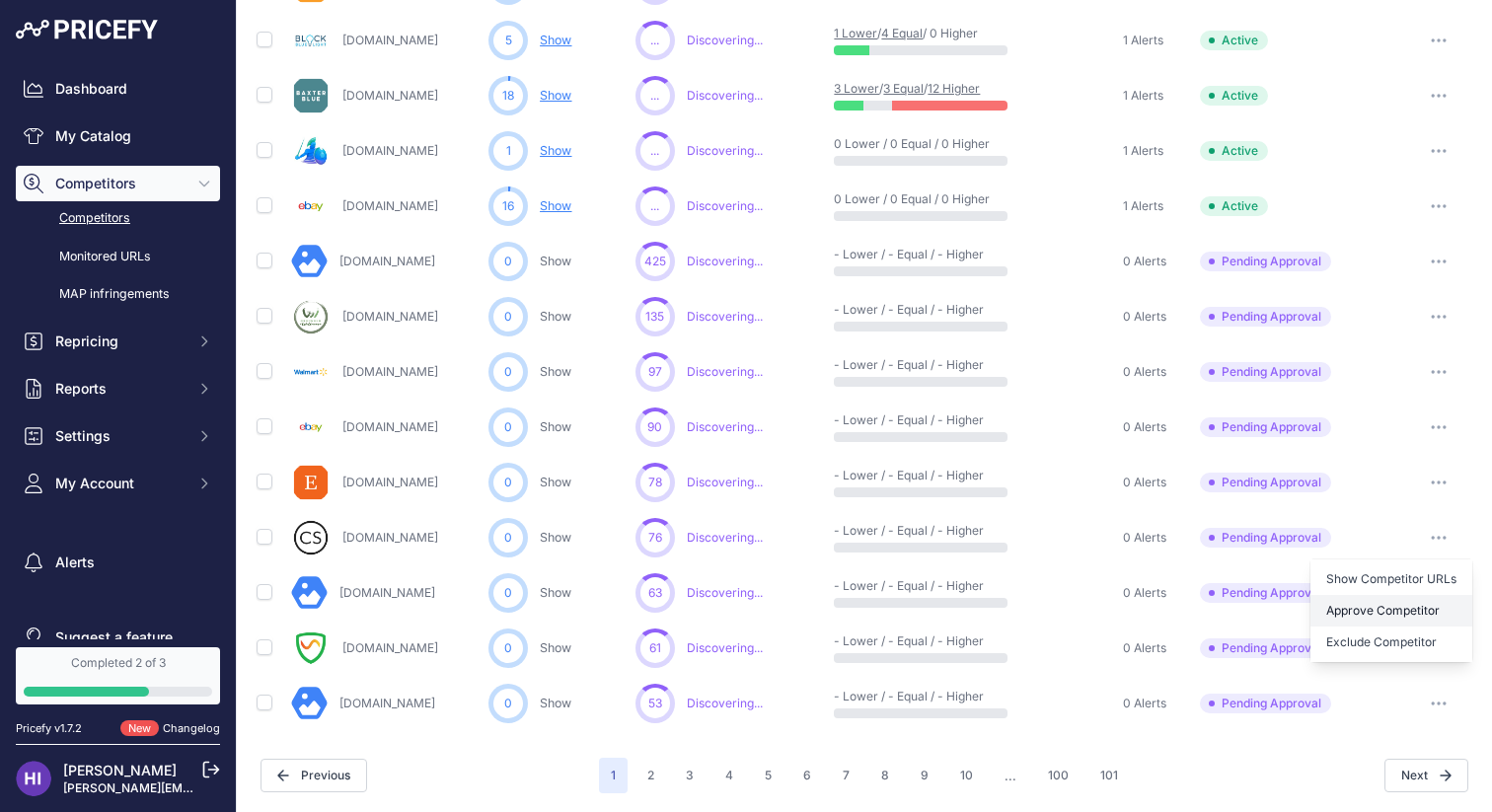 click on "Approve Competitor" at bounding box center (1391, 611) 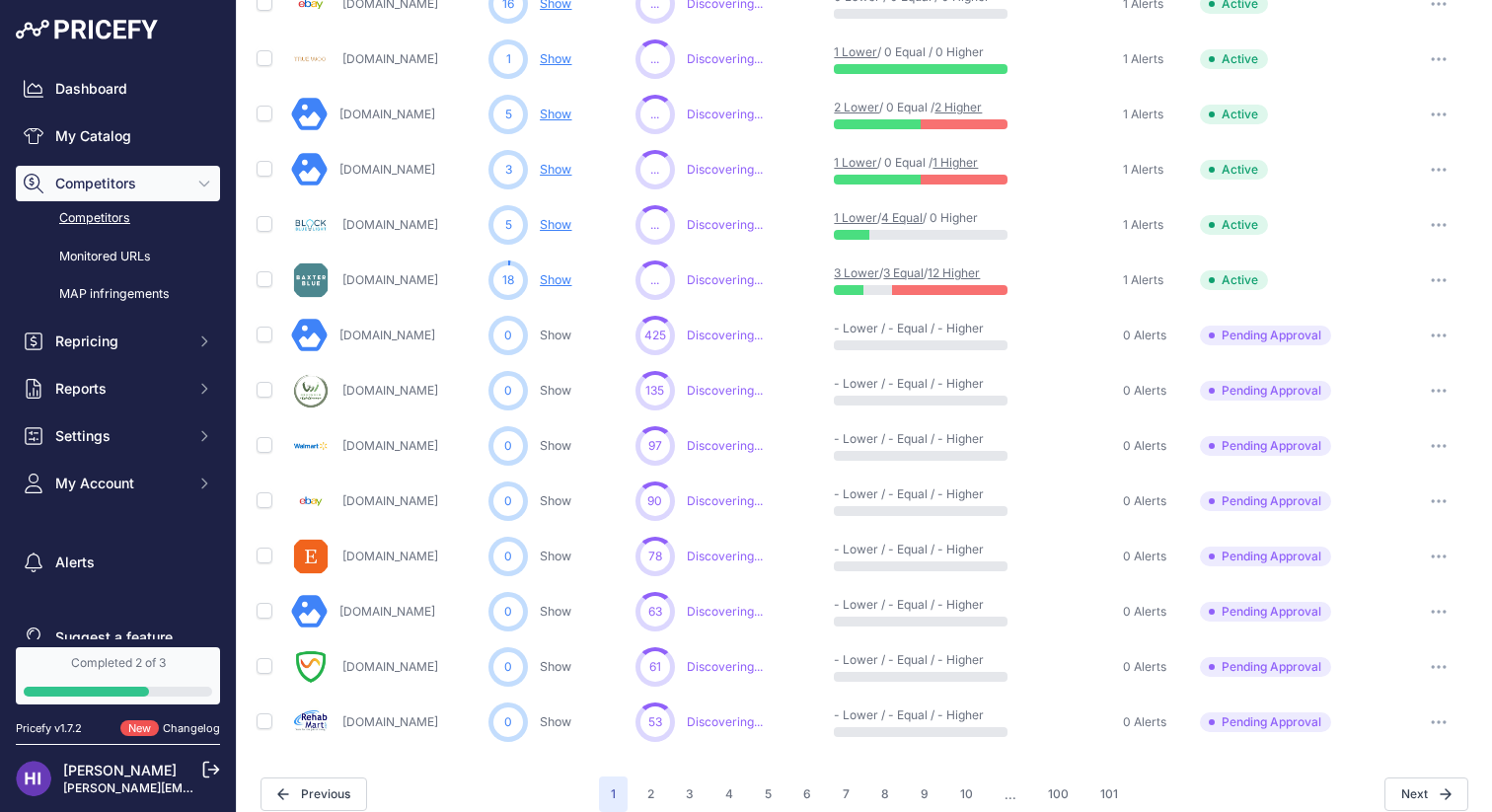 scroll, scrollTop: 850, scrollLeft: 0, axis: vertical 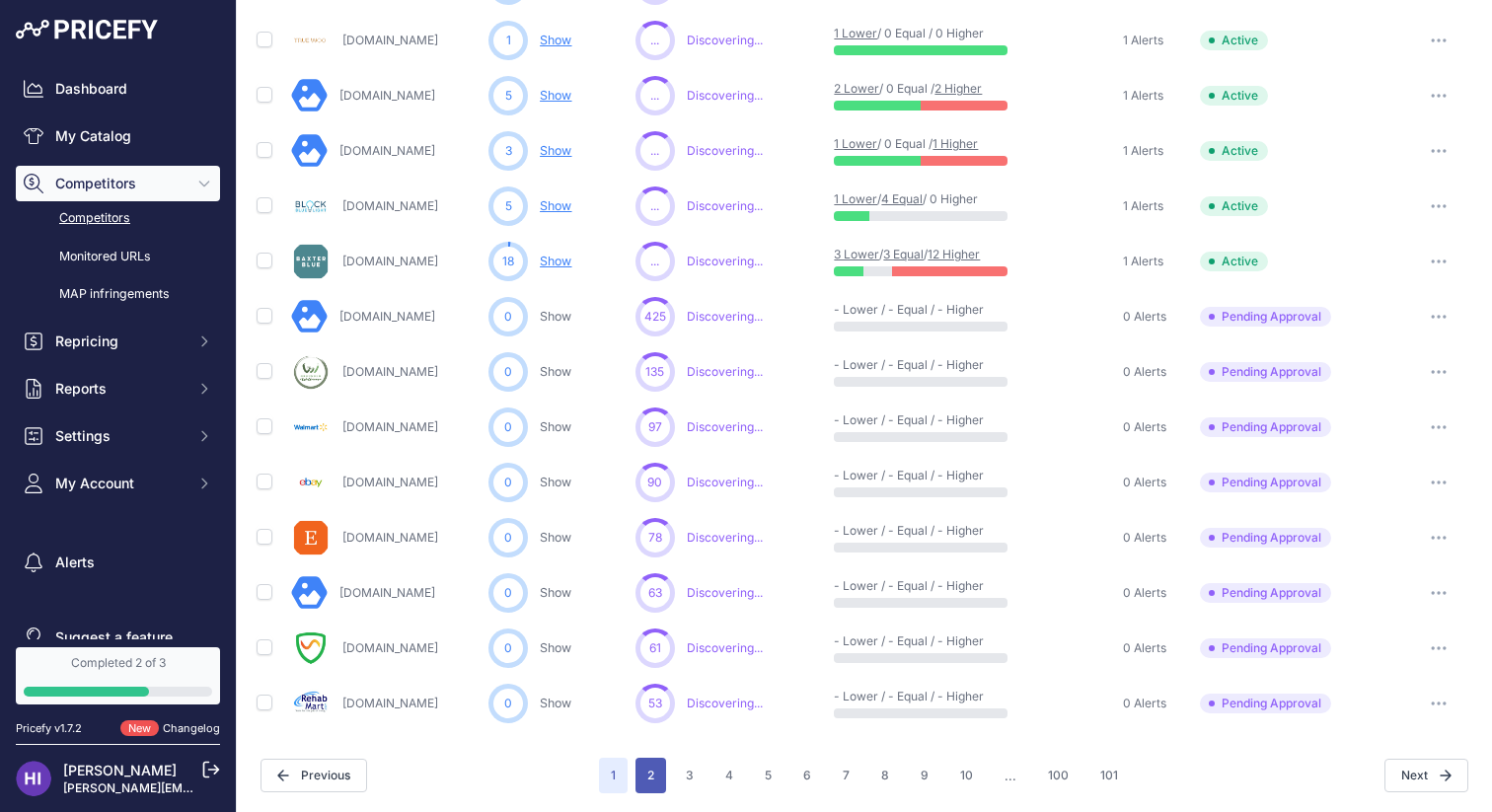 click on "2" at bounding box center [650, 775] 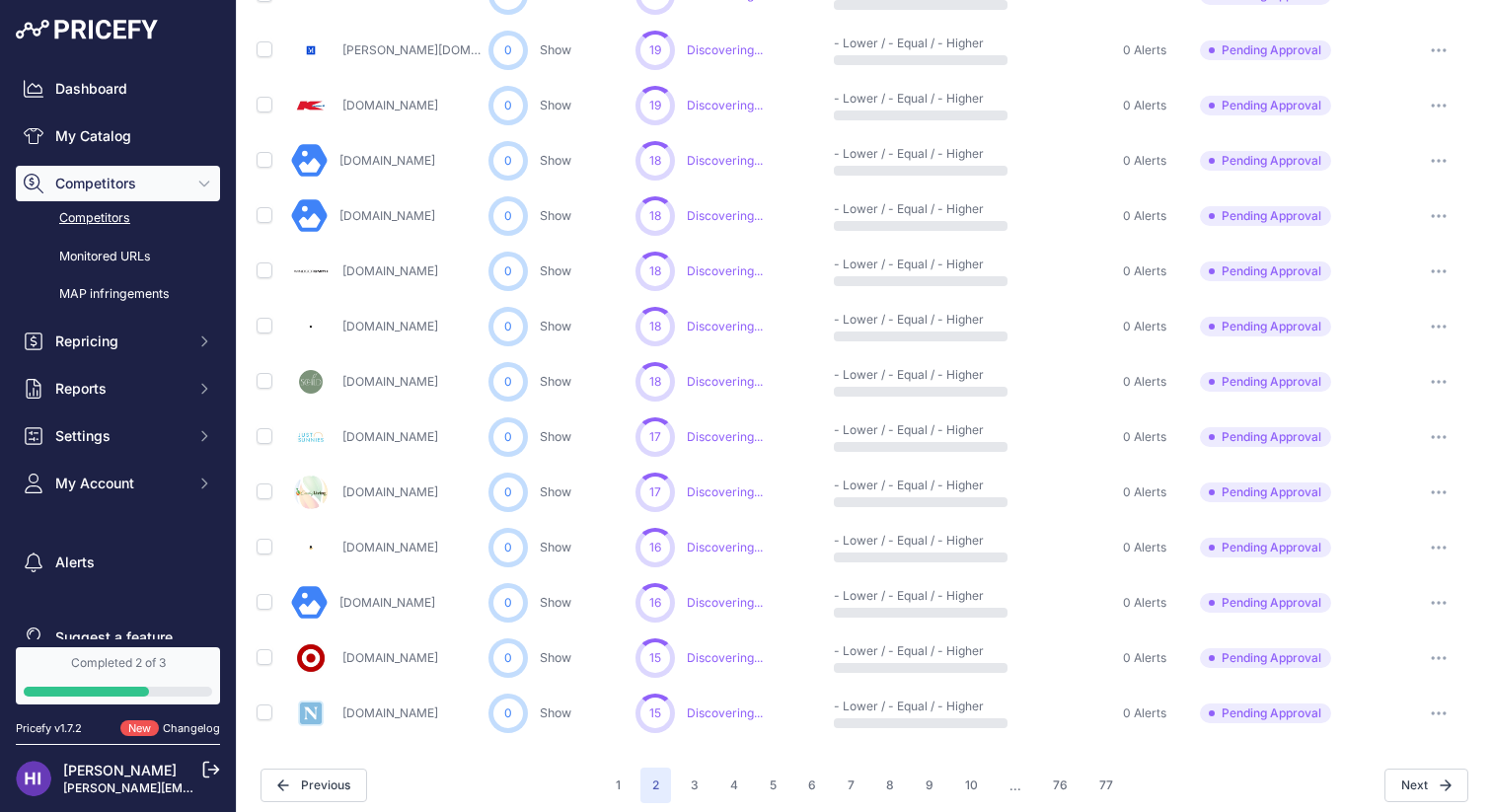scroll, scrollTop: 904, scrollLeft: 0, axis: vertical 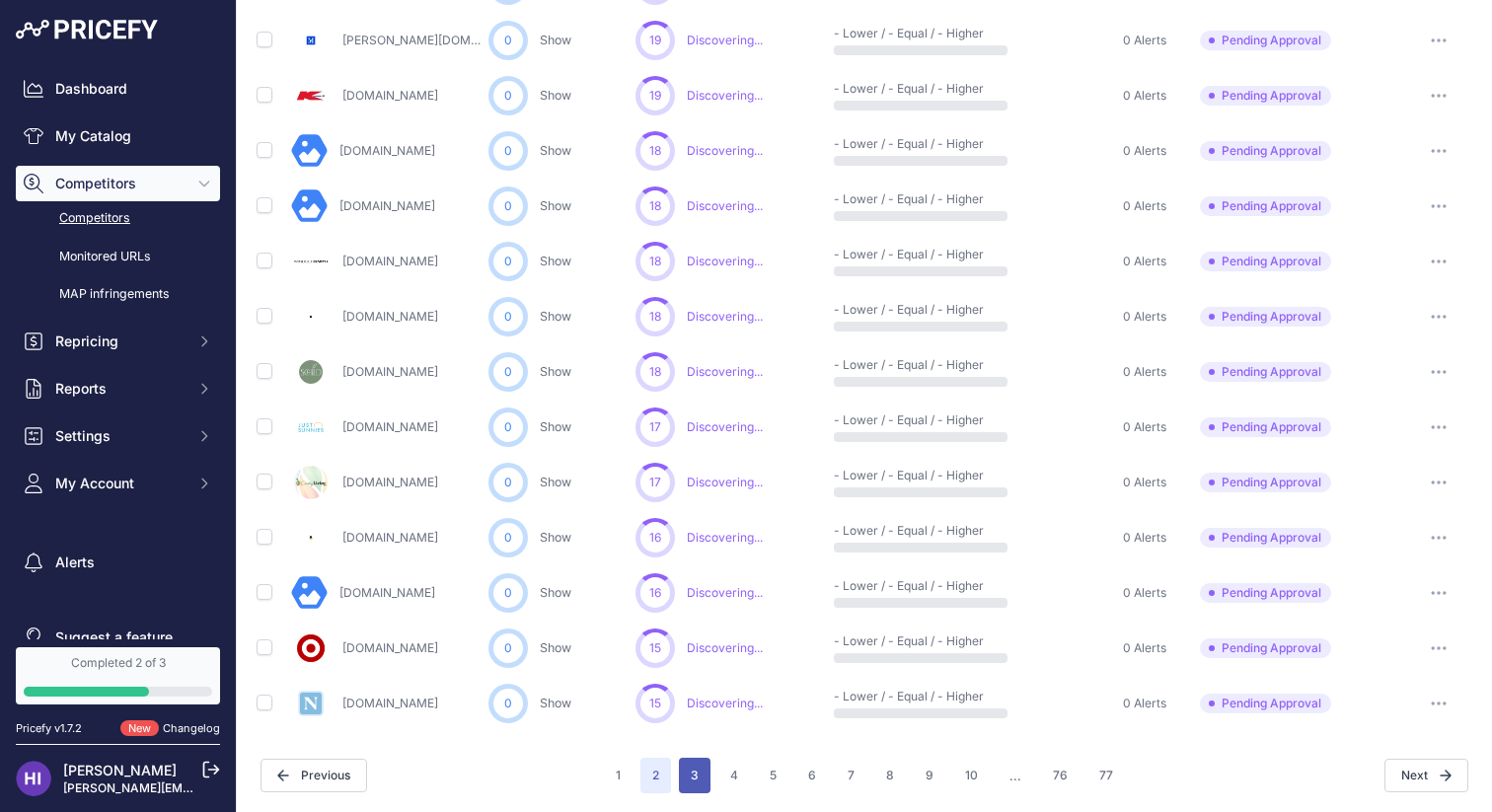 click on "3" at bounding box center (695, 775) 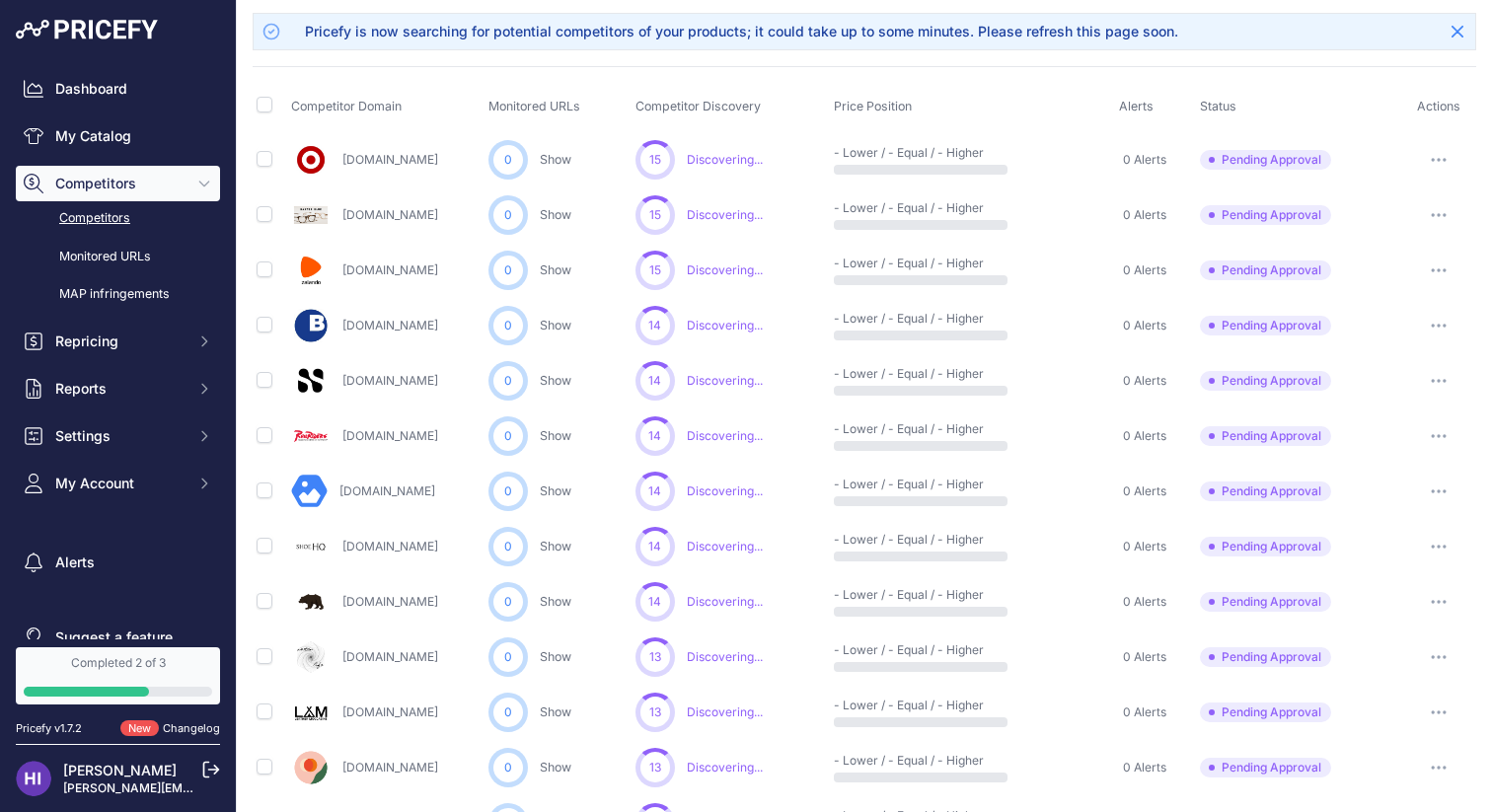 scroll, scrollTop: 123, scrollLeft: 0, axis: vertical 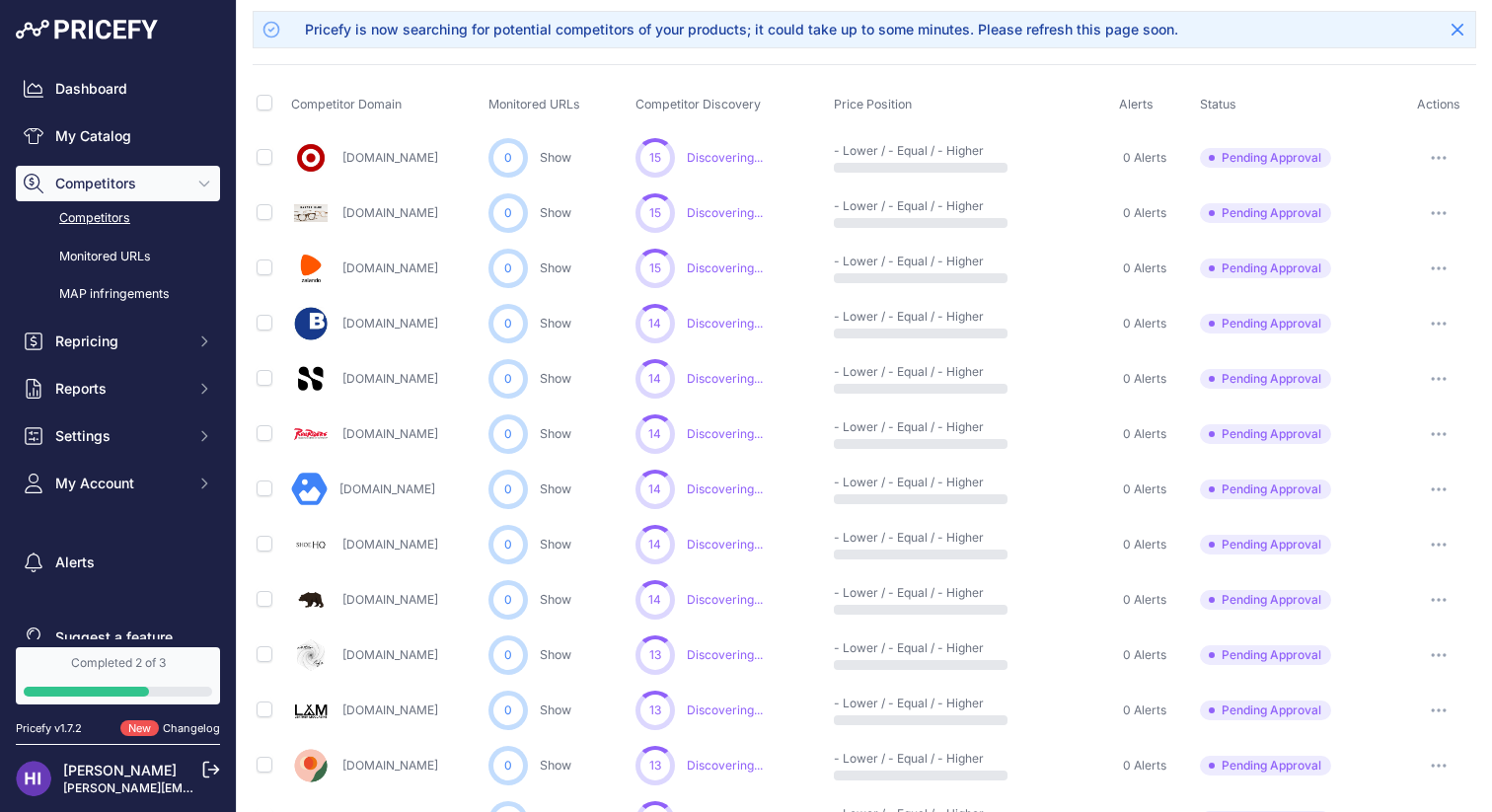 click at bounding box center [1439, 379] 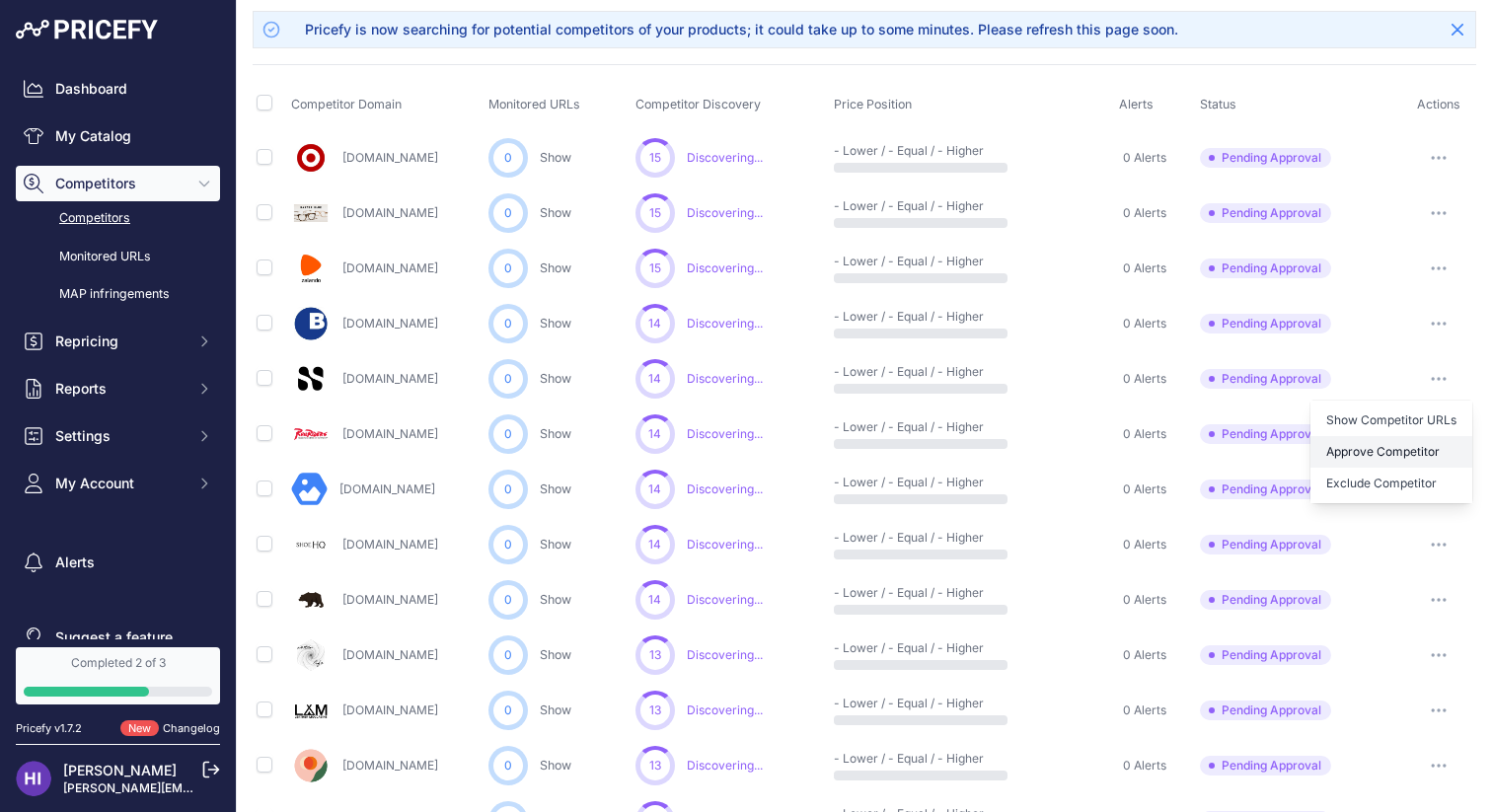 click on "Approve Competitor" at bounding box center (1391, 452) 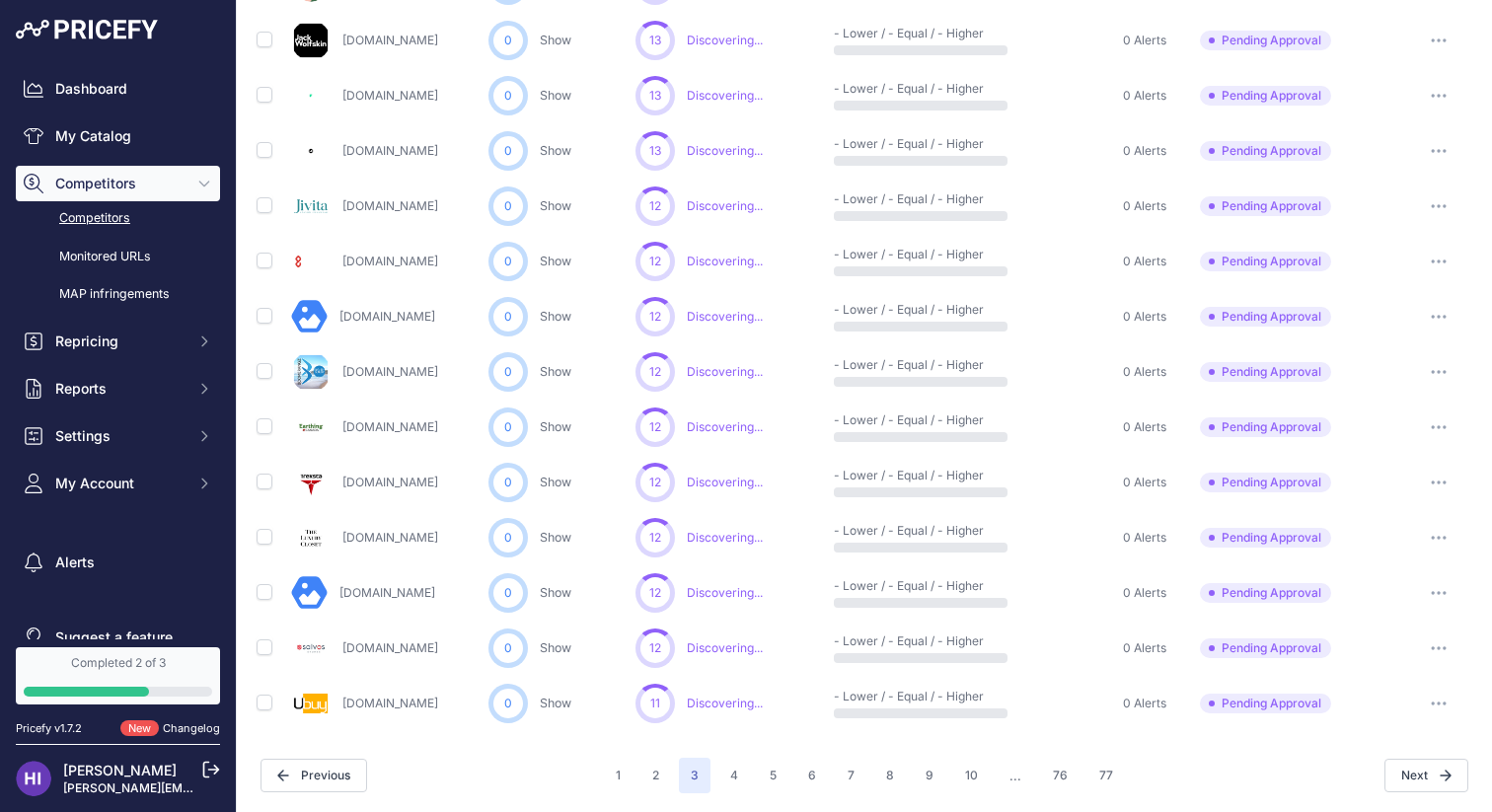scroll, scrollTop: 850, scrollLeft: 0, axis: vertical 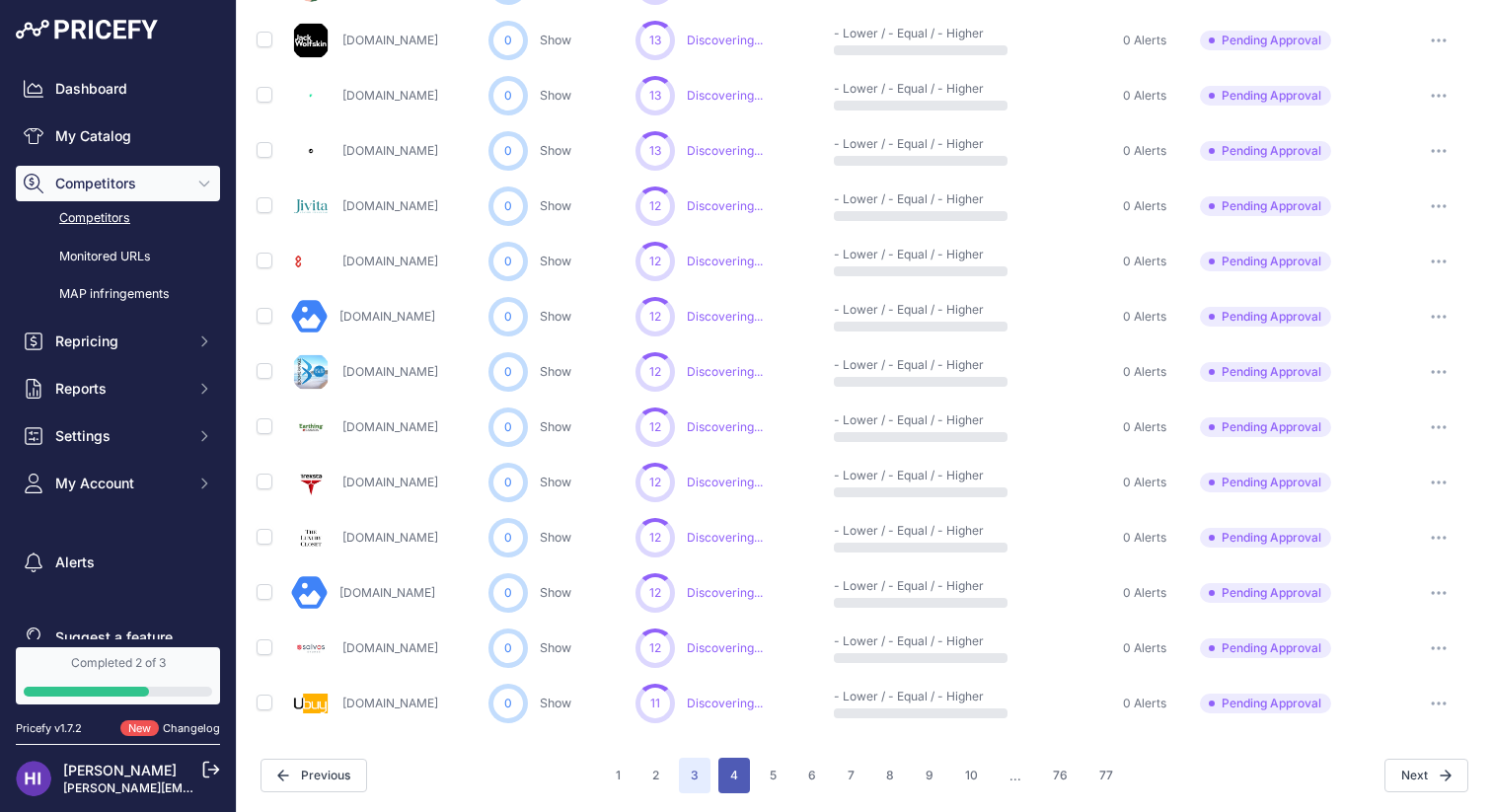 click on "4" at bounding box center [734, 775] 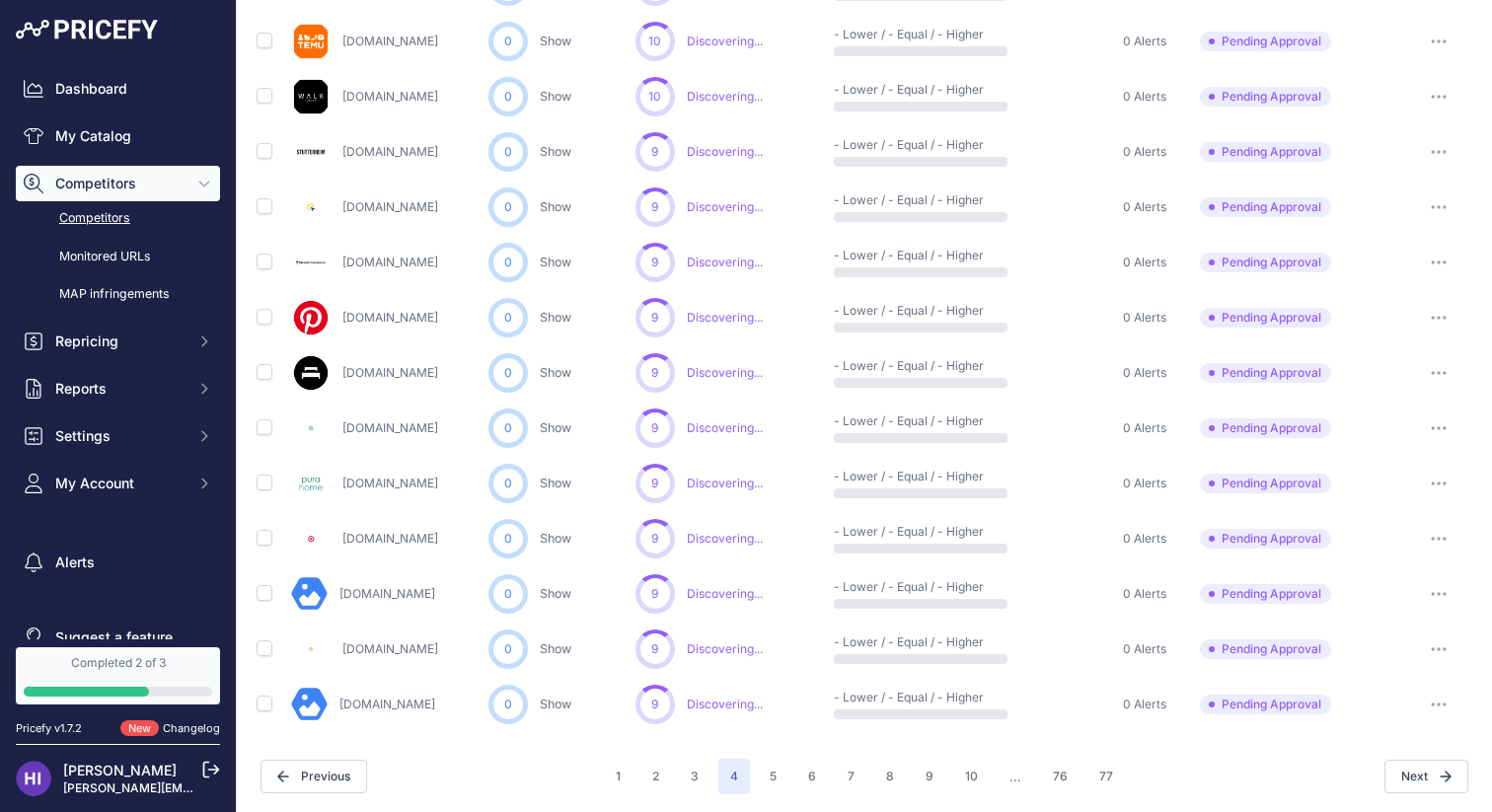 scroll, scrollTop: 904, scrollLeft: 0, axis: vertical 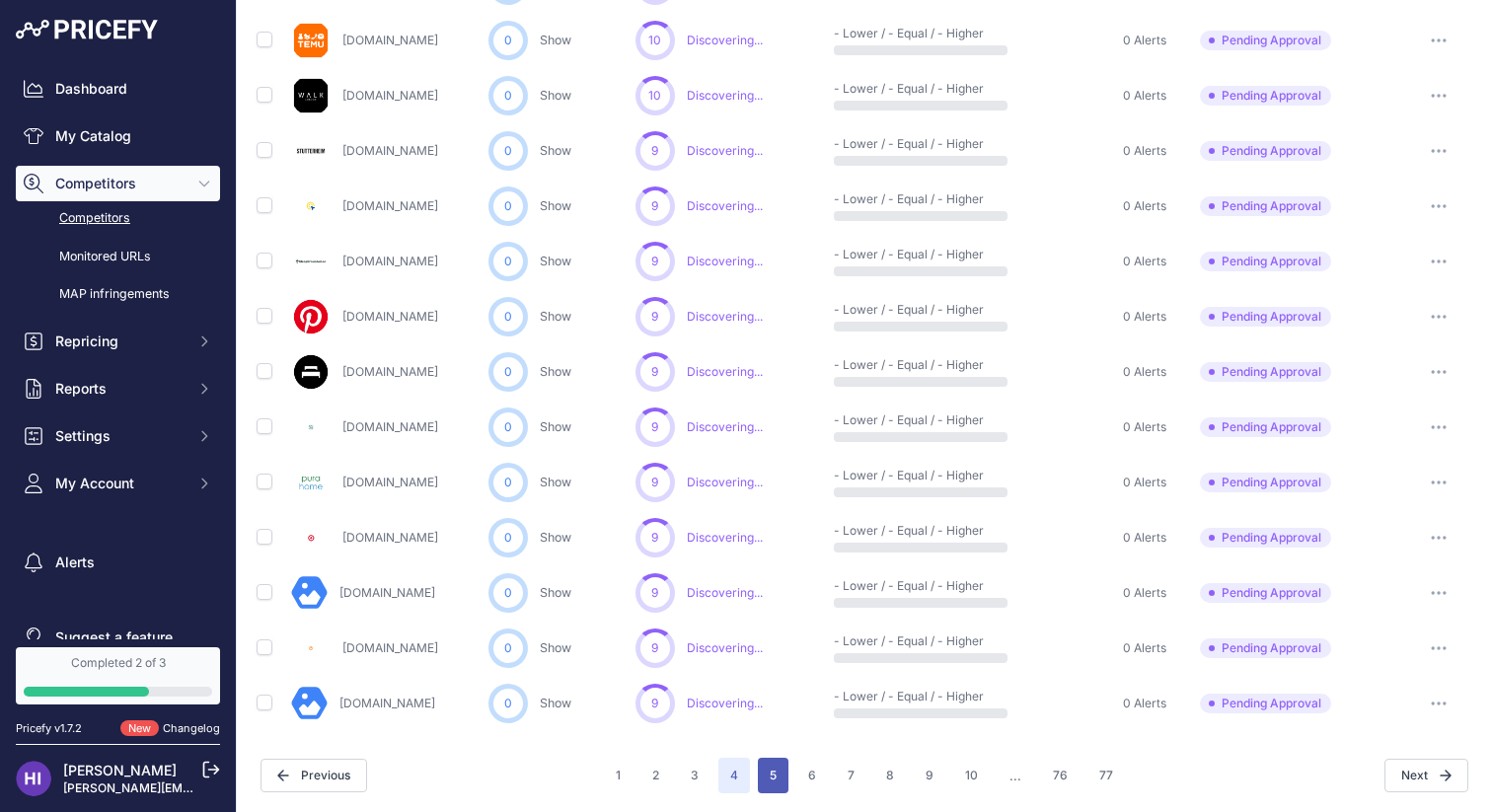 click on "5" at bounding box center [773, 775] 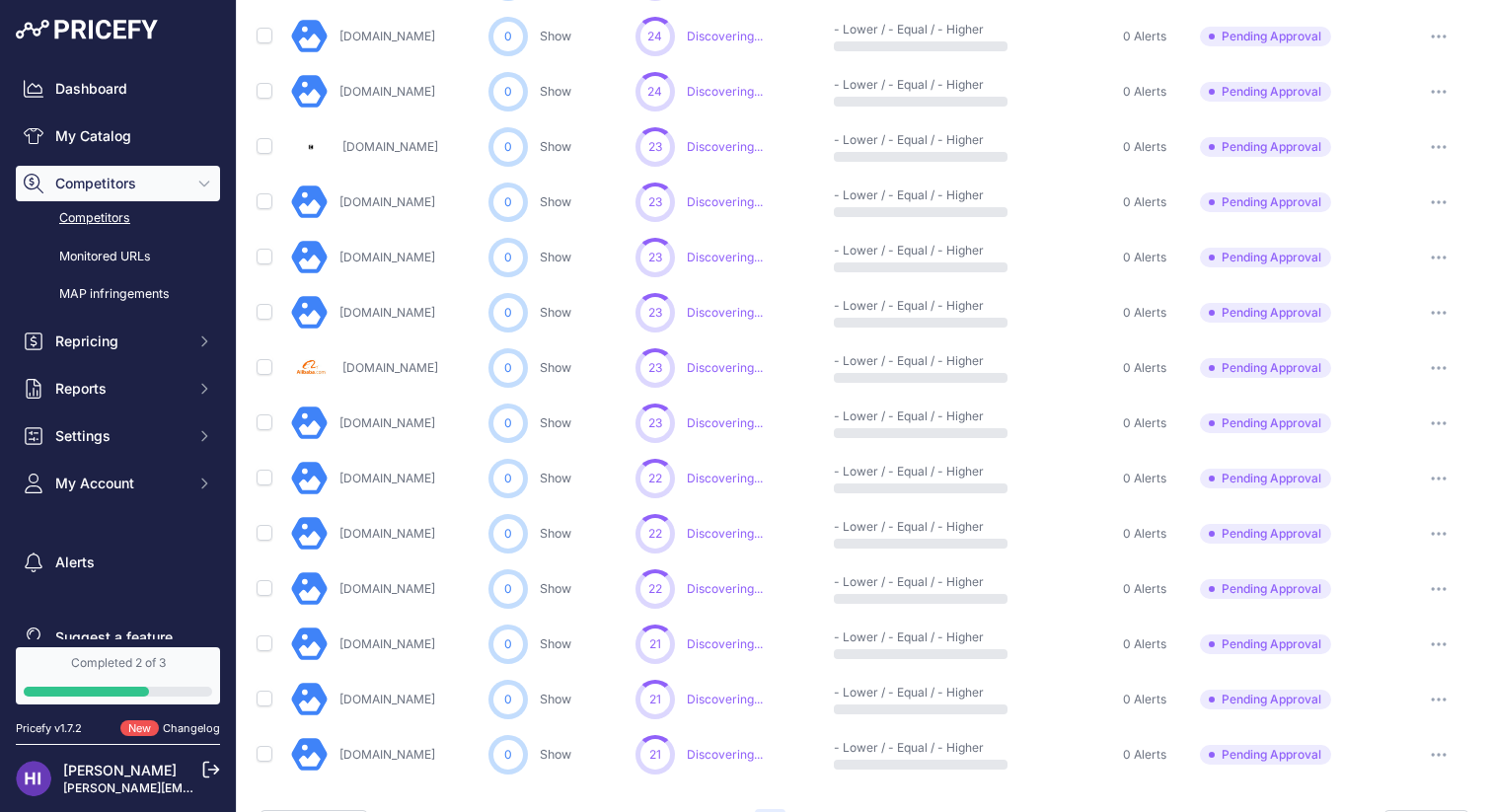 scroll, scrollTop: 904, scrollLeft: 0, axis: vertical 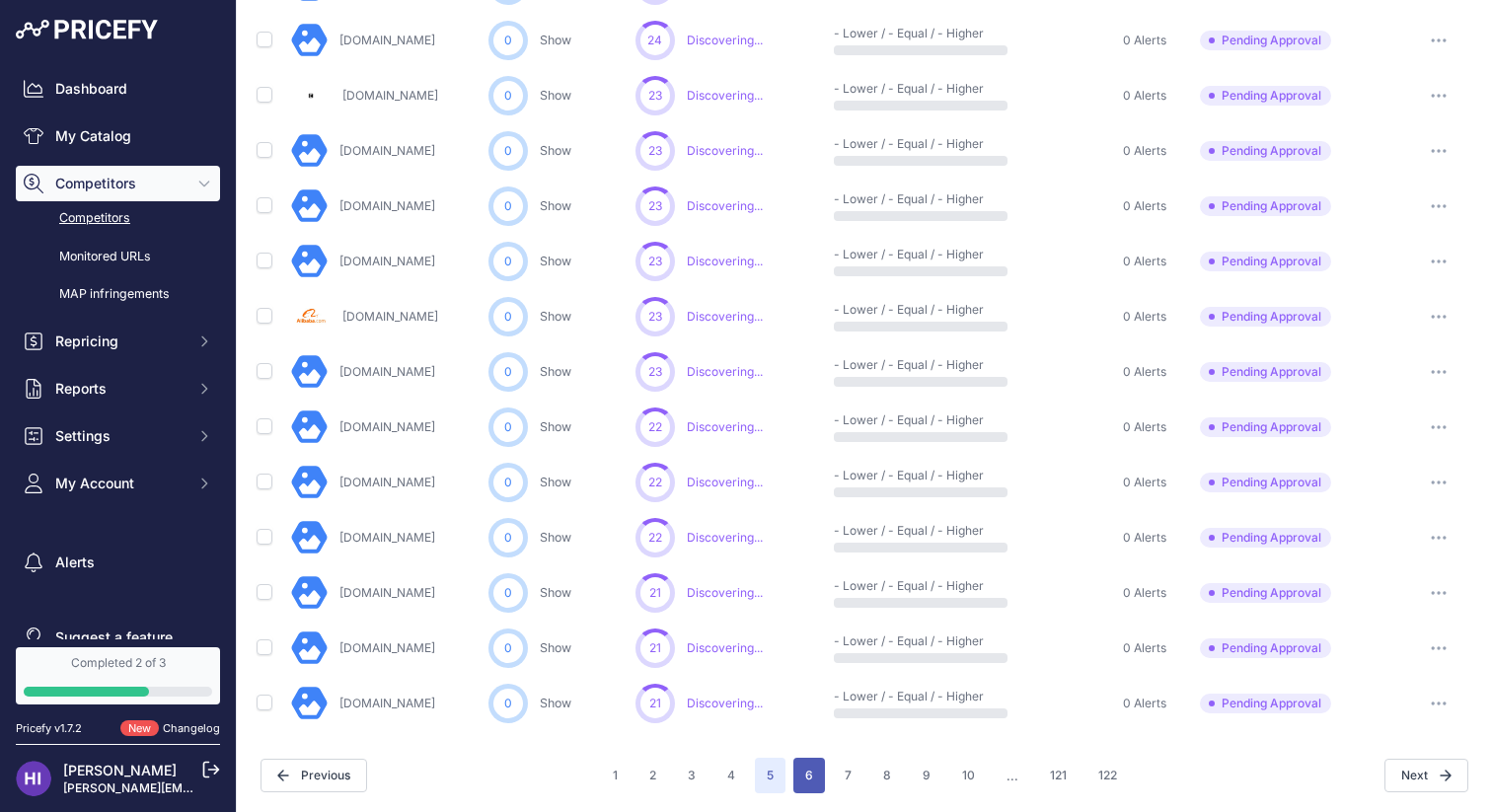 click on "6" at bounding box center (809, 775) 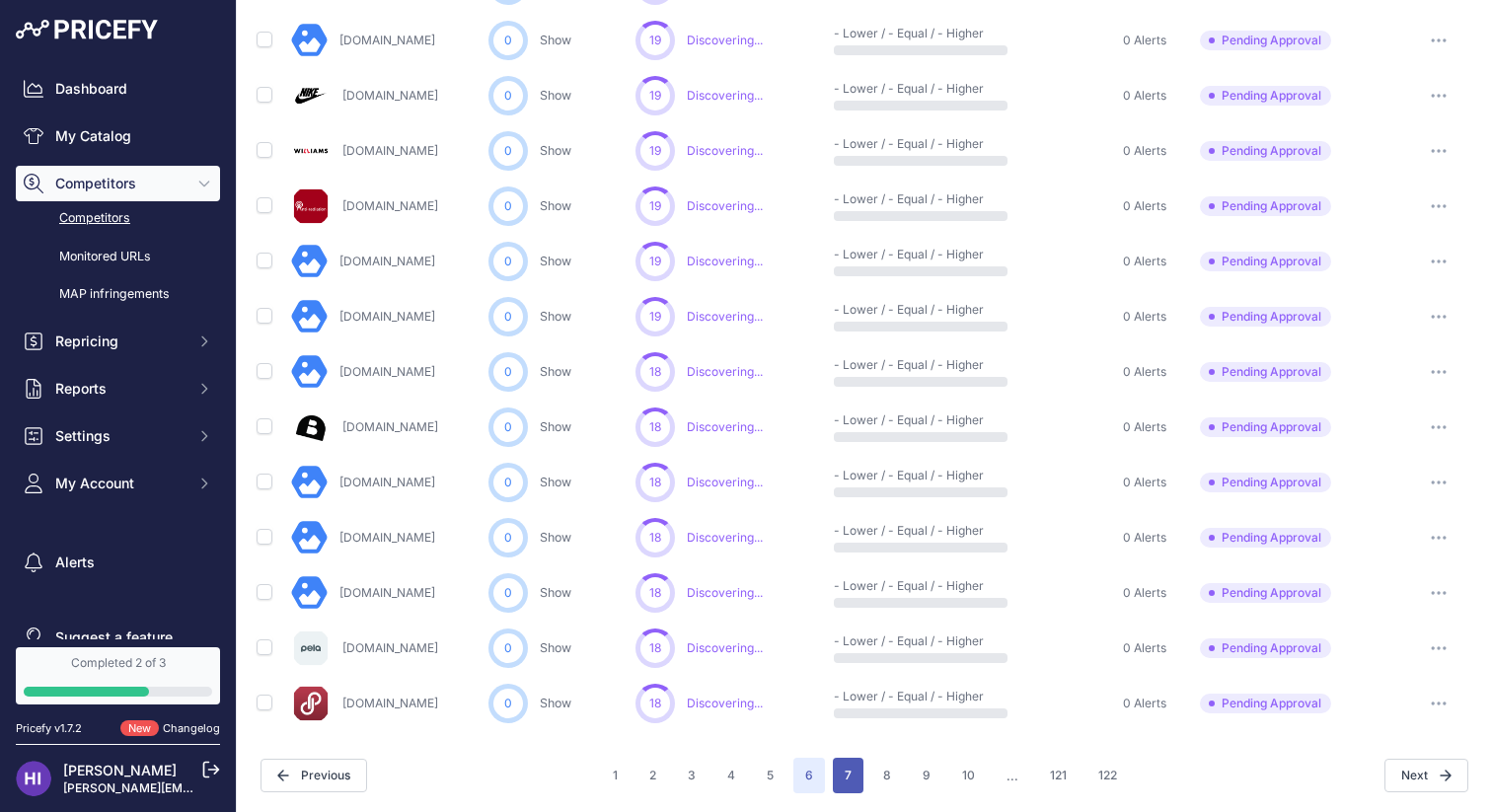 click on "7" at bounding box center (848, 775) 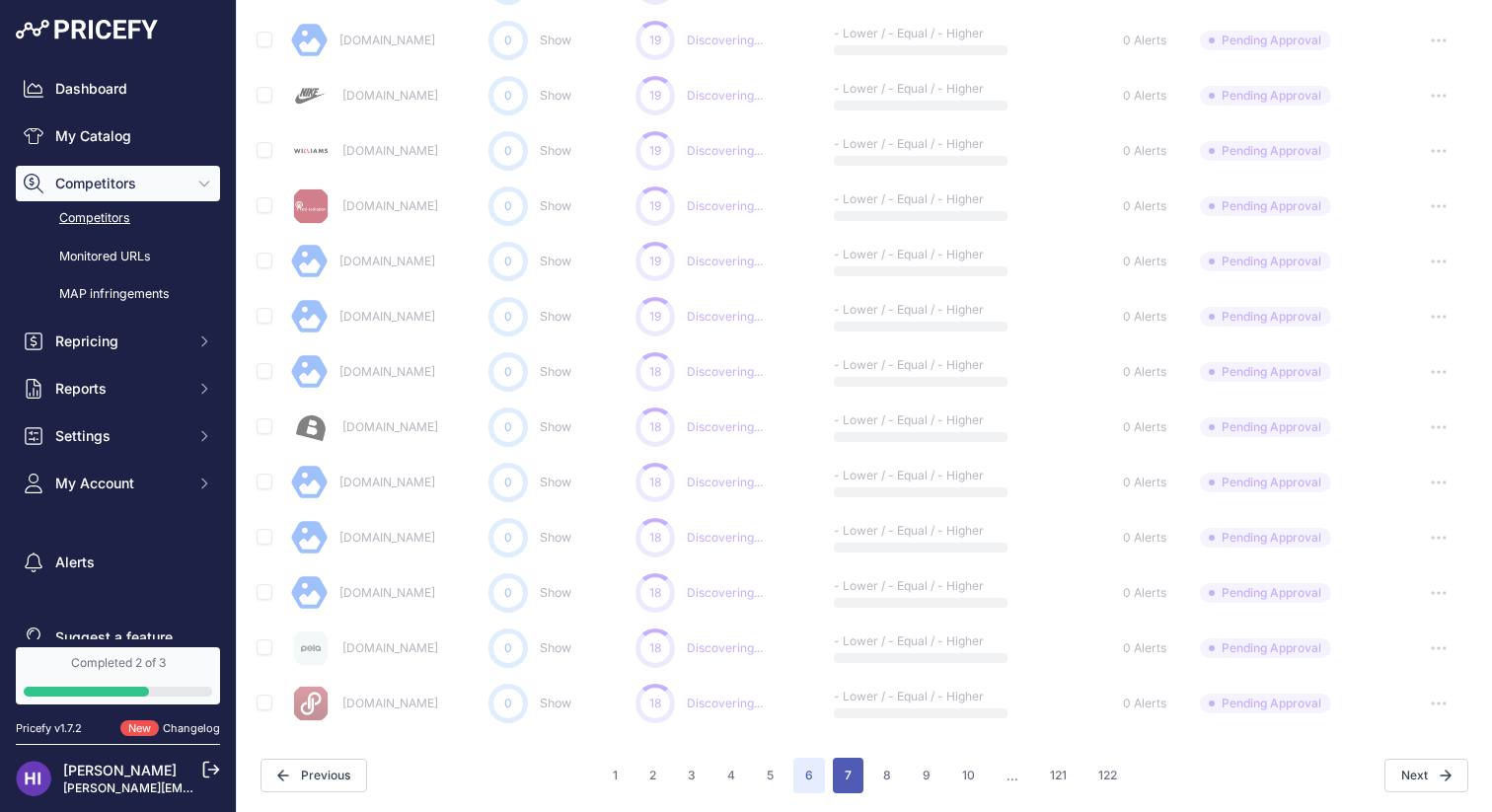 type 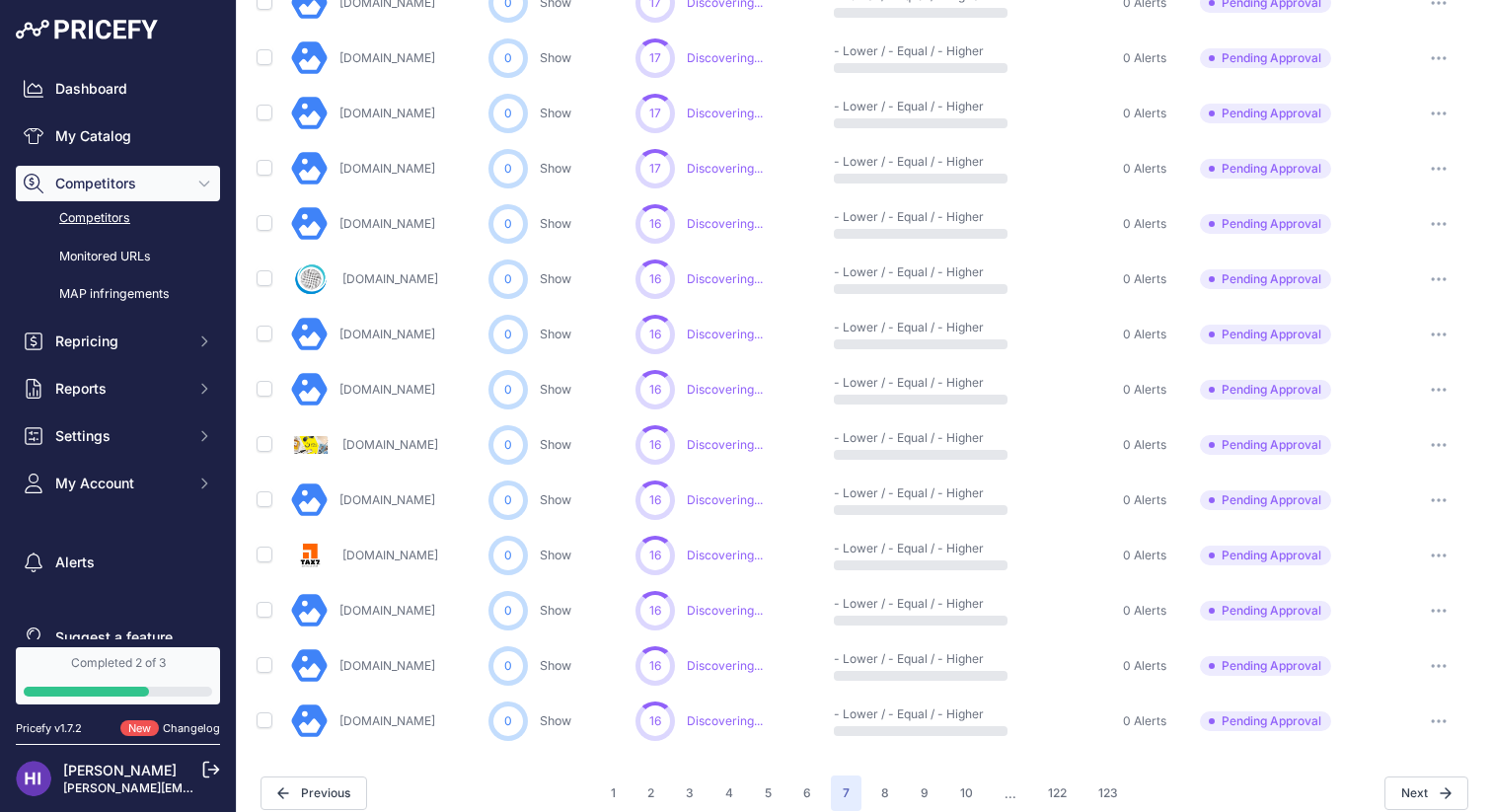 scroll, scrollTop: 904, scrollLeft: 0, axis: vertical 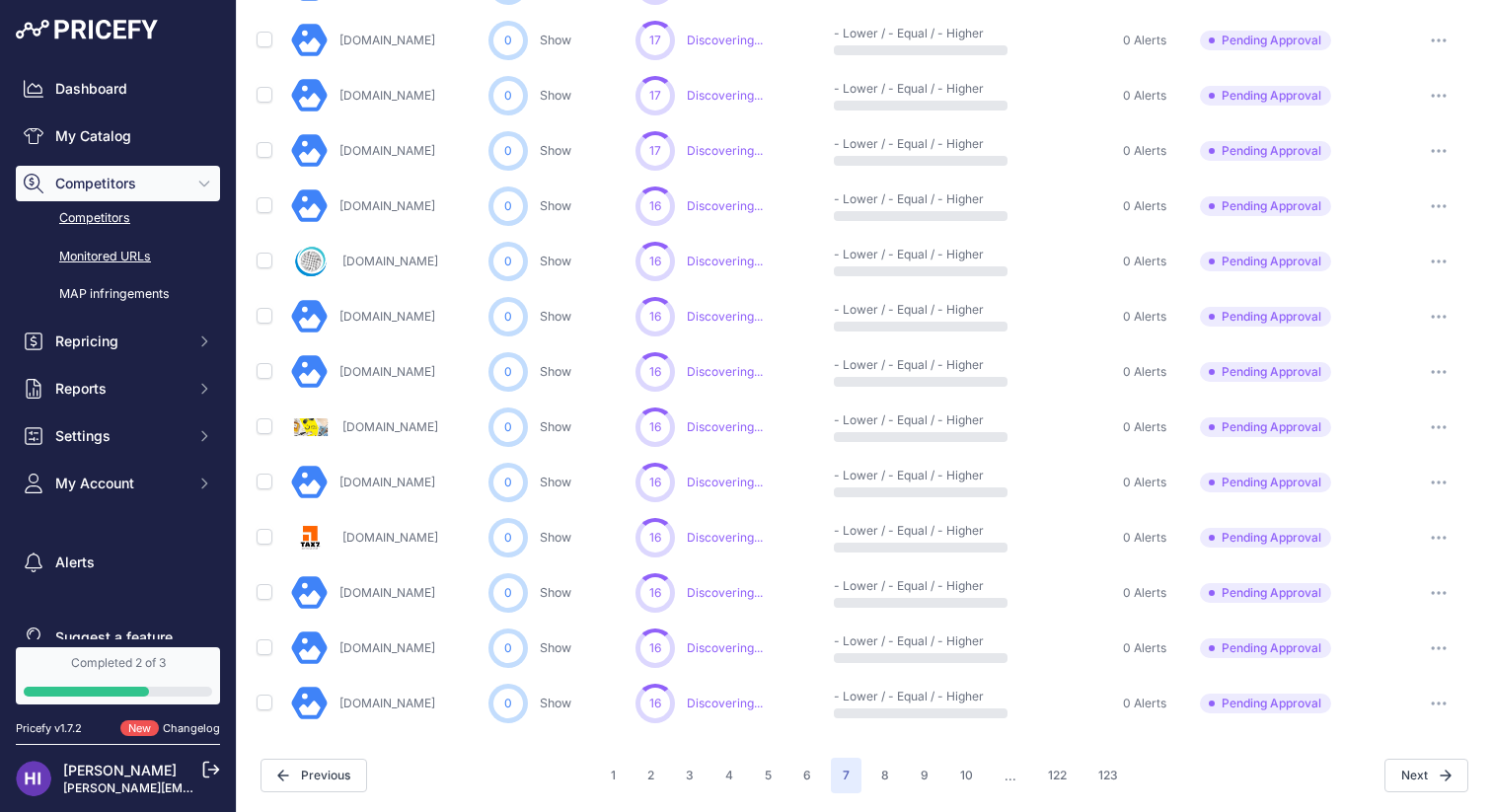 click on "Monitored URLs" at bounding box center [117, 257] 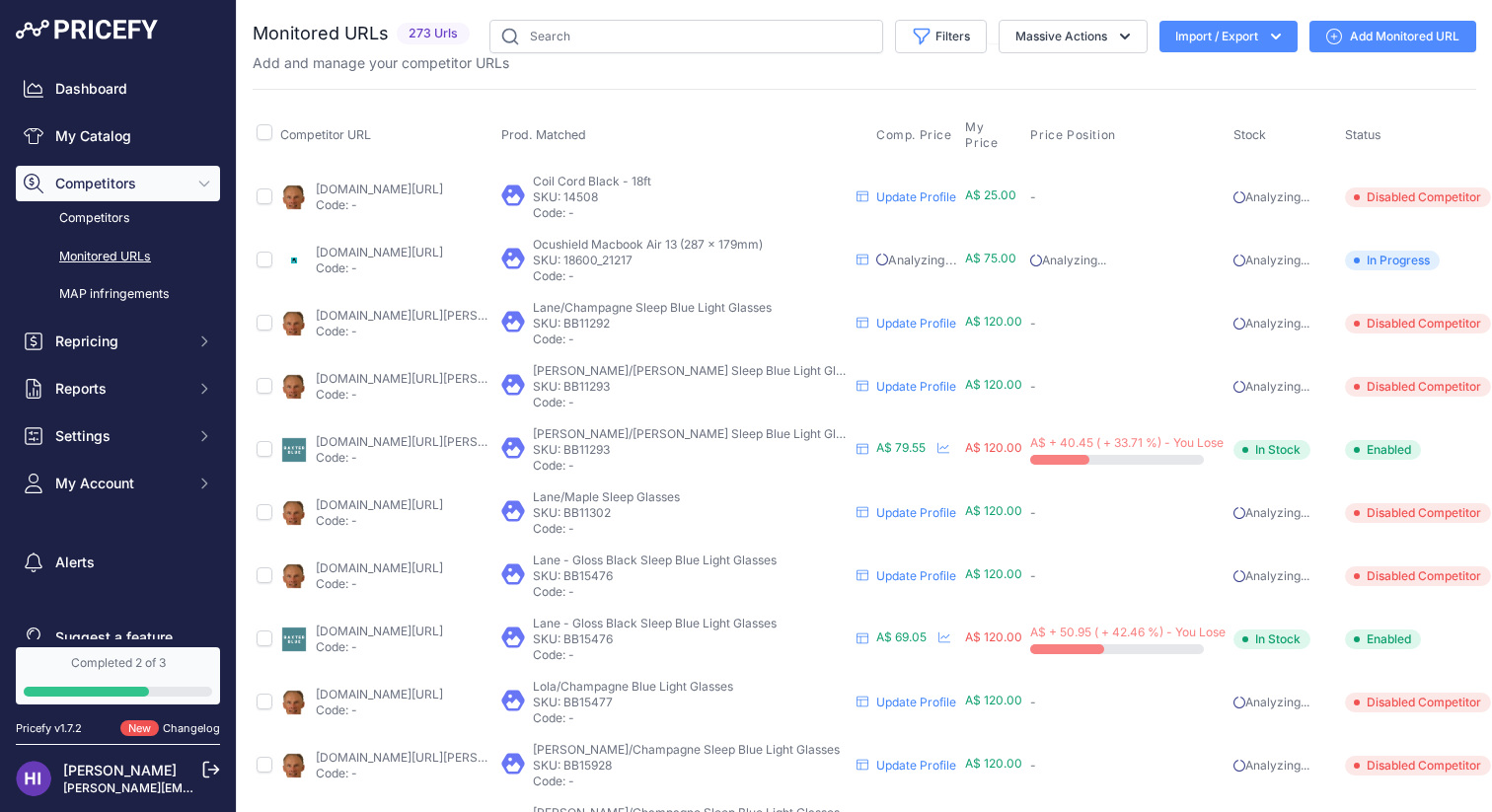 scroll, scrollTop: 0, scrollLeft: 0, axis: both 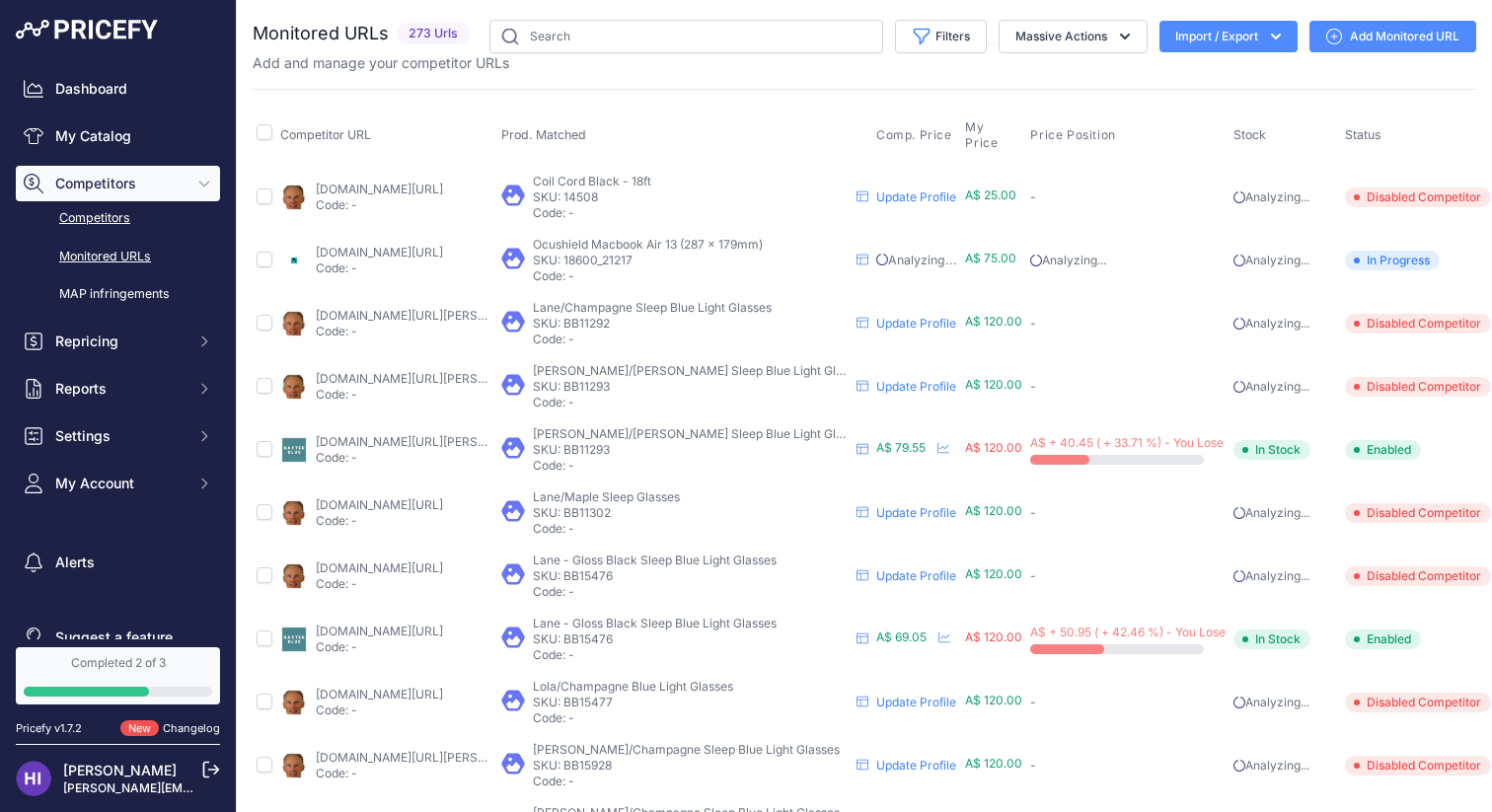 click on "Competitors" at bounding box center [117, 218] 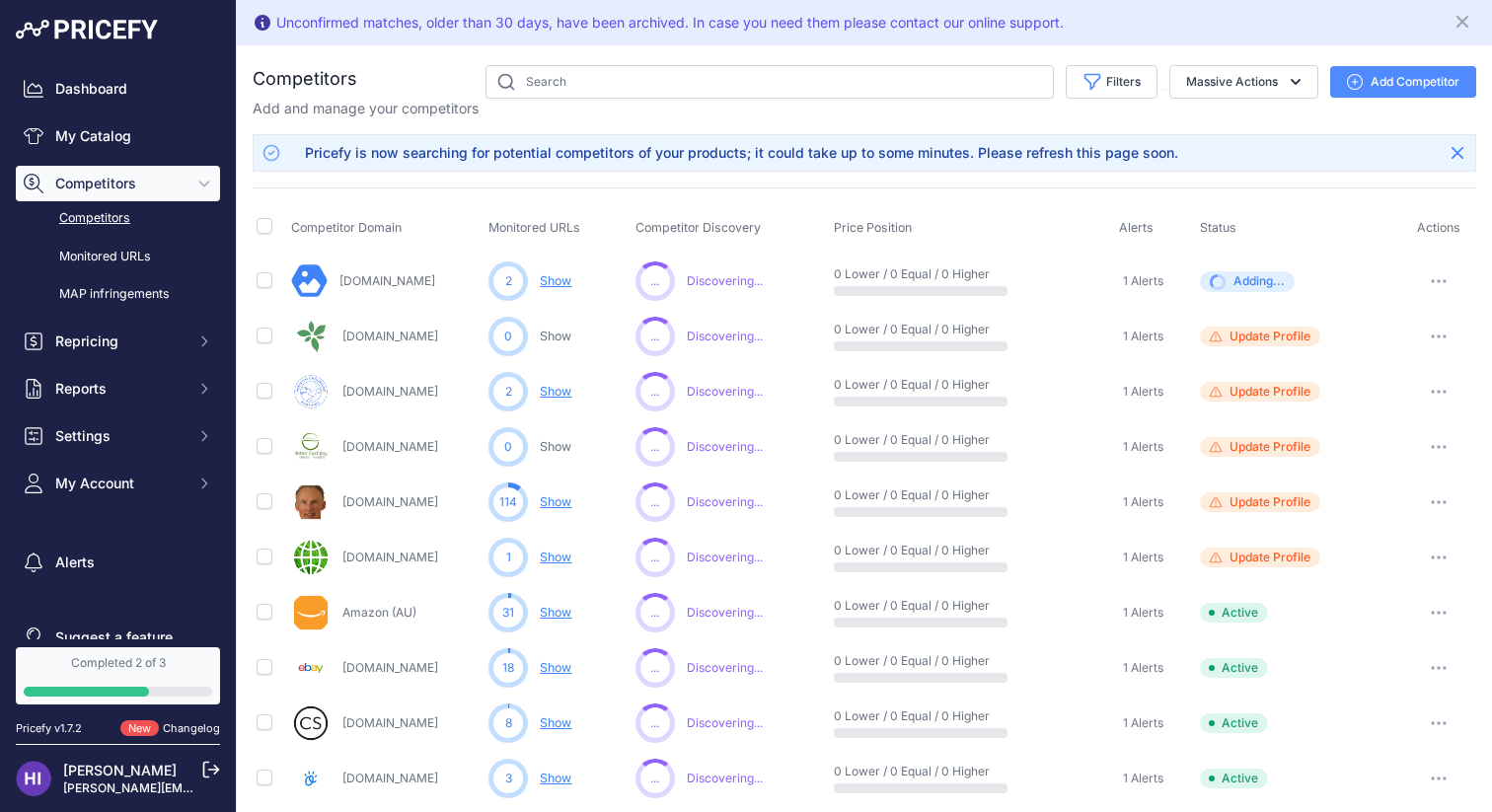 scroll, scrollTop: 0, scrollLeft: 0, axis: both 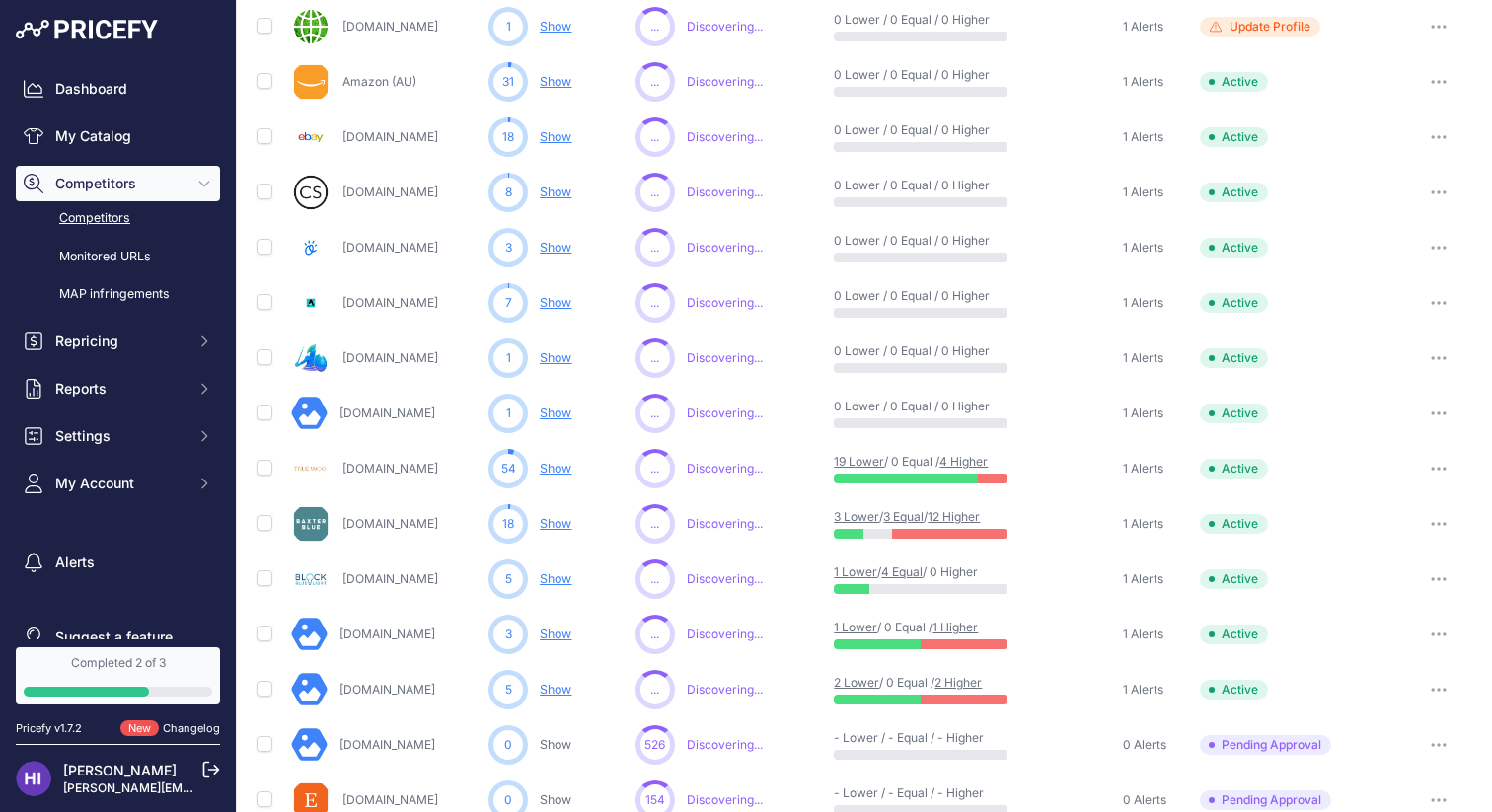 click at bounding box center (1439, 690) 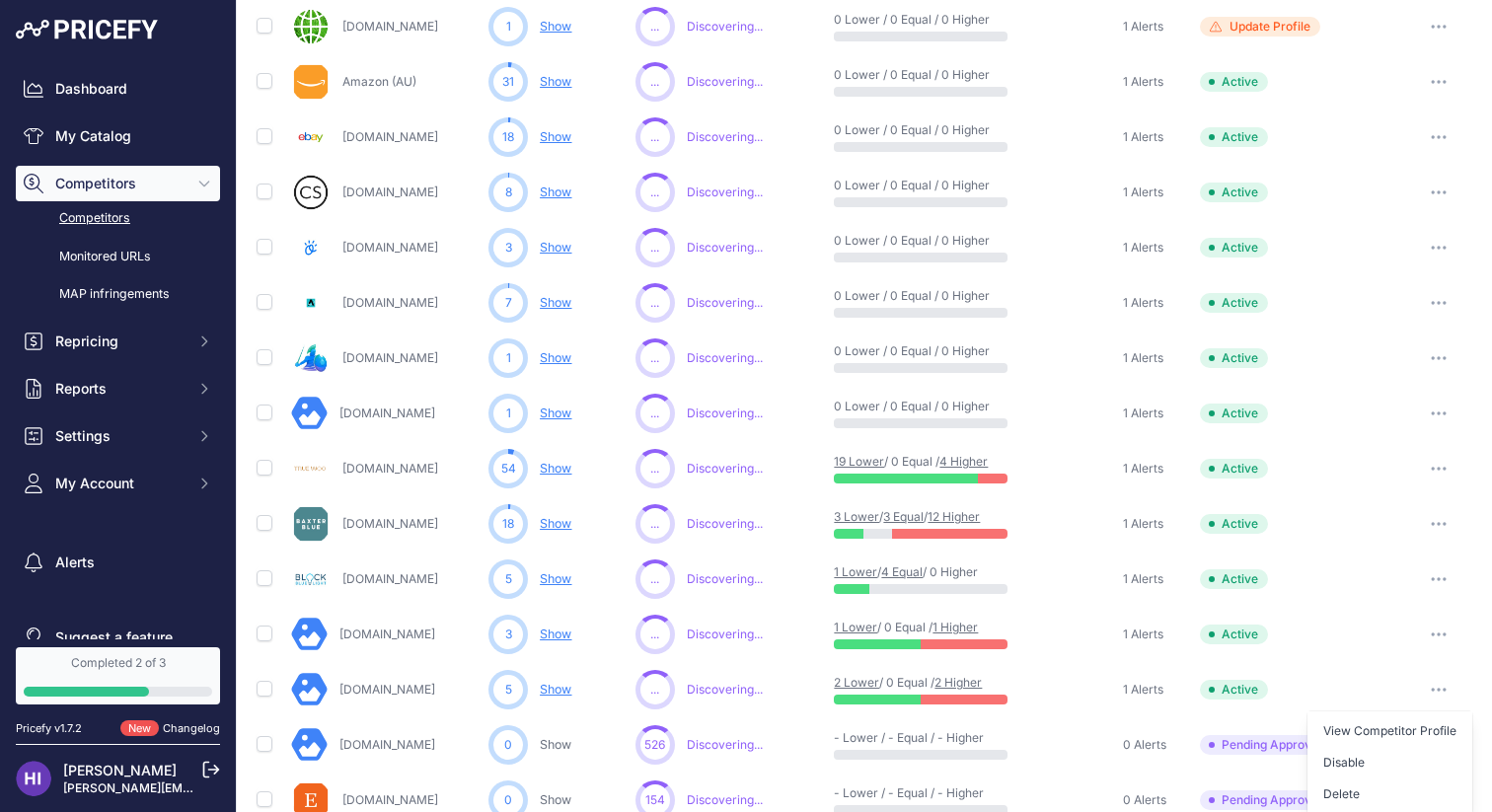 click at bounding box center [1439, 690] 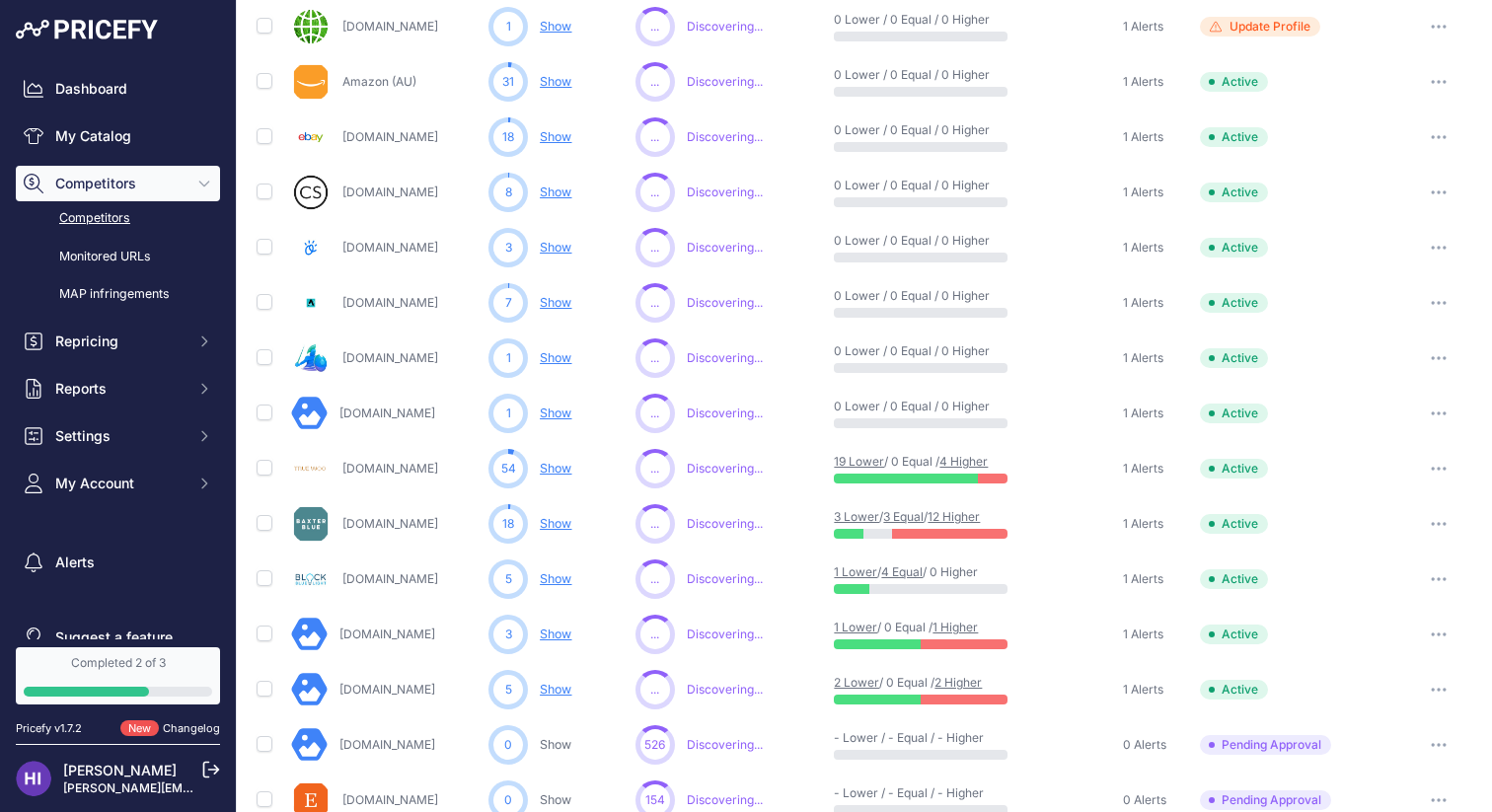 click on "Show" at bounding box center (556, 689) 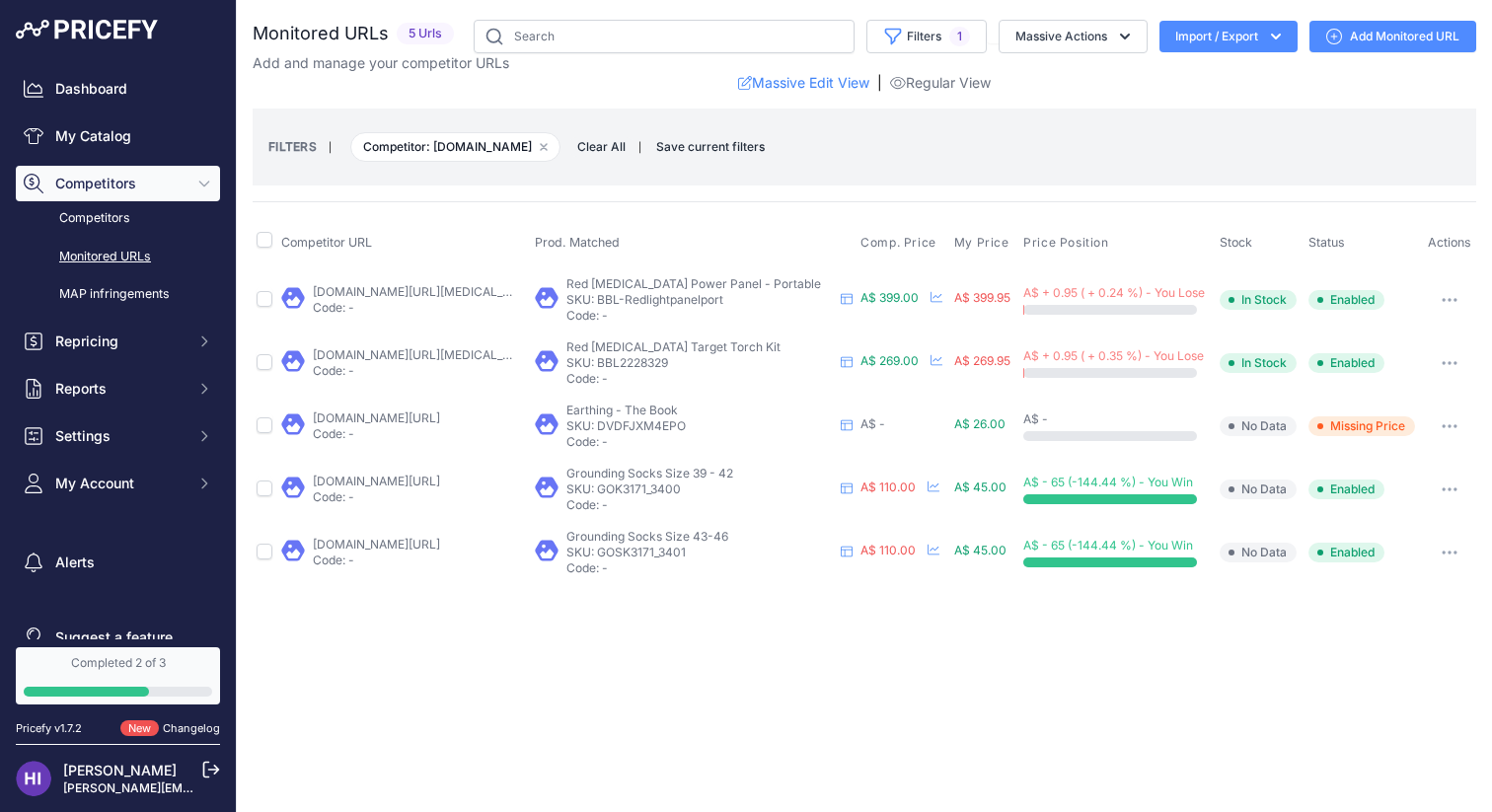 scroll, scrollTop: 0, scrollLeft: 0, axis: both 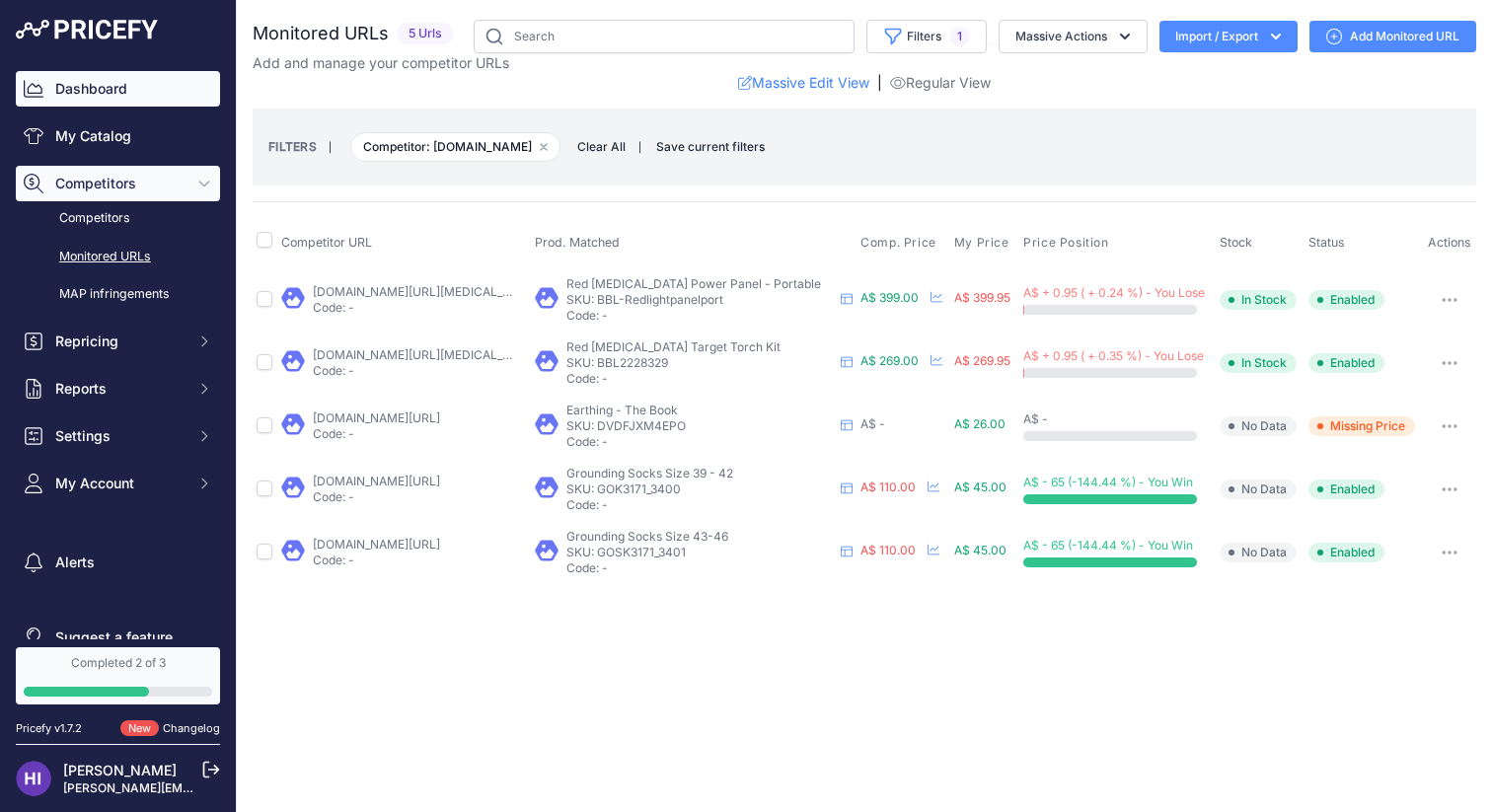 click on "Dashboard" at bounding box center (117, 89) 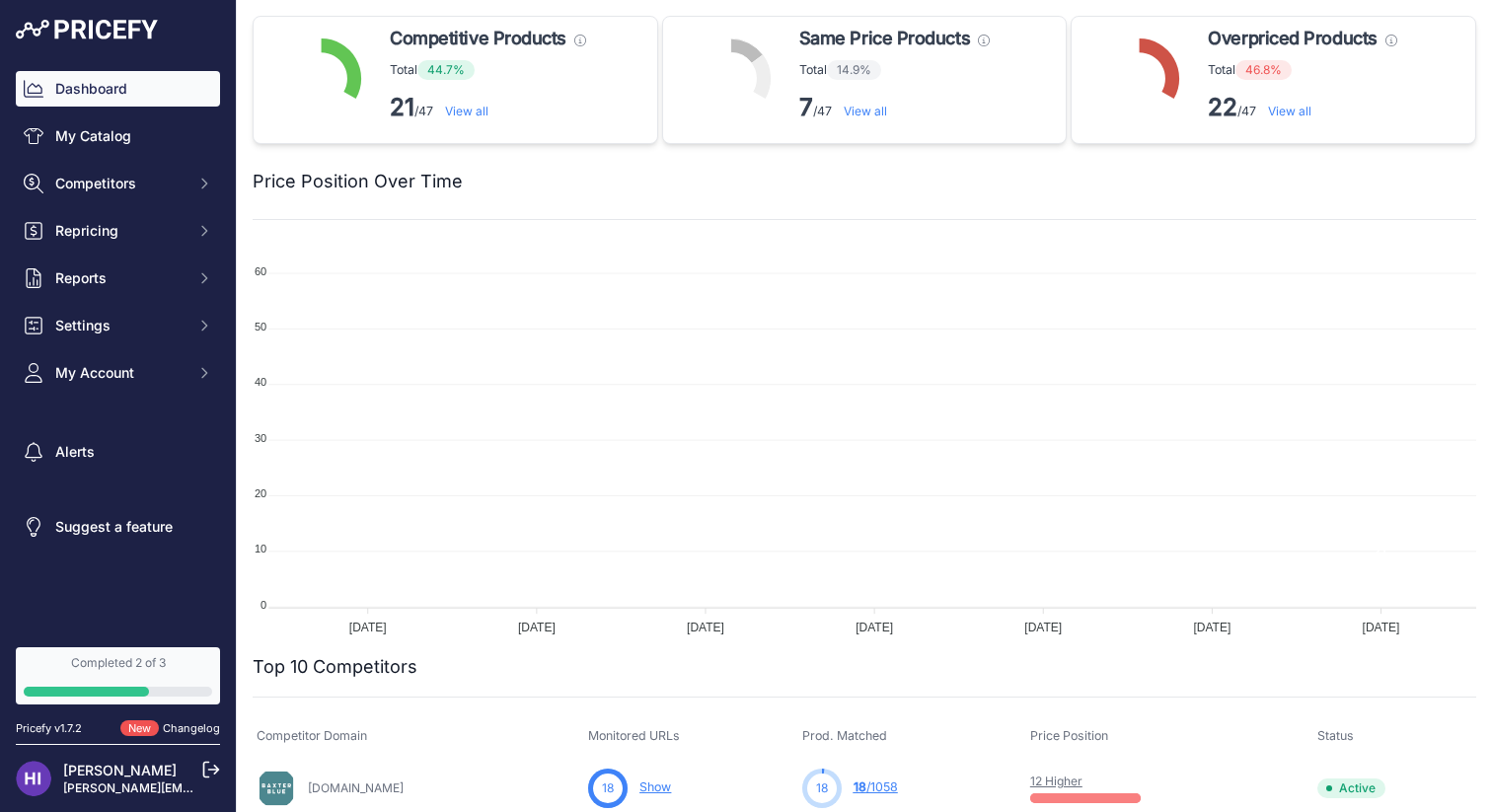 scroll, scrollTop: 0, scrollLeft: 0, axis: both 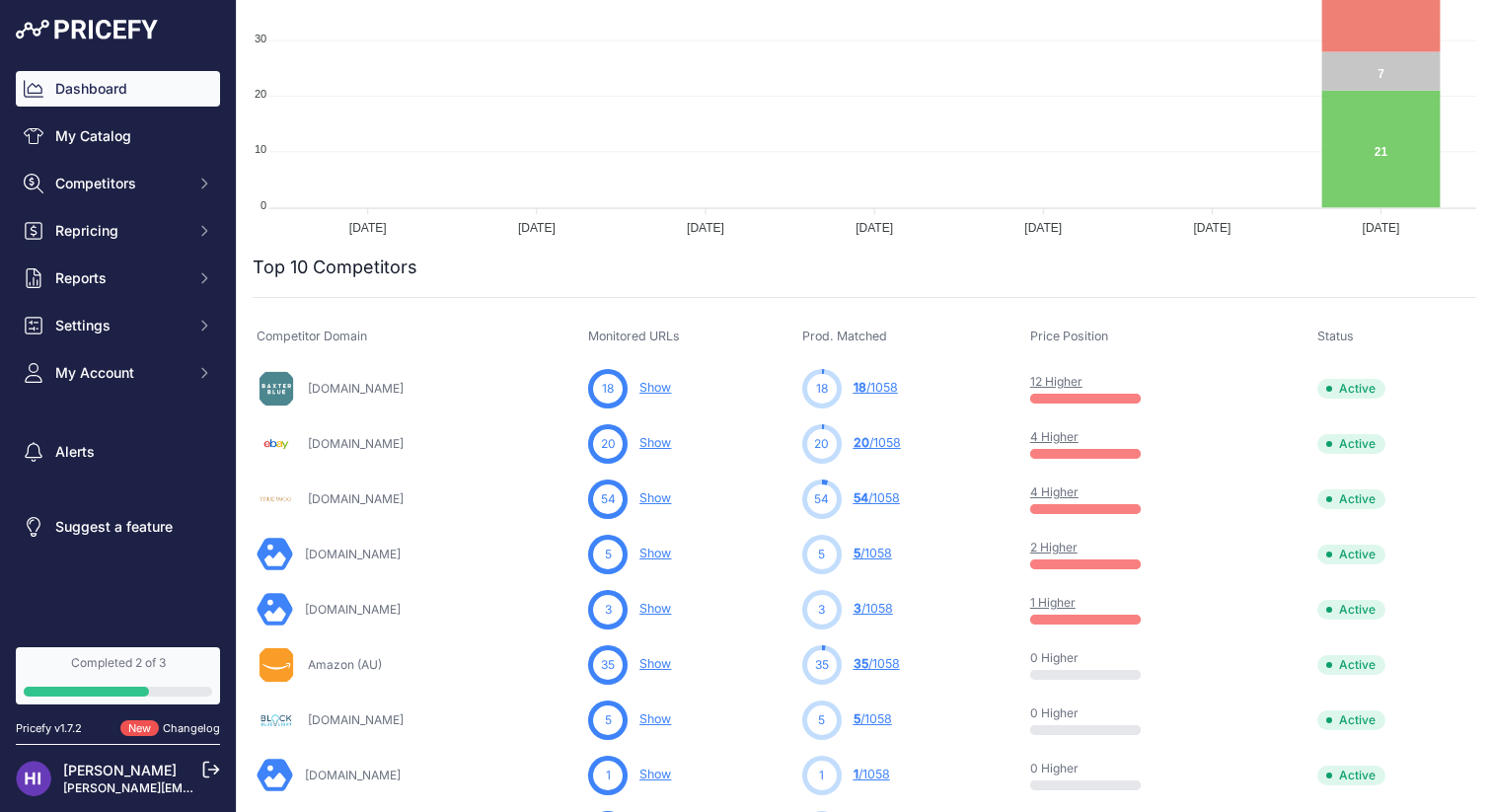 click on "4 Higher" at bounding box center [1054, 436] 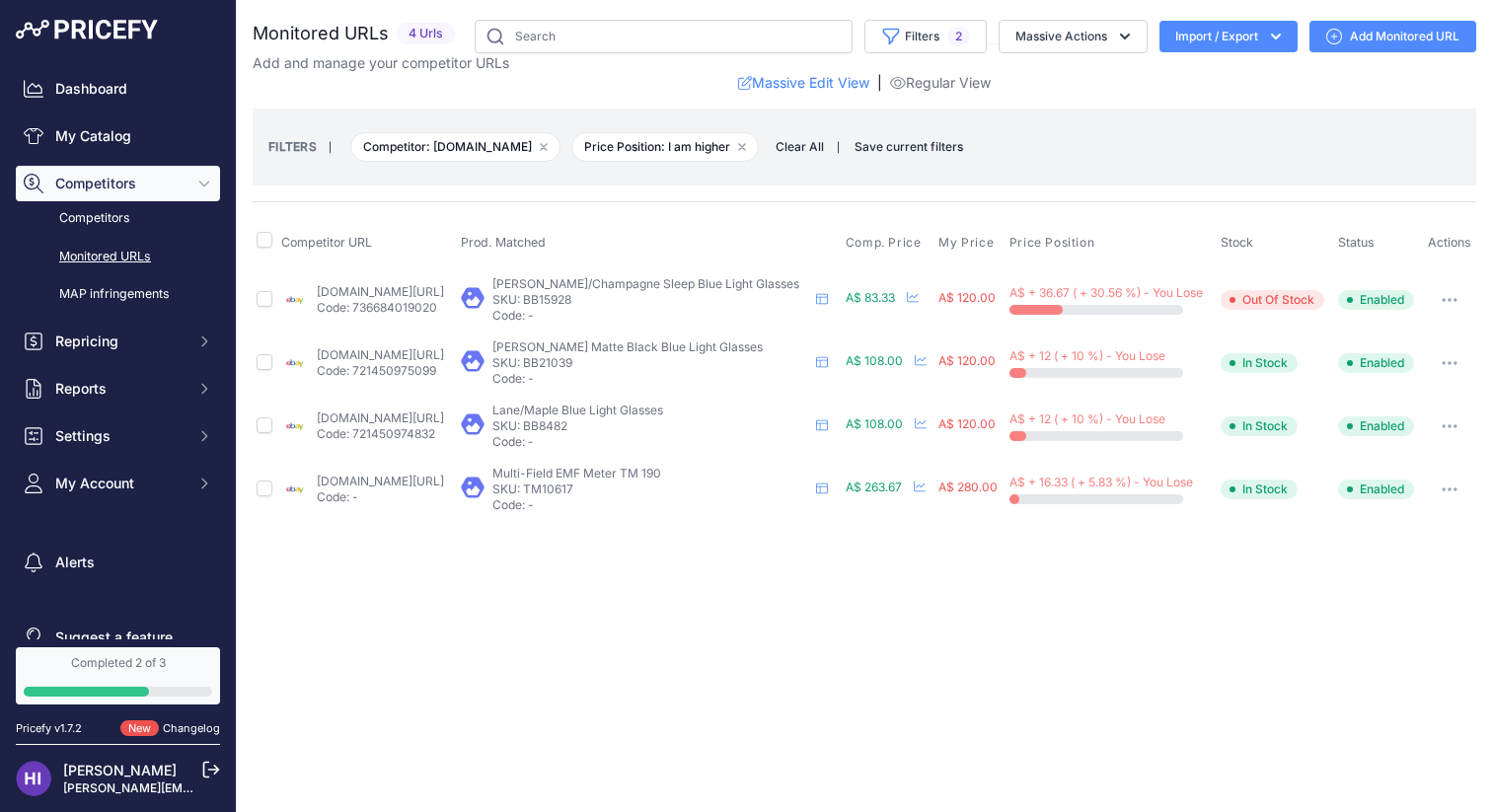 scroll, scrollTop: 0, scrollLeft: 0, axis: both 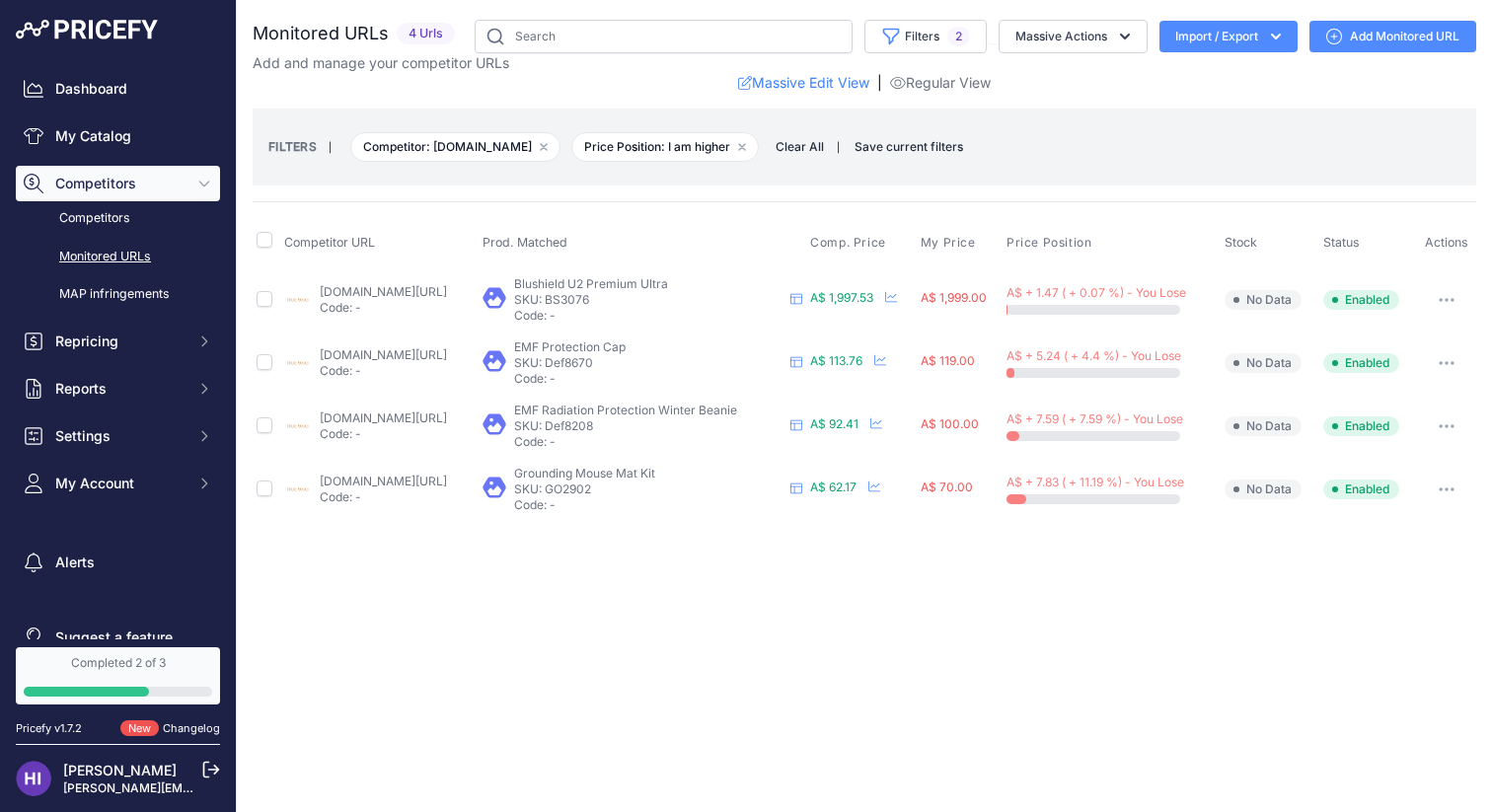 click on "truewoo.com/products/blushield-u2-ultra?prirule_jdsnikfkfjsd=9707" at bounding box center (383, 291) 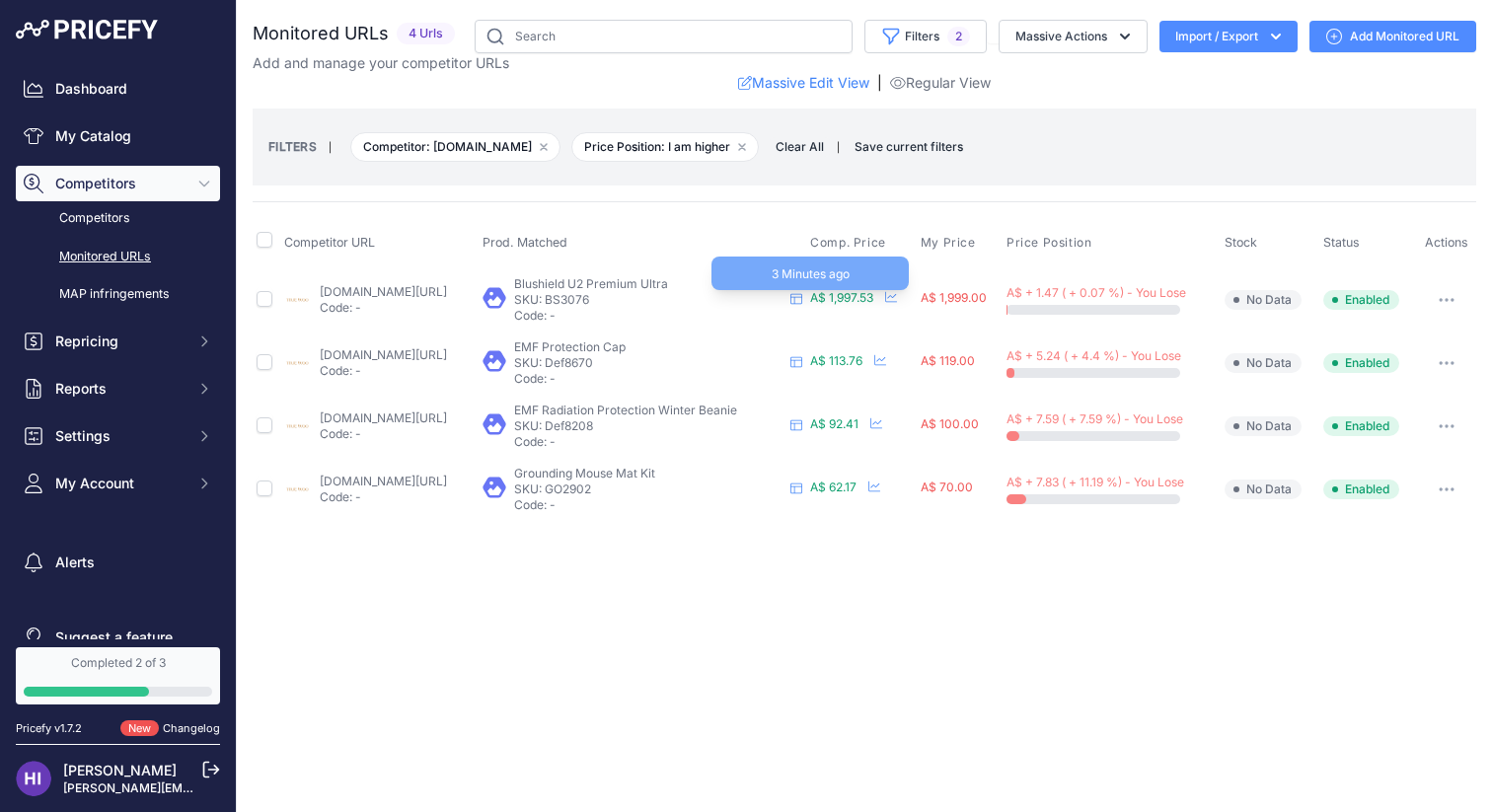click on "A$ 1,997.53" at bounding box center [842, 297] 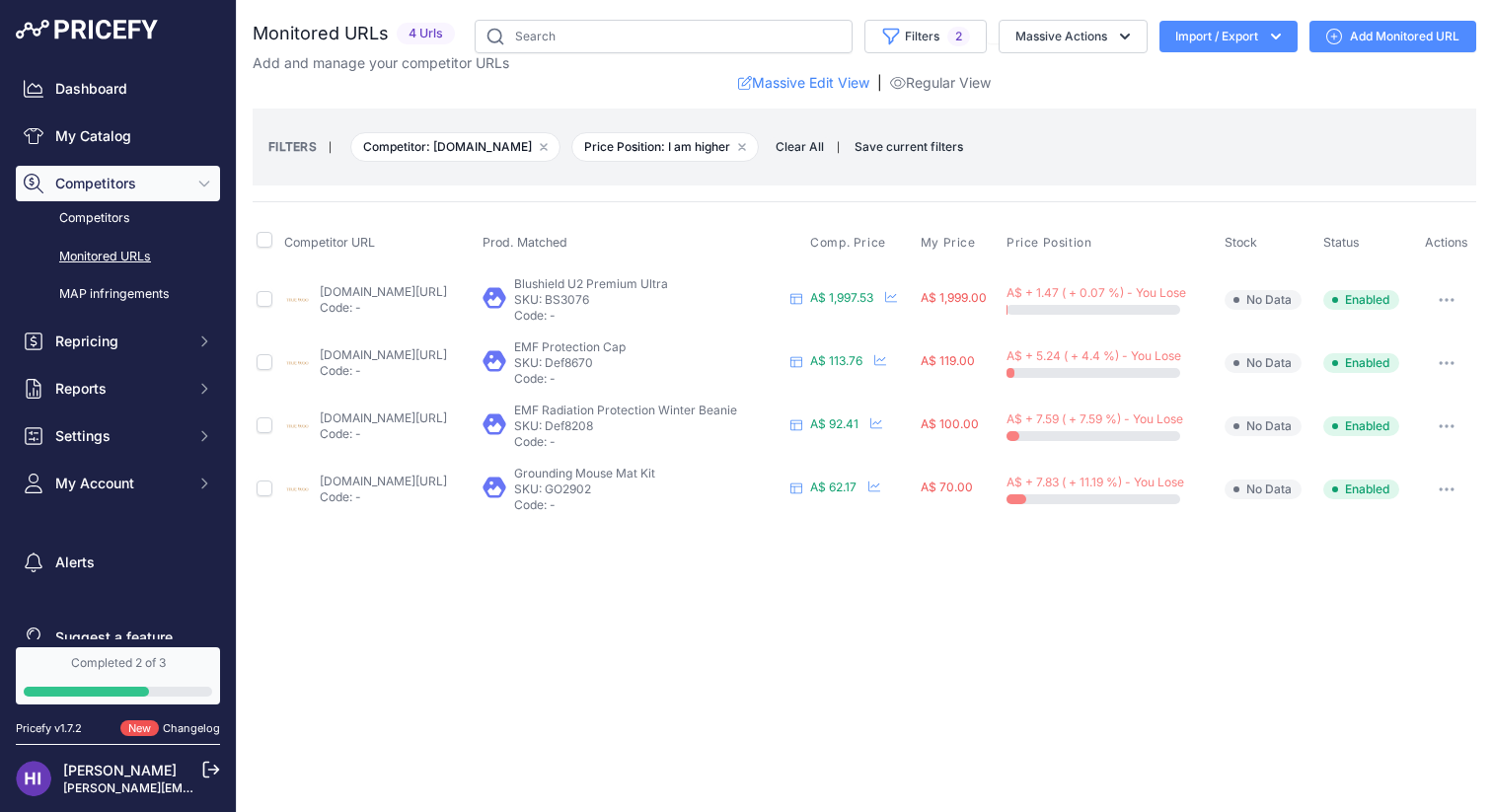 click on "[DOMAIN_NAME][URL]" at bounding box center [383, 291] 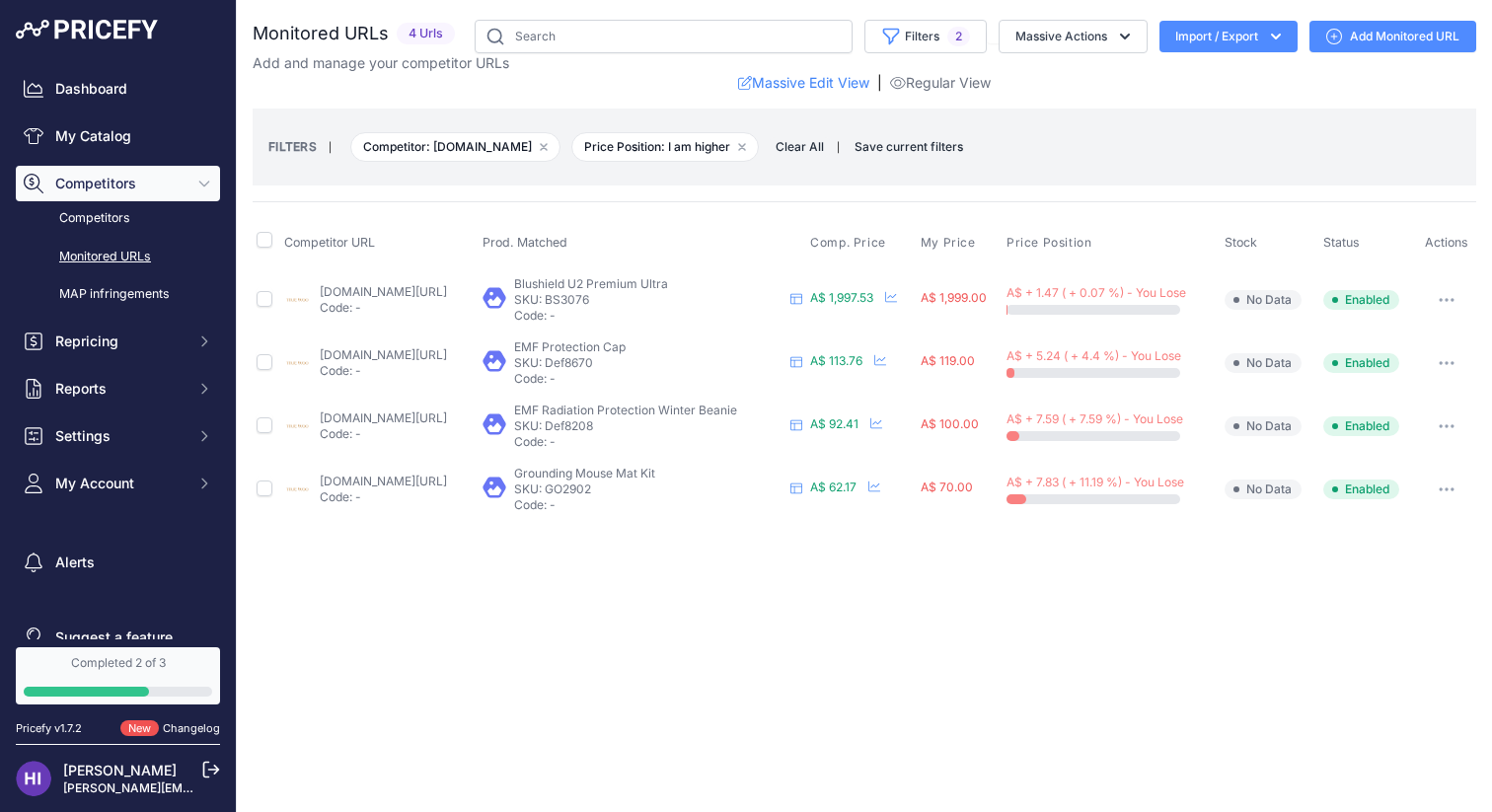 click on "Competitors" at bounding box center (119, 184) 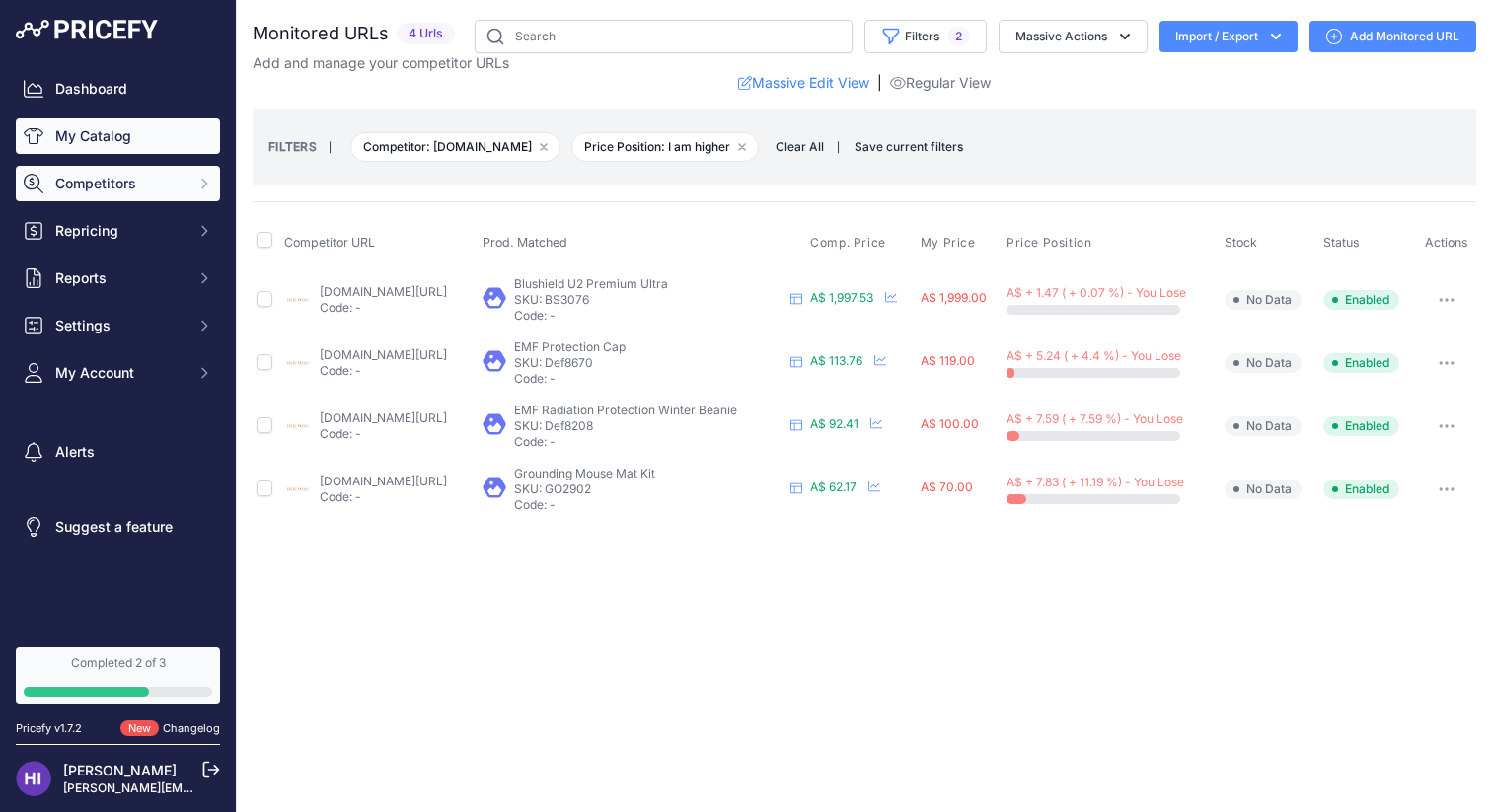 click on "My Catalog" at bounding box center [117, 136] 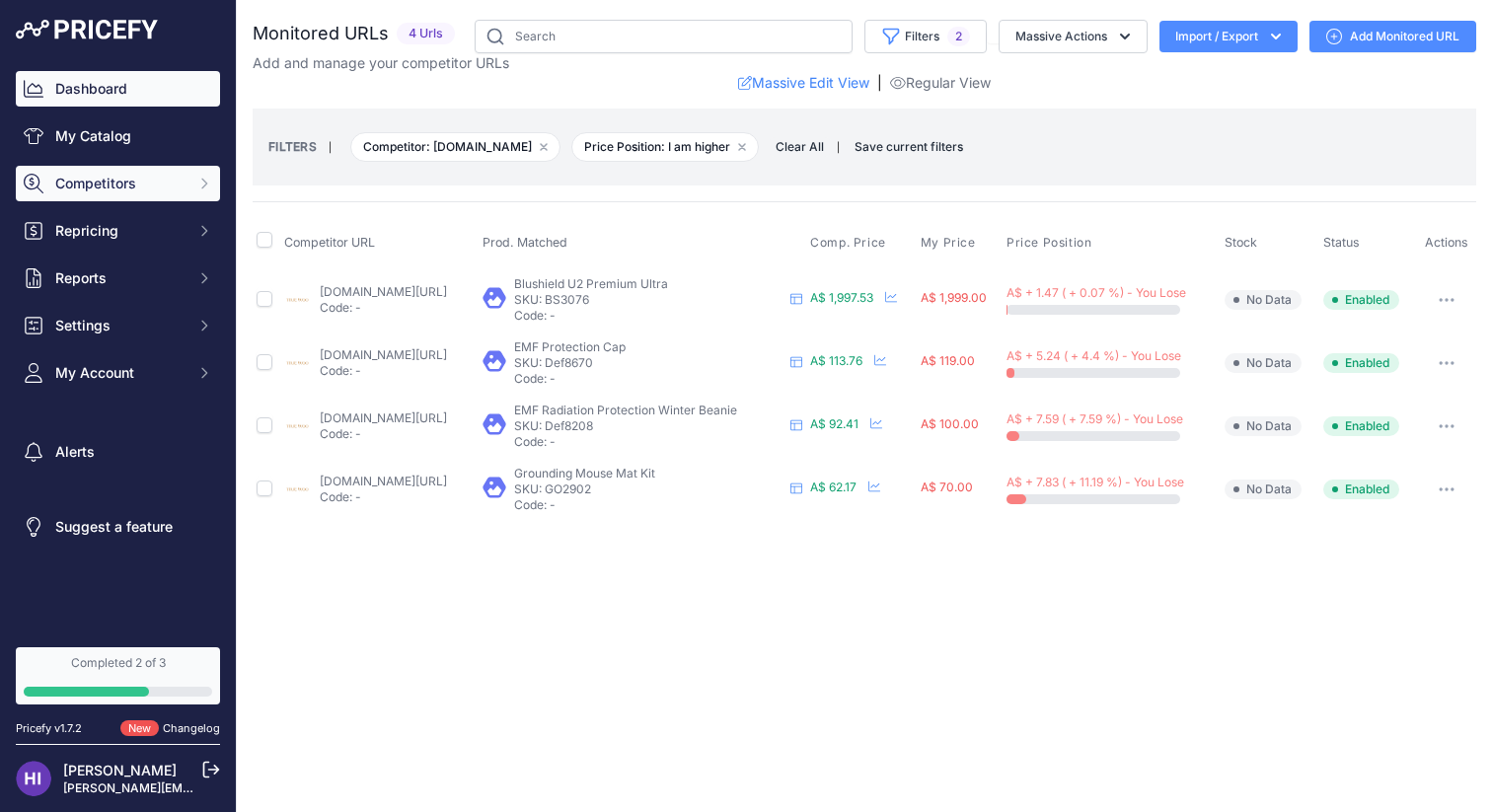 click on "Dashboard" at bounding box center (117, 89) 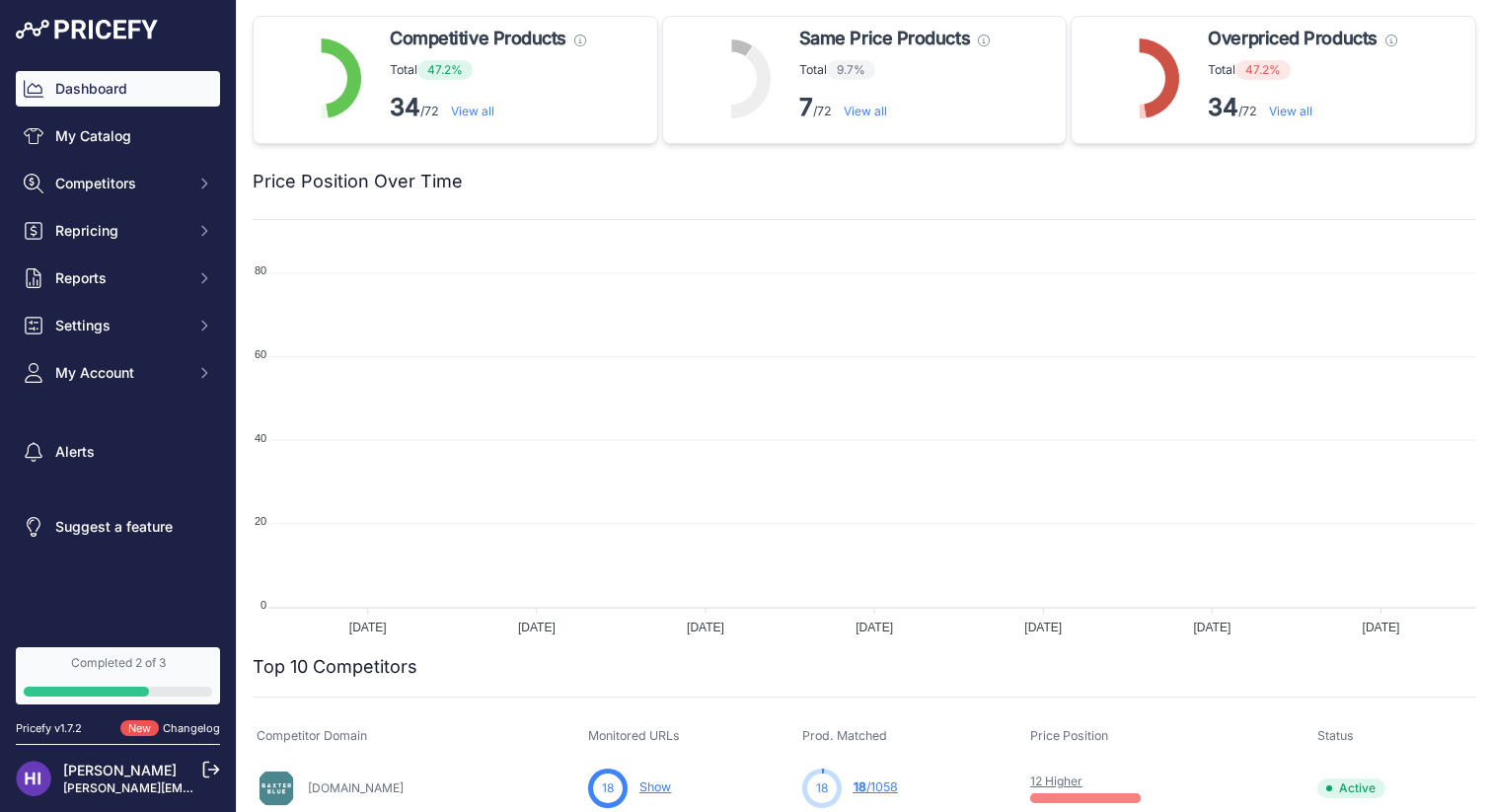 scroll, scrollTop: 0, scrollLeft: 0, axis: both 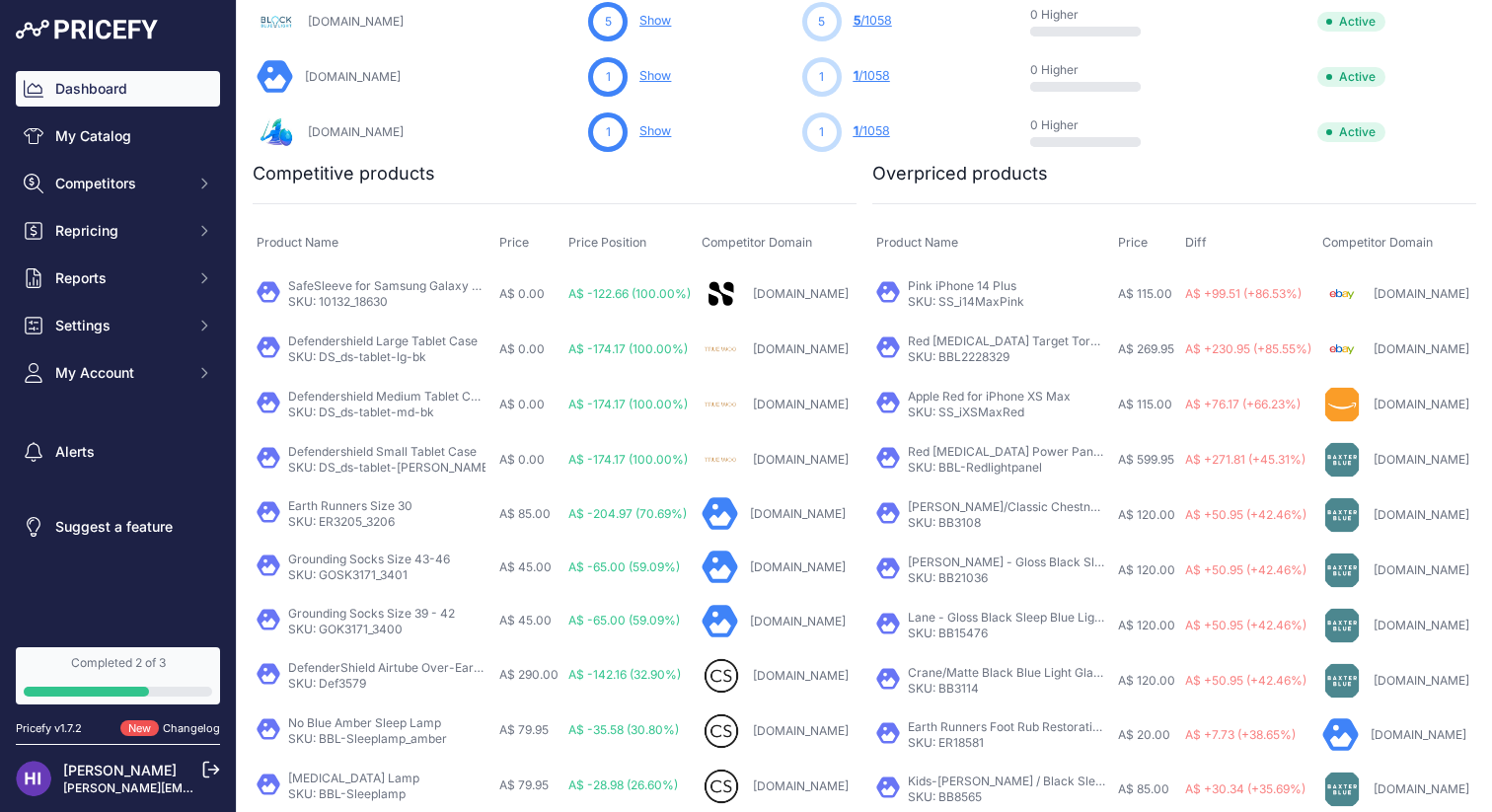 click on "[DOMAIN_NAME]" at bounding box center (1421, 348) 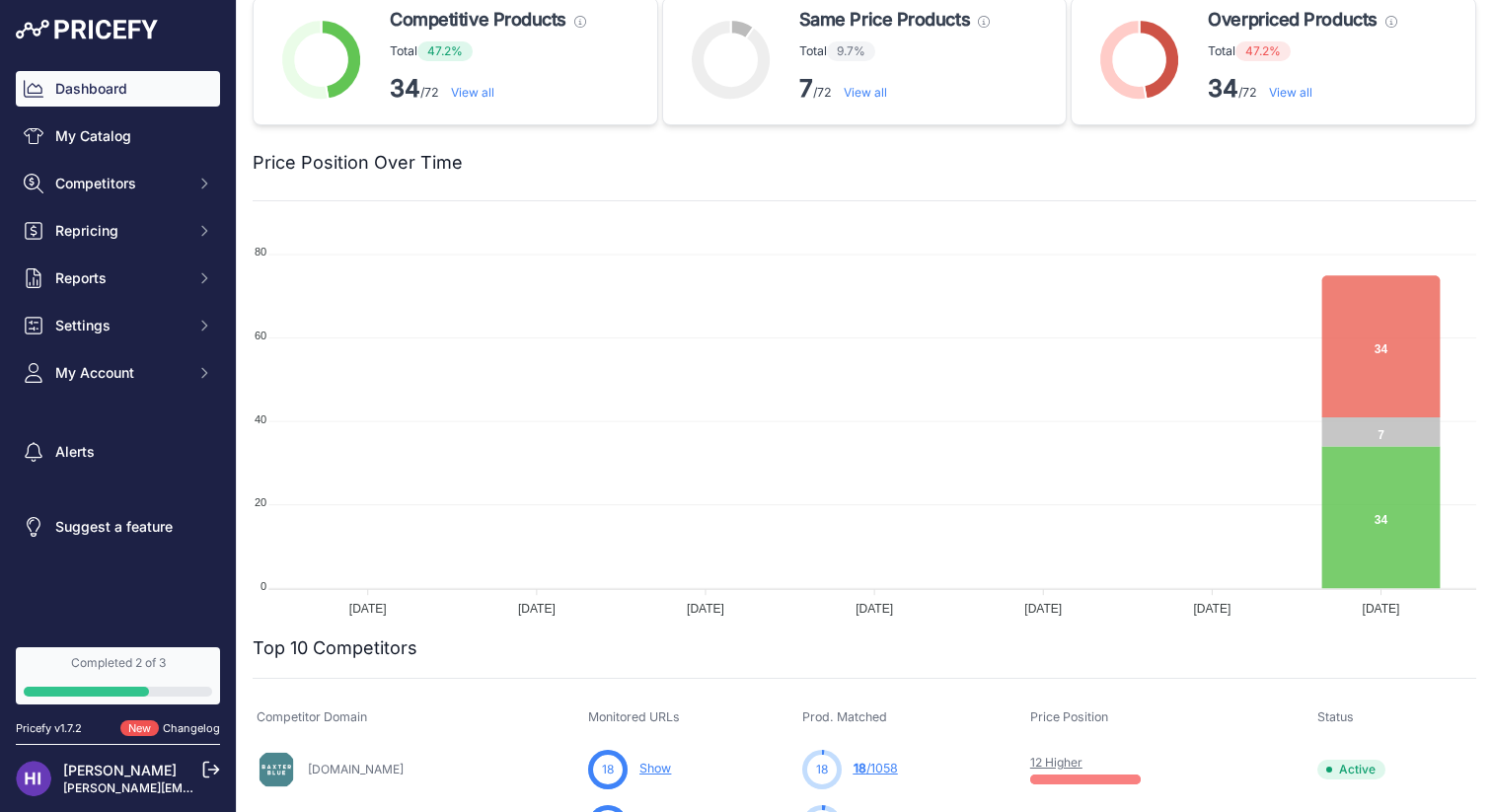 scroll, scrollTop: 0, scrollLeft: 0, axis: both 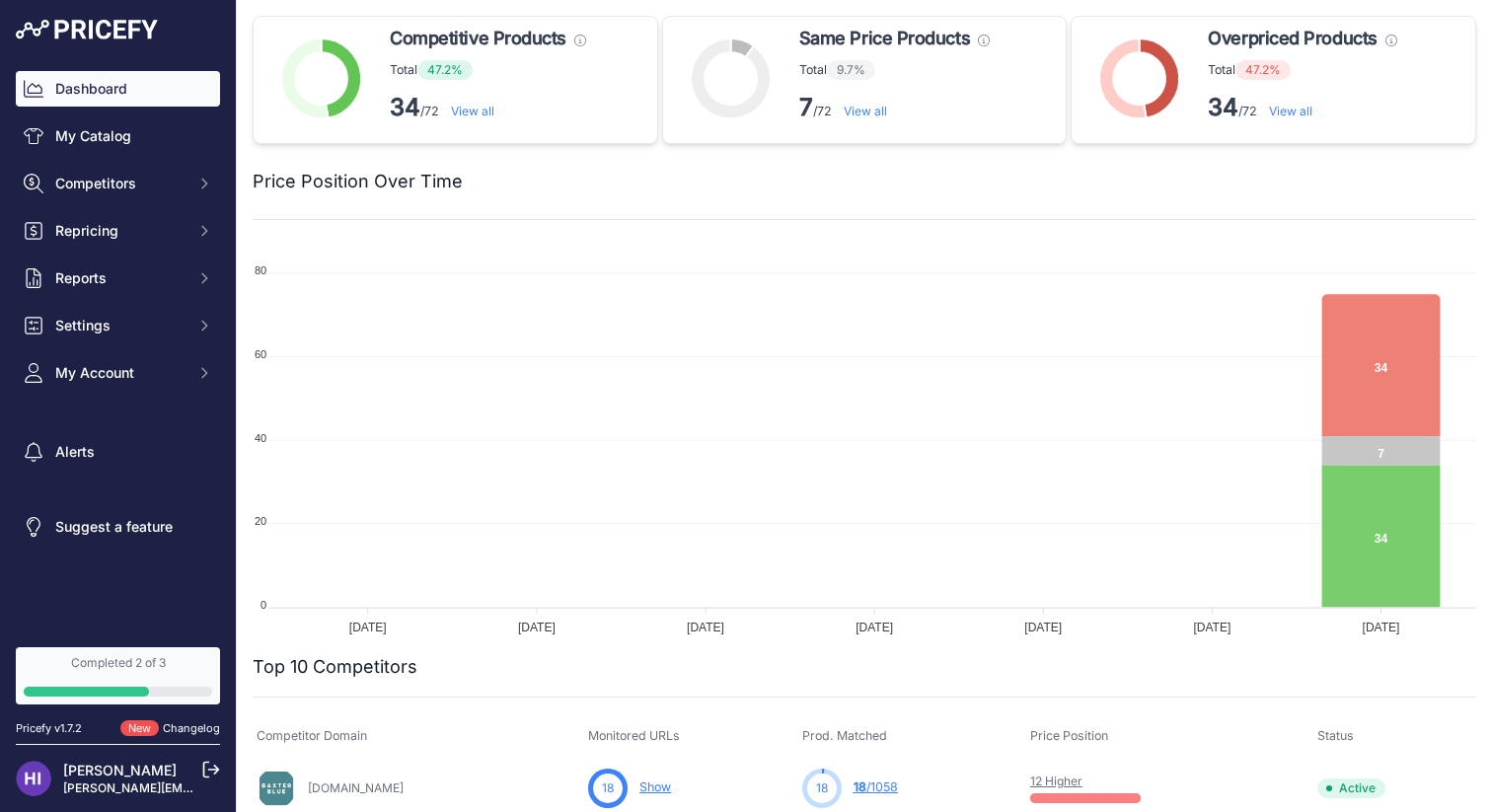 click on "View all" at bounding box center [1291, 111] 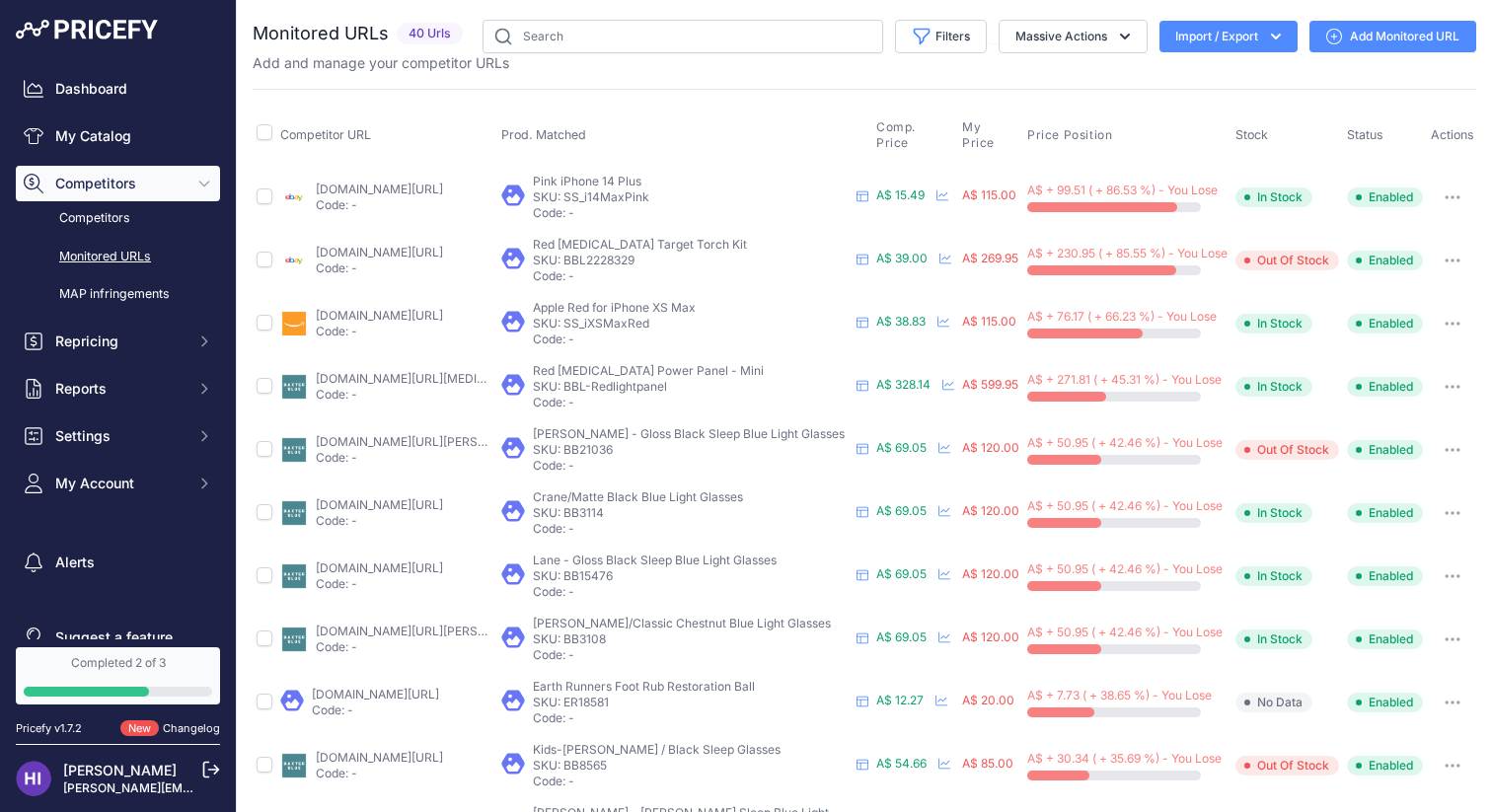 scroll, scrollTop: 0, scrollLeft: 0, axis: both 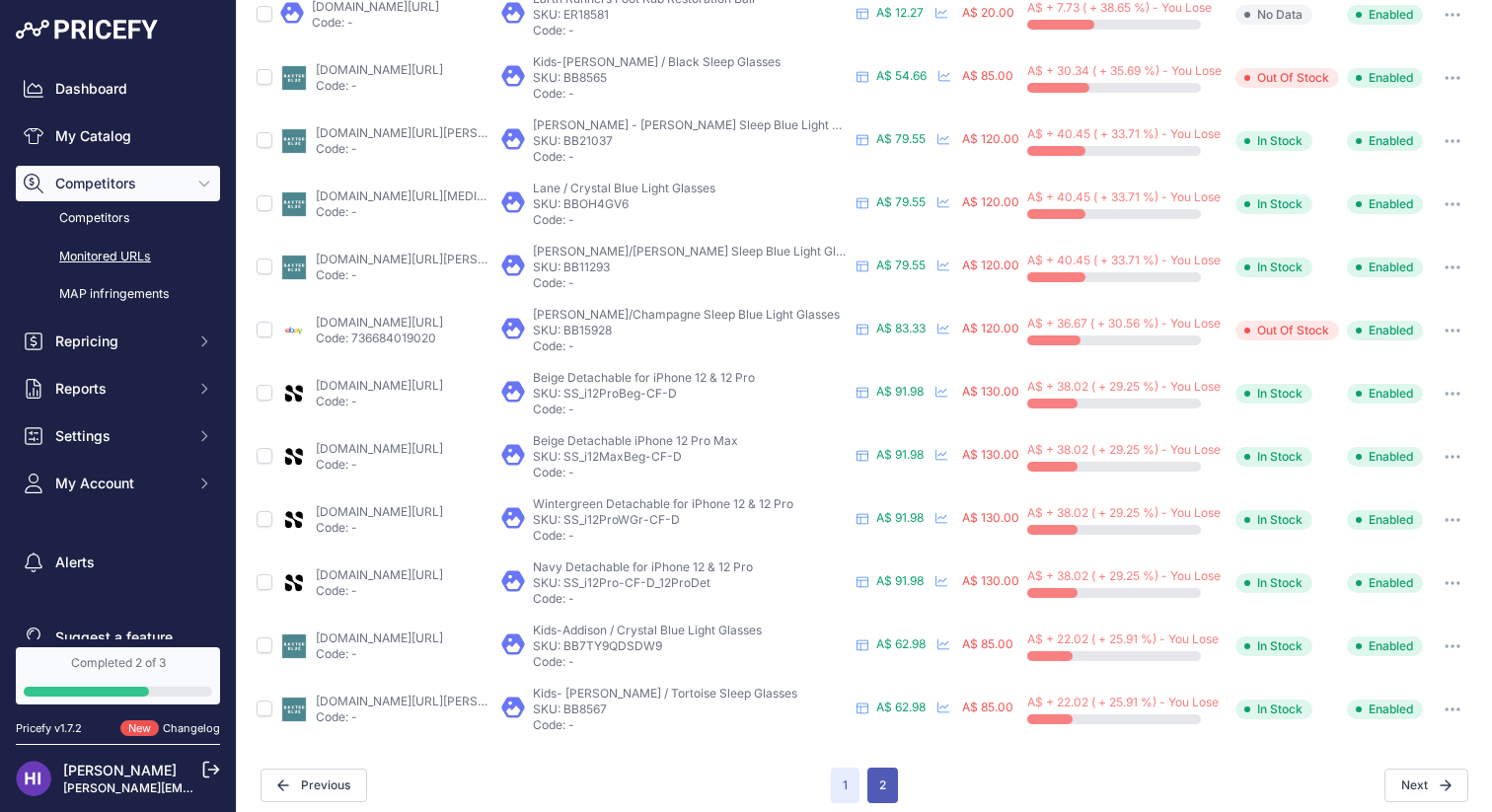 click on "2" at bounding box center (882, 785) 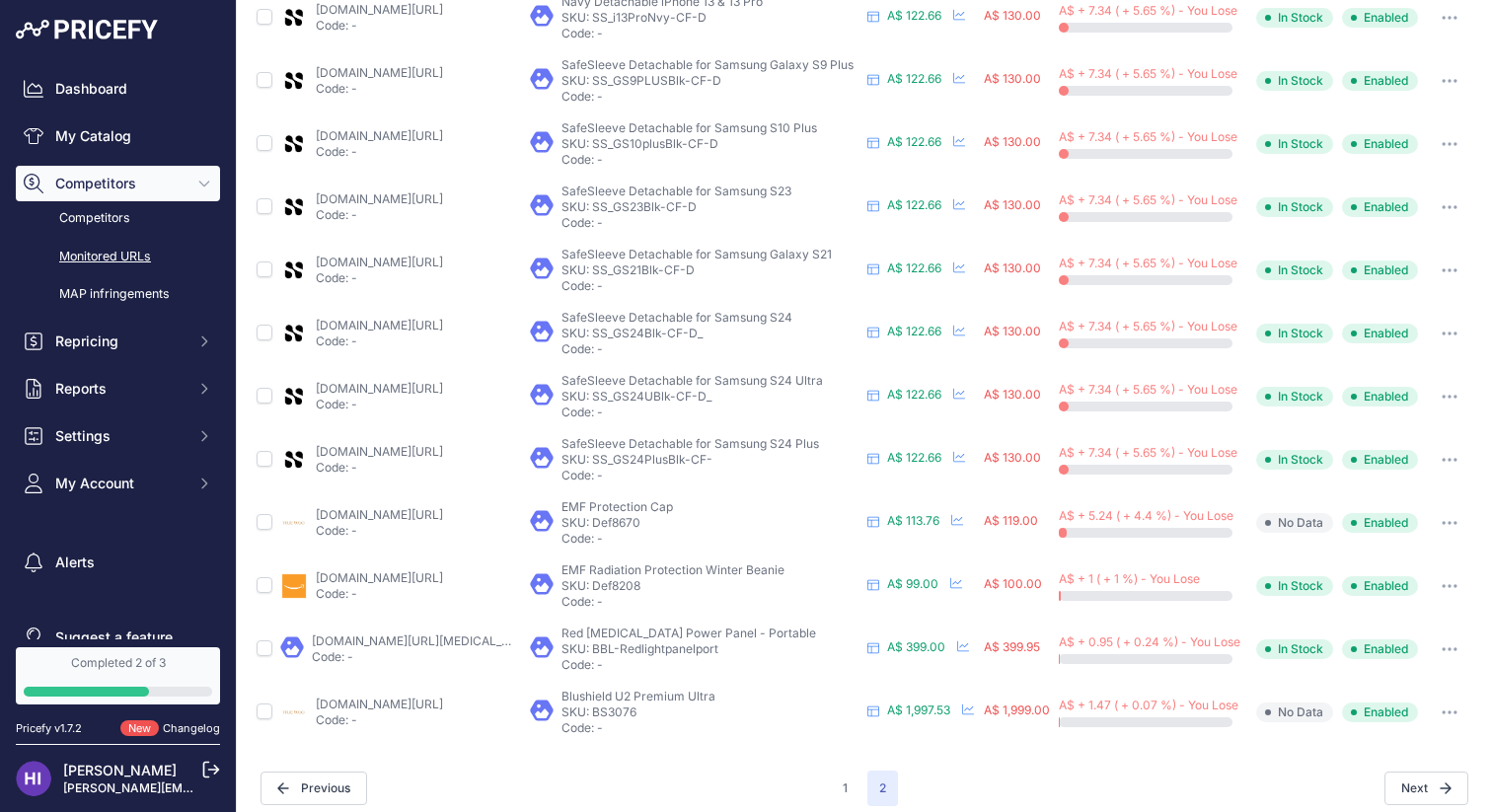 scroll, scrollTop: 688, scrollLeft: 0, axis: vertical 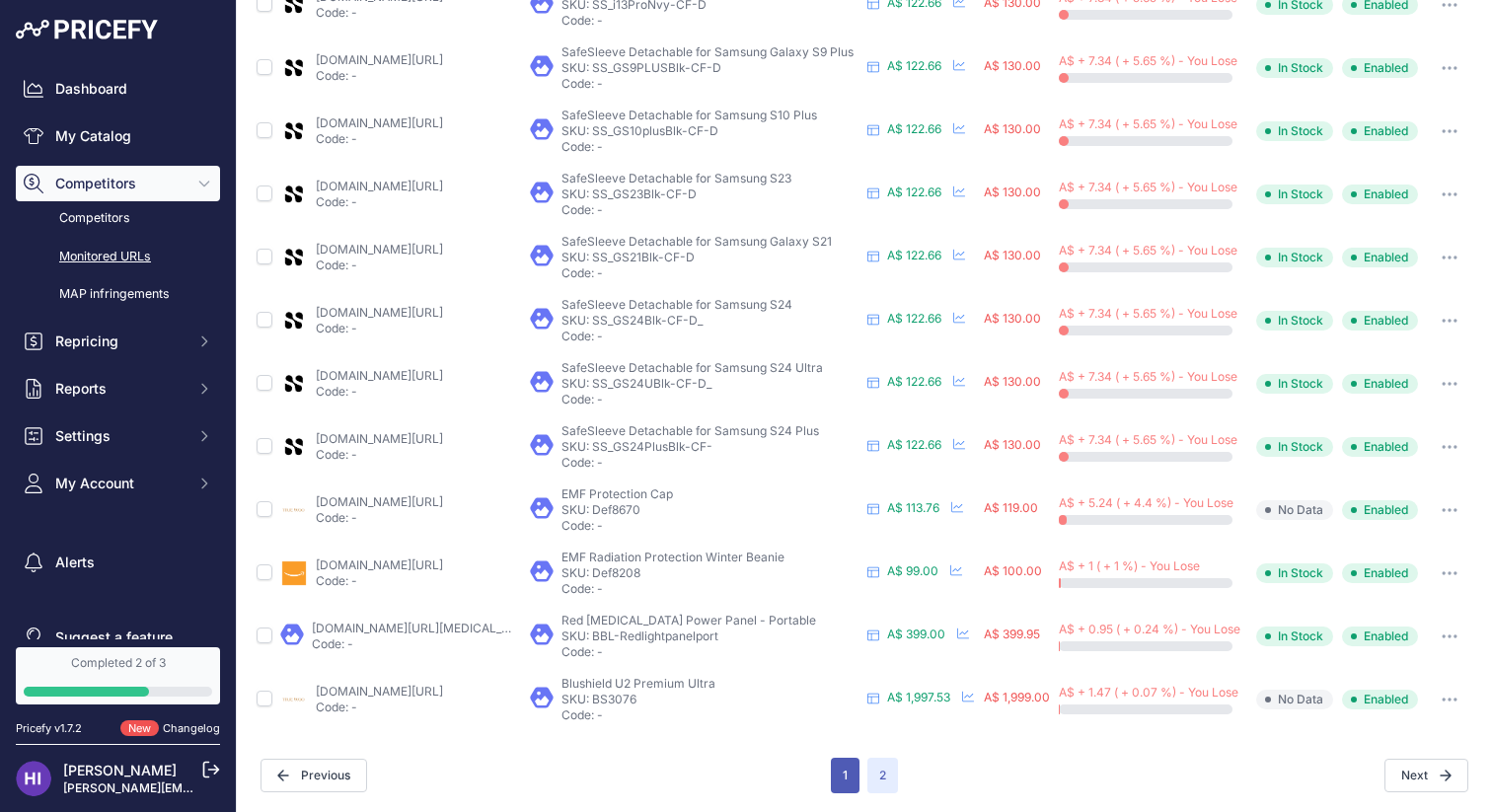 click on "1" at bounding box center [845, 775] 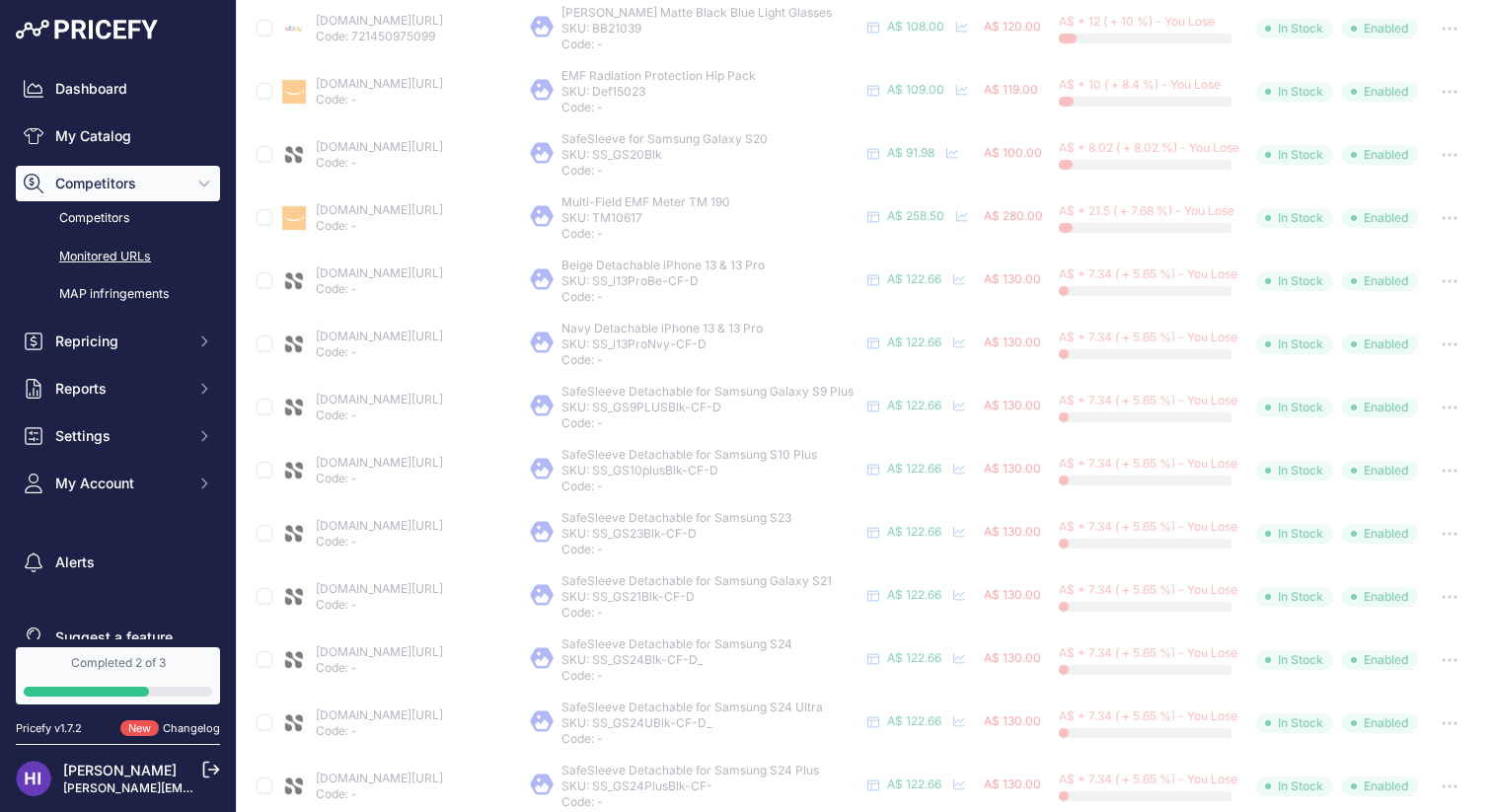 type 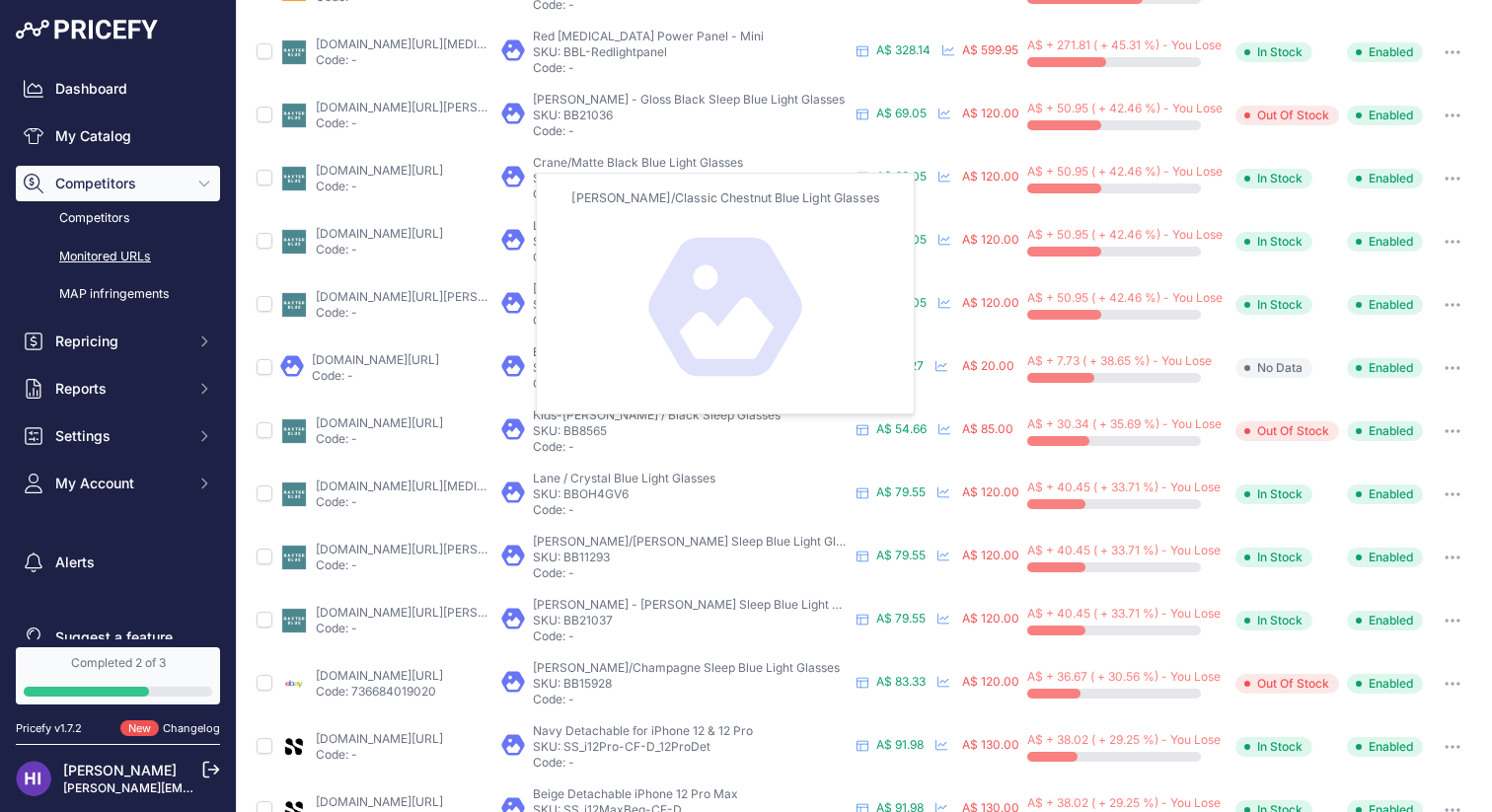 scroll, scrollTop: 144, scrollLeft: 0, axis: vertical 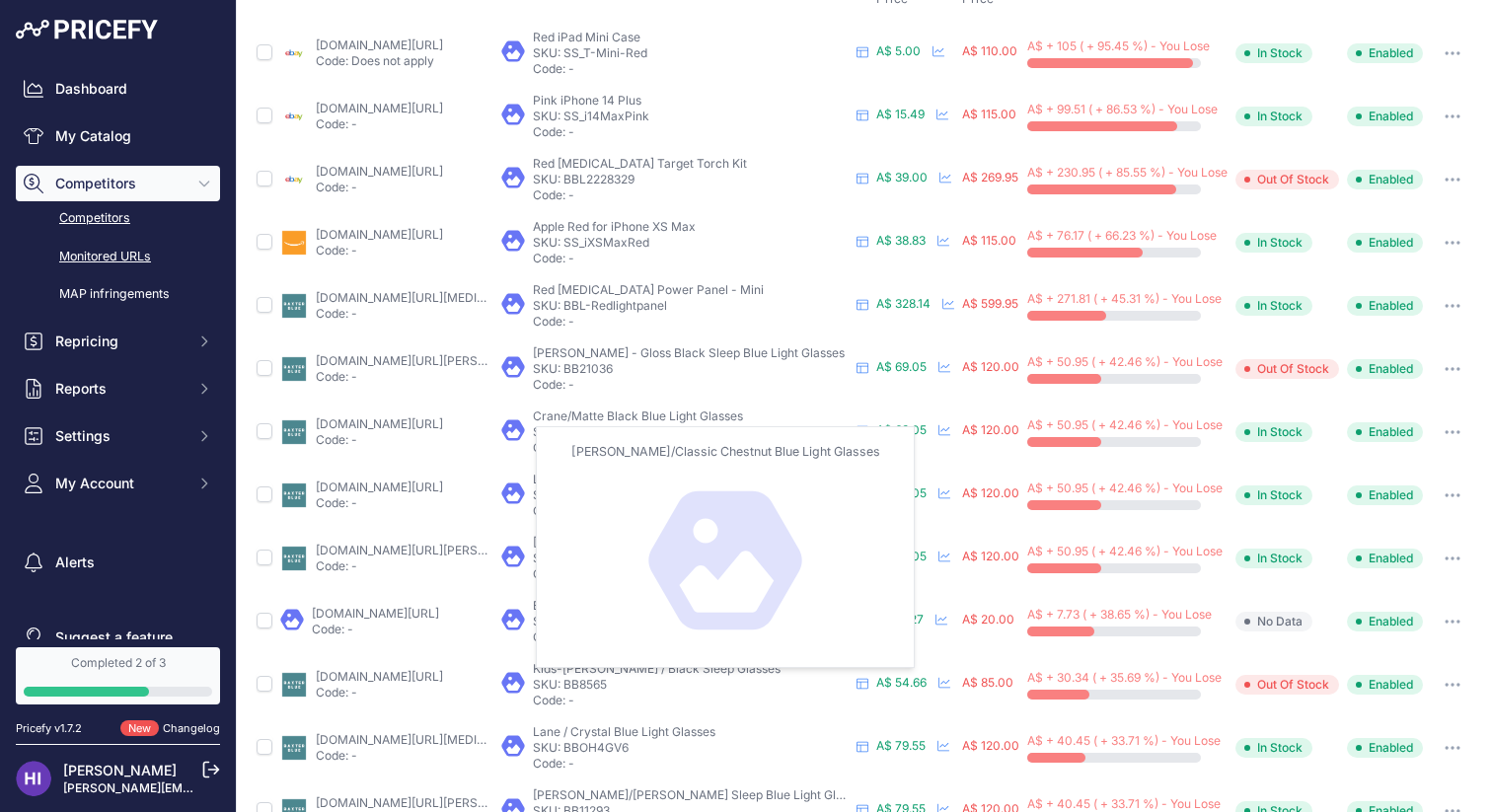 click on "Competitors" at bounding box center (117, 218) 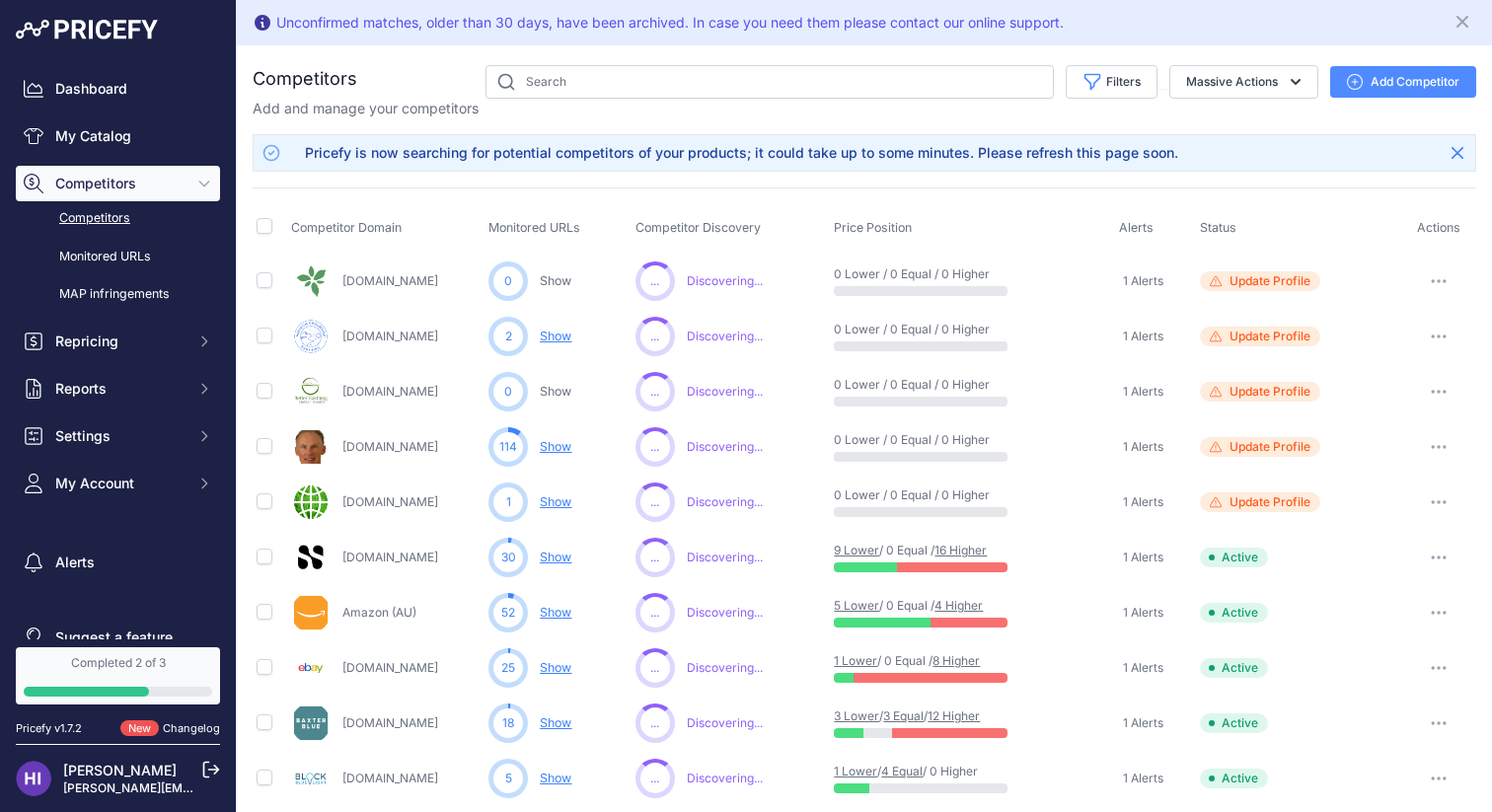 scroll, scrollTop: 0, scrollLeft: 0, axis: both 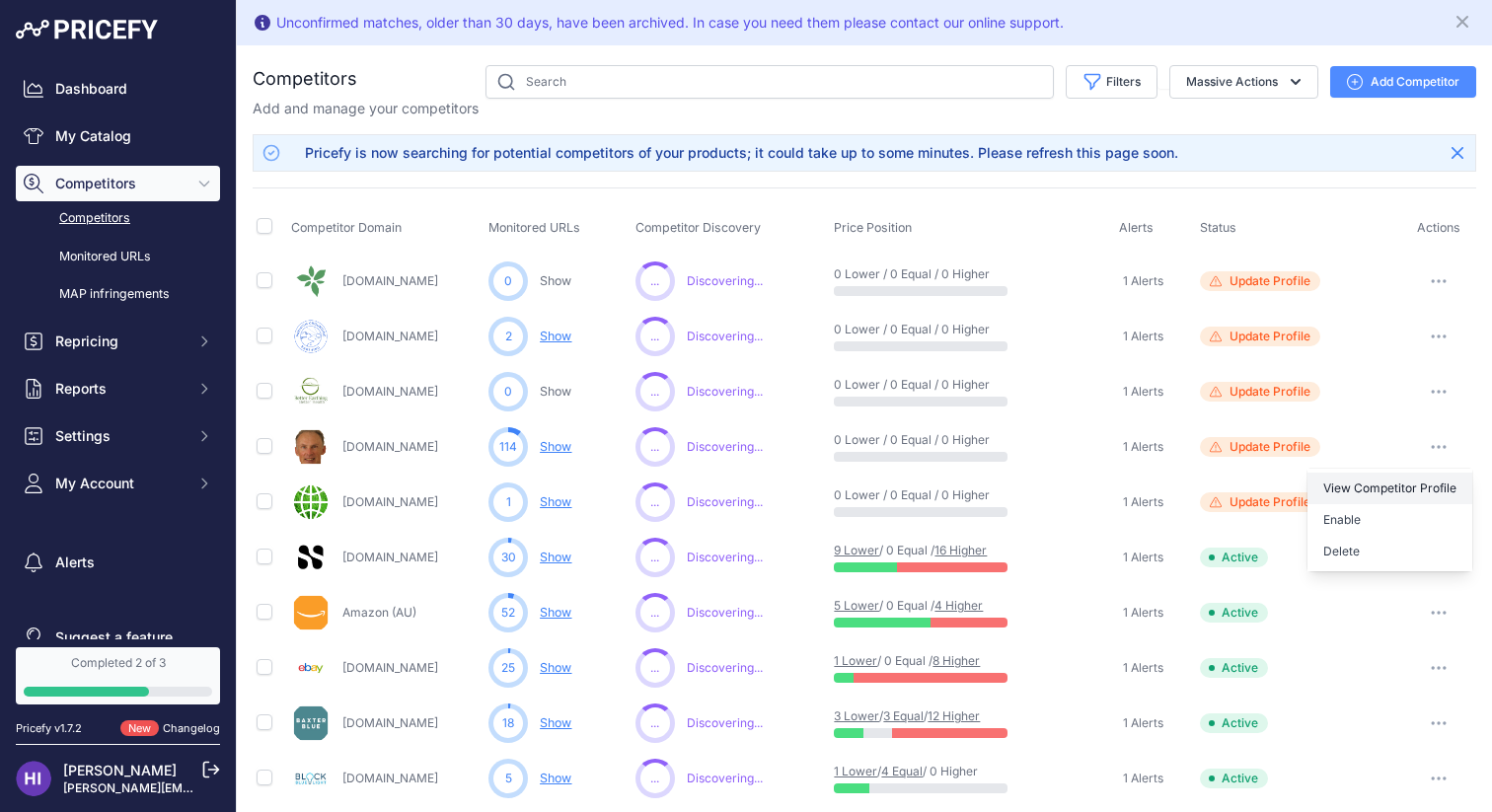 click on "View Competitor Profile" at bounding box center (1389, 488) 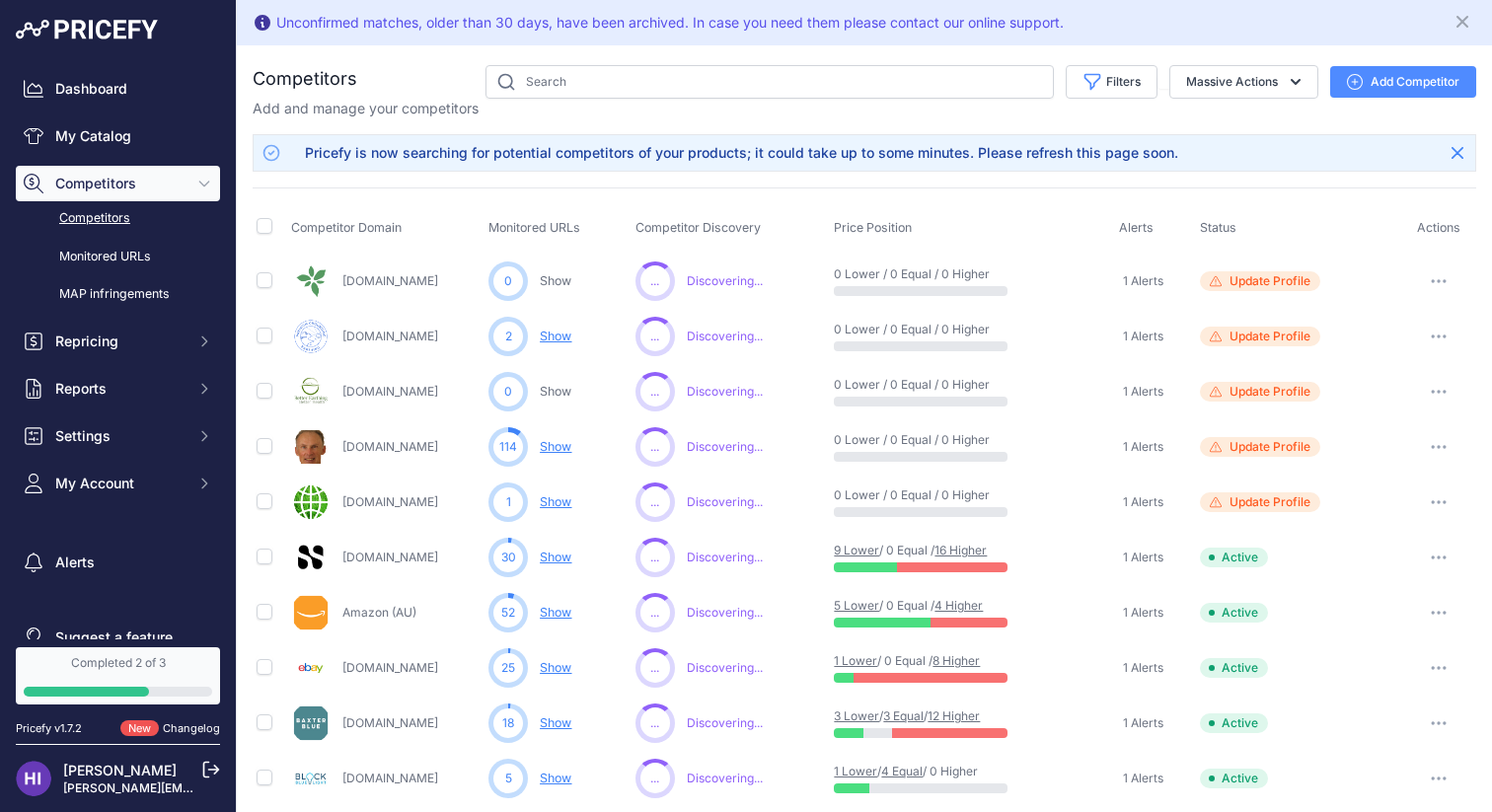 click at bounding box center (1439, 281) 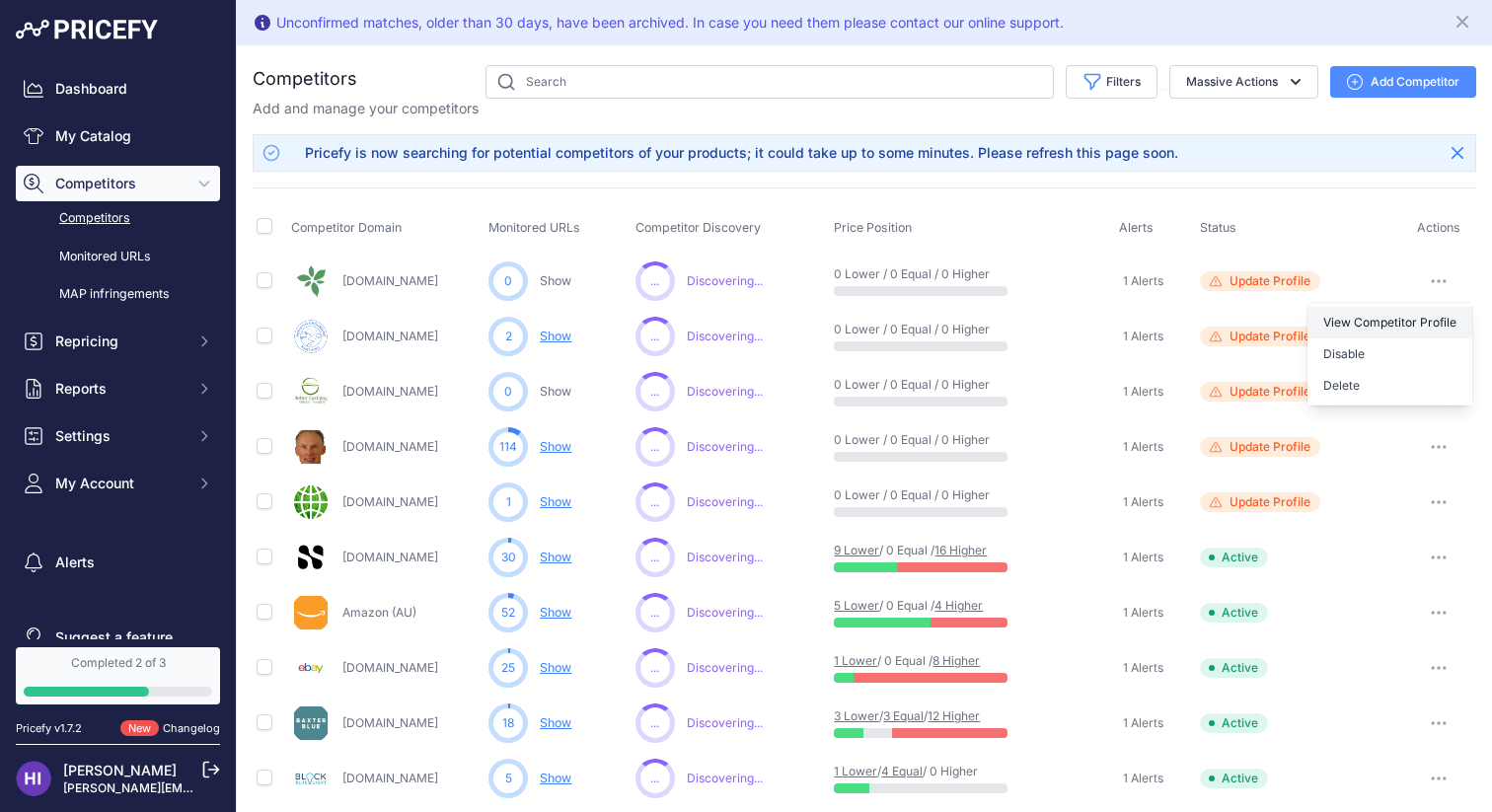click on "View Competitor Profile" at bounding box center [1389, 323] 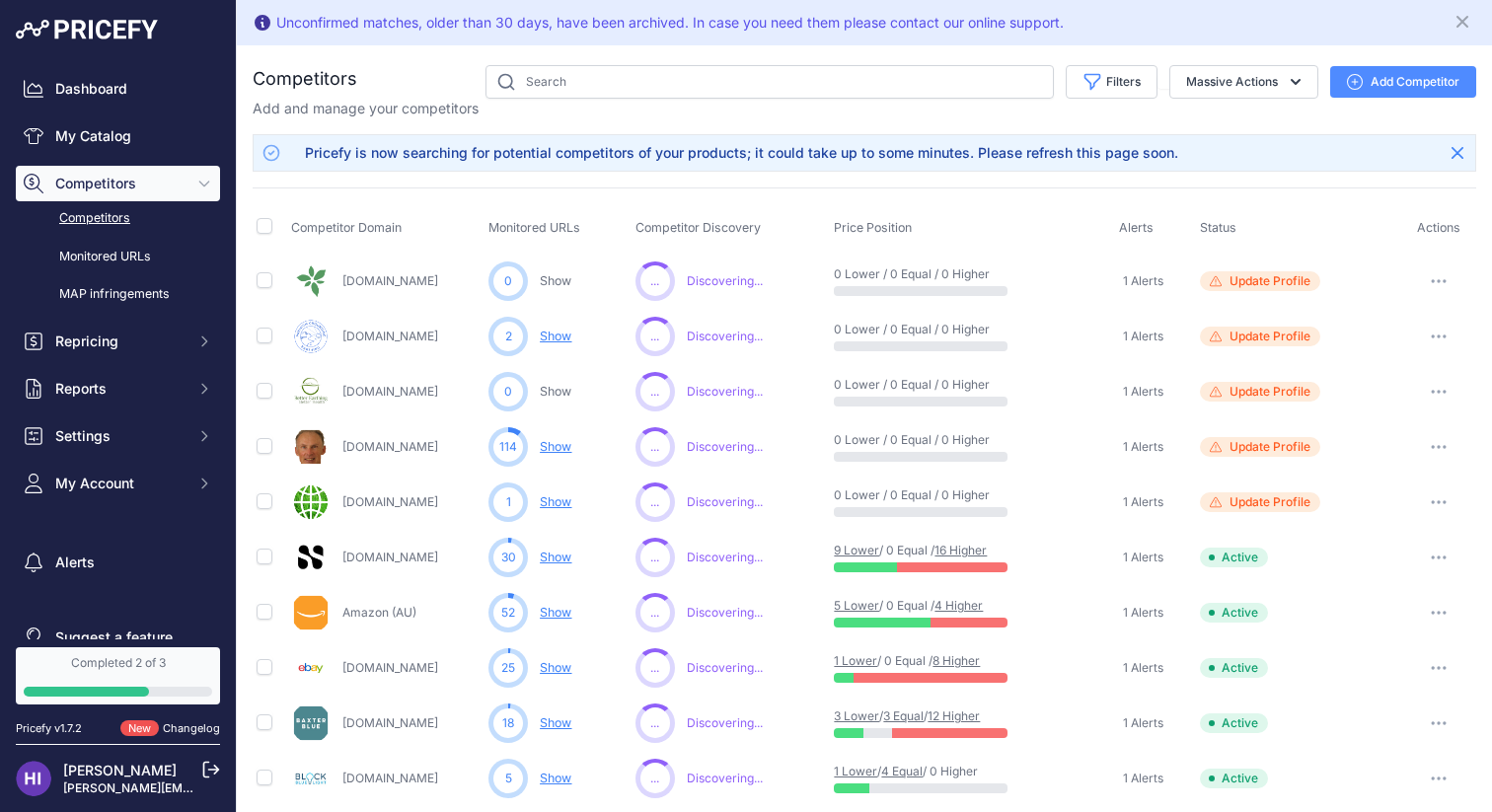 click 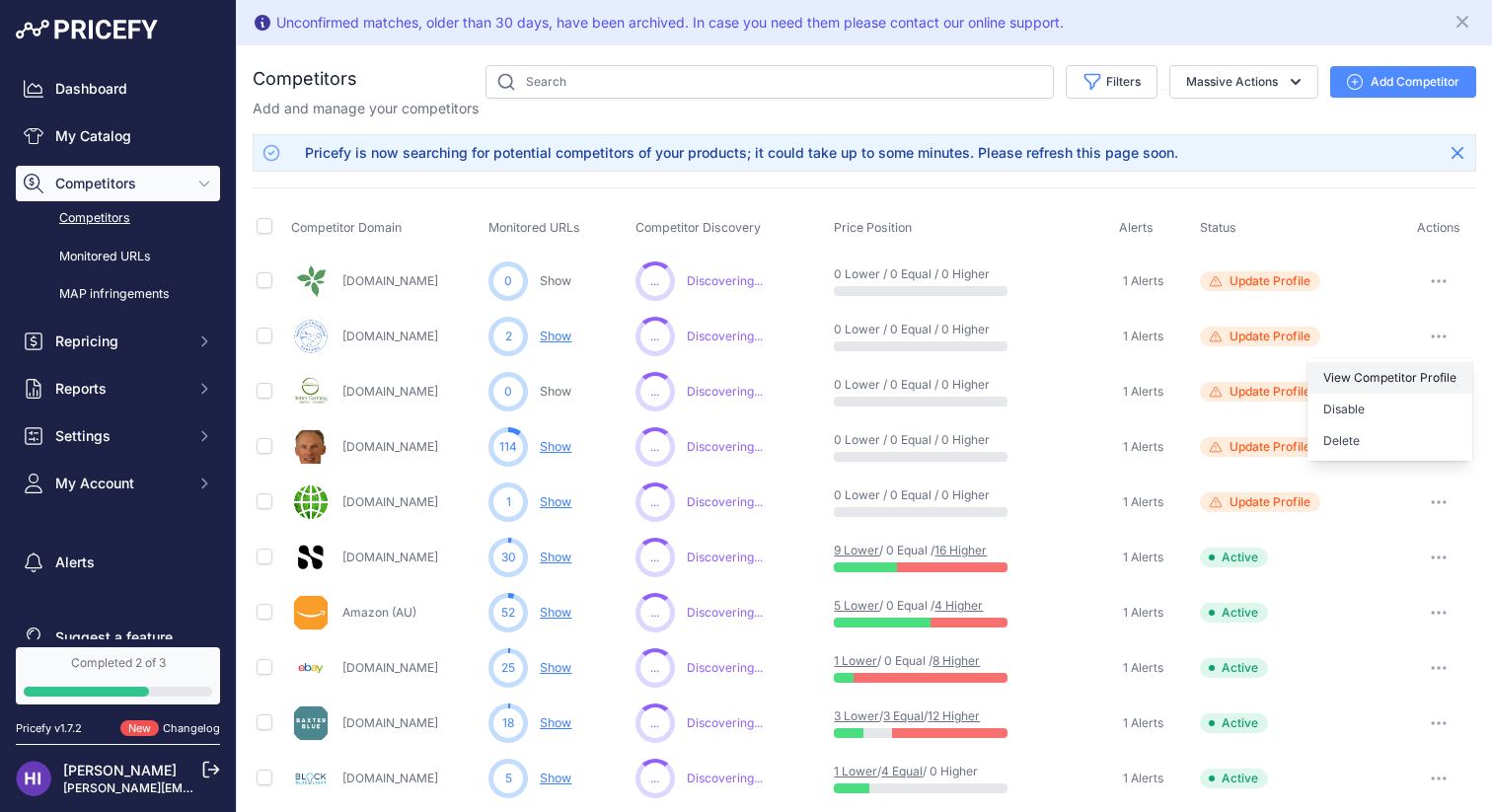 click on "View Competitor Profile" at bounding box center (1389, 378) 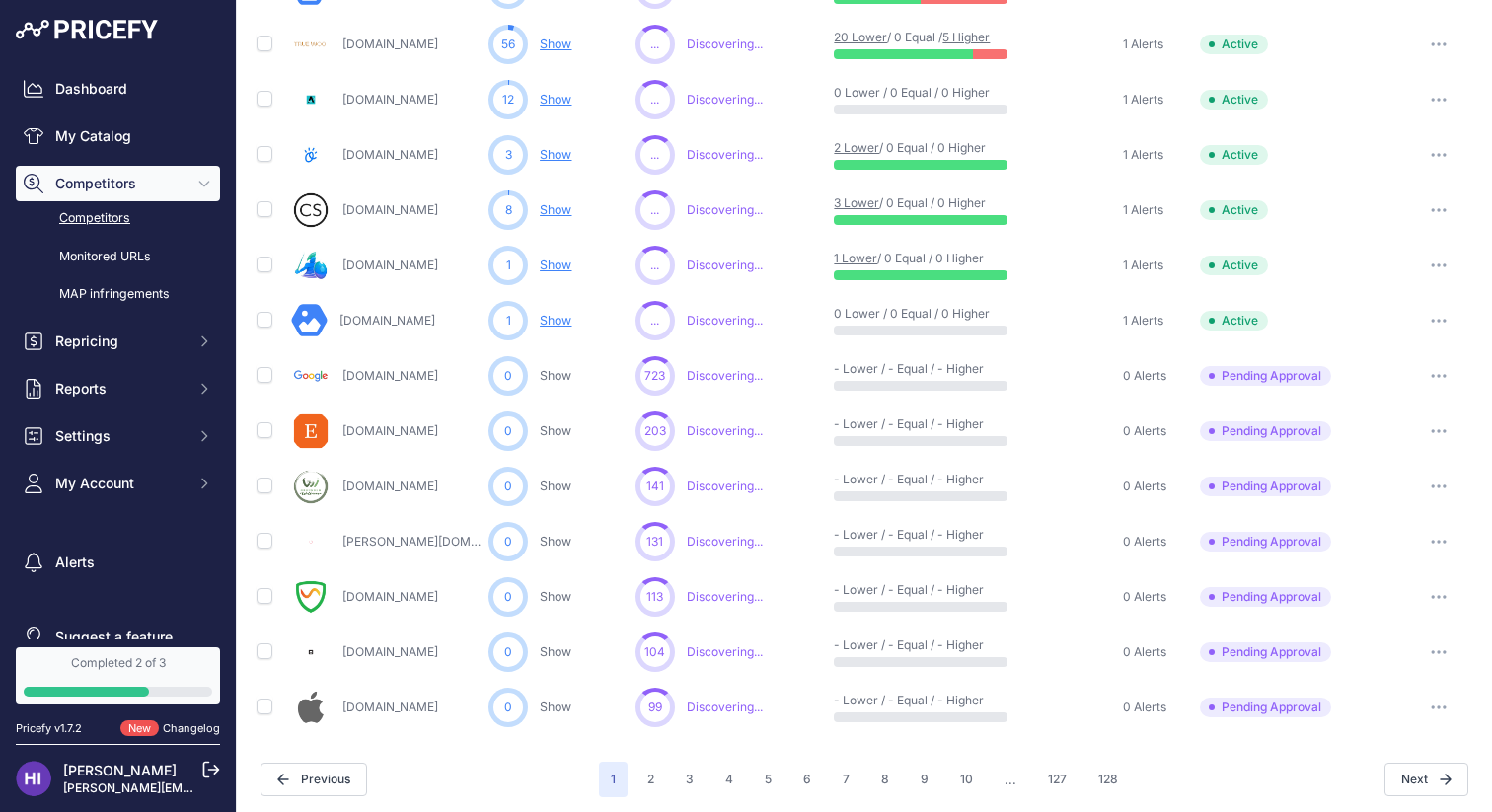 scroll, scrollTop: 904, scrollLeft: 0, axis: vertical 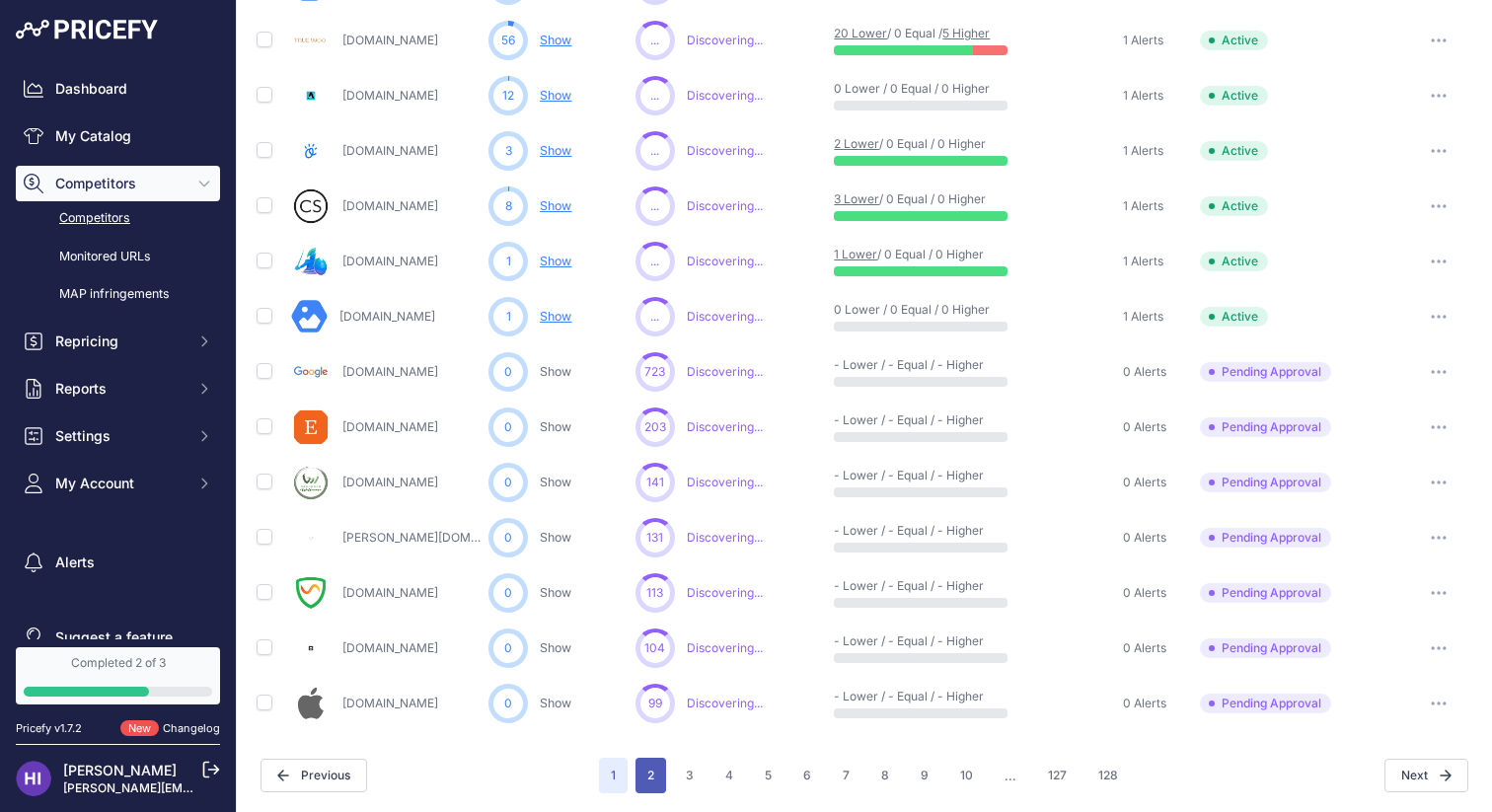 click on "2" at bounding box center (650, 775) 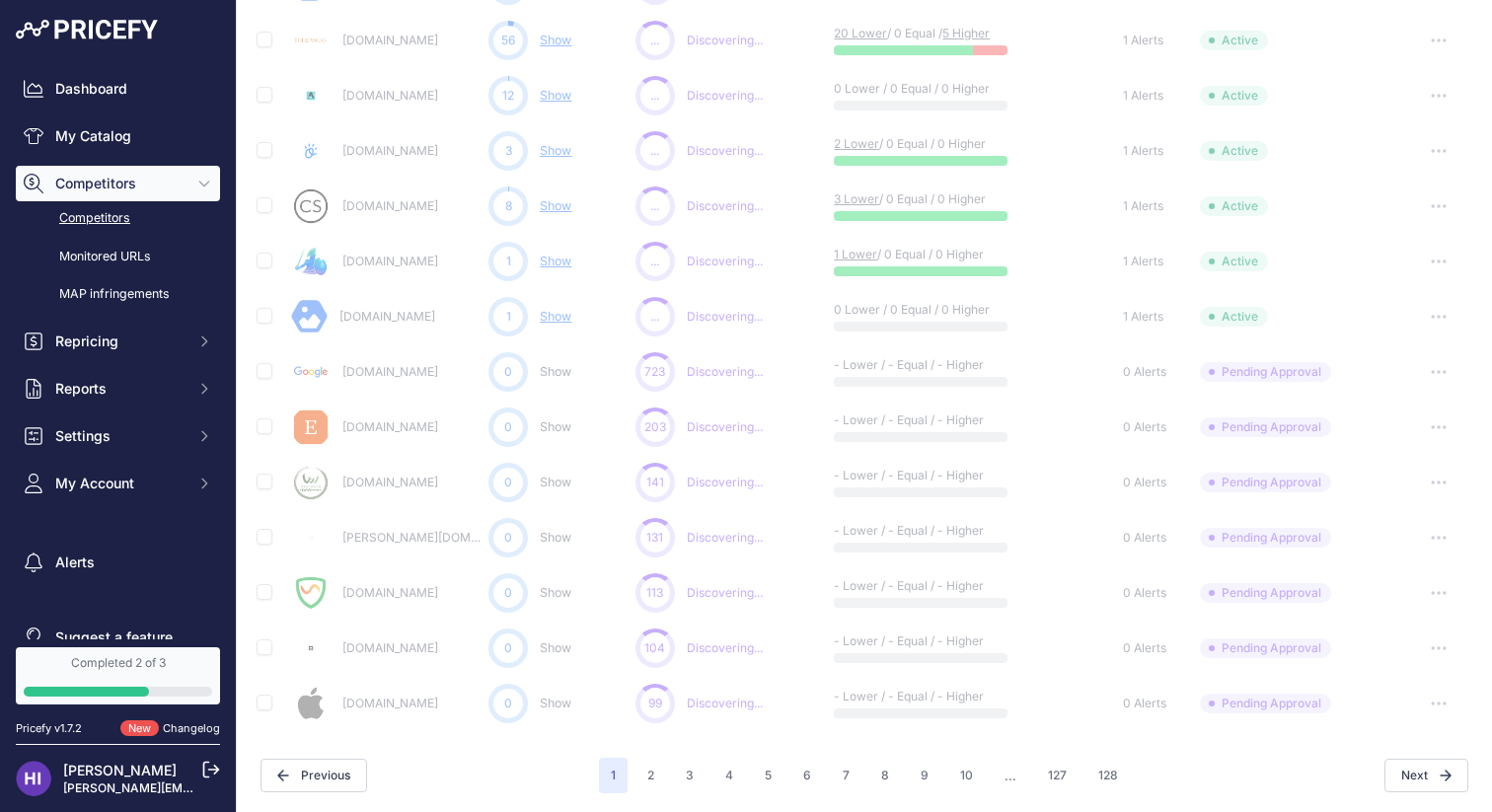 type 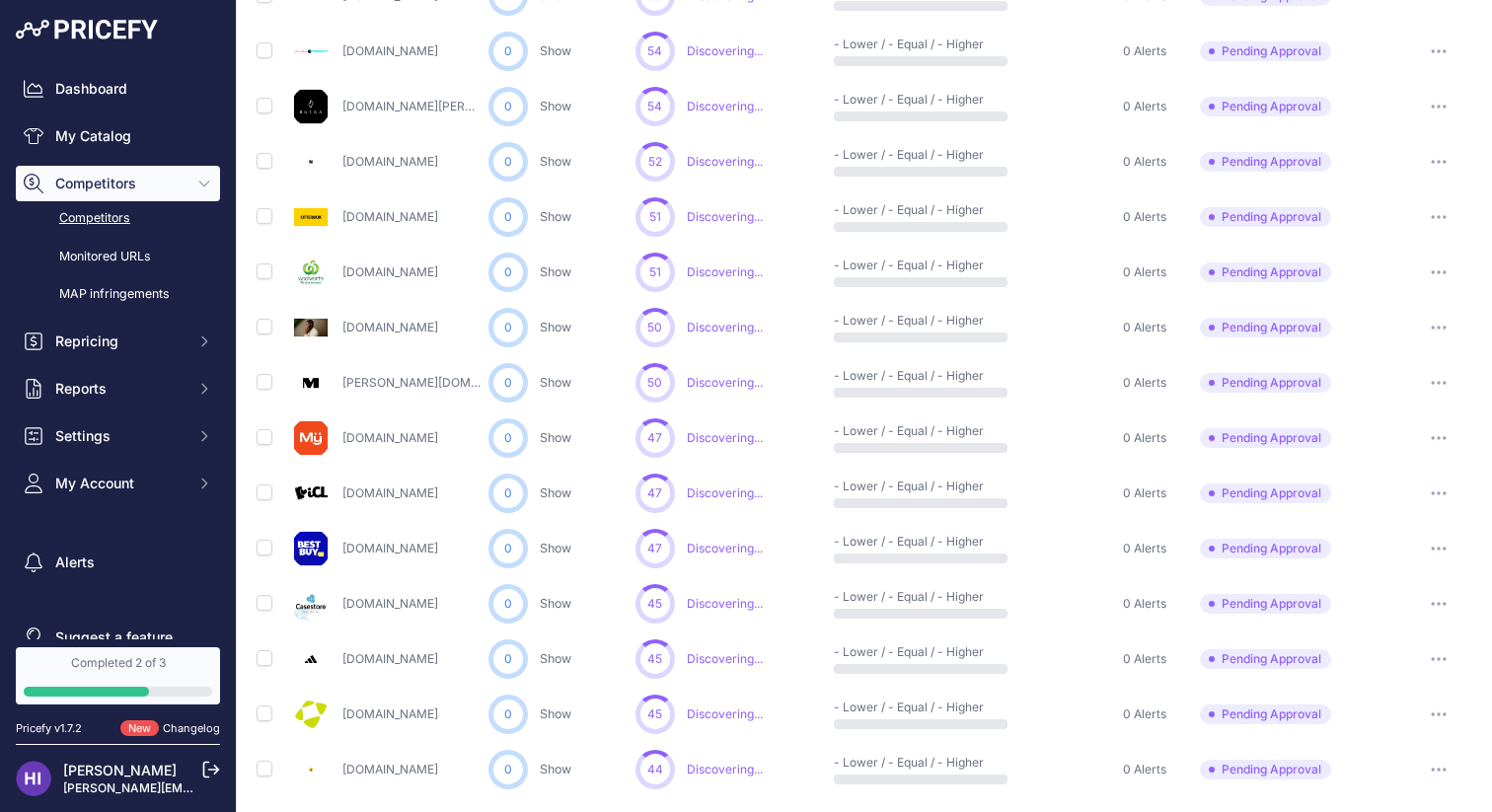 scroll, scrollTop: 904, scrollLeft: 0, axis: vertical 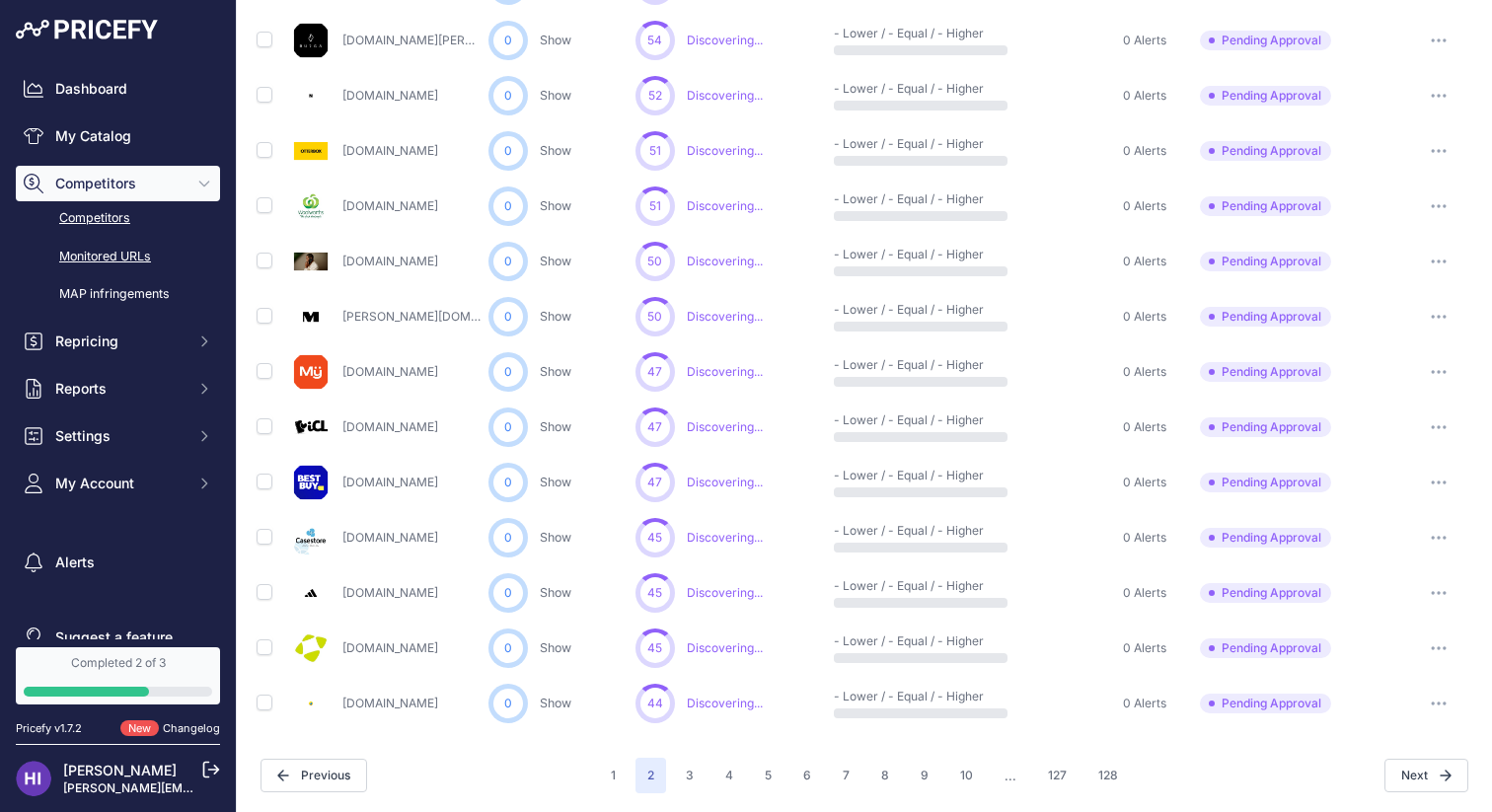 click on "Monitored URLs" at bounding box center (117, 257) 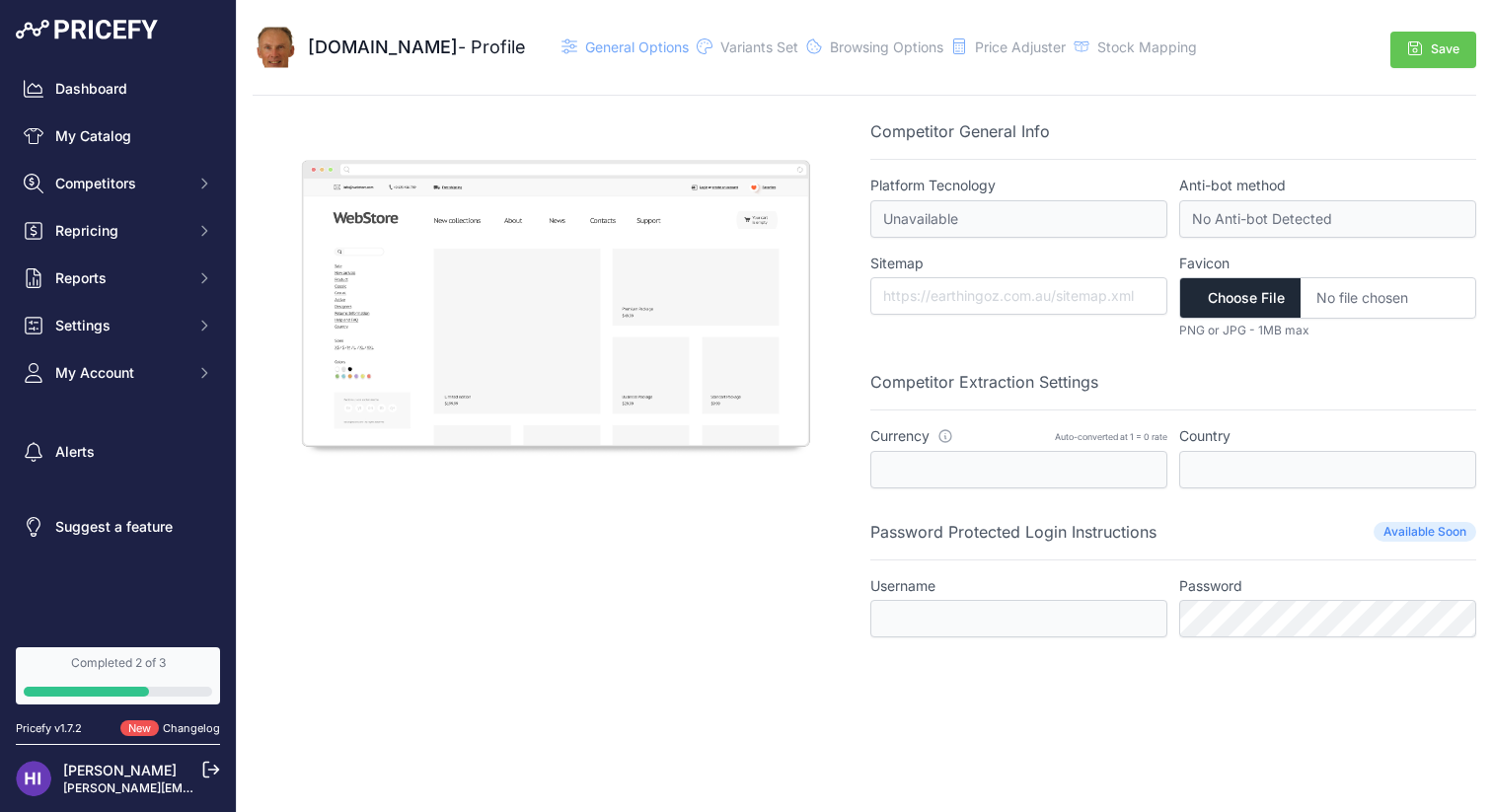 scroll, scrollTop: 0, scrollLeft: 0, axis: both 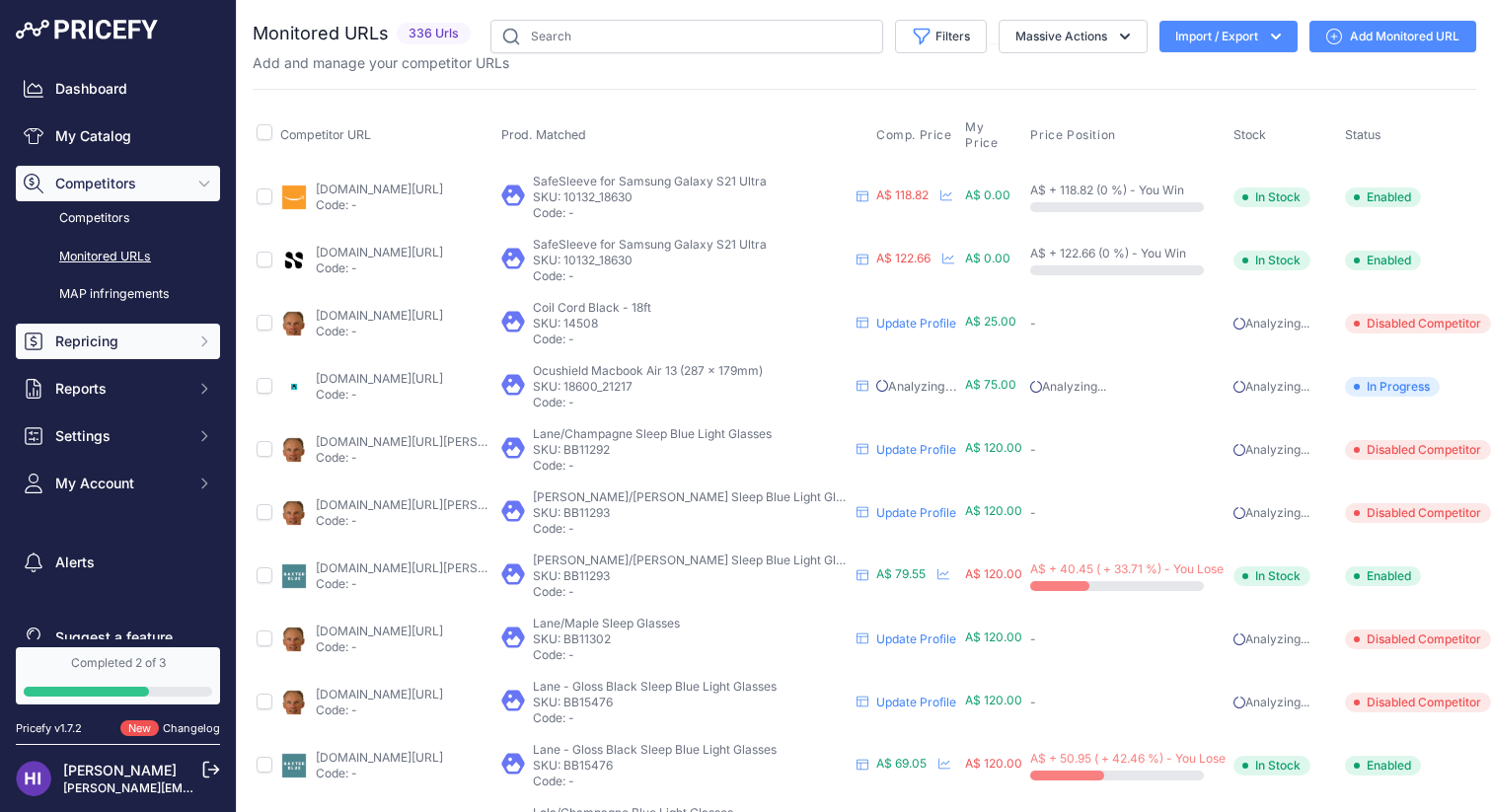 click on "Repricing" at bounding box center (119, 341) 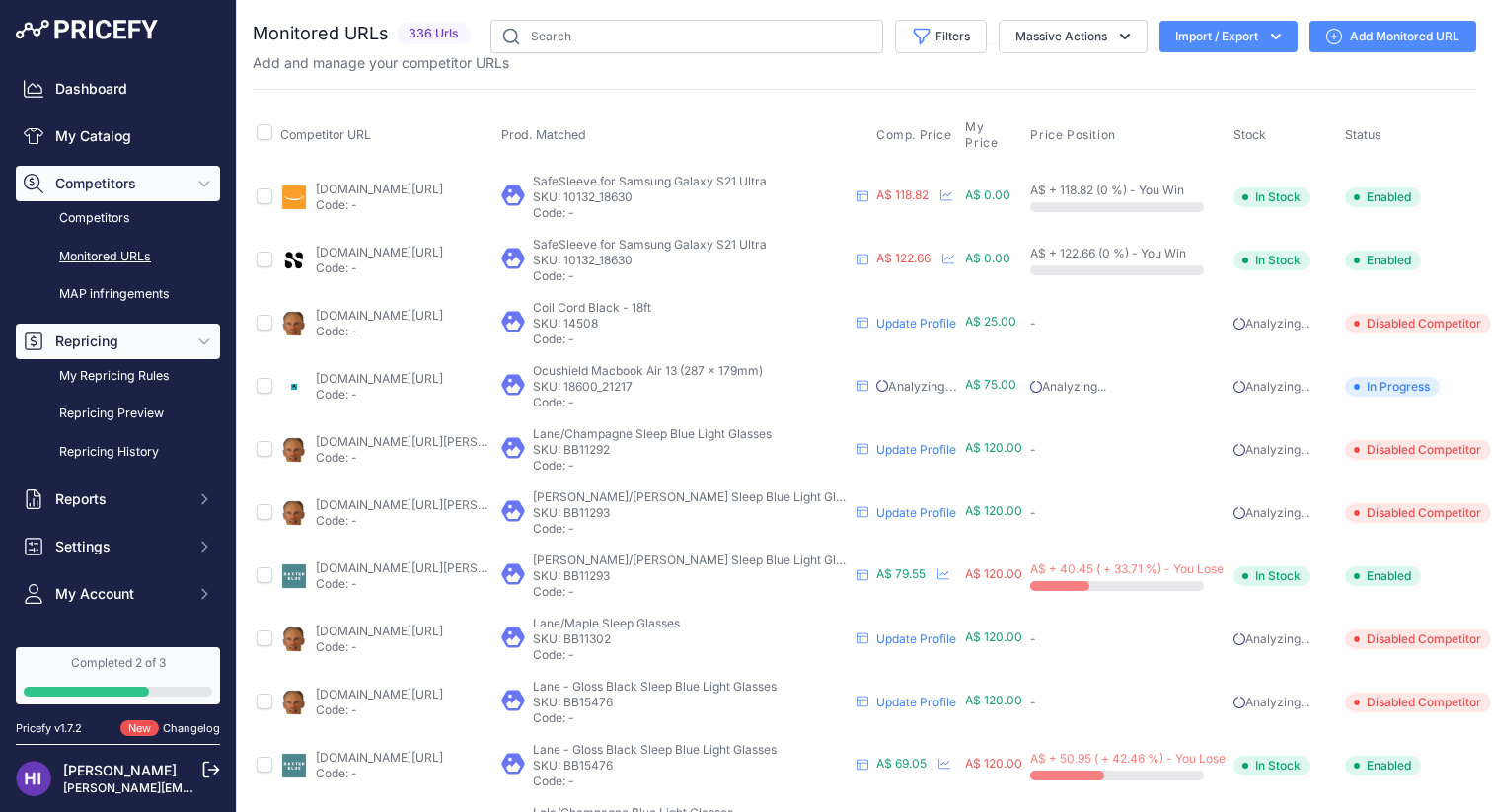 click on "Repricing" at bounding box center (119, 341) 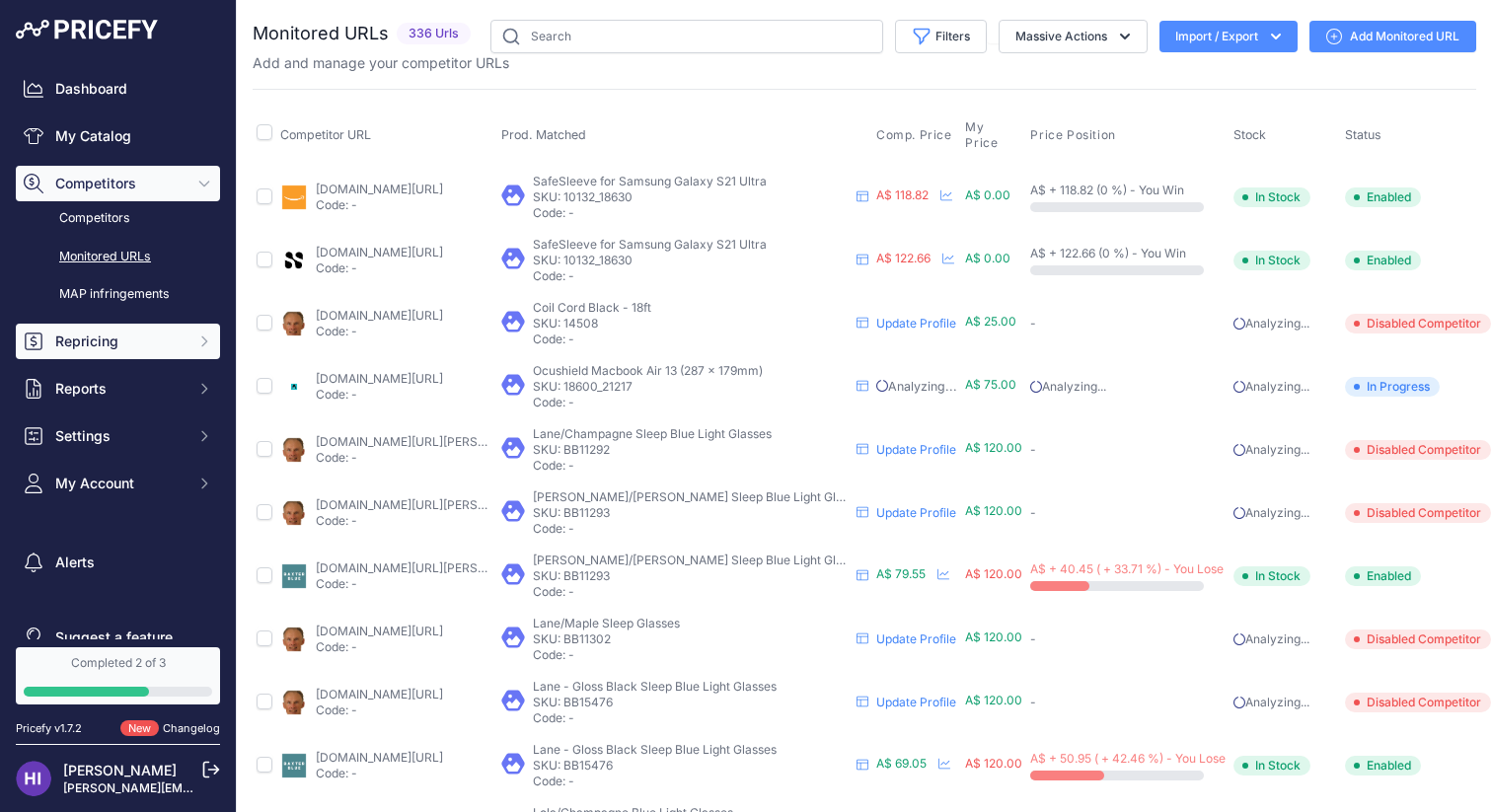 click on "Repricing" at bounding box center (119, 341) 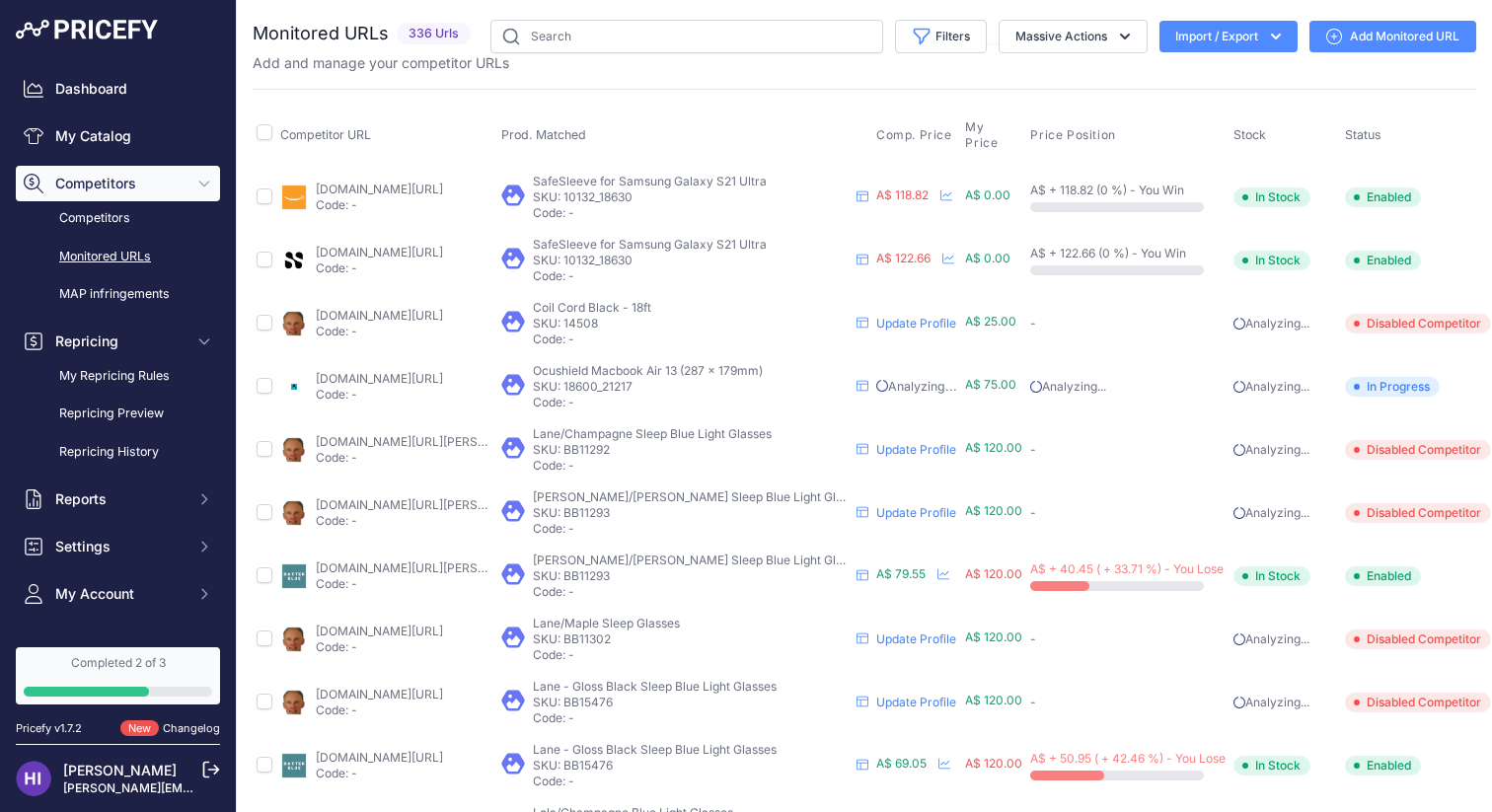 click 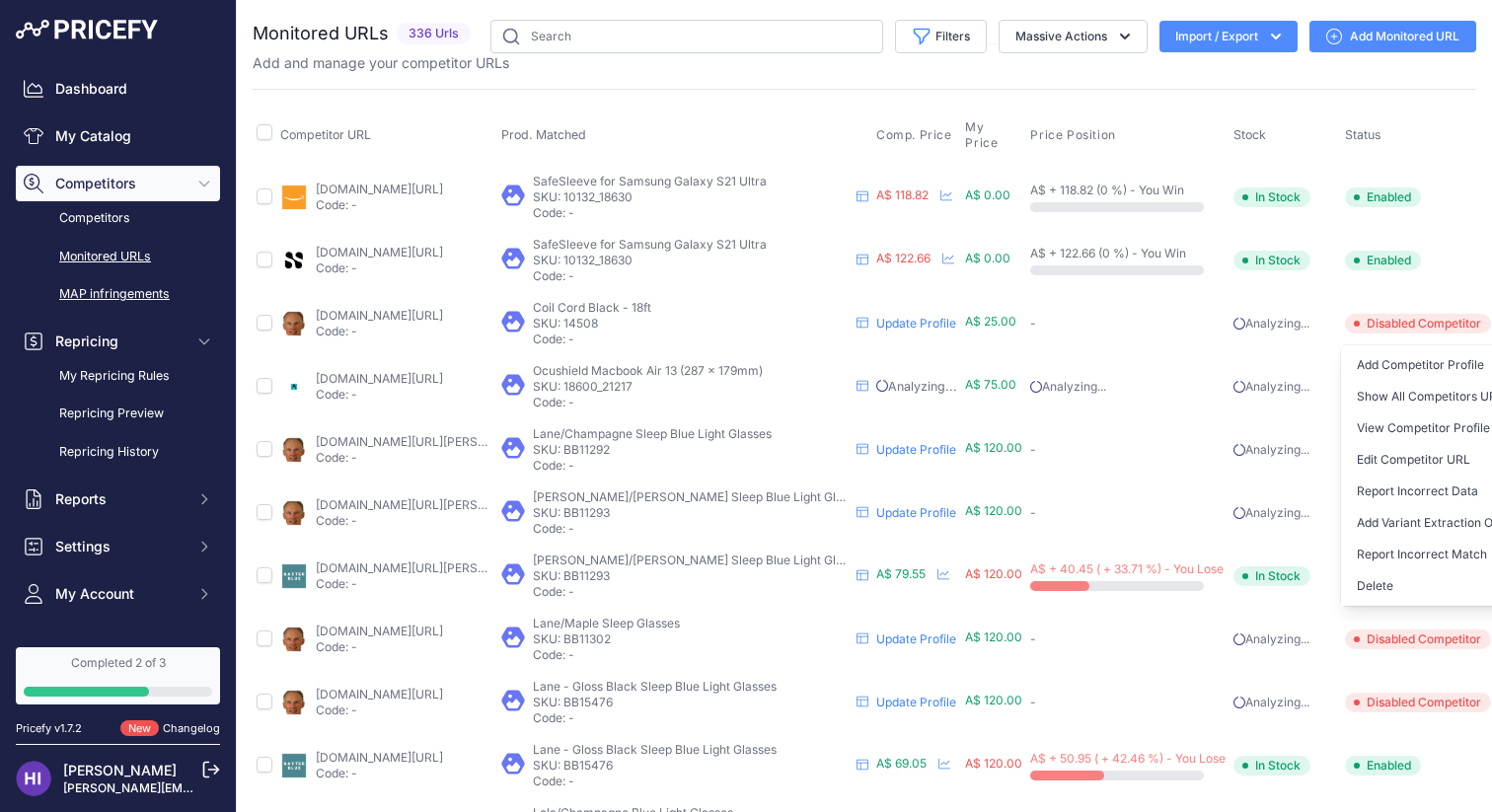 click on "MAP infringements" at bounding box center [117, 294] 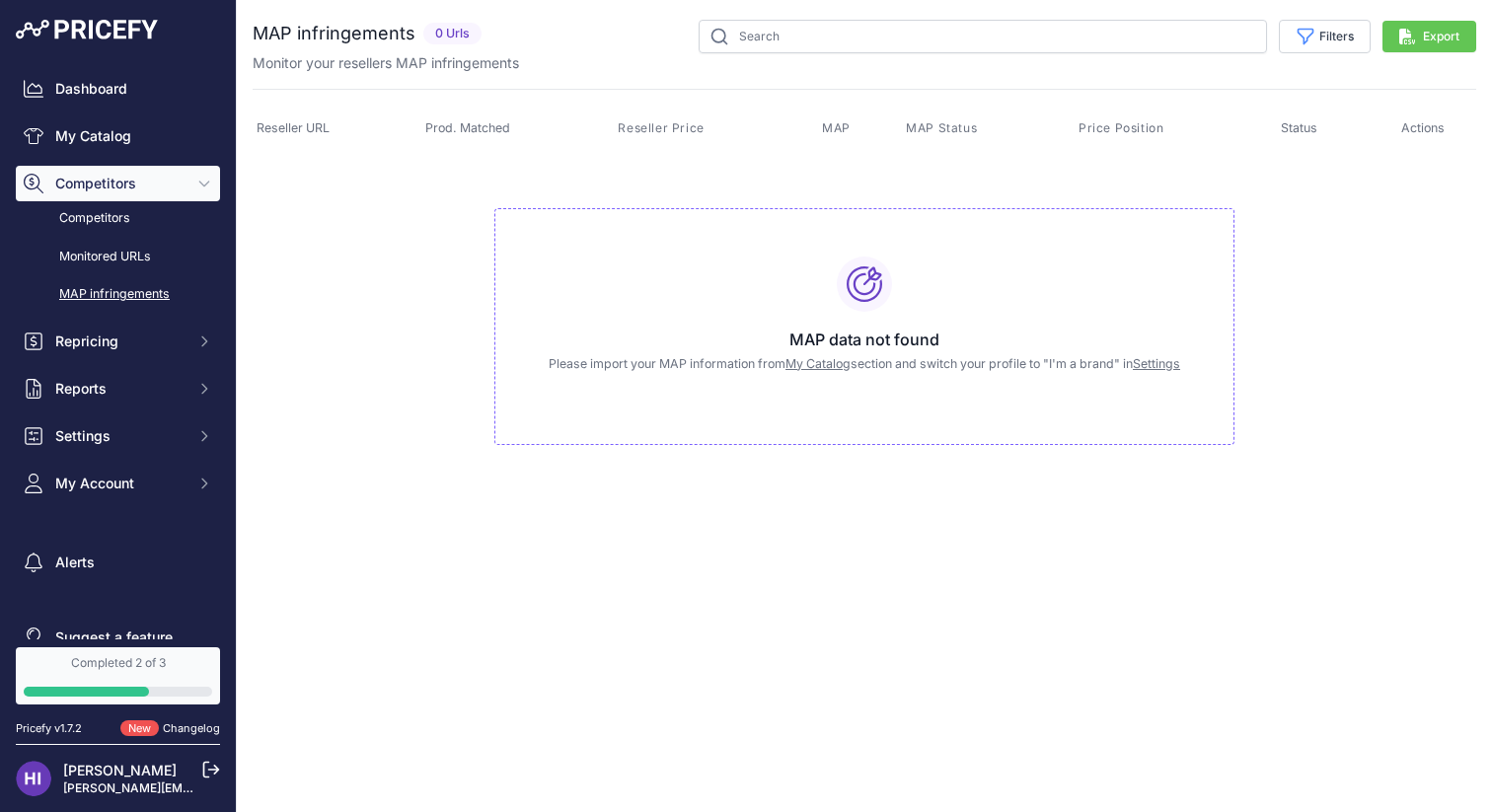 scroll, scrollTop: 0, scrollLeft: 0, axis: both 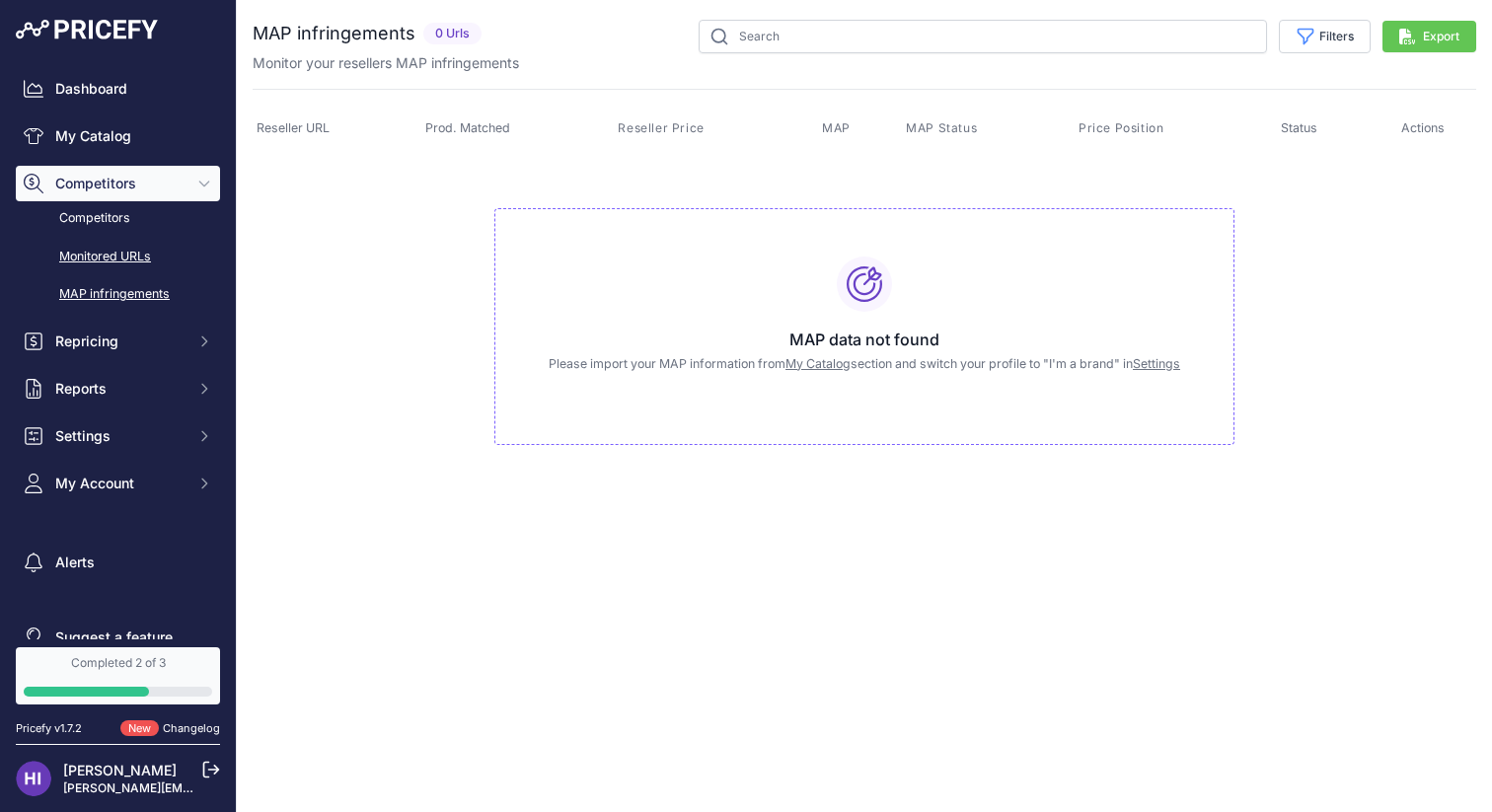click on "Monitored URLs" at bounding box center [117, 257] 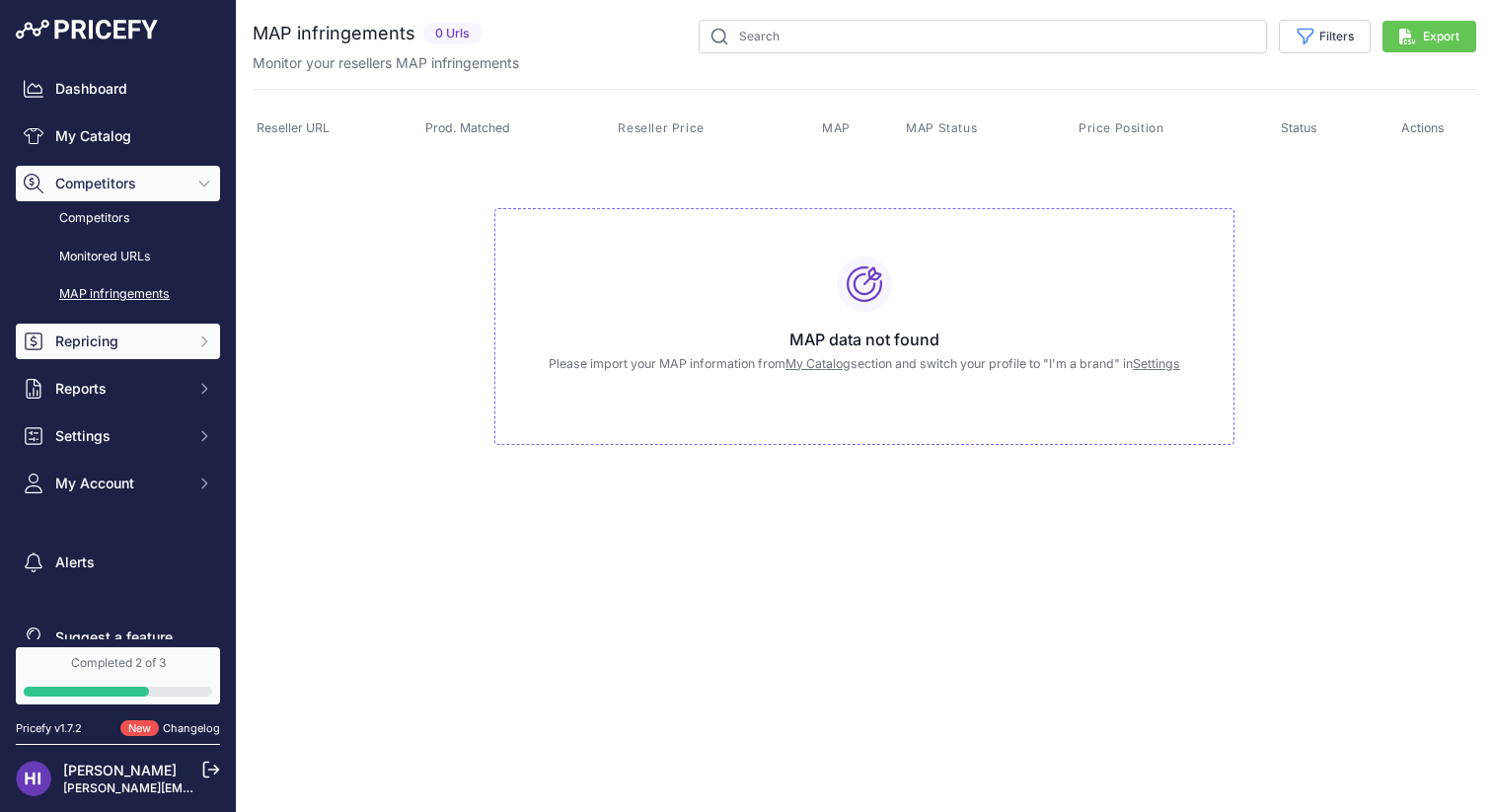 click on "Repricing" at bounding box center (119, 341) 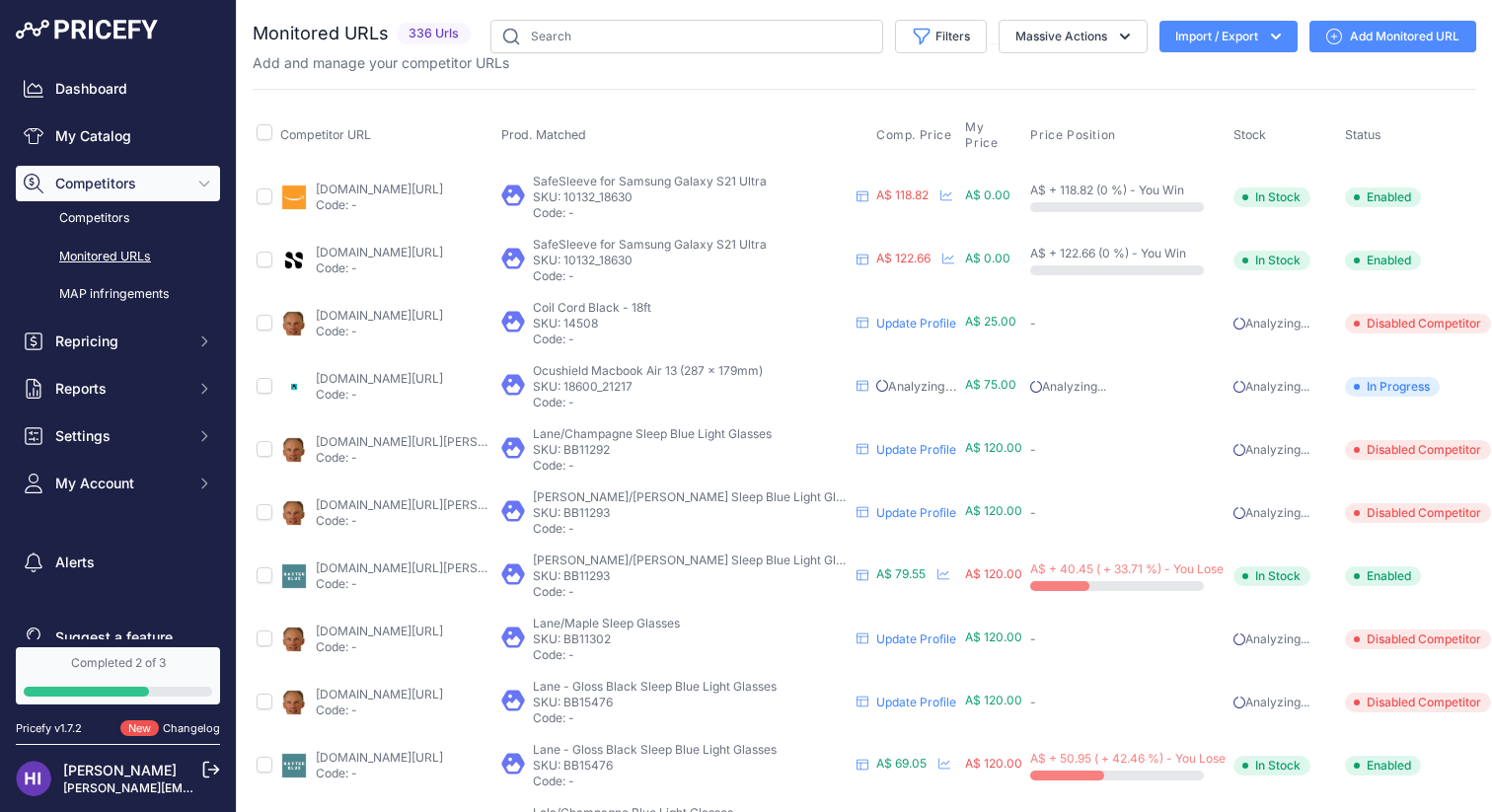 scroll, scrollTop: 0, scrollLeft: 0, axis: both 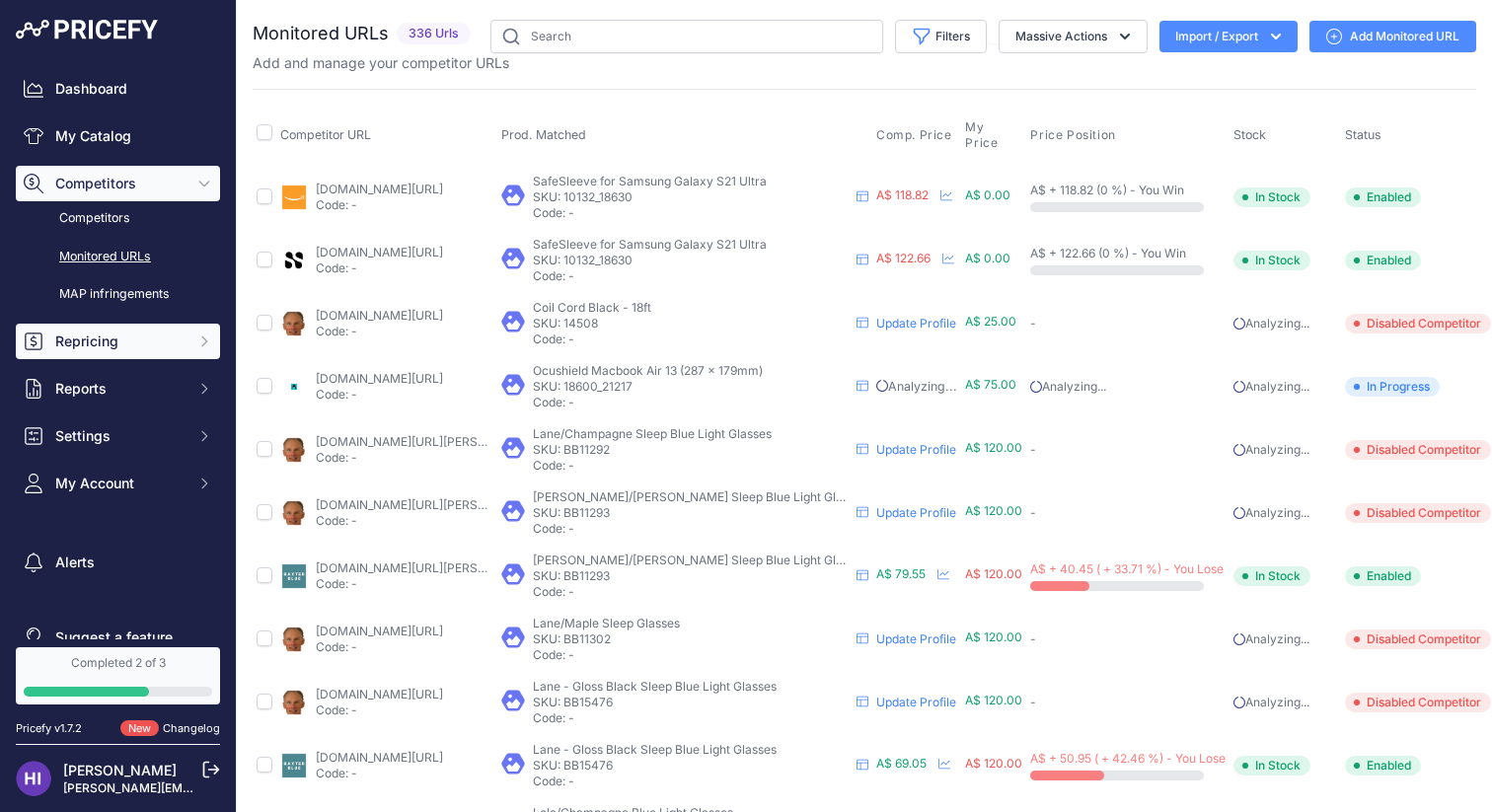 click on "Repricing" at bounding box center (119, 341) 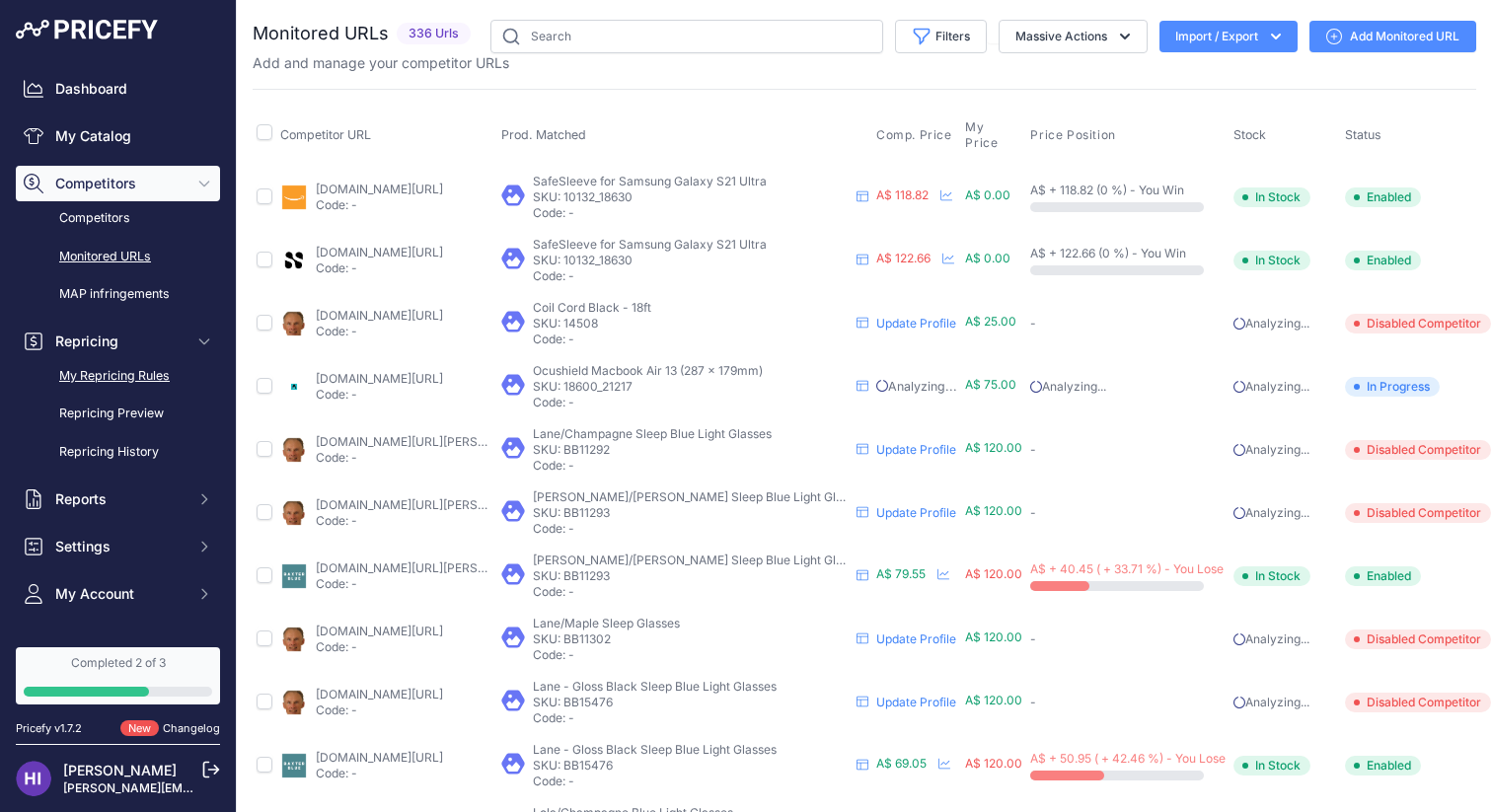 click on "My Repricing Rules" at bounding box center [117, 376] 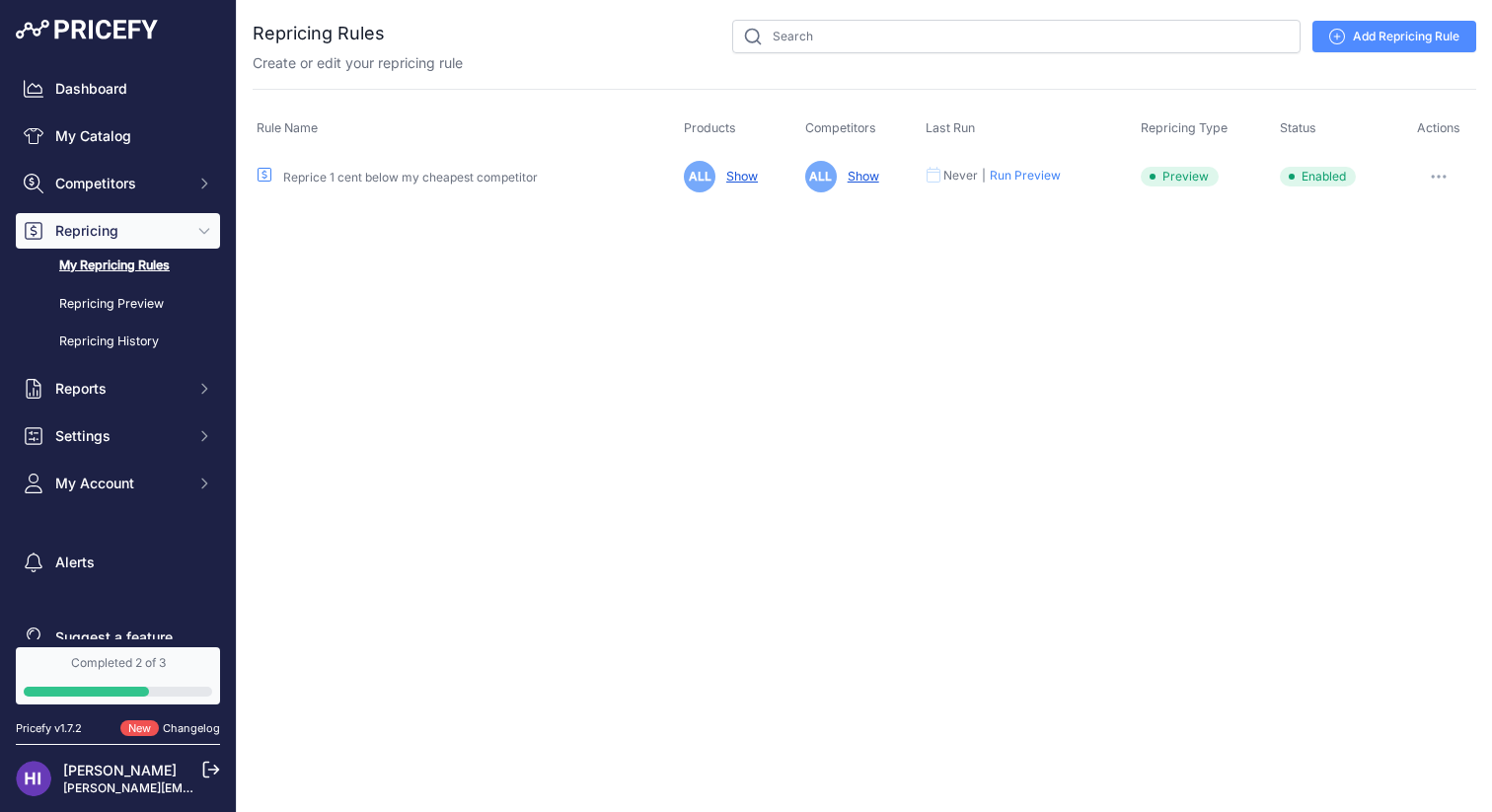 scroll, scrollTop: 0, scrollLeft: 0, axis: both 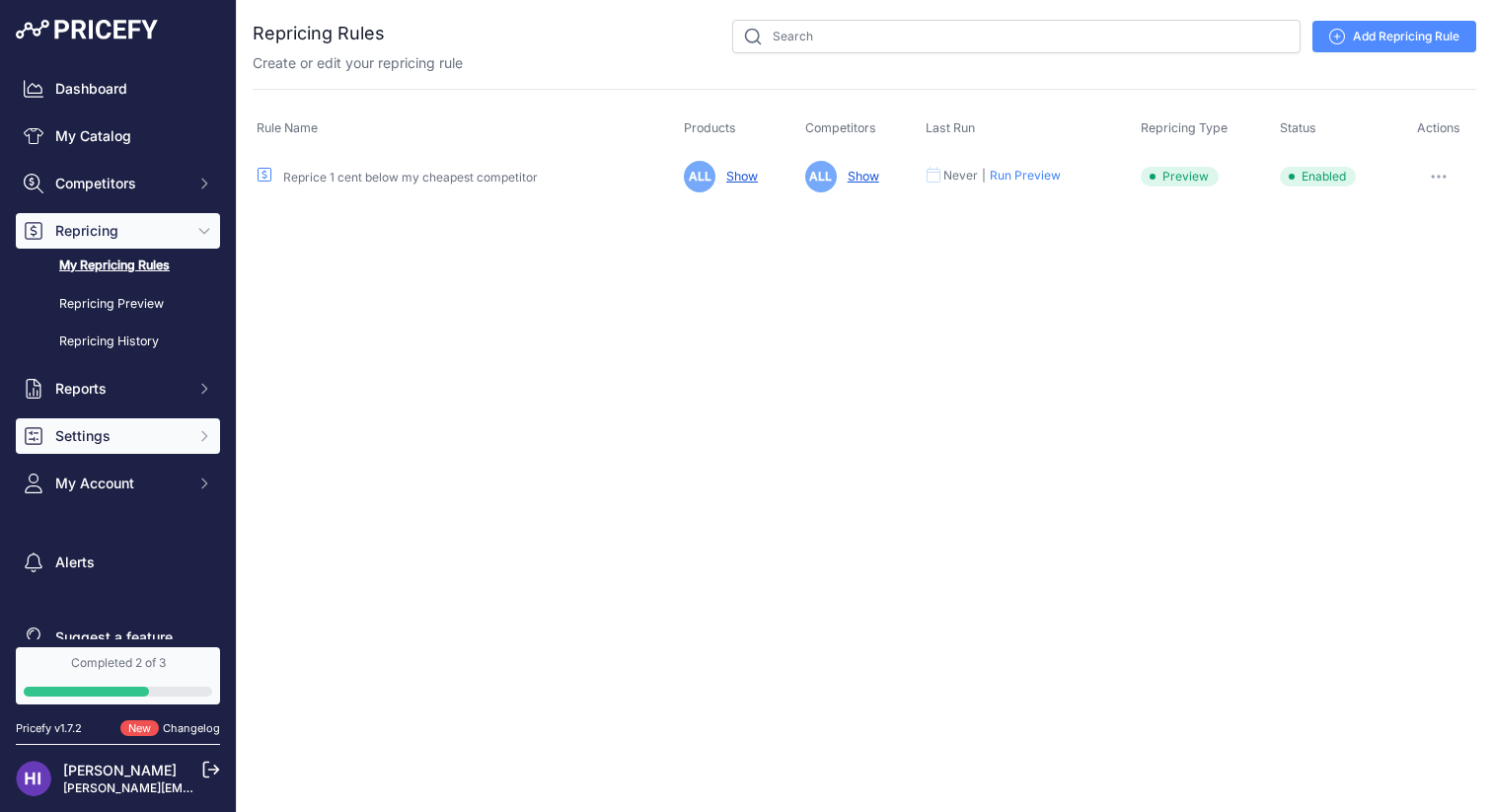 click on "Settings" at bounding box center (119, 436) 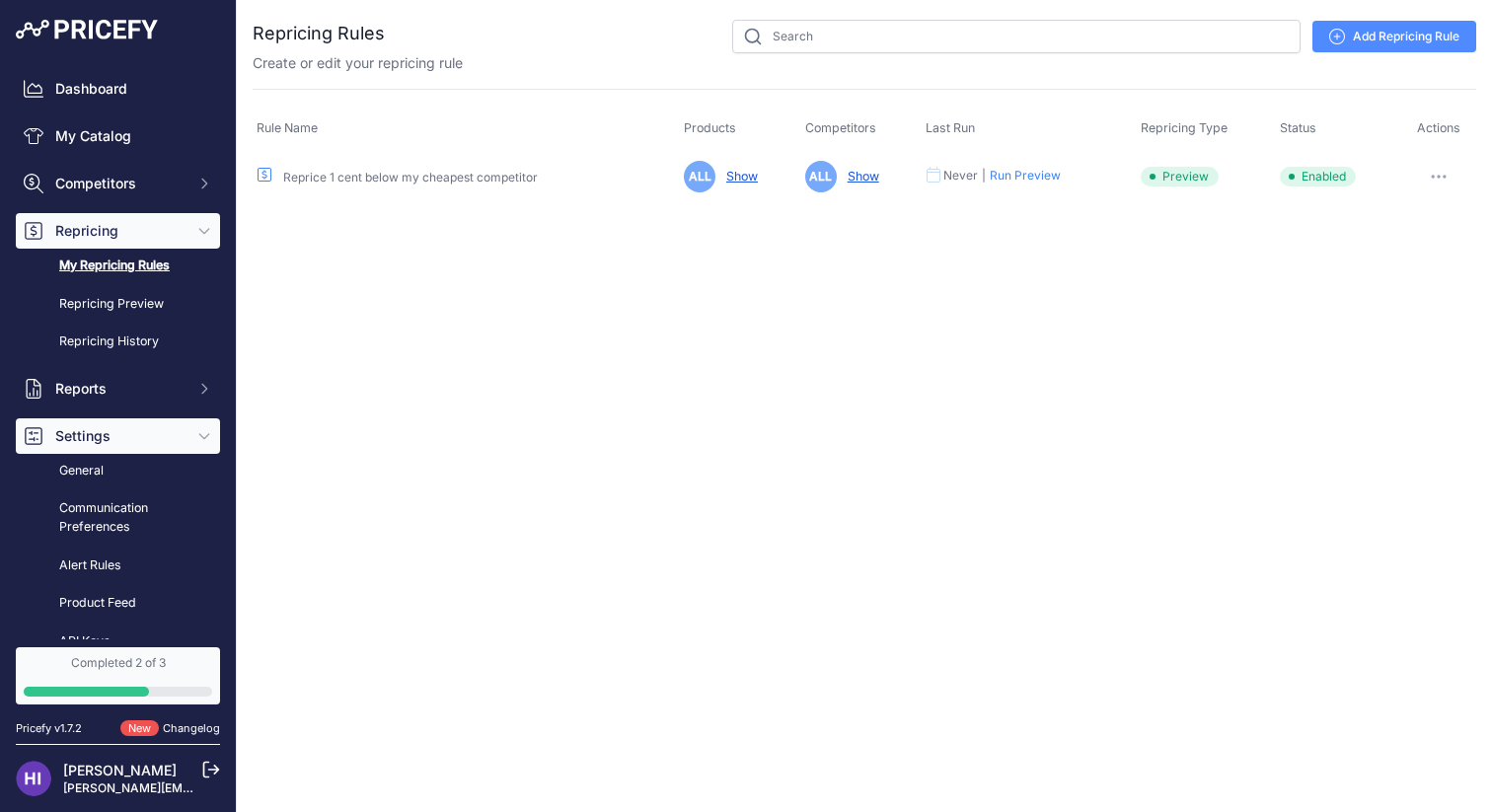 click on "Settings" at bounding box center (119, 436) 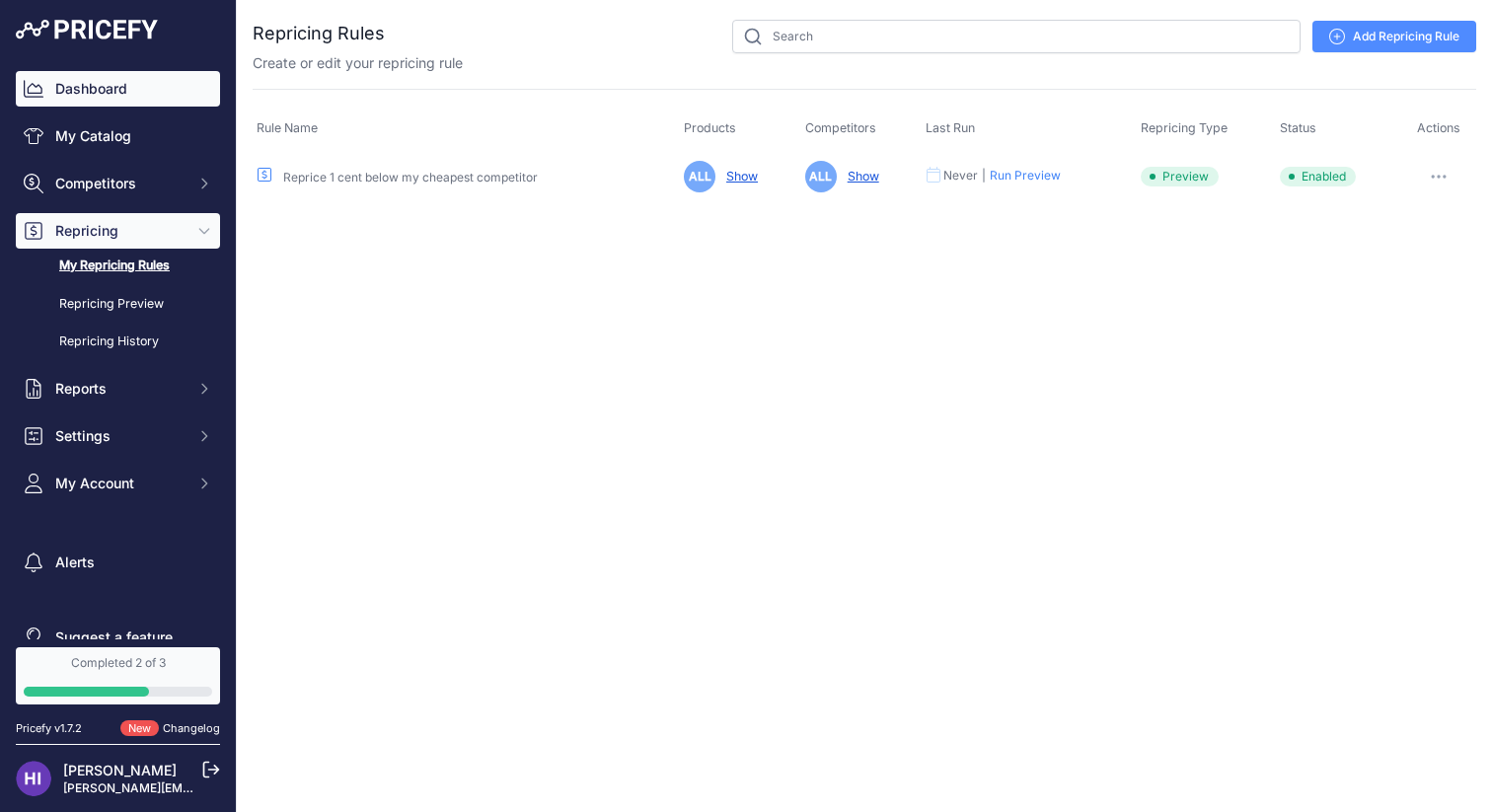 click on "Dashboard" at bounding box center (117, 89) 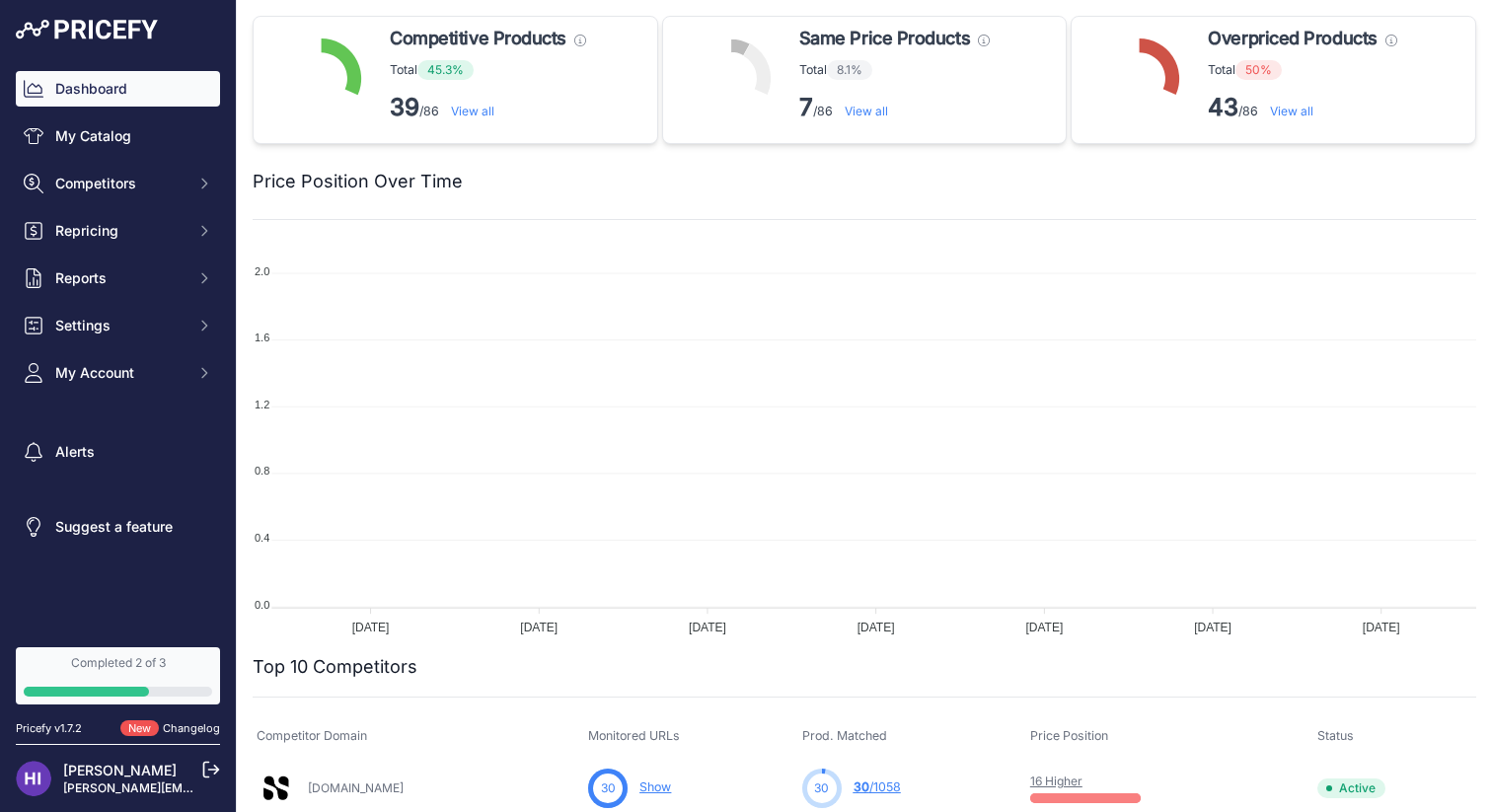 scroll, scrollTop: 0, scrollLeft: 0, axis: both 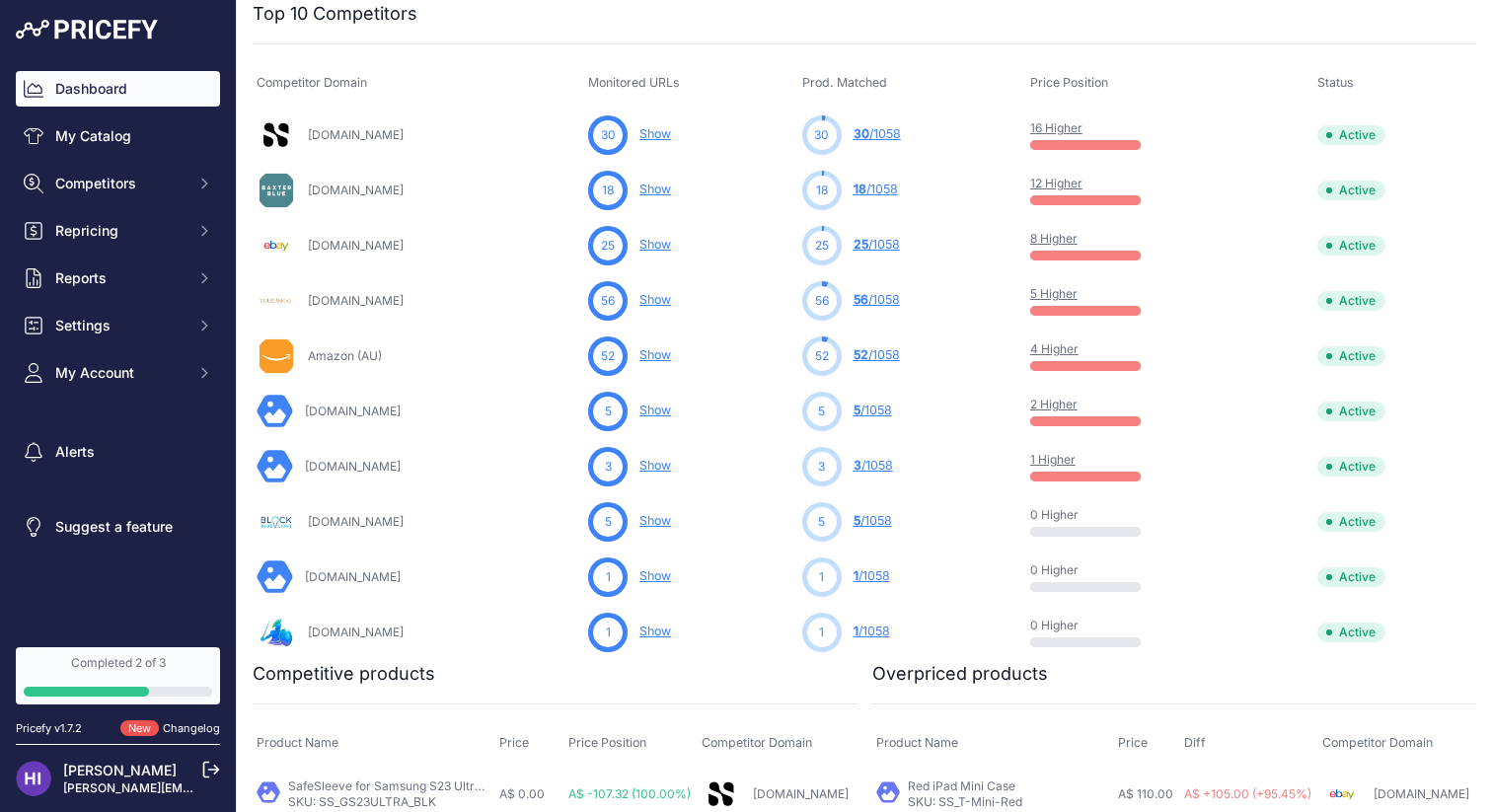 click on "[DOMAIN_NAME]" at bounding box center (352, 410) 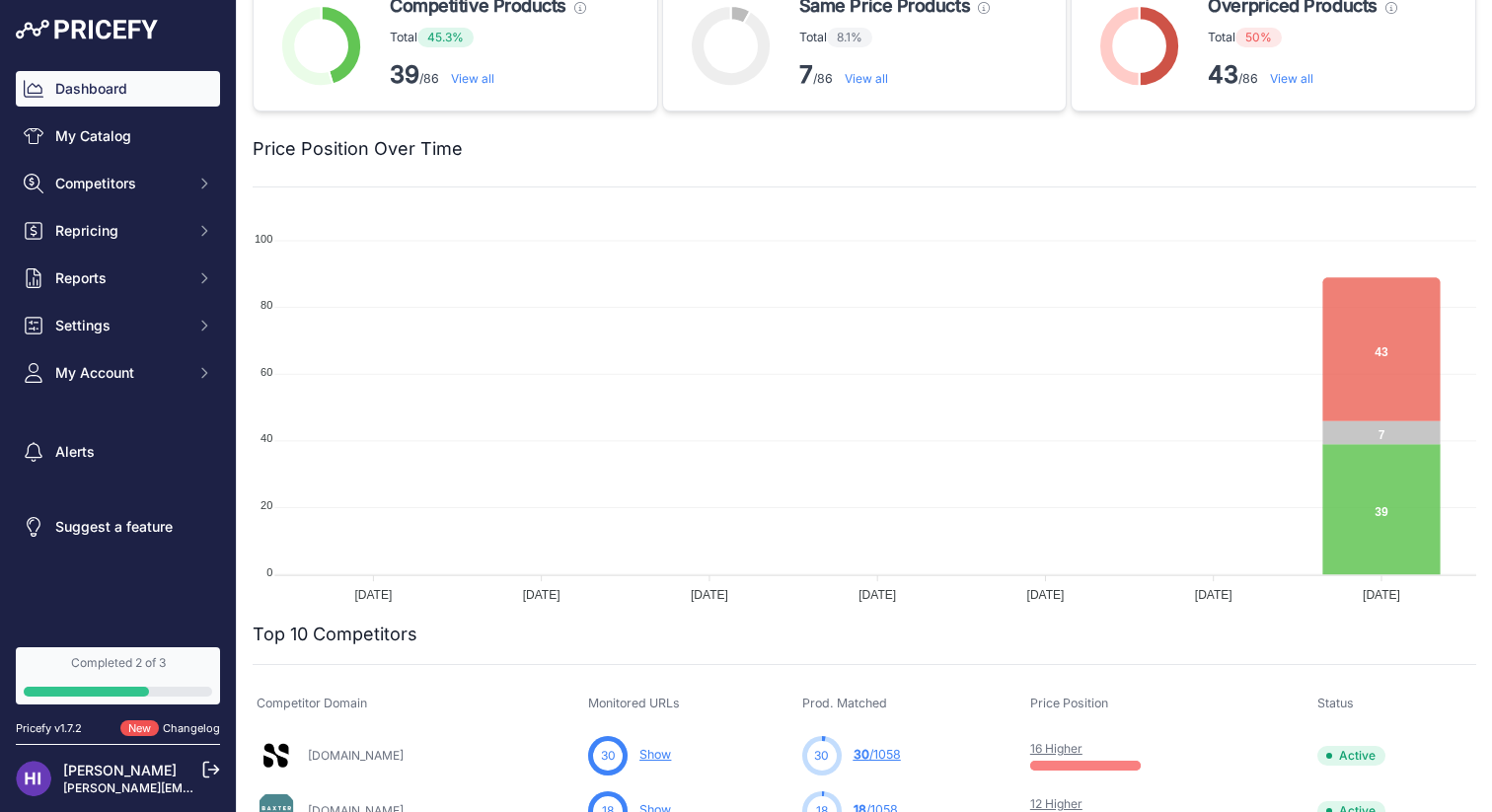 scroll, scrollTop: 0, scrollLeft: 0, axis: both 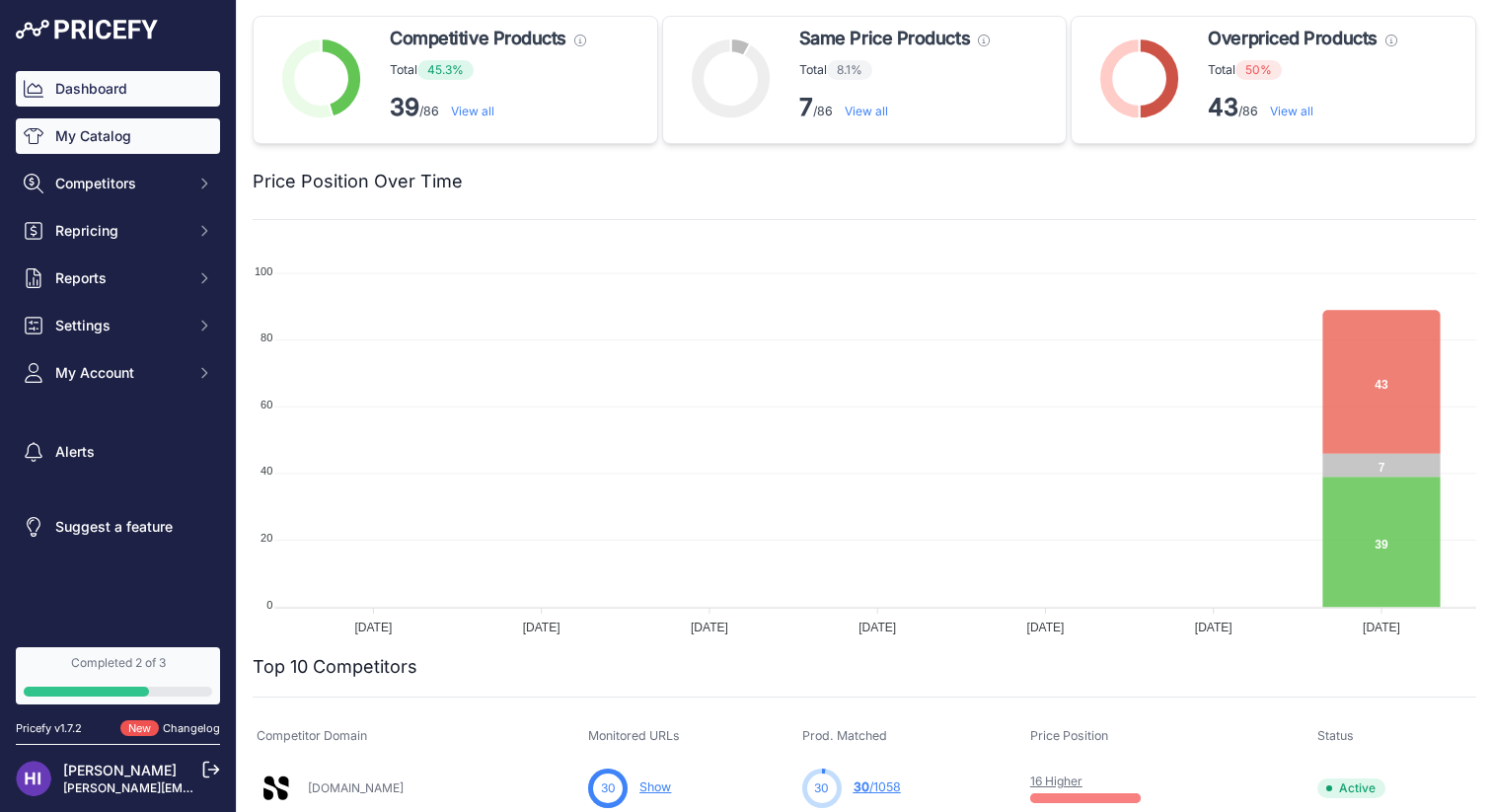 click on "My Catalog" at bounding box center [117, 136] 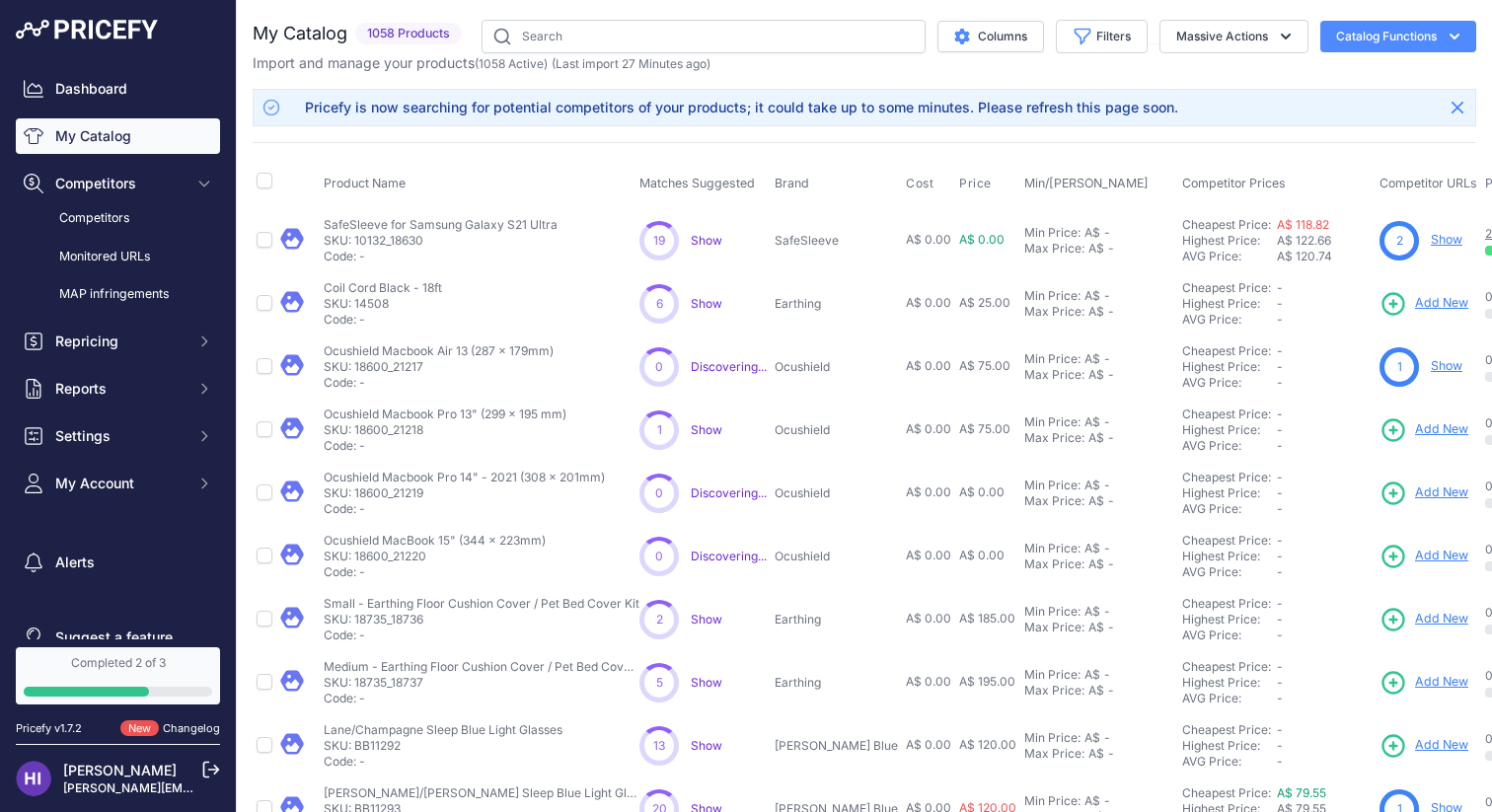 scroll, scrollTop: 0, scrollLeft: 0, axis: both 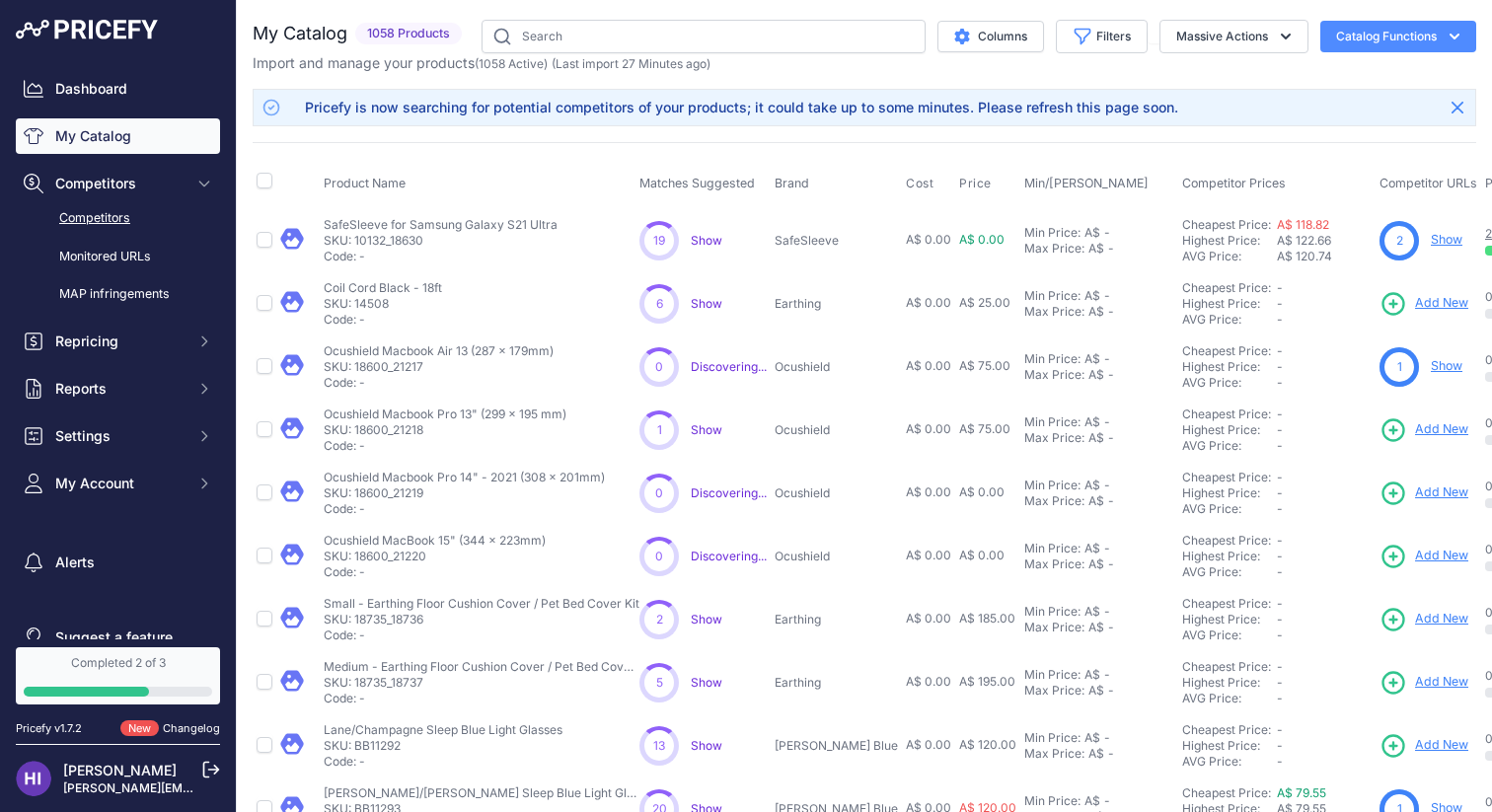 click on "Competitors" at bounding box center (117, 218) 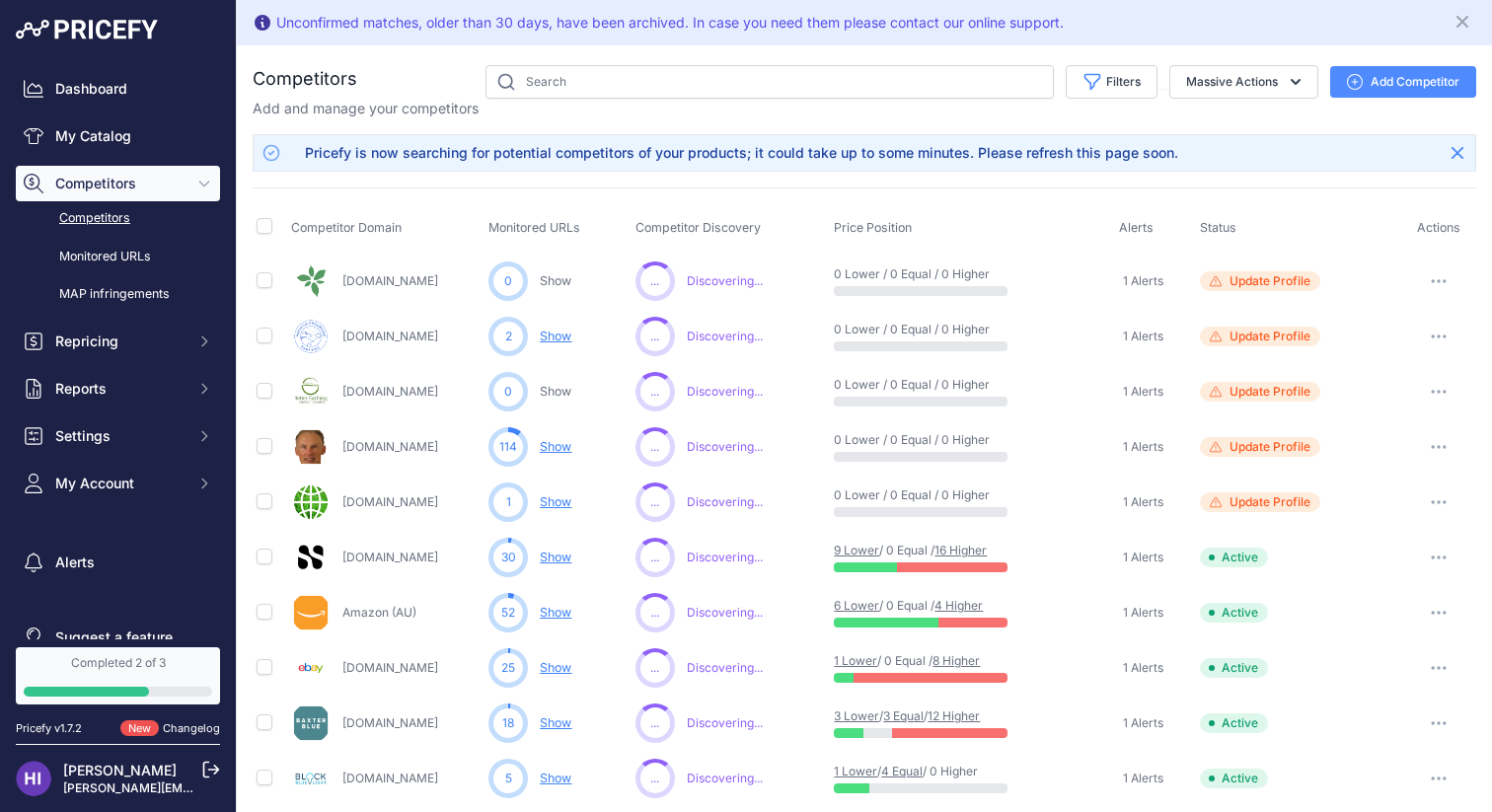 scroll, scrollTop: 0, scrollLeft: 0, axis: both 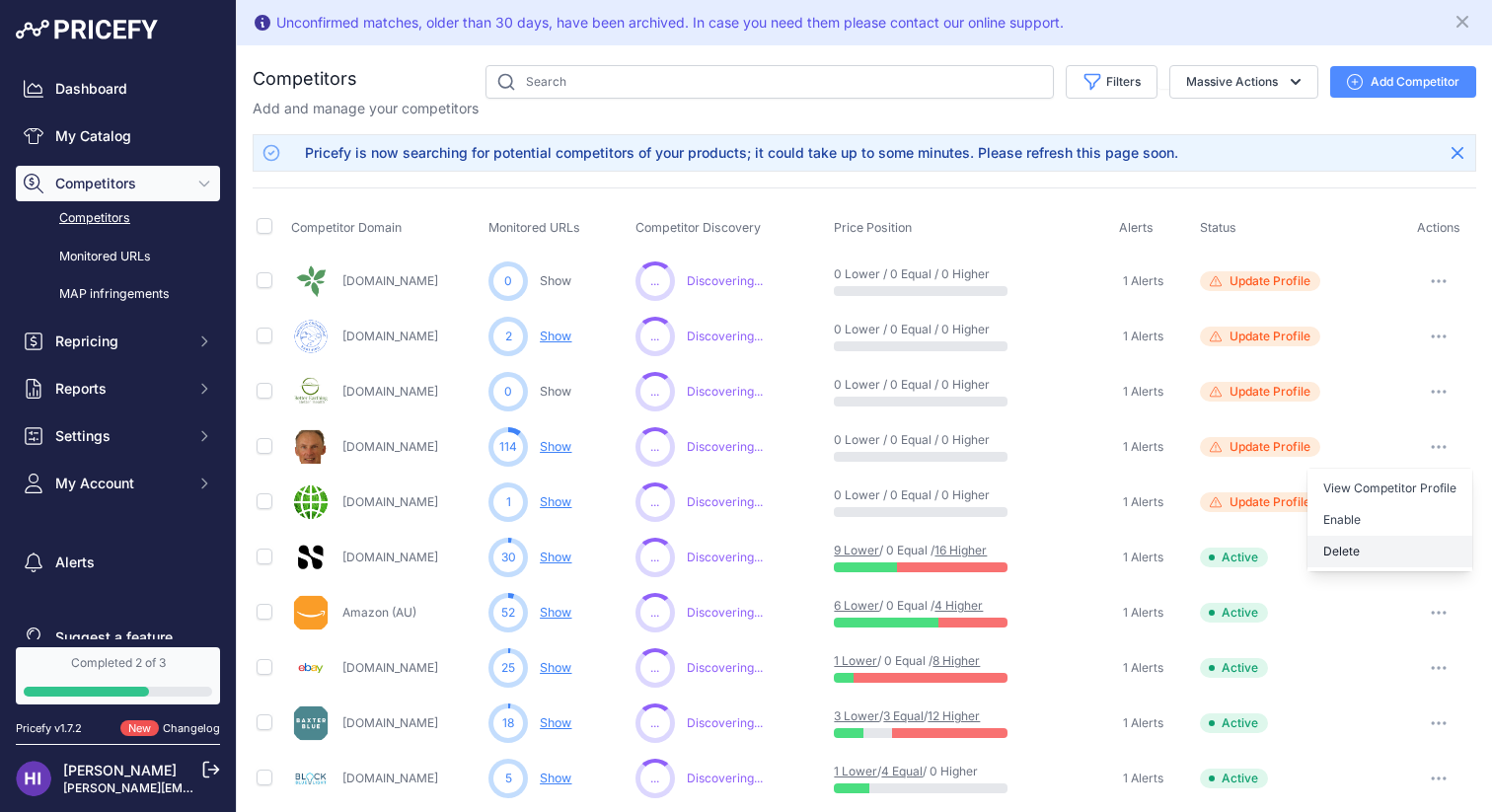 click on "Delete" at bounding box center [0, 0] 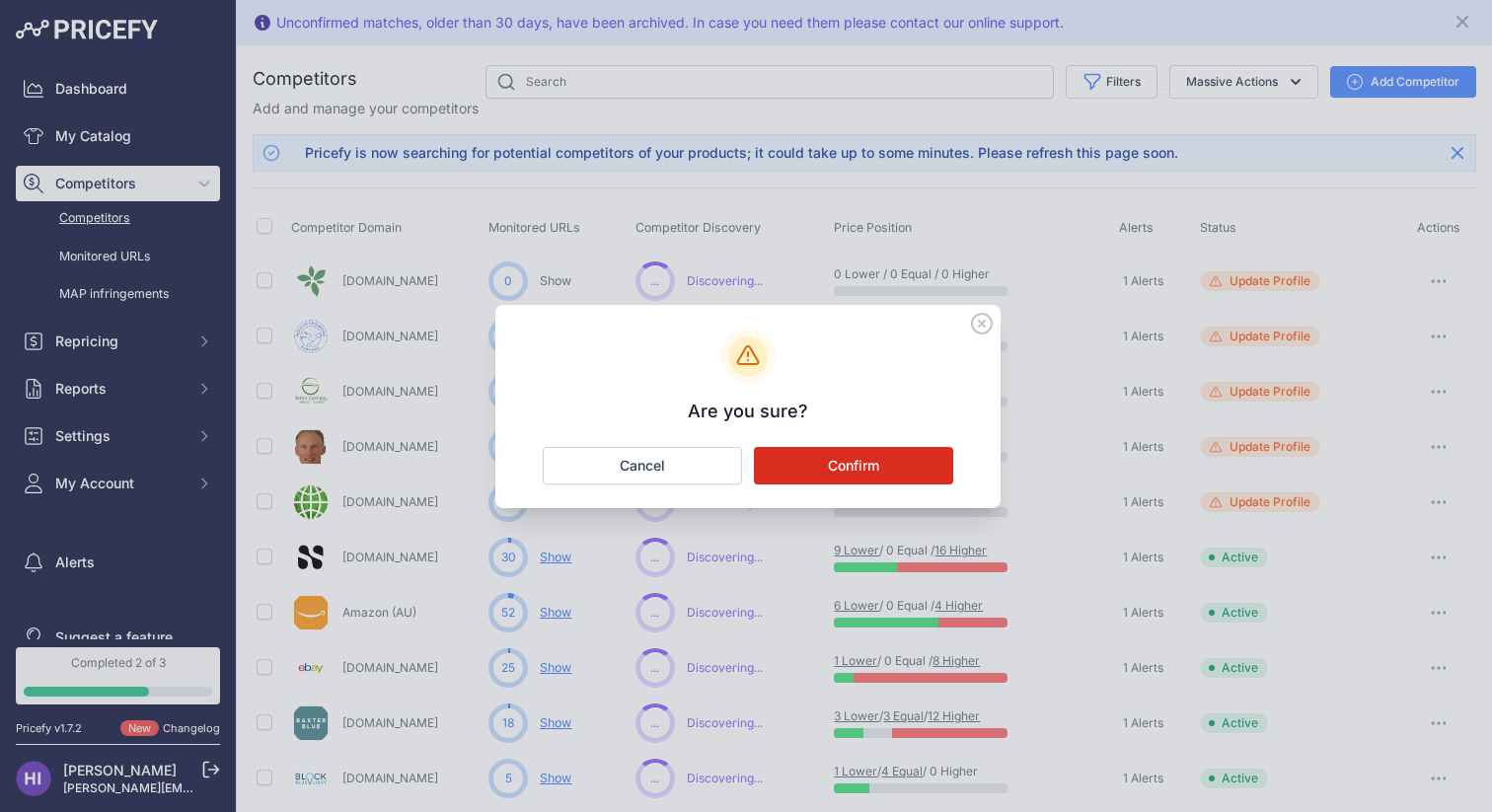 click on "Confirm" at bounding box center (854, 466) 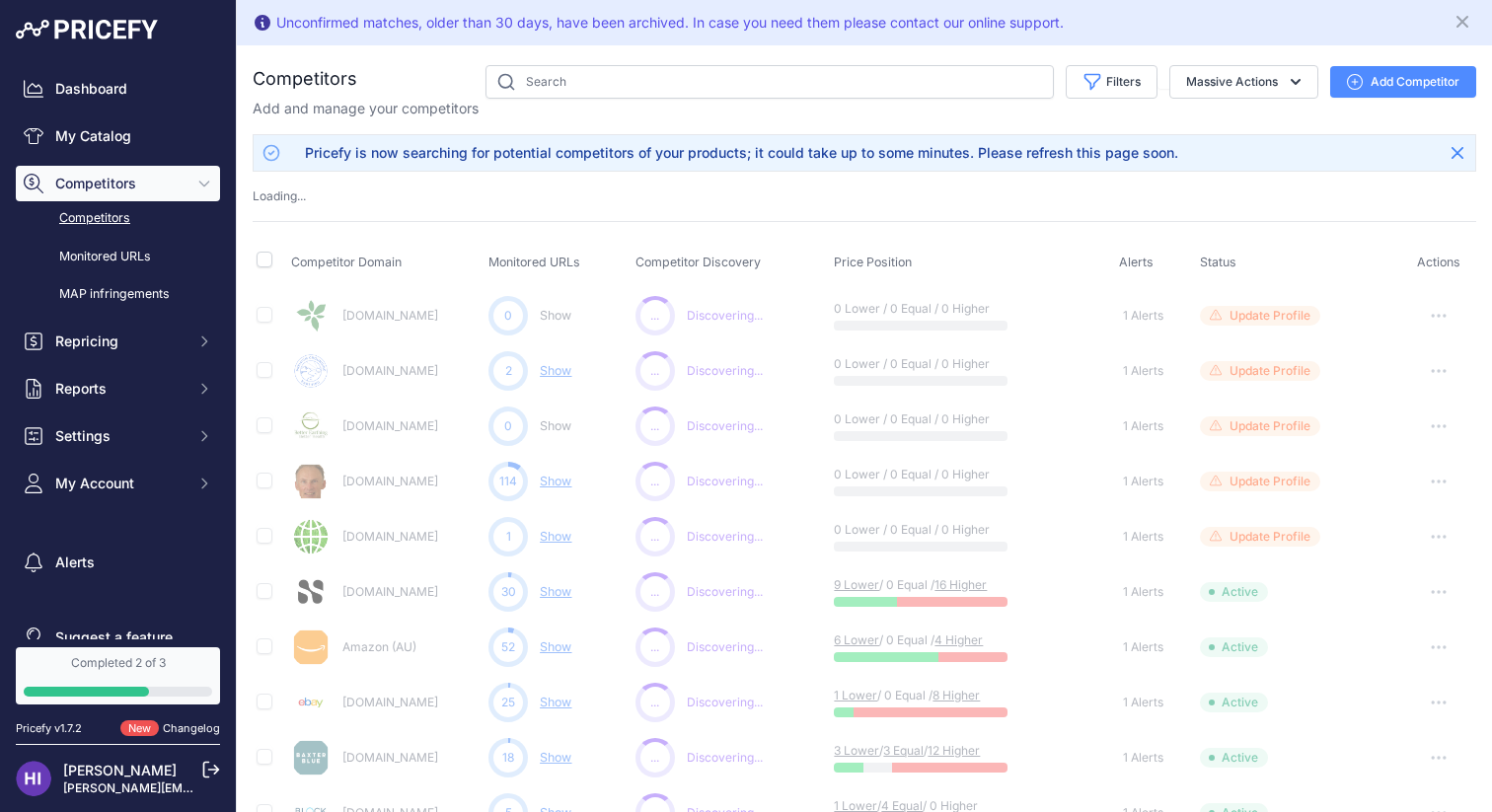 type 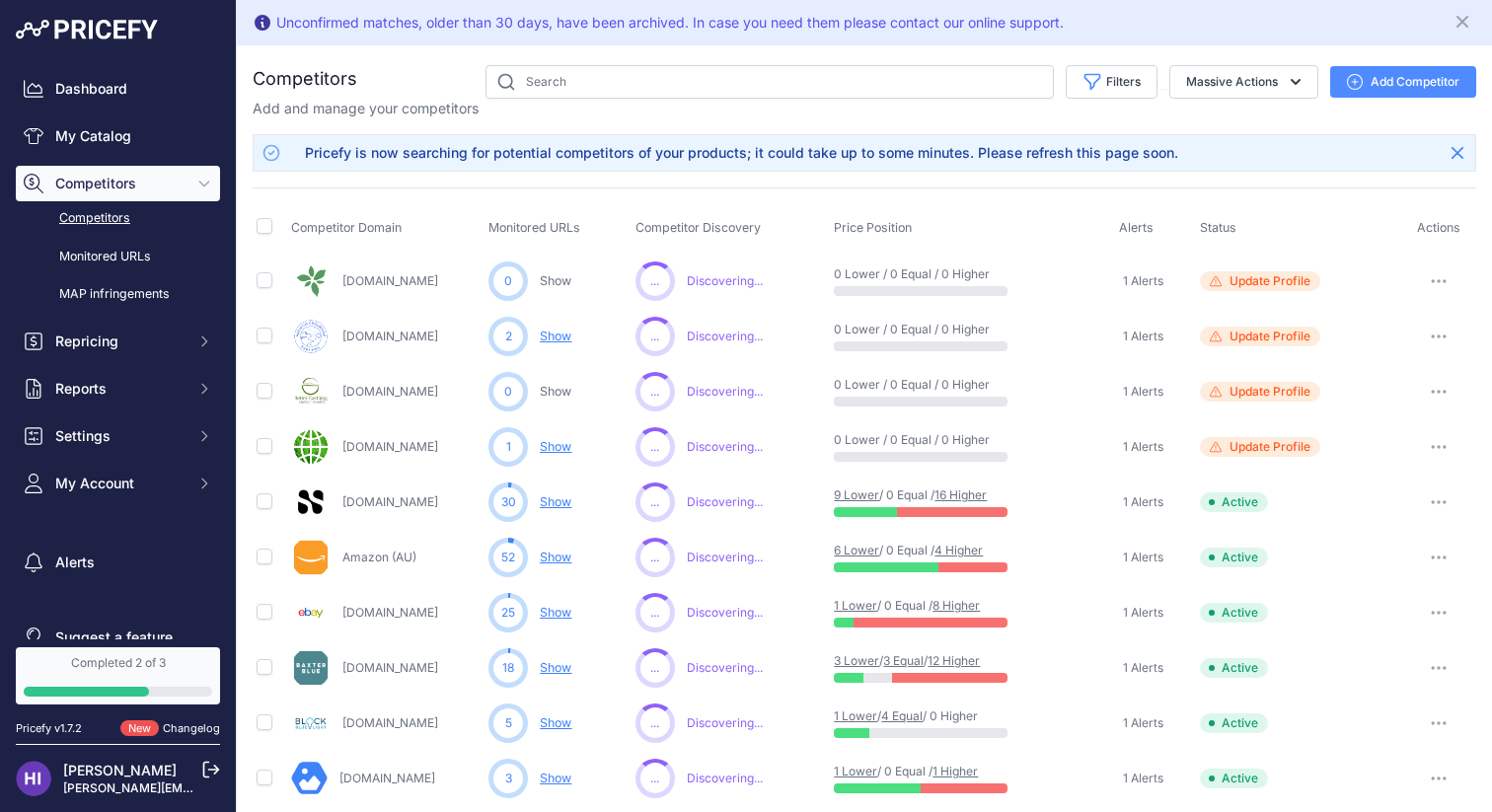 click at bounding box center (1439, 392) 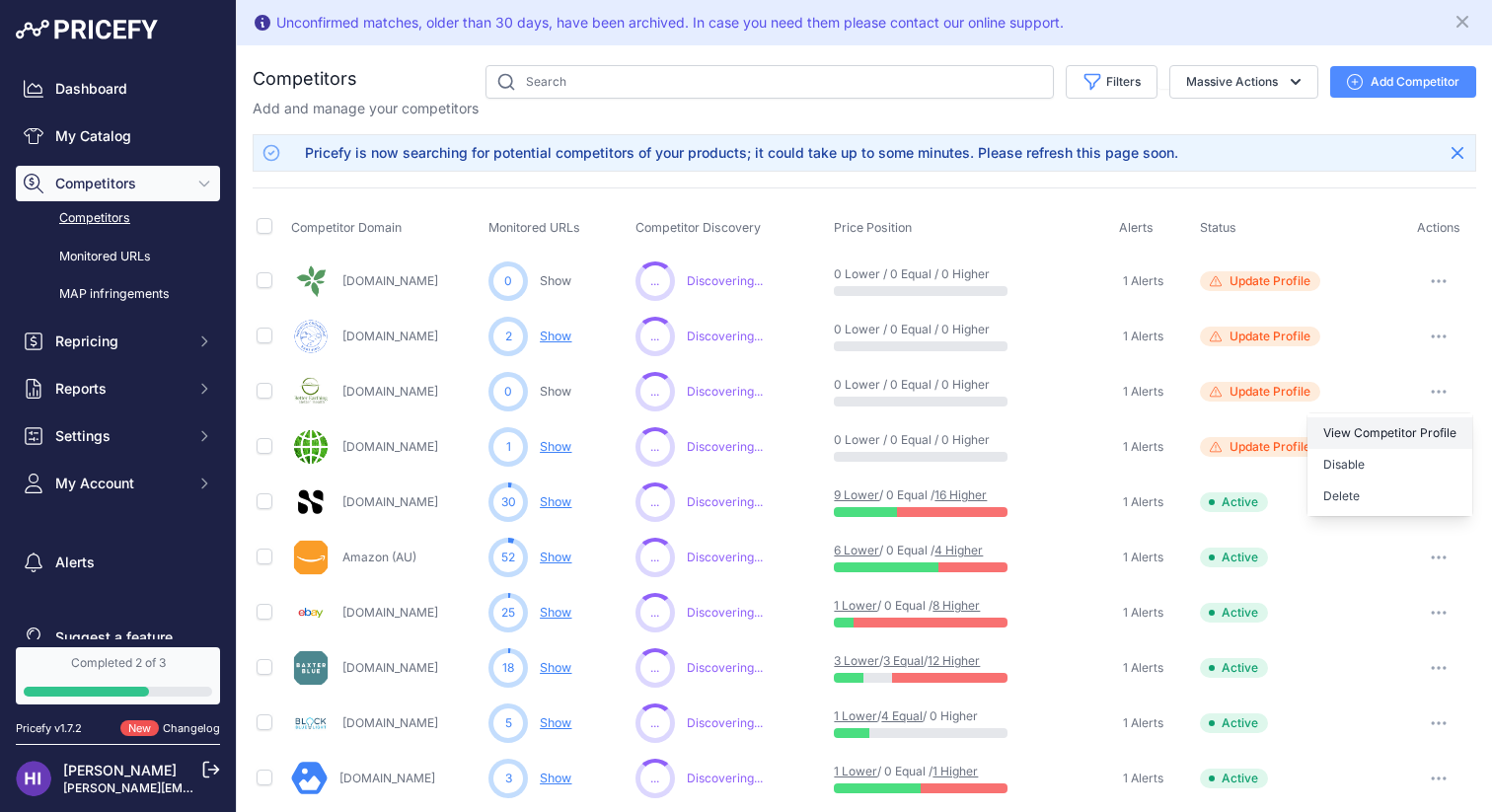 click on "View Competitor Profile" at bounding box center [1389, 433] 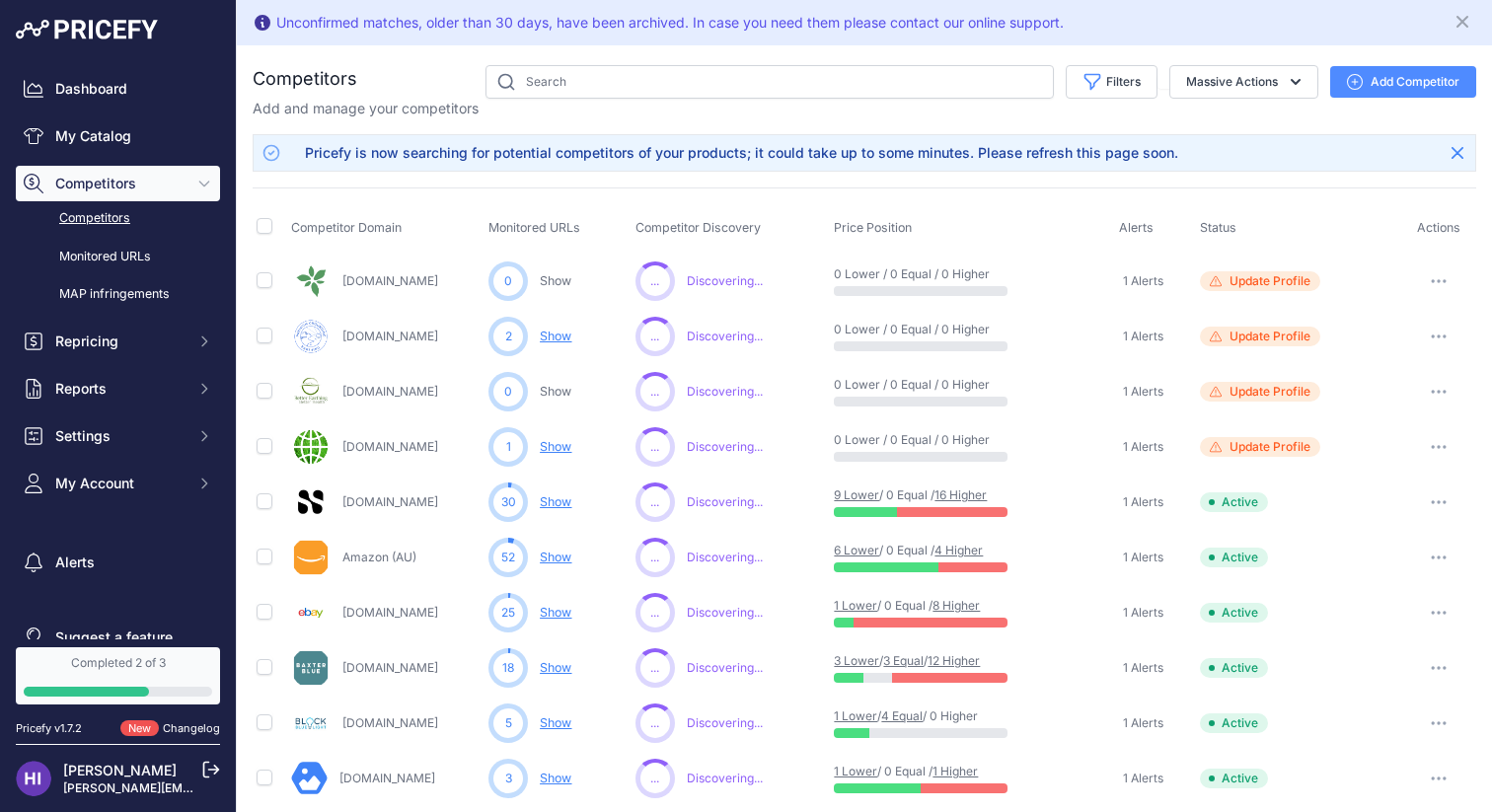 click at bounding box center (1439, 281) 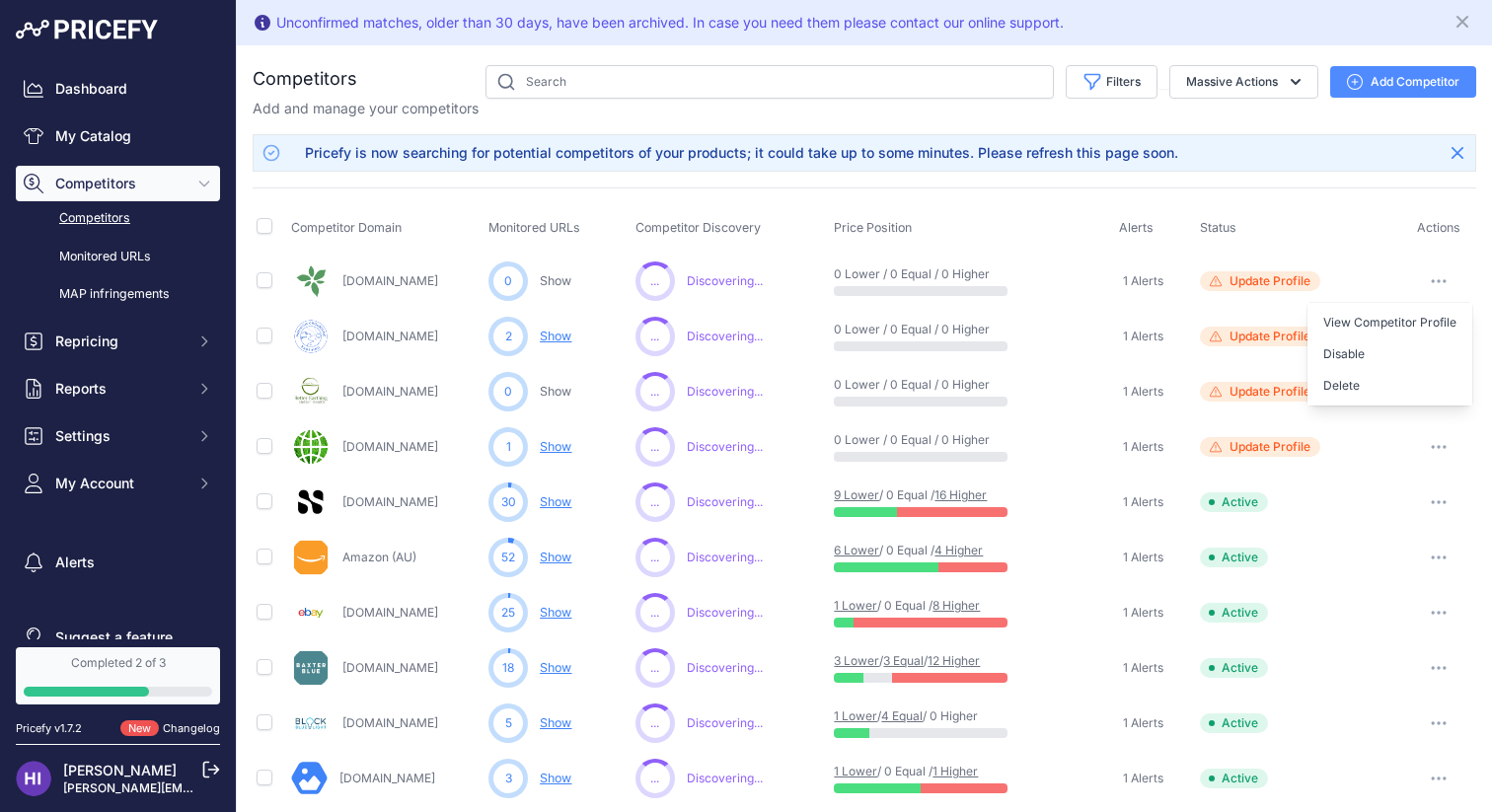 click on "0
Lower
/
0
Equal
/
0
Higher" at bounding box center (972, 281) 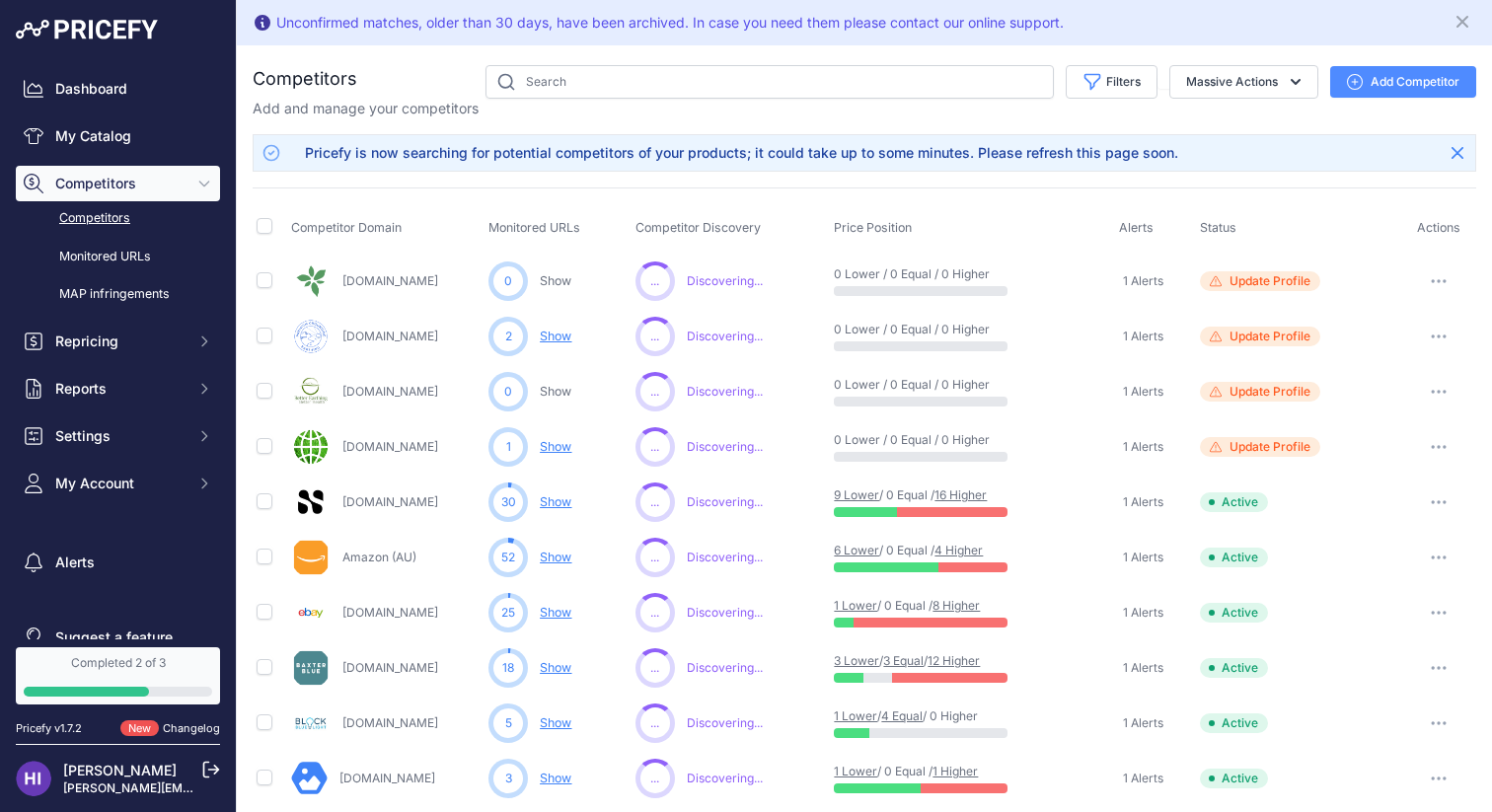 click on "Show" at bounding box center (556, 335) 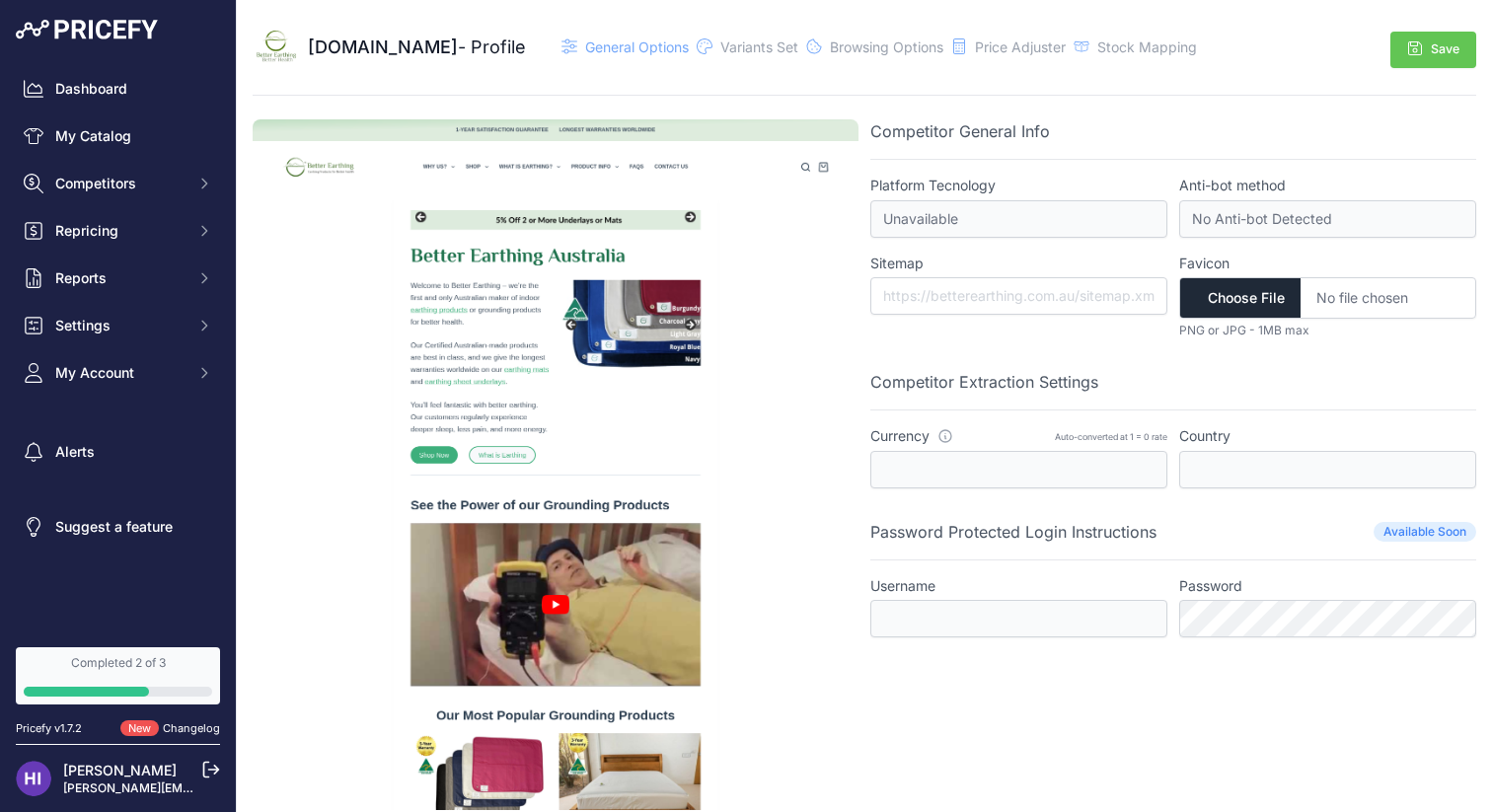 scroll, scrollTop: 0, scrollLeft: 0, axis: both 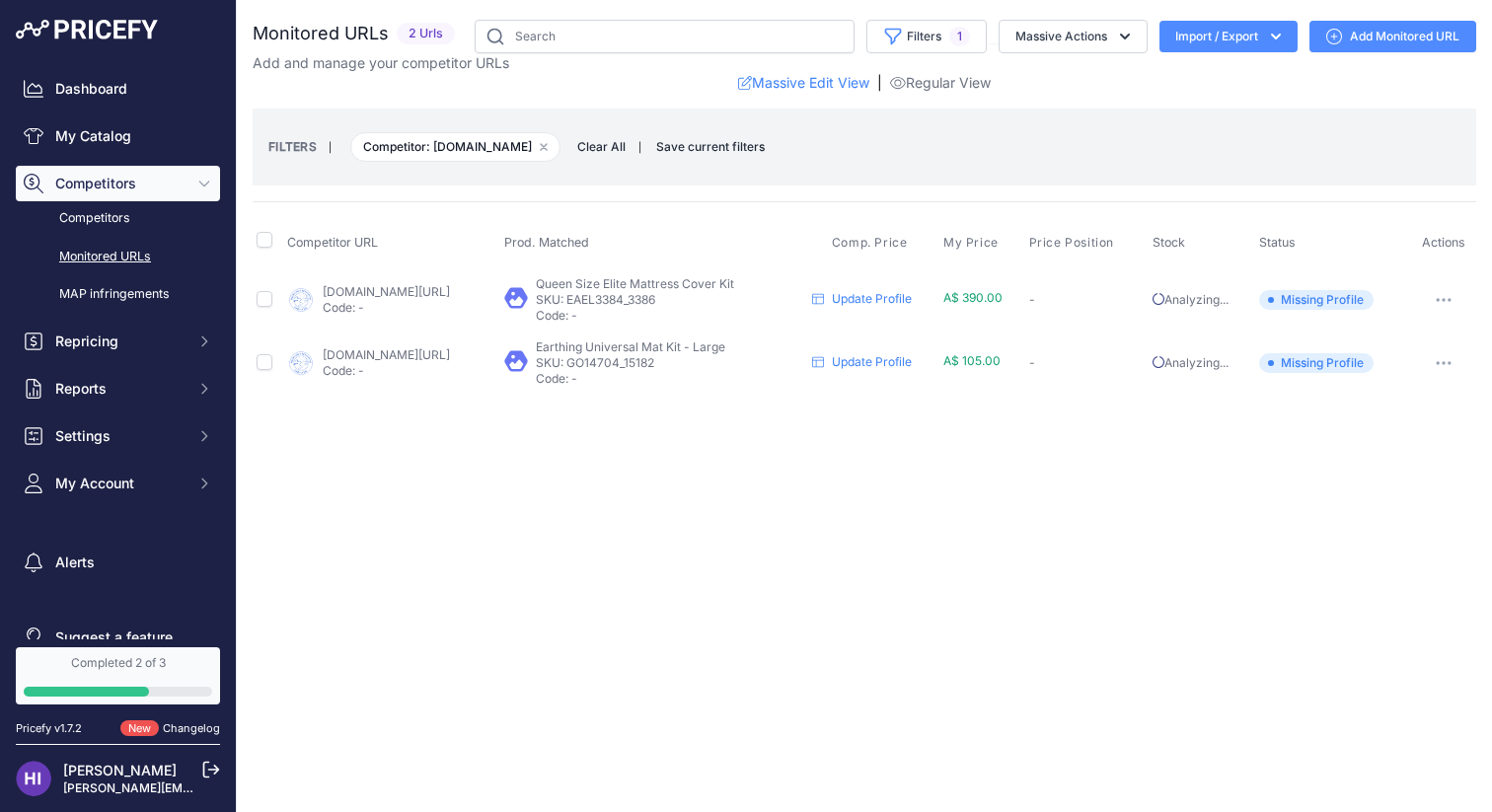click at bounding box center [1444, 300] 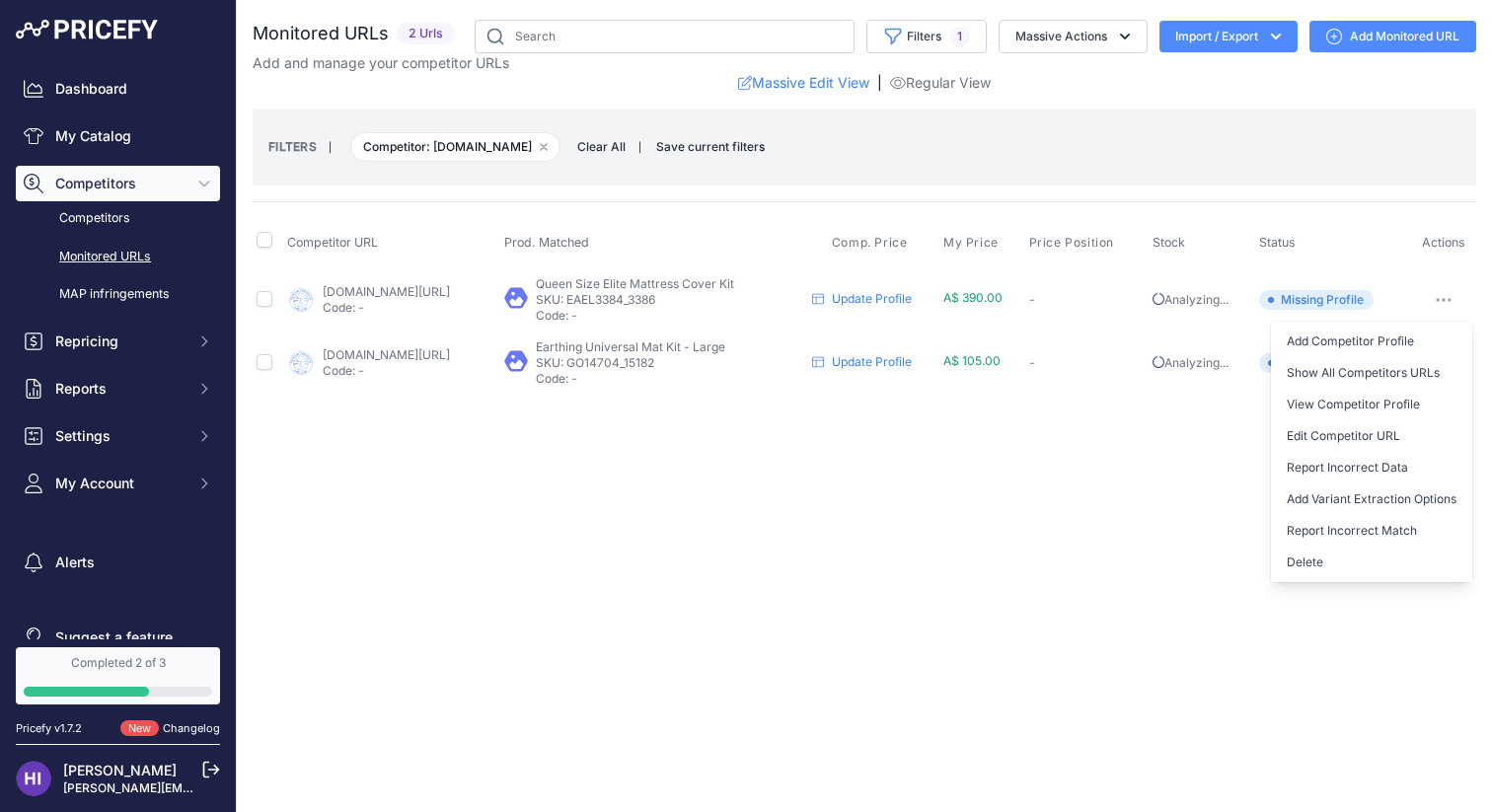 click at bounding box center (1444, 300) 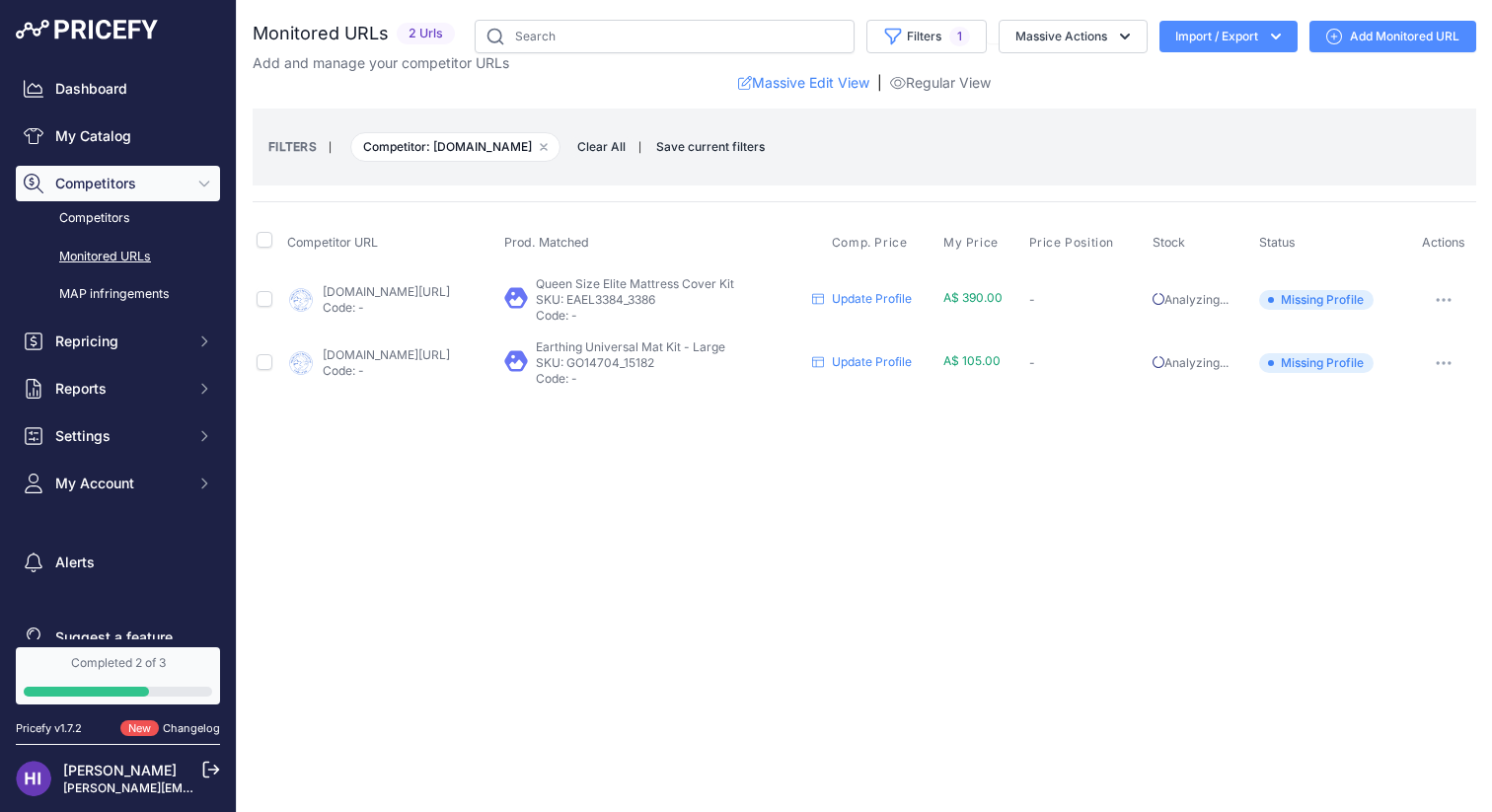 click at bounding box center [1444, 300] 